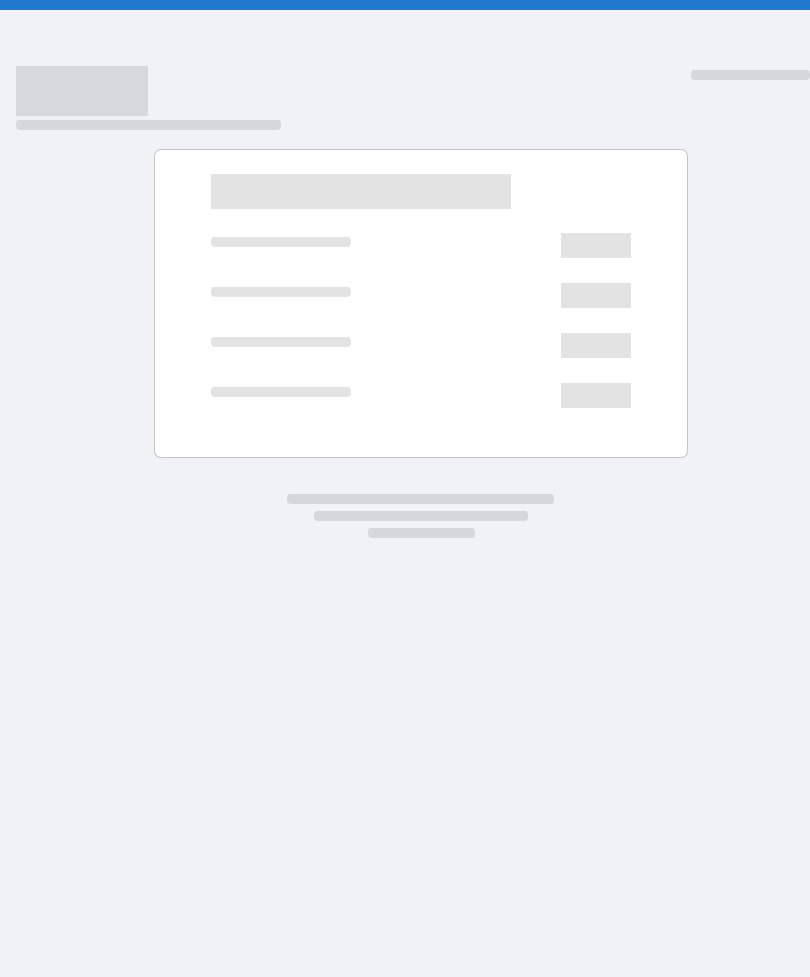 scroll, scrollTop: 0, scrollLeft: 0, axis: both 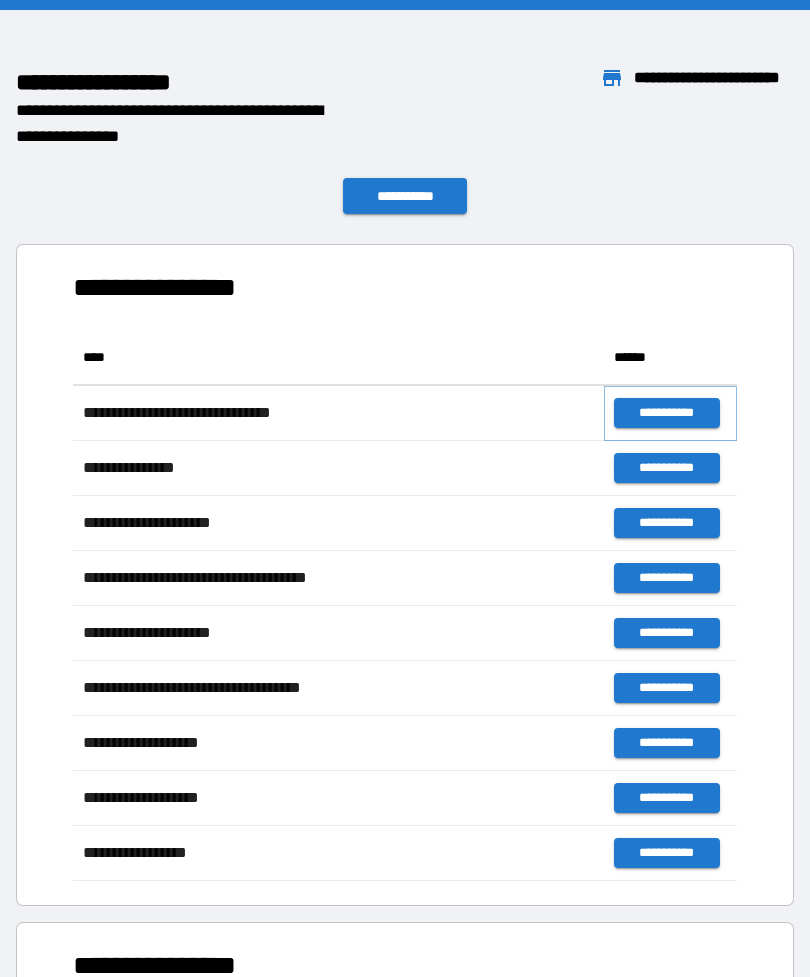 click on "**********" at bounding box center (666, 413) 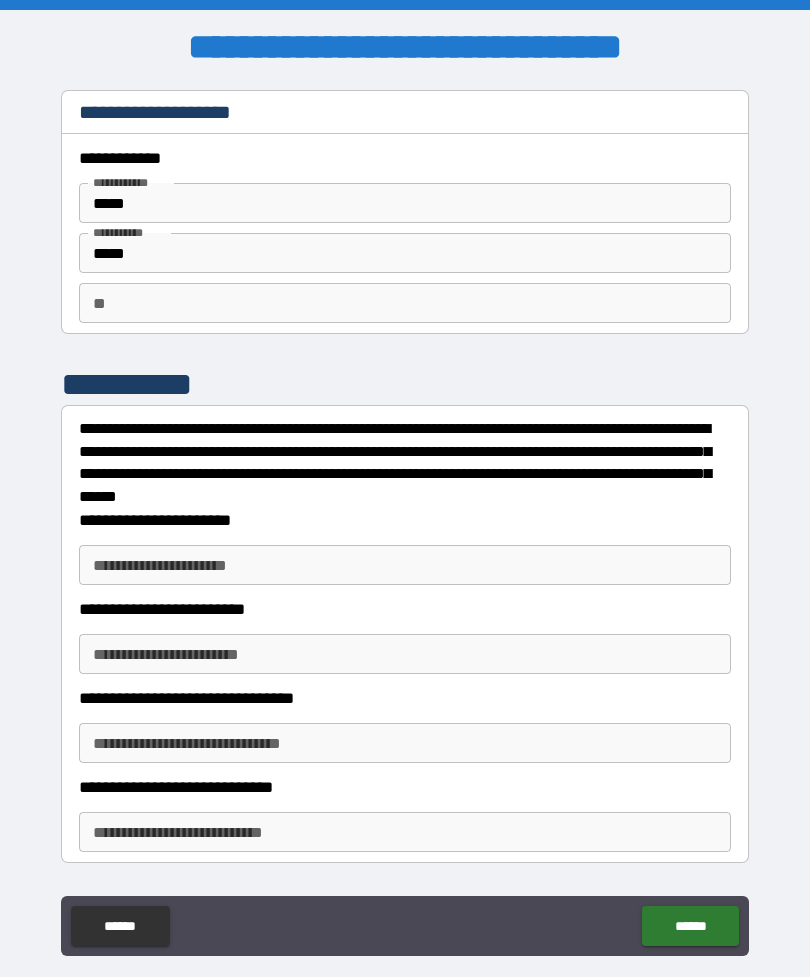 click on "**********" at bounding box center (405, 654) 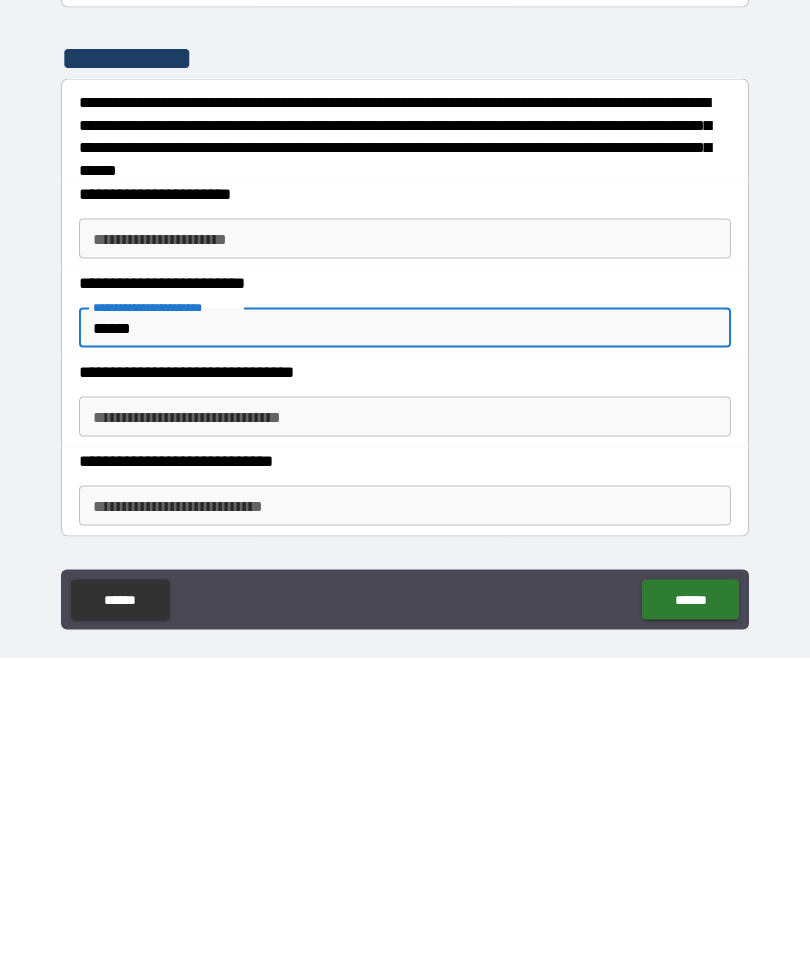 type on "******" 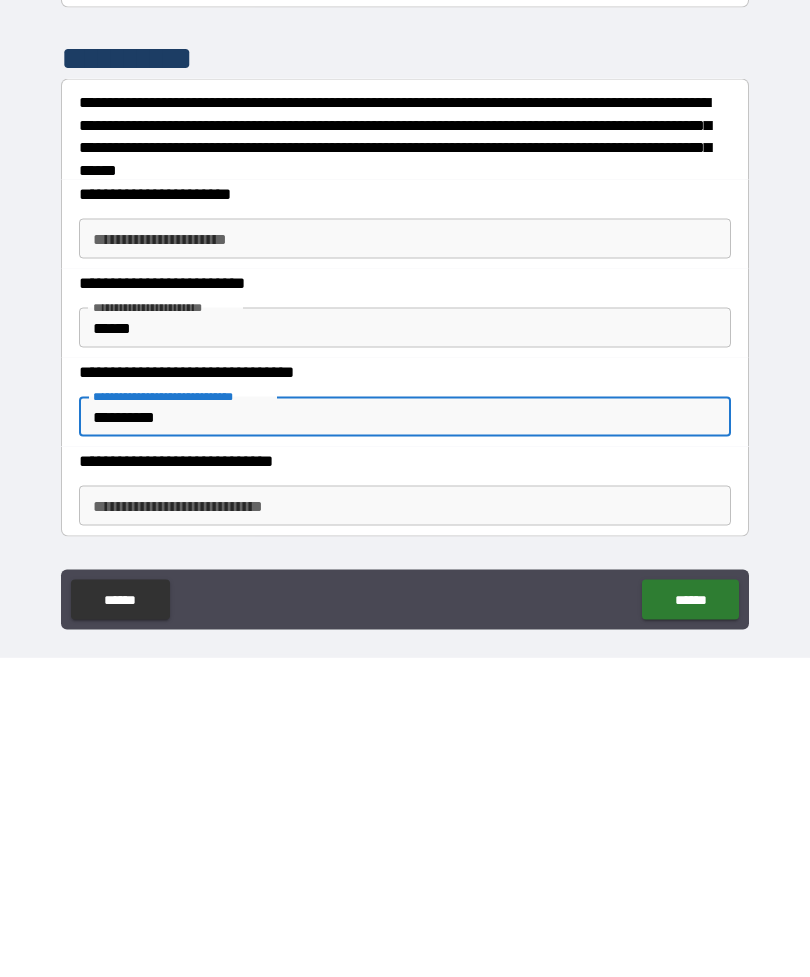 type on "**********" 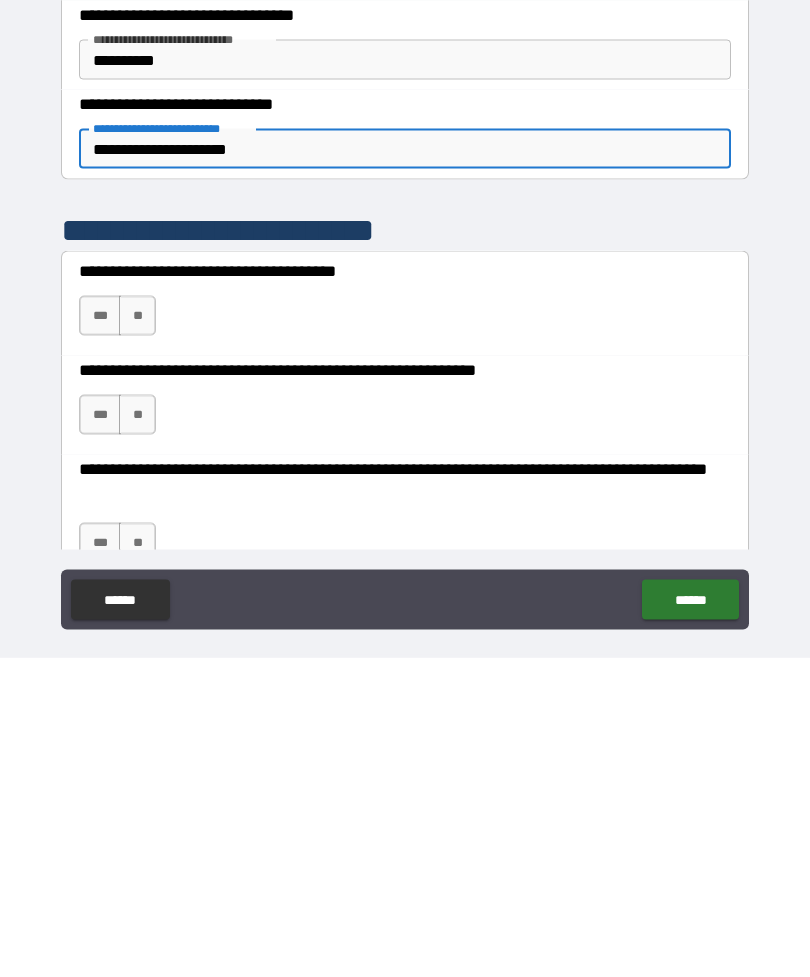 scroll, scrollTop: 374, scrollLeft: 0, axis: vertical 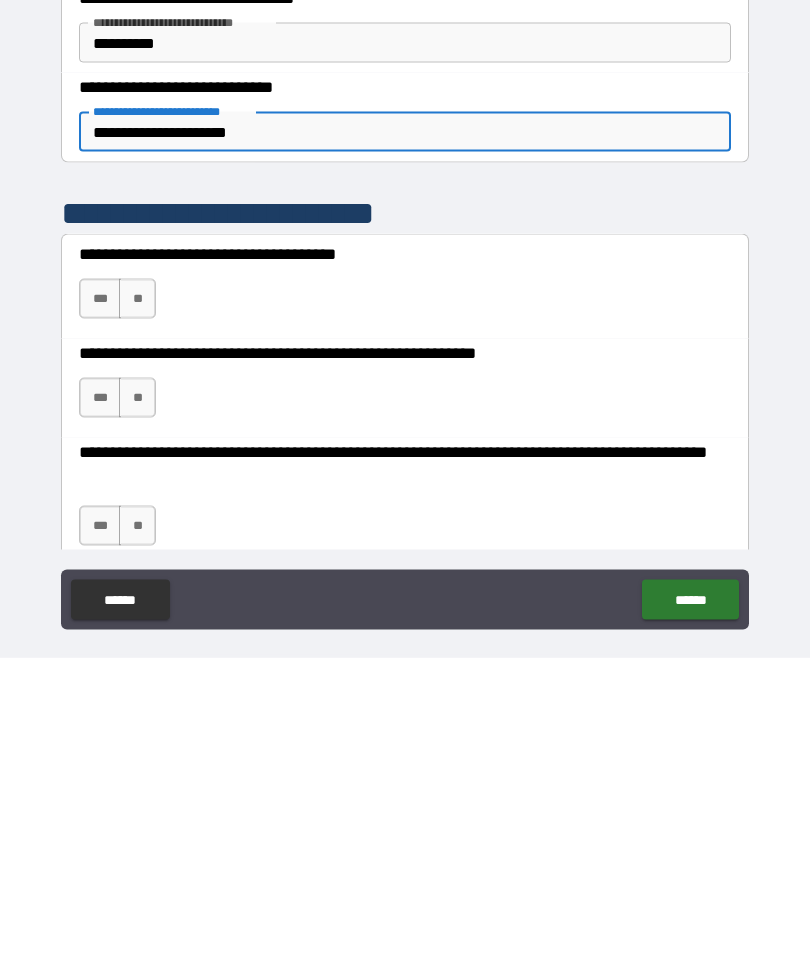 type on "**********" 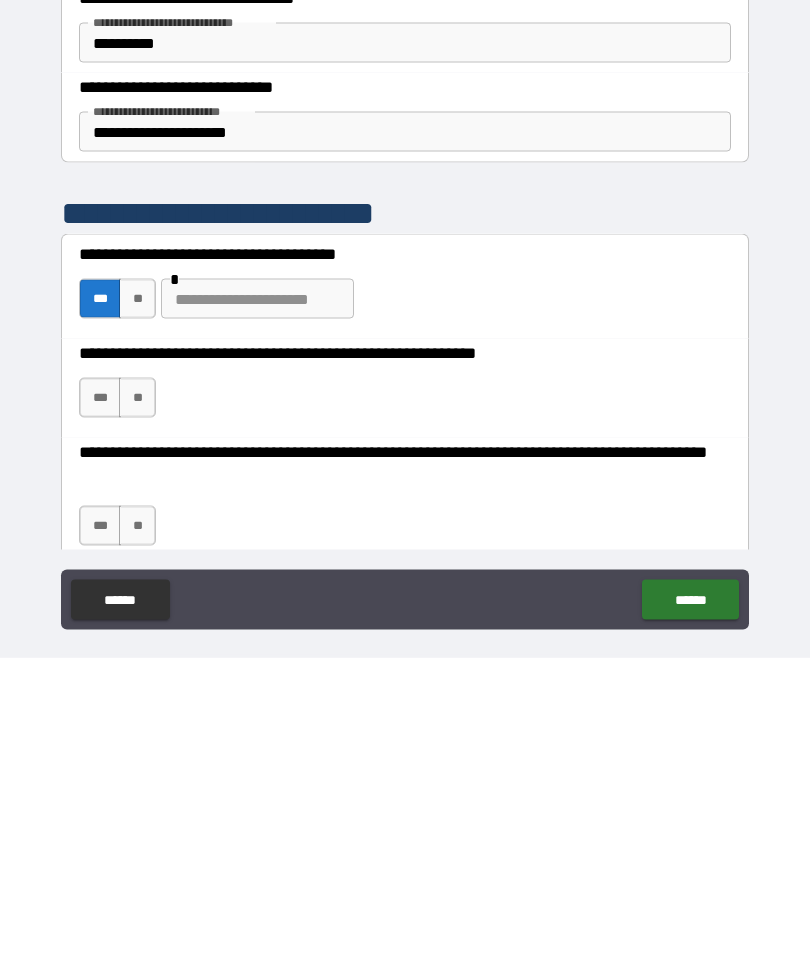 scroll, scrollTop: 64, scrollLeft: 0, axis: vertical 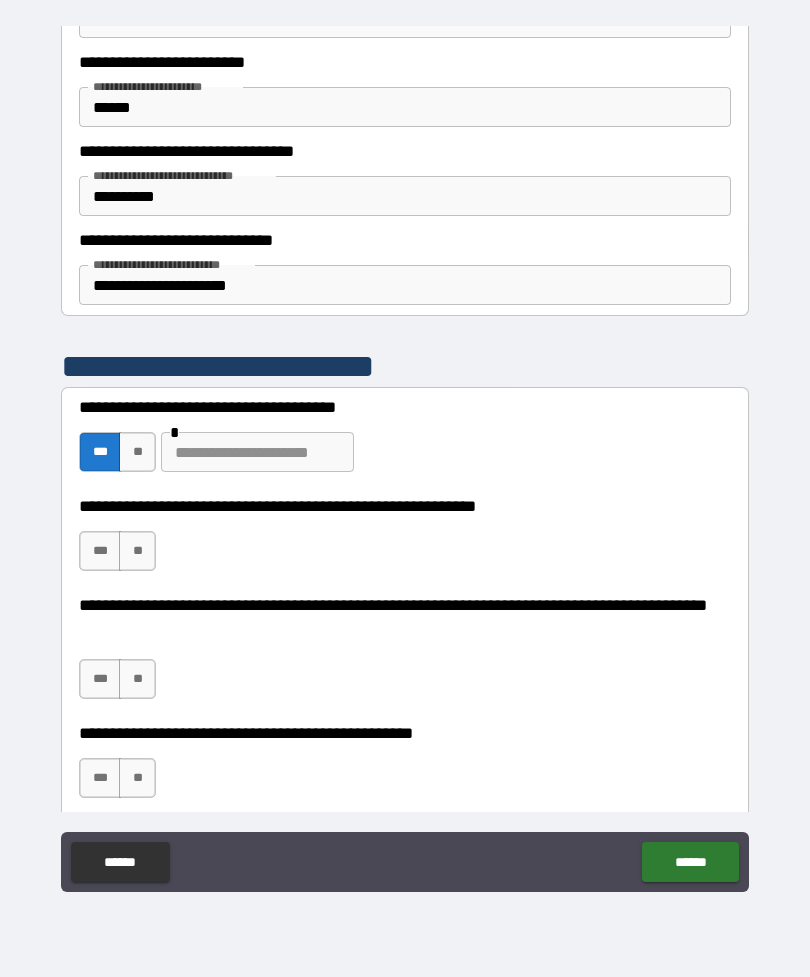 click on "**" at bounding box center (137, 452) 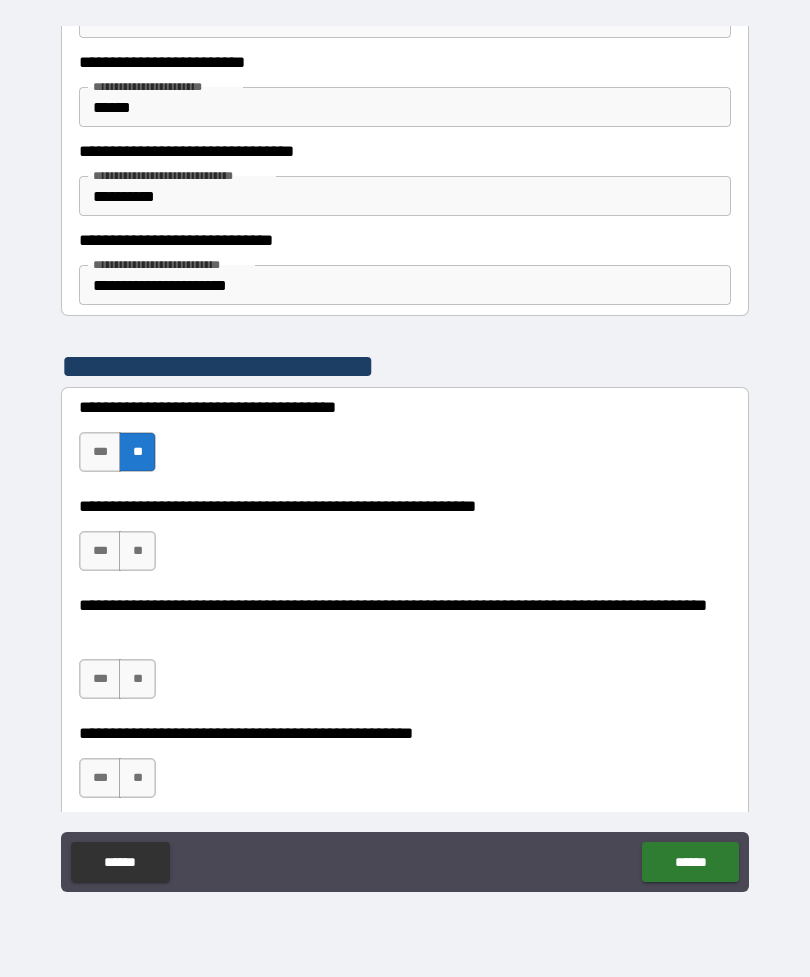 click on "**" at bounding box center [137, 551] 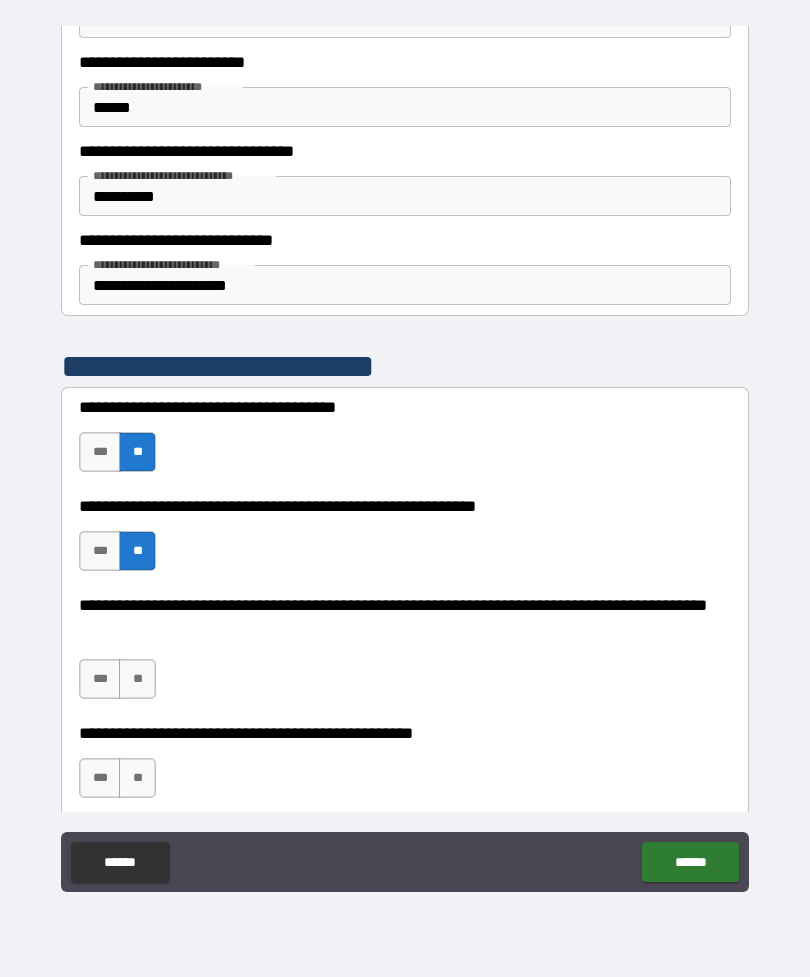 click on "**" at bounding box center (137, 679) 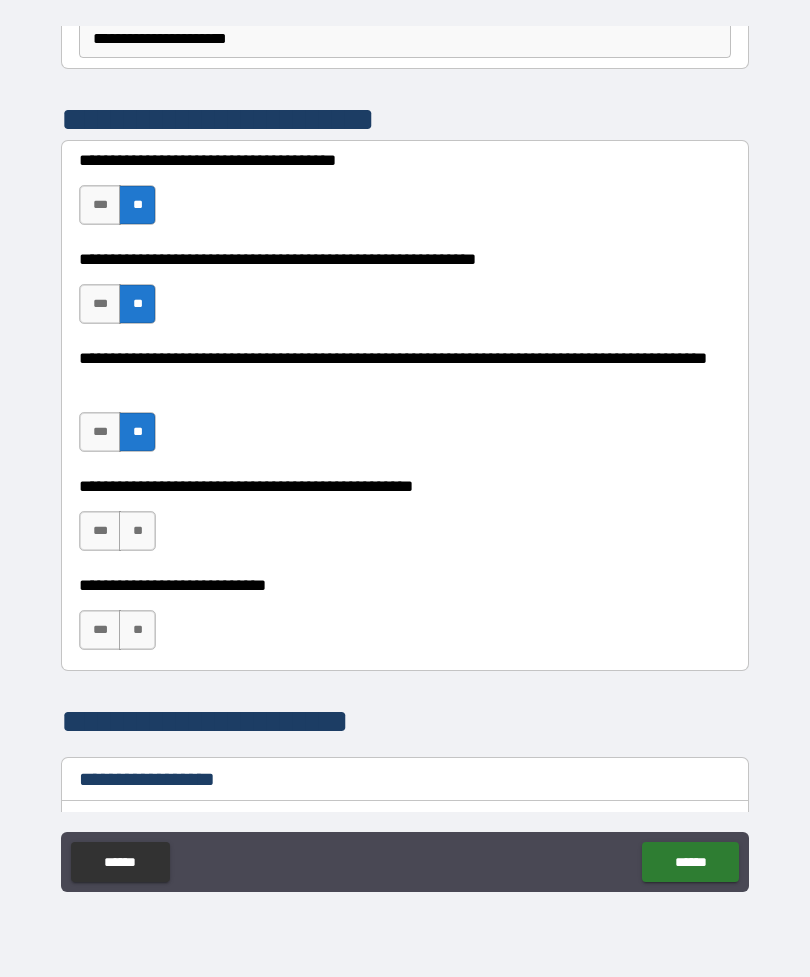scroll, scrollTop: 736, scrollLeft: 0, axis: vertical 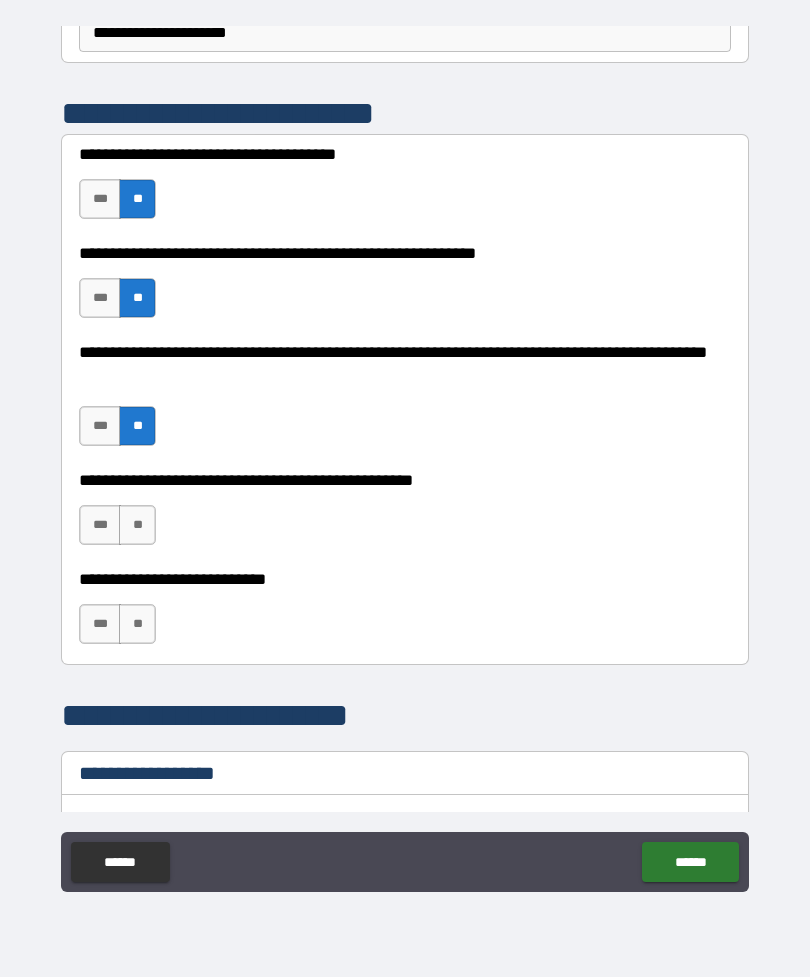 click on "**" at bounding box center [137, 525] 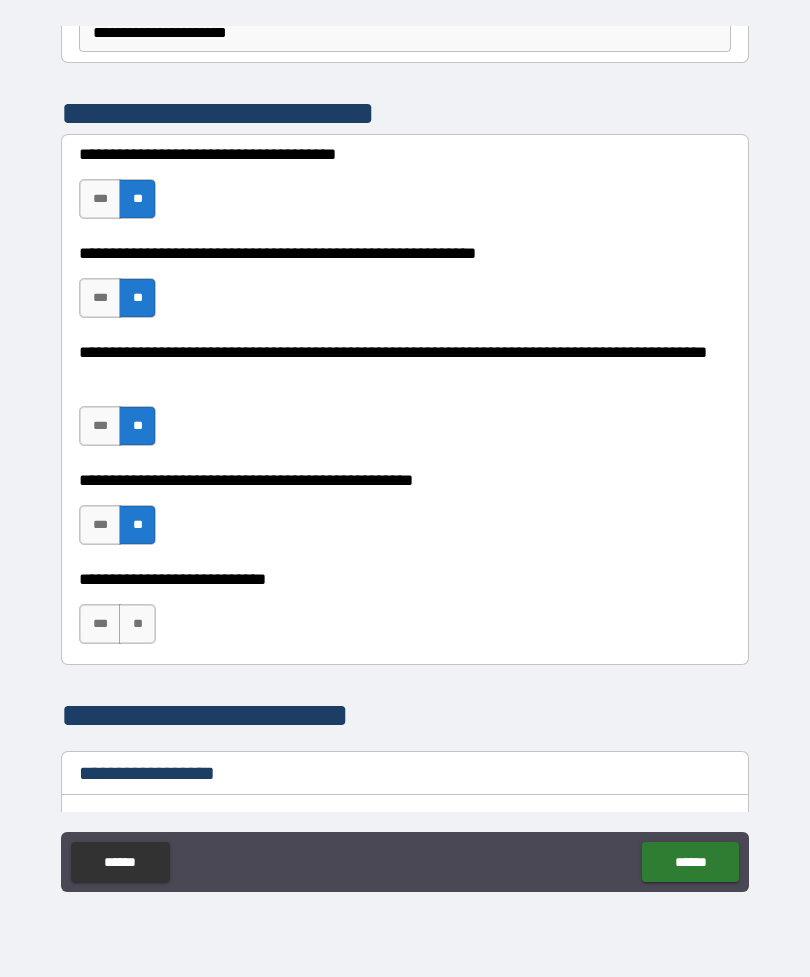 click on "**" at bounding box center (137, 624) 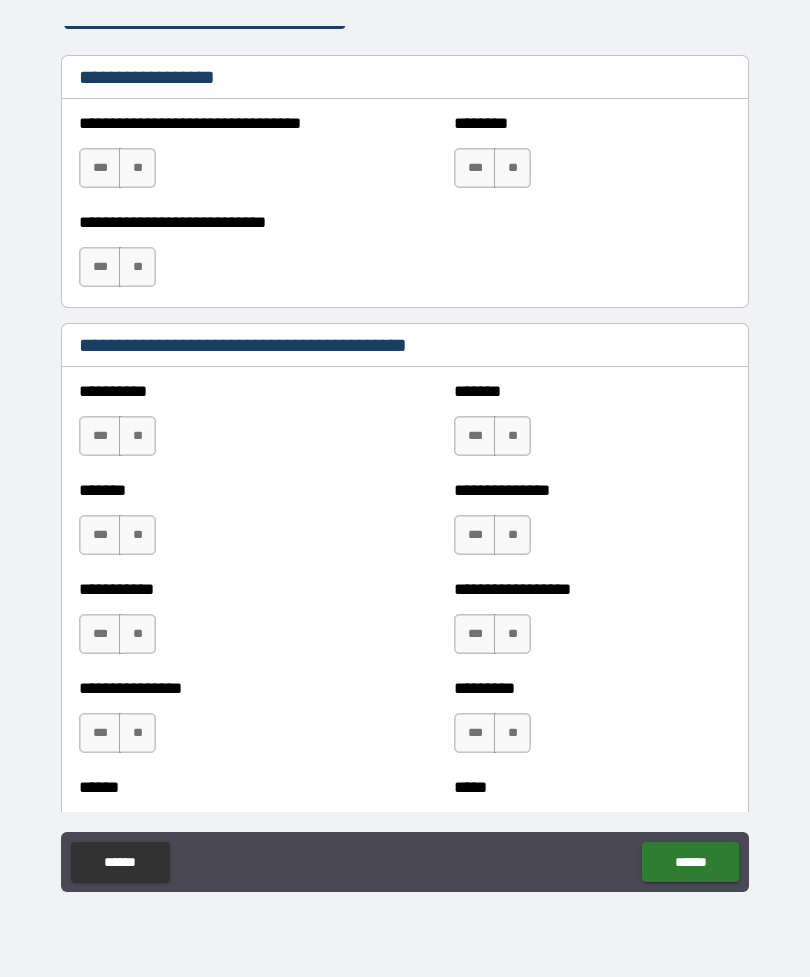 scroll, scrollTop: 1437, scrollLeft: 0, axis: vertical 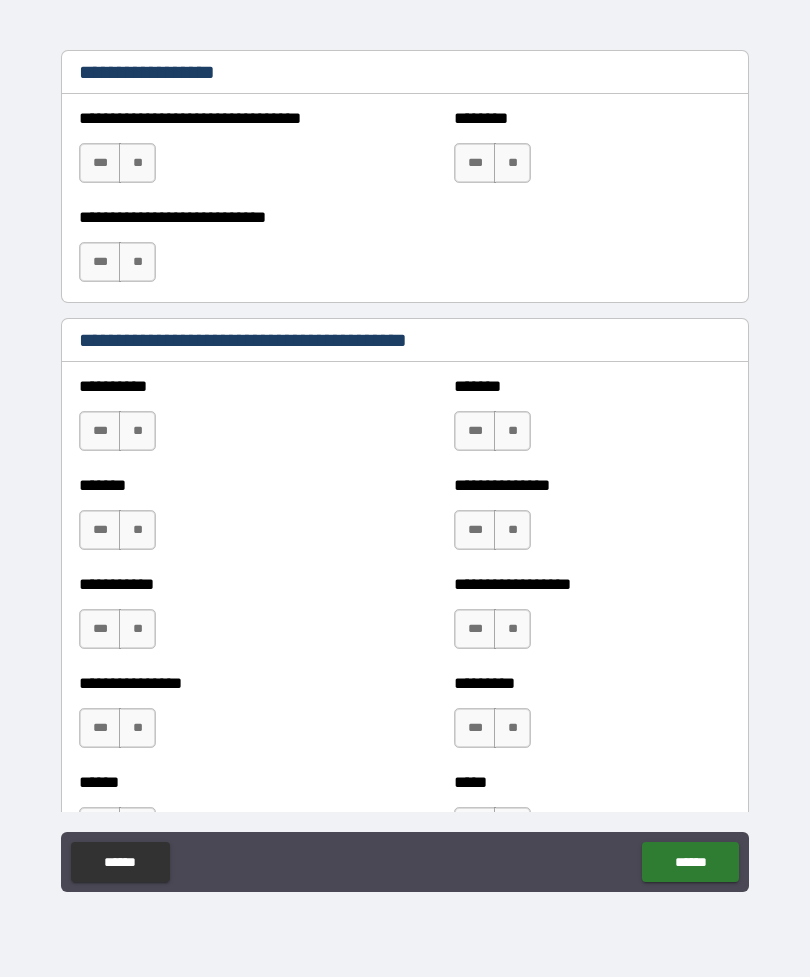 click on "**" at bounding box center [137, 163] 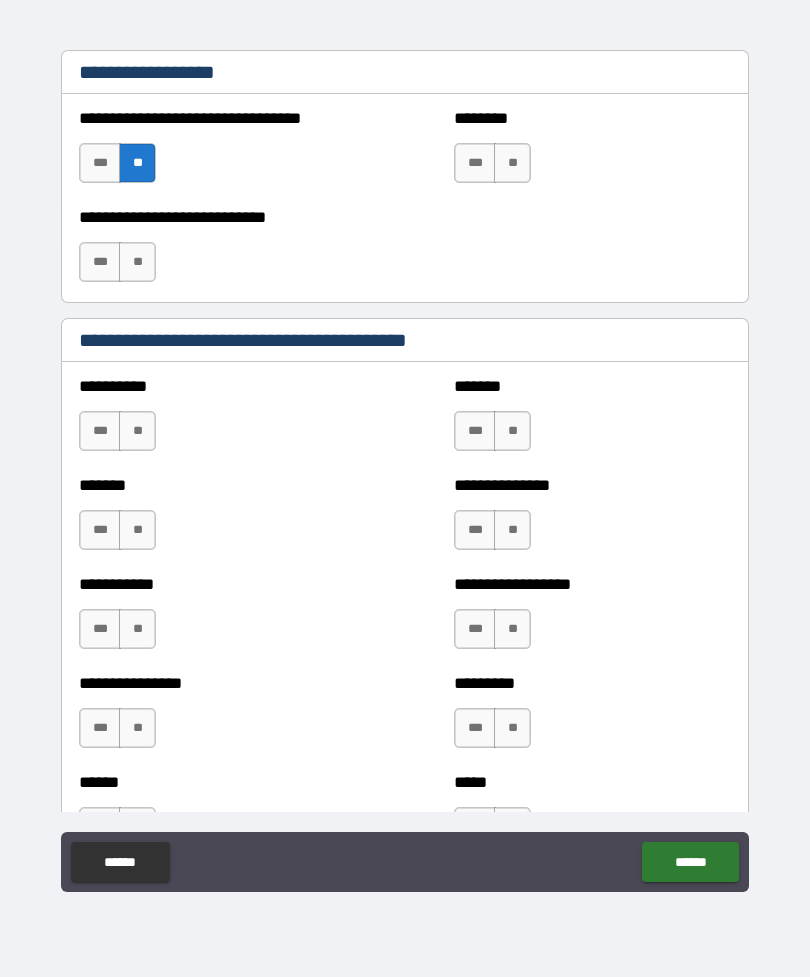 click on "***" at bounding box center [100, 262] 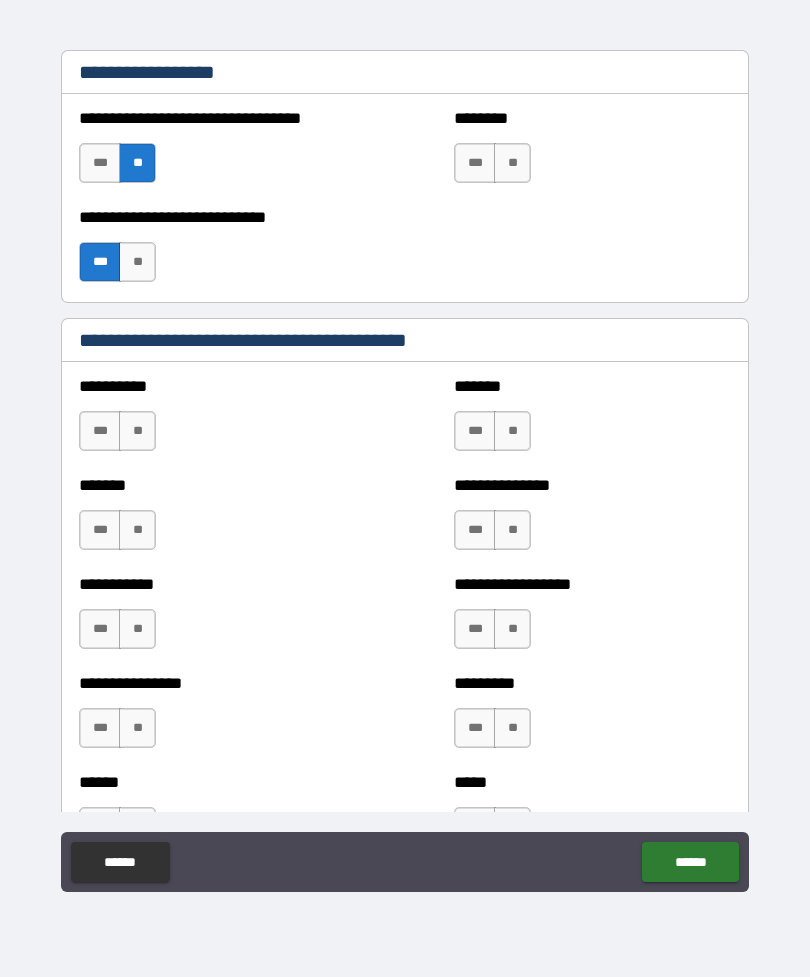 click on "**" at bounding box center [512, 163] 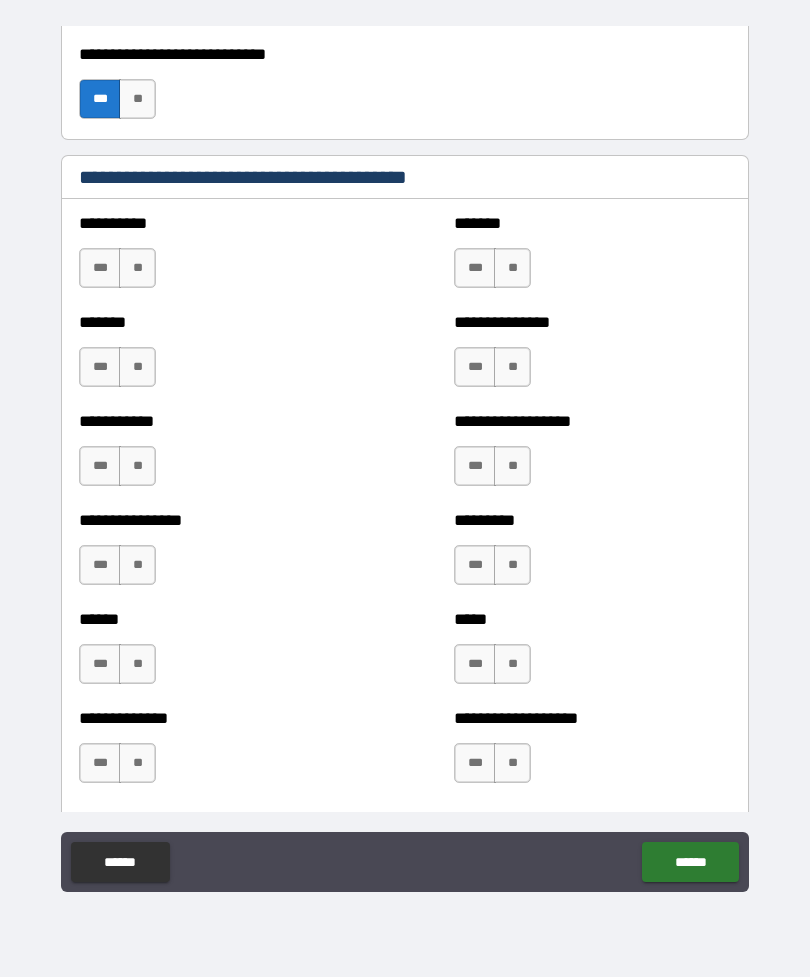 scroll, scrollTop: 1603, scrollLeft: 0, axis: vertical 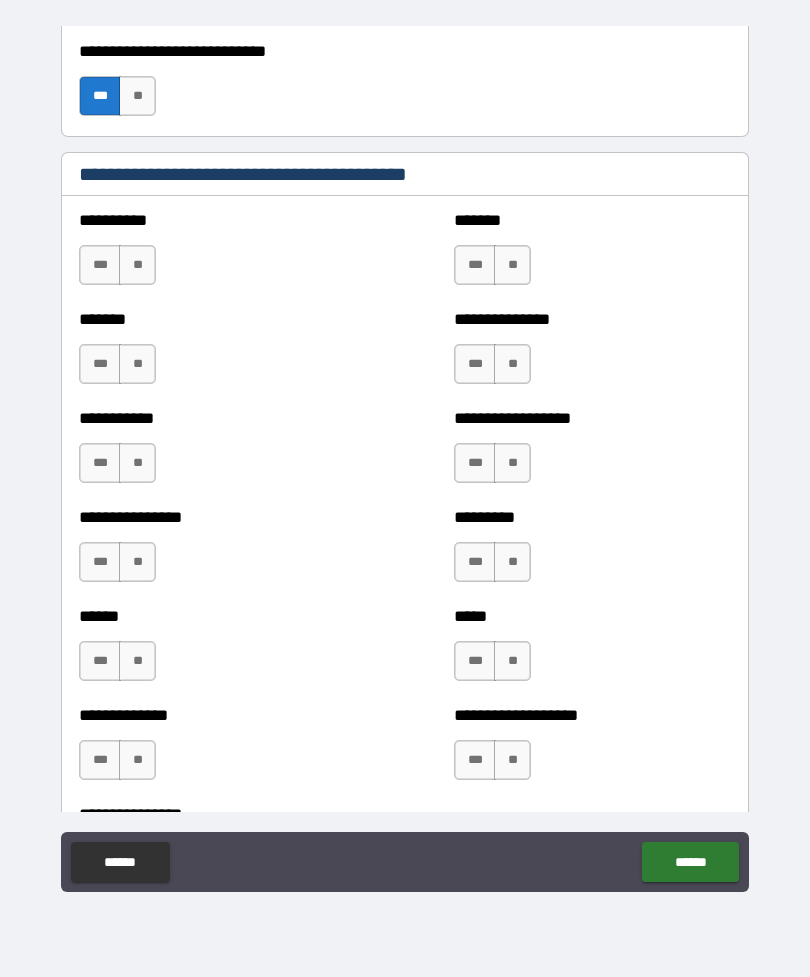 click on "**" at bounding box center (137, 265) 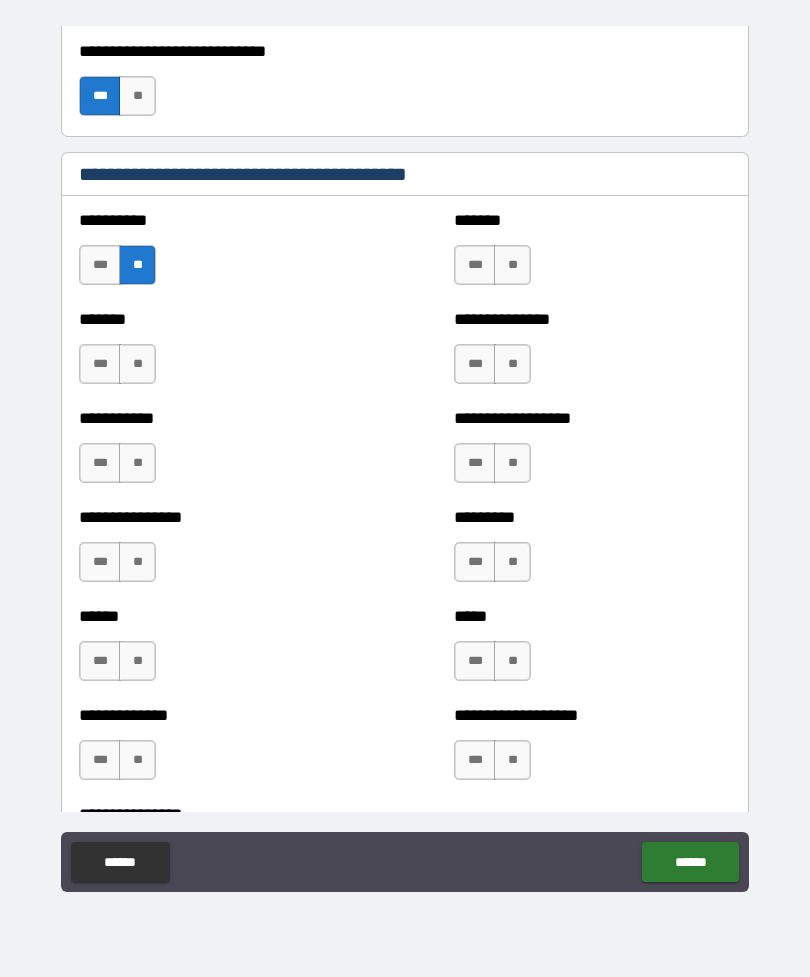 click on "**" at bounding box center [137, 364] 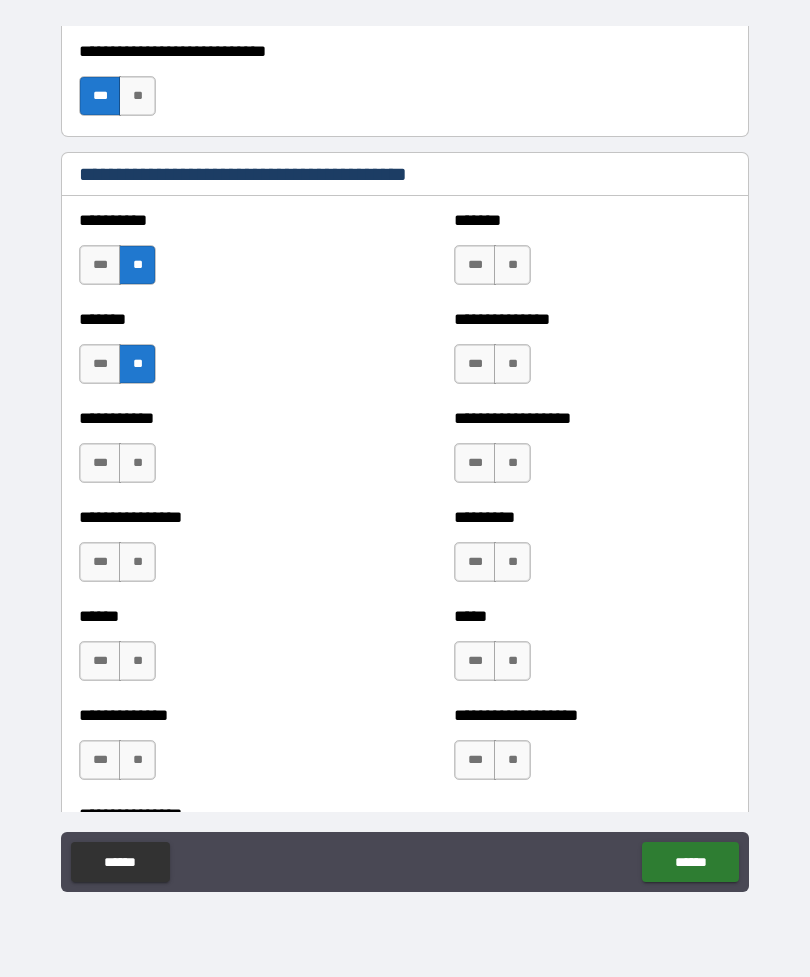 click on "**********" at bounding box center [217, 453] 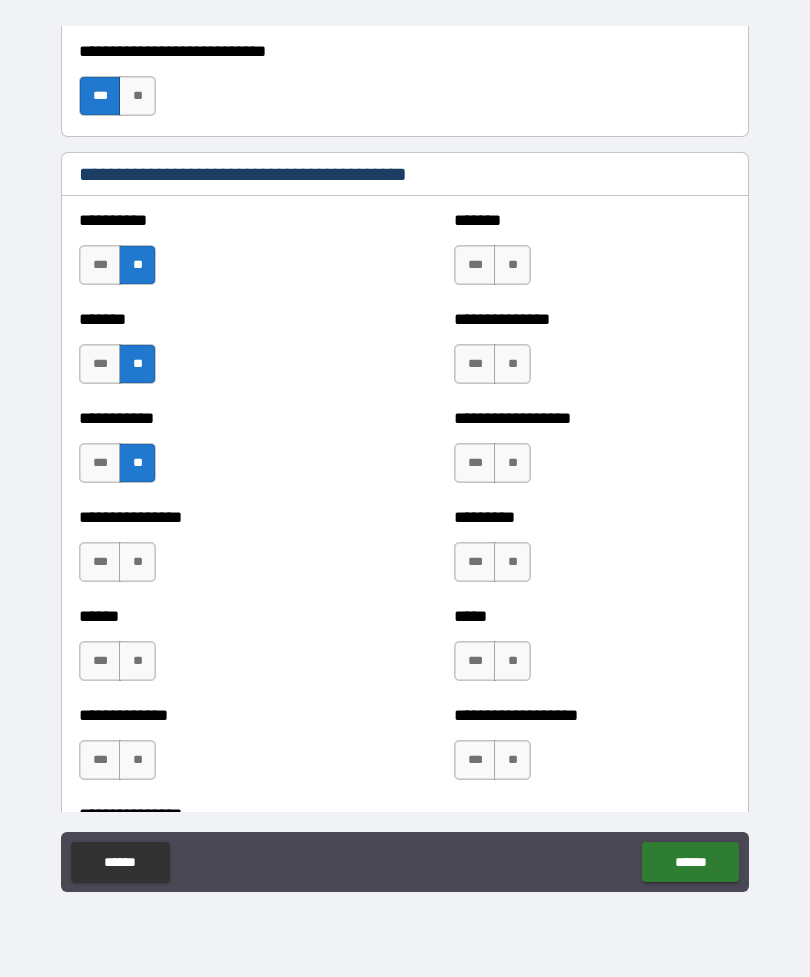 click on "**" at bounding box center [137, 562] 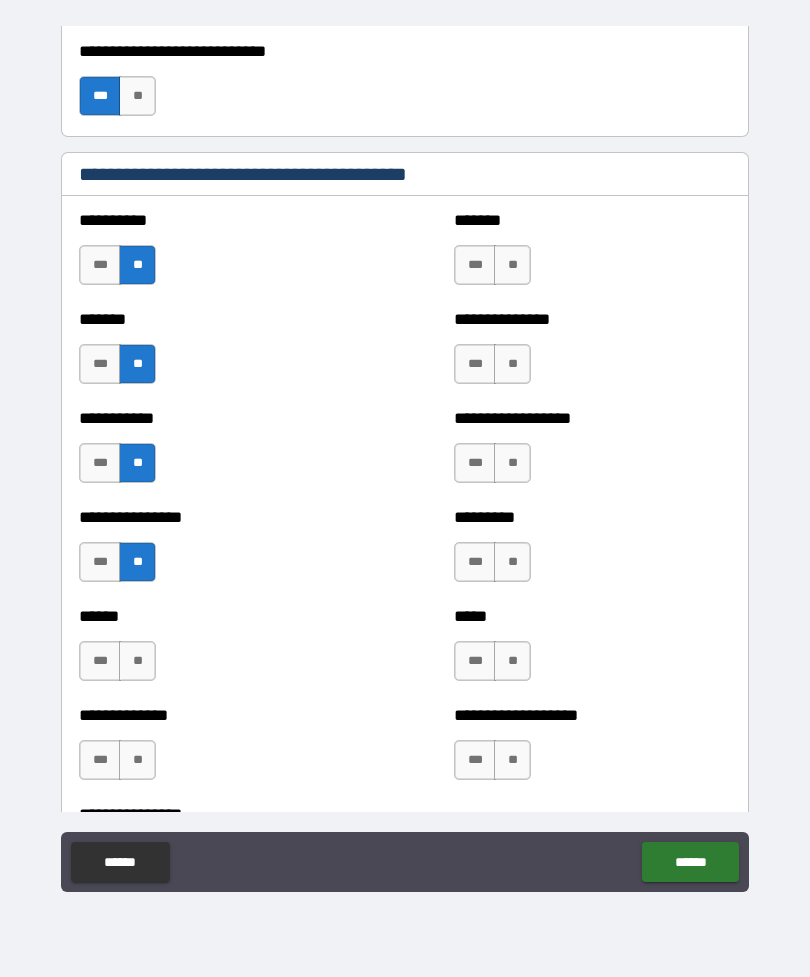 click on "**" at bounding box center [137, 661] 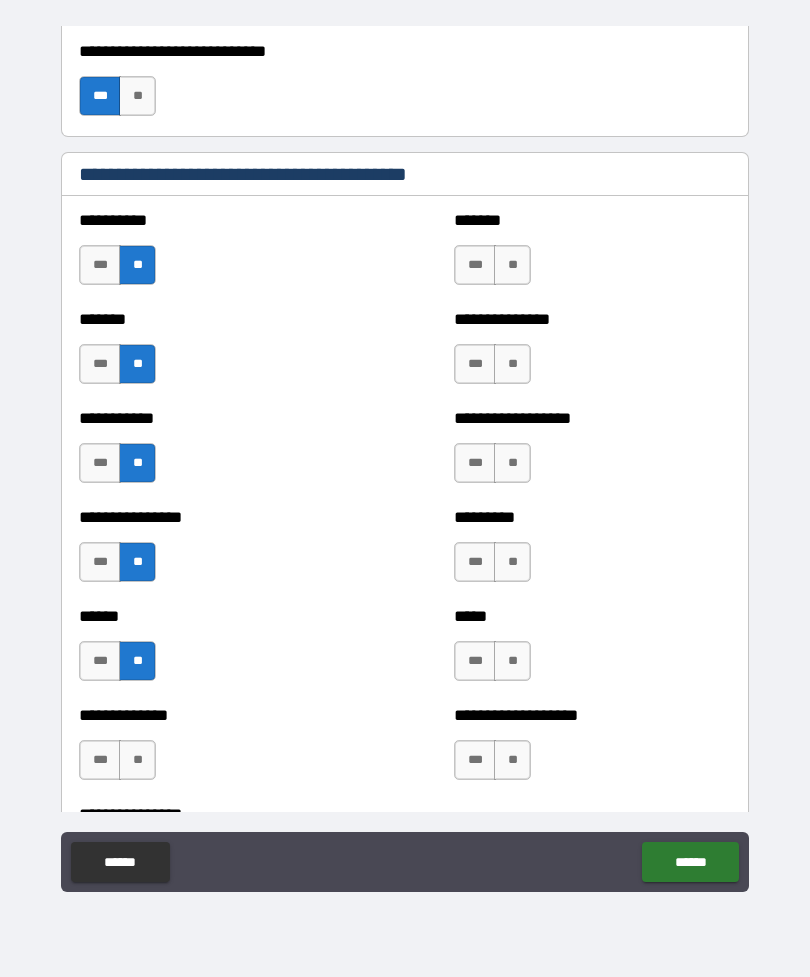 click on "**" at bounding box center (137, 760) 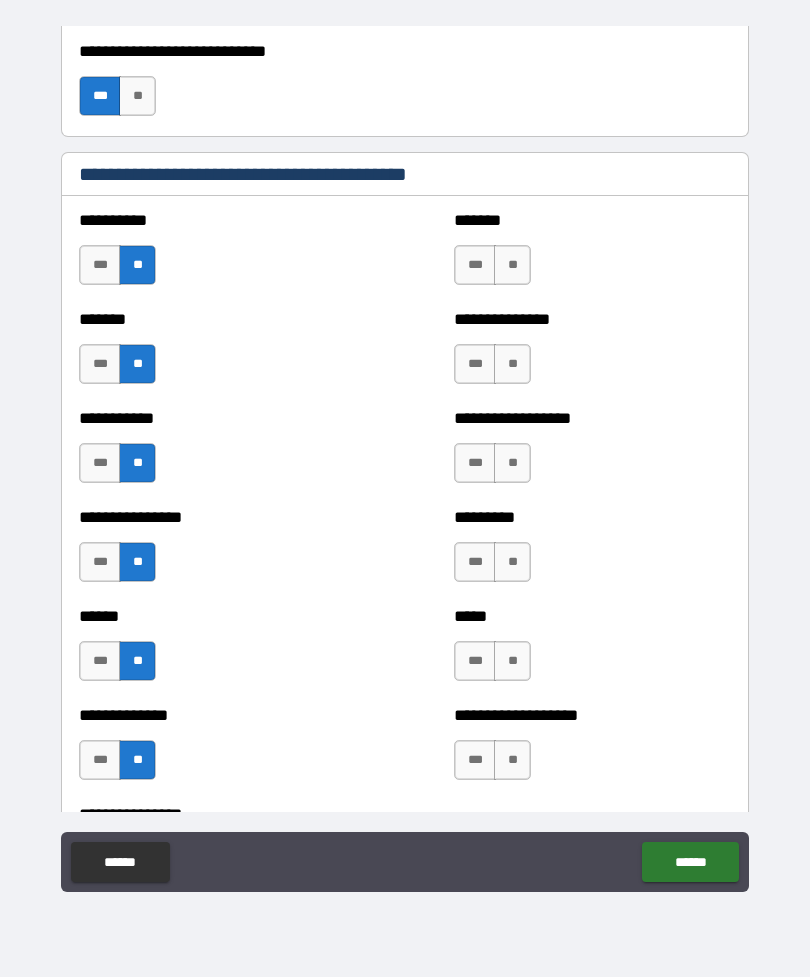 click on "**" at bounding box center (512, 265) 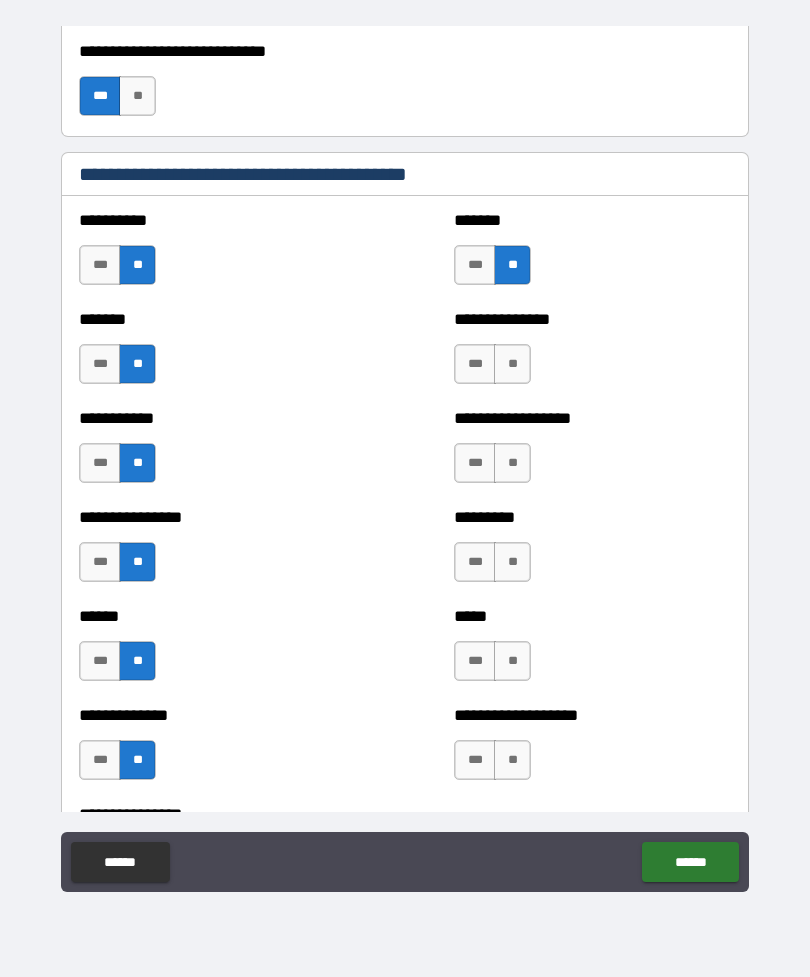 click on "*** **" at bounding box center (495, 369) 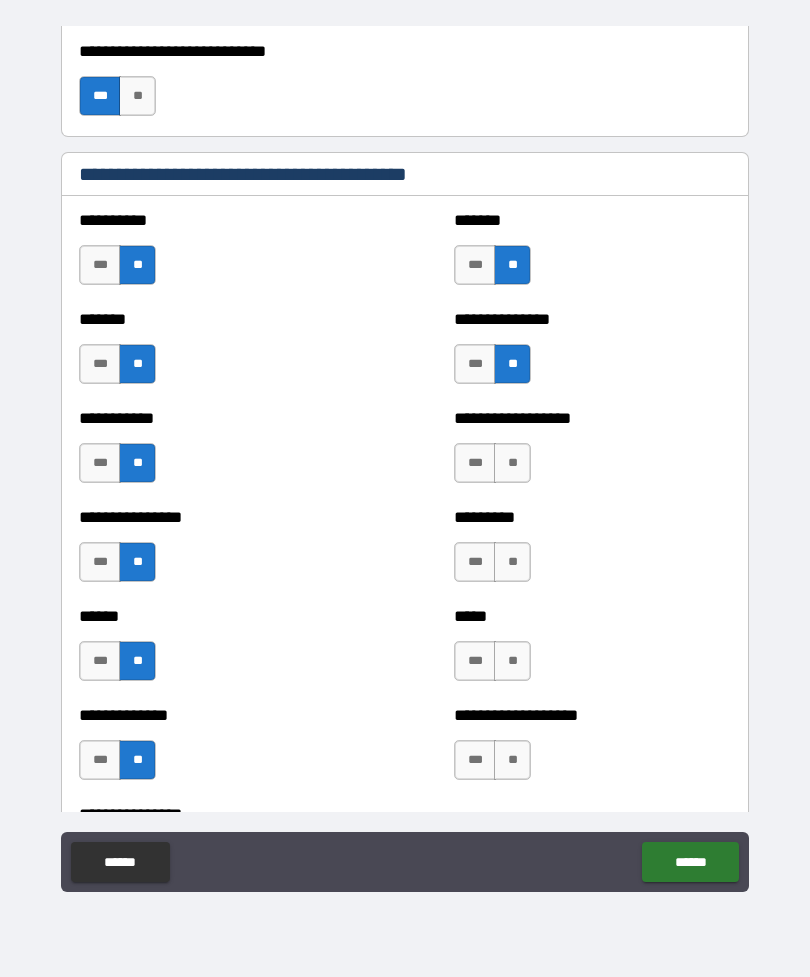 click on "**" at bounding box center (512, 463) 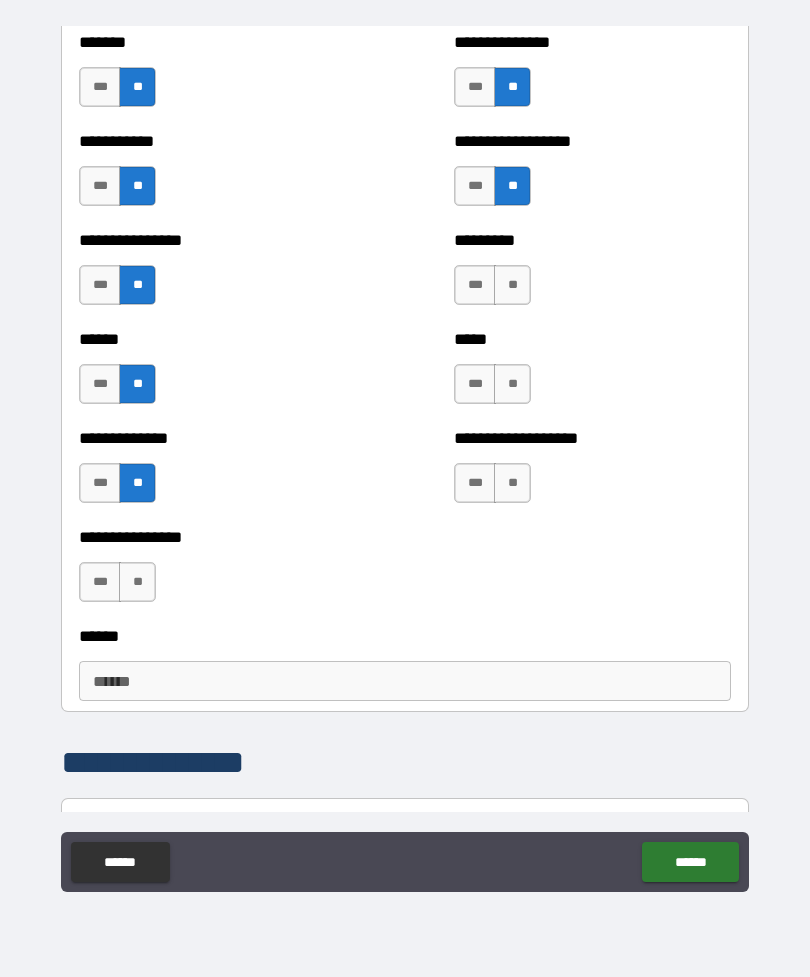 scroll, scrollTop: 1928, scrollLeft: 0, axis: vertical 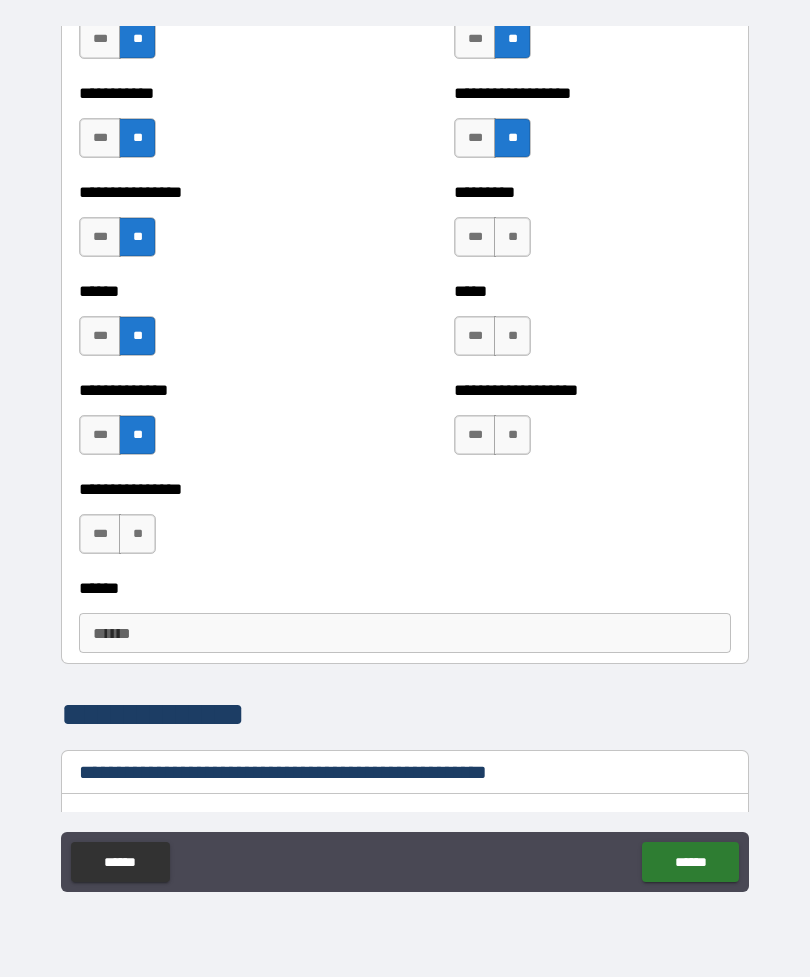 click on "***** *** **" at bounding box center [592, 326] 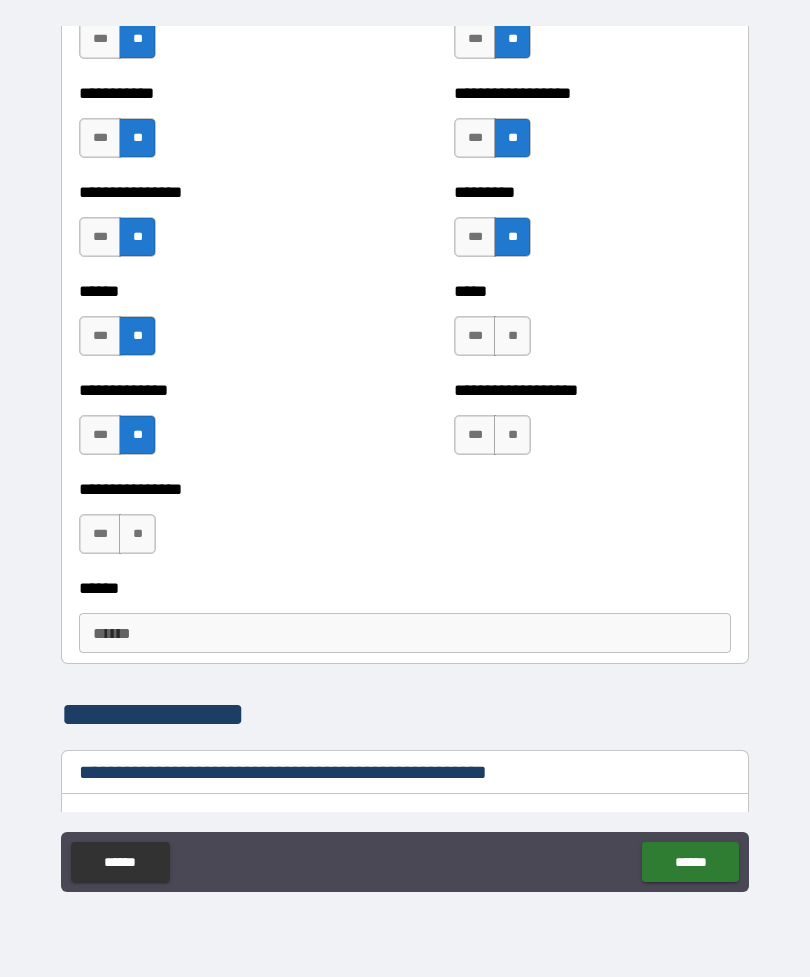 click on "**" at bounding box center [512, 336] 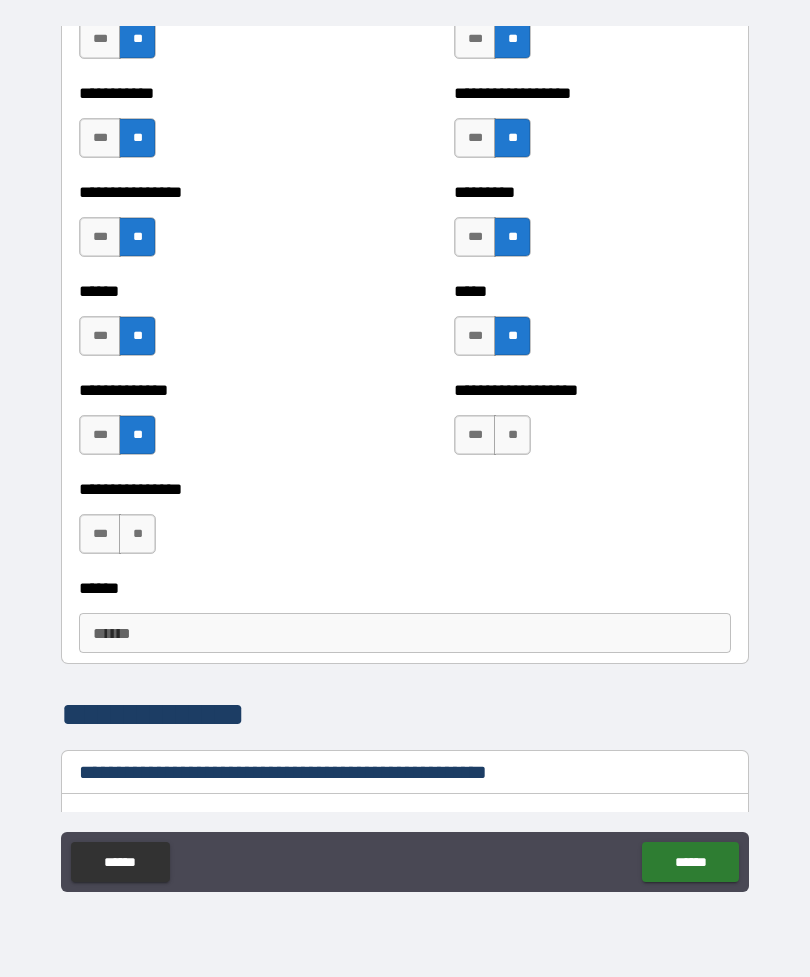 click on "**" at bounding box center (137, 534) 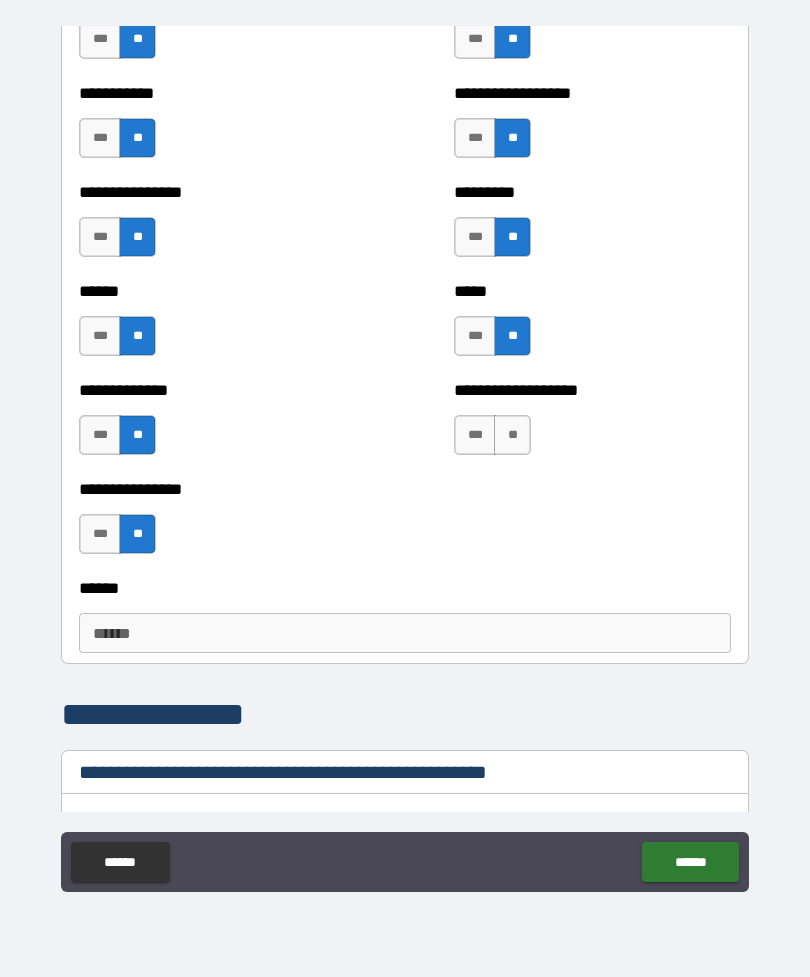 click on "**" at bounding box center (512, 435) 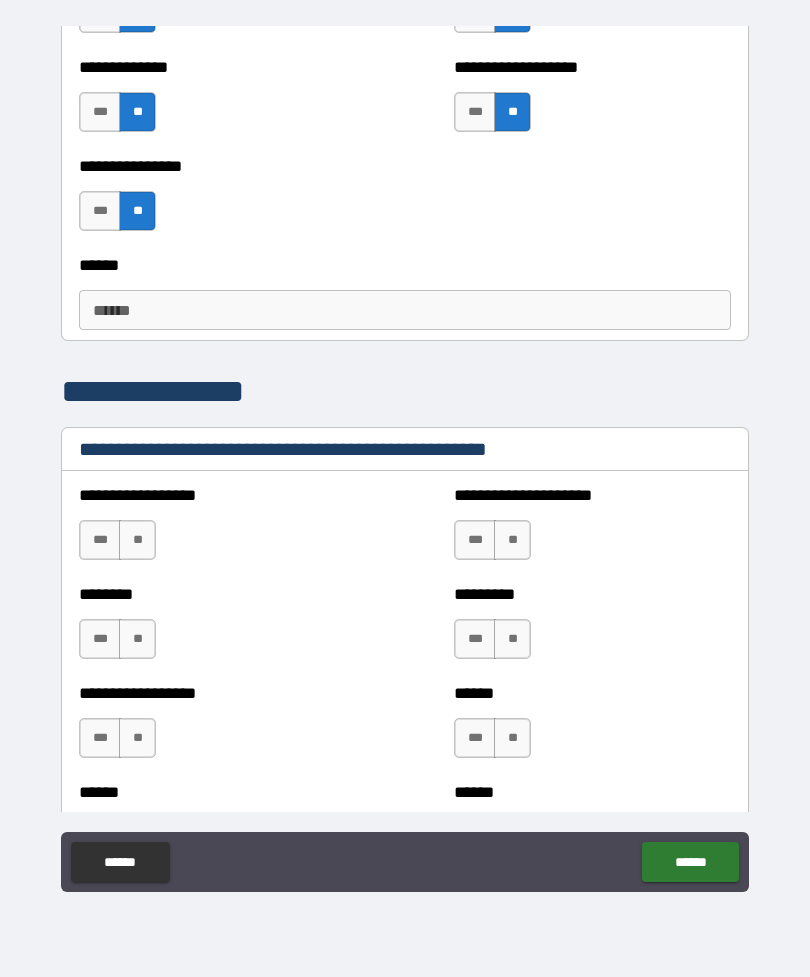 scroll, scrollTop: 2270, scrollLeft: 0, axis: vertical 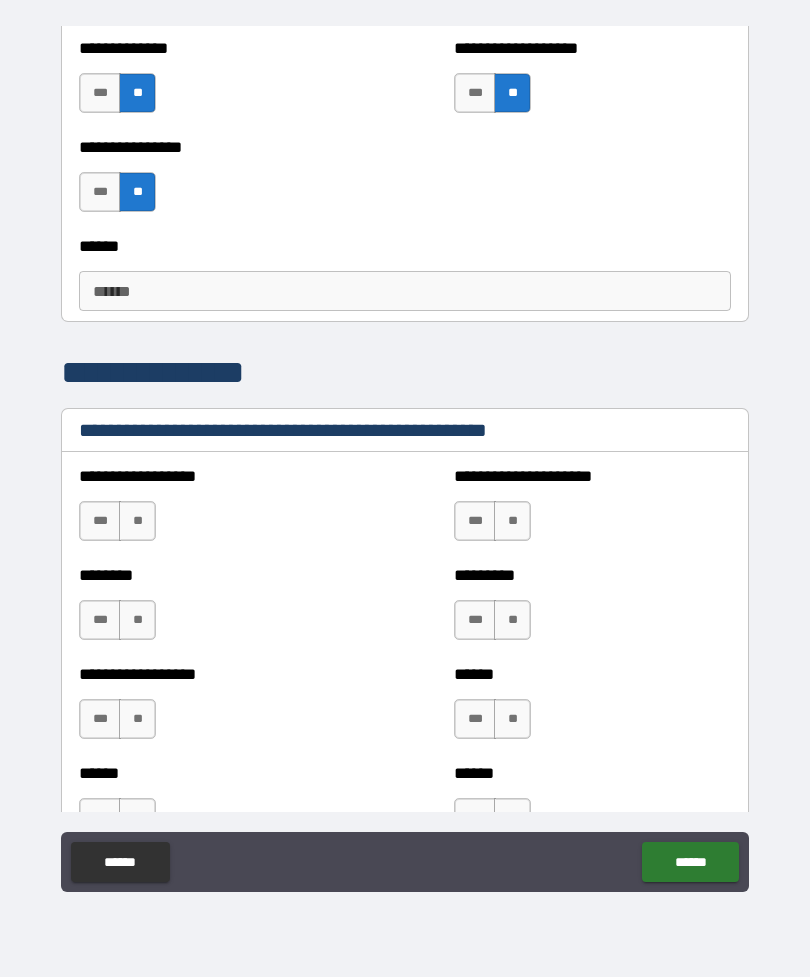 click on "**" at bounding box center [137, 521] 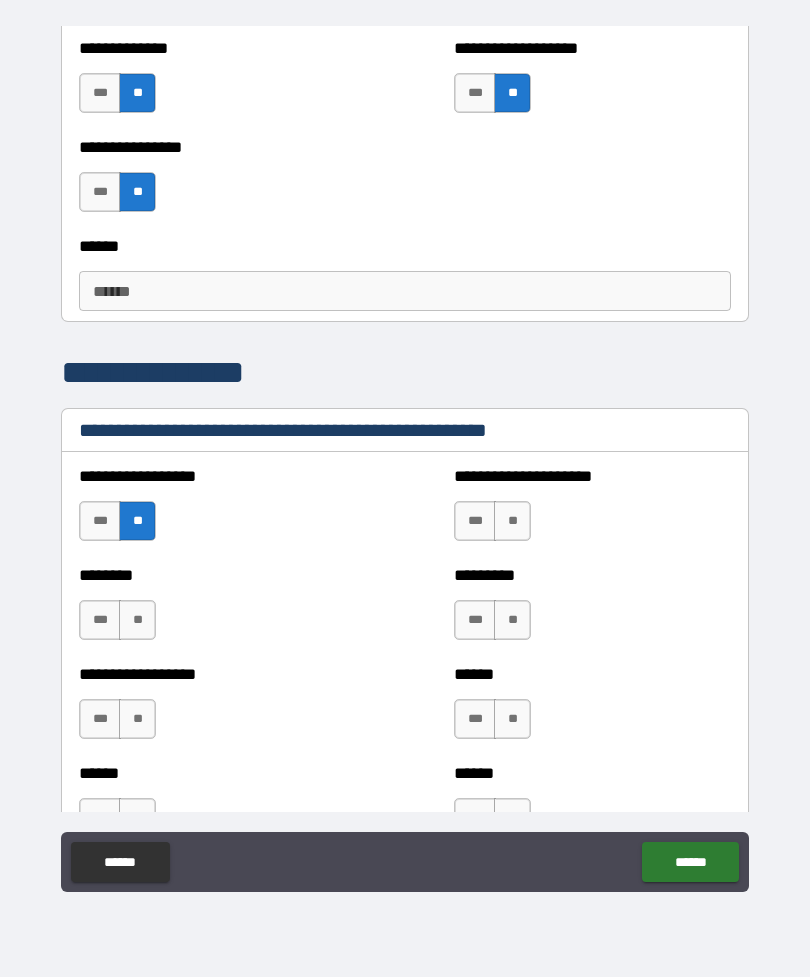 click on "**" at bounding box center [512, 521] 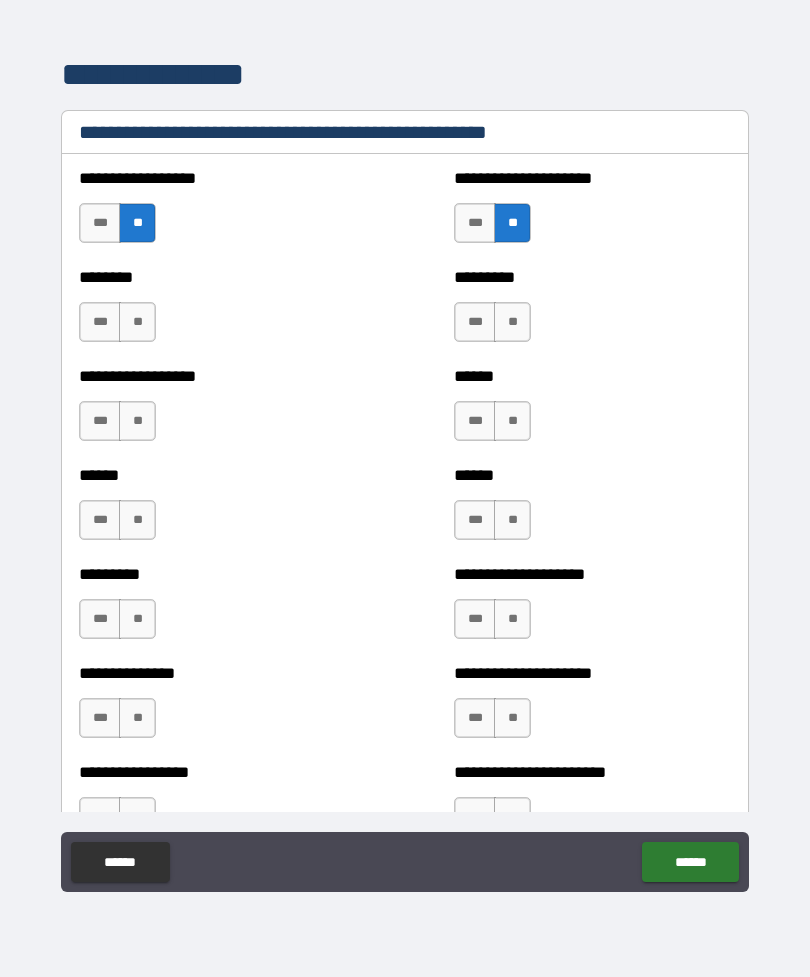 scroll, scrollTop: 2570, scrollLeft: 0, axis: vertical 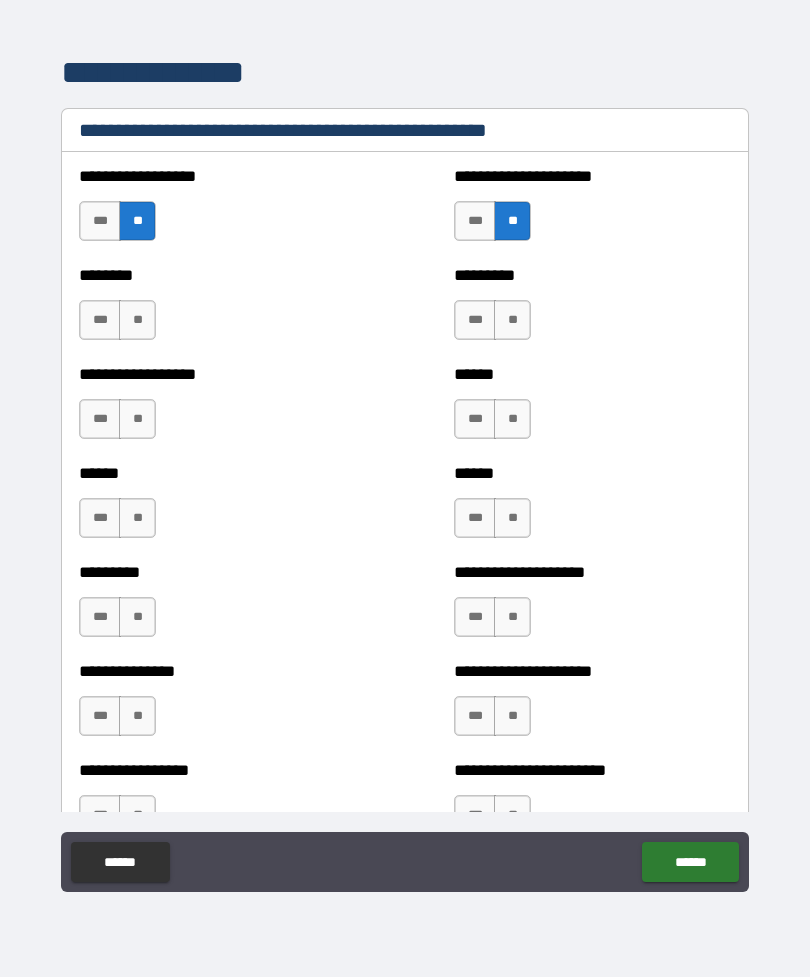 click on "**" at bounding box center (137, 320) 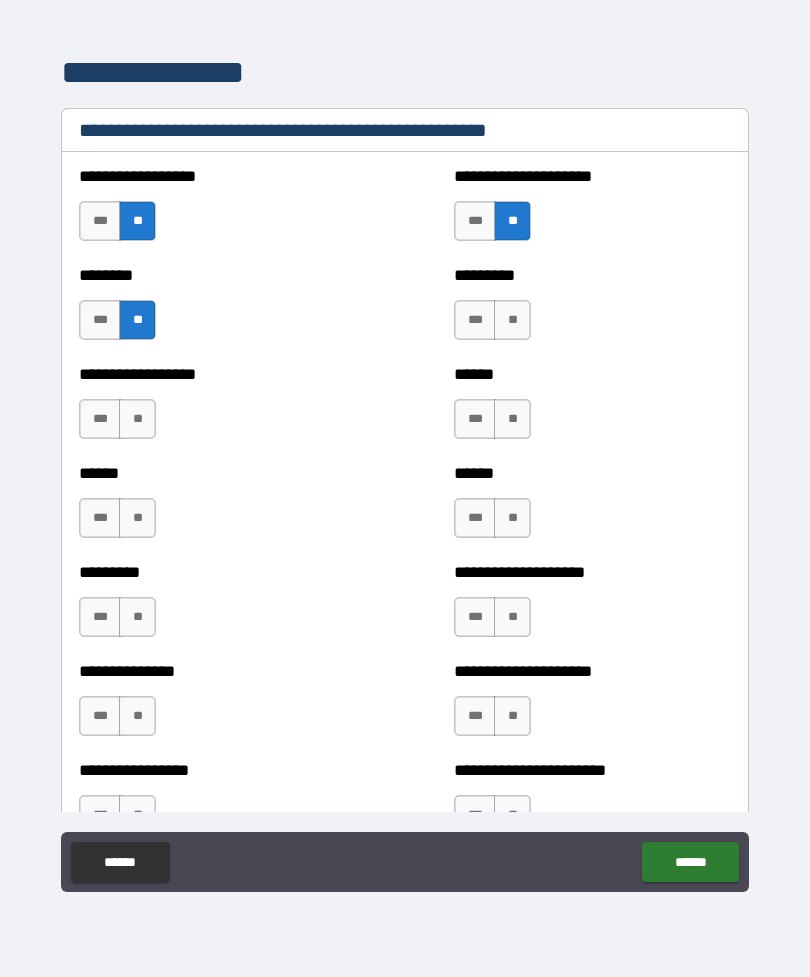 click on "**" at bounding box center [137, 419] 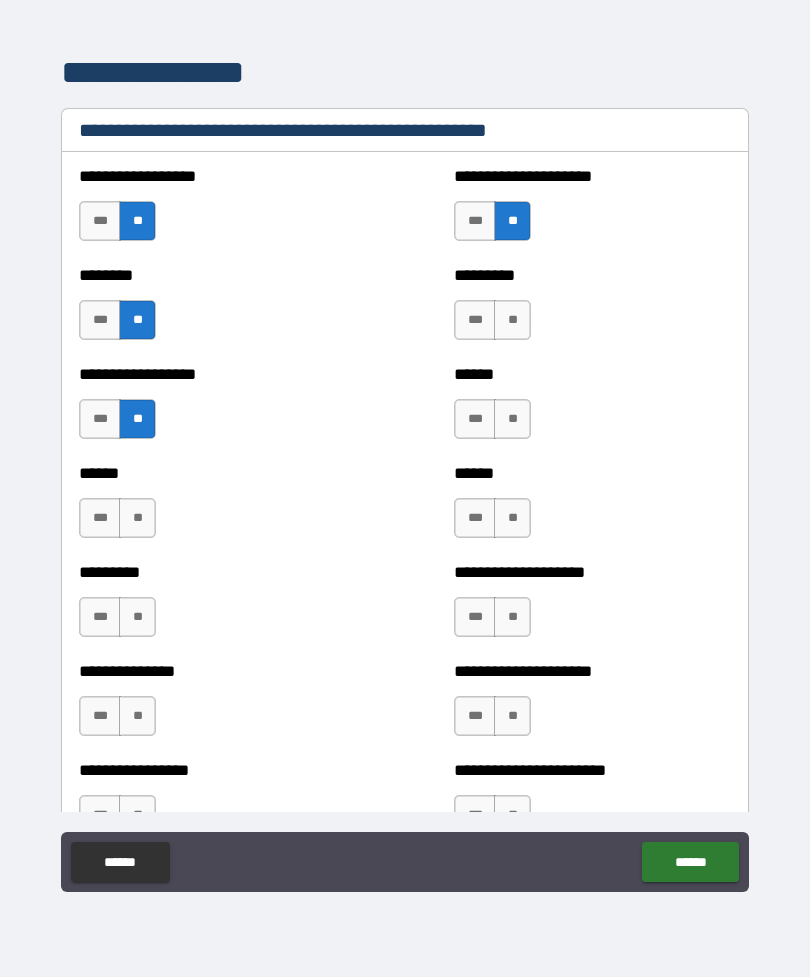 click on "**" at bounding box center [137, 518] 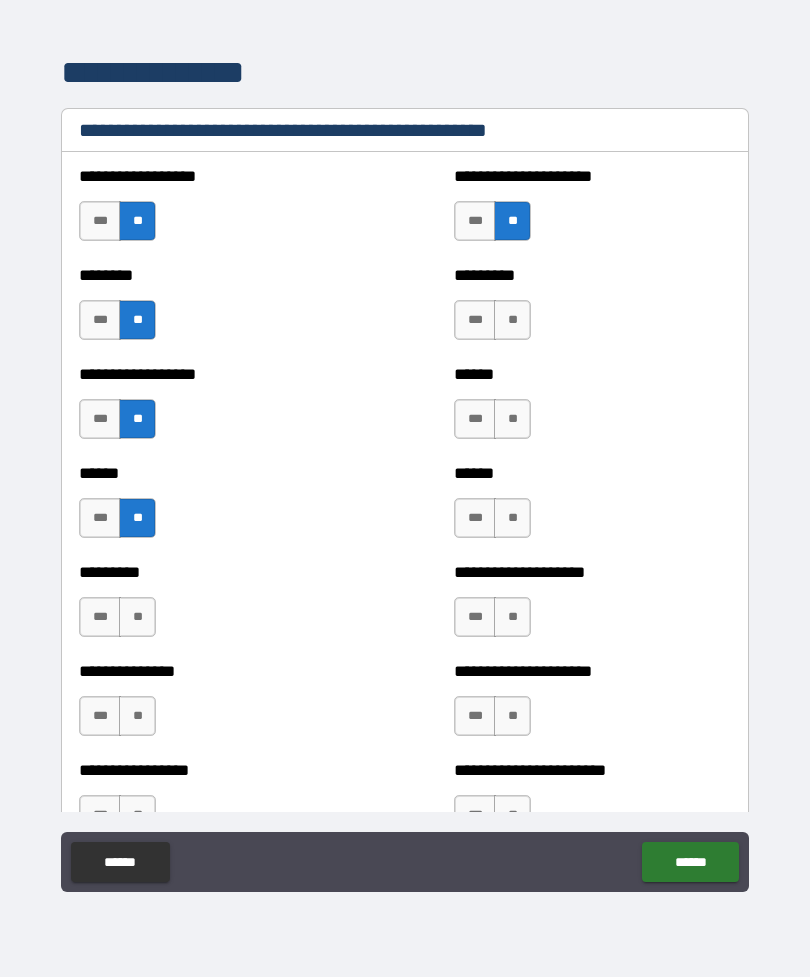 click on "**" at bounding box center (137, 617) 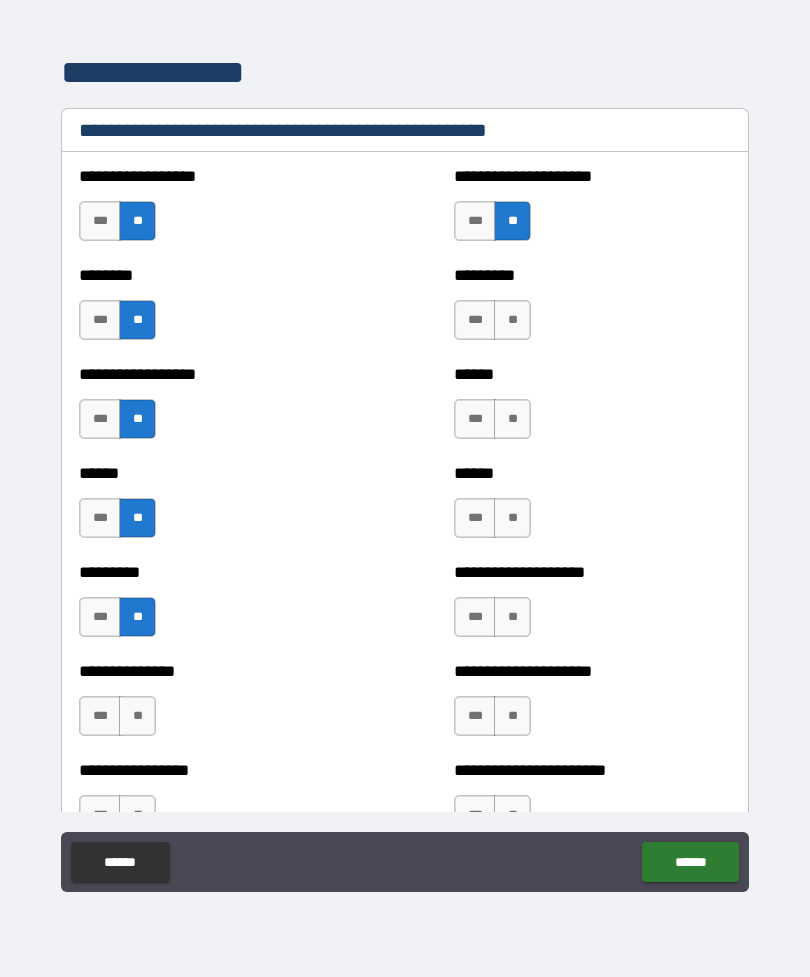 click on "**" at bounding box center (512, 419) 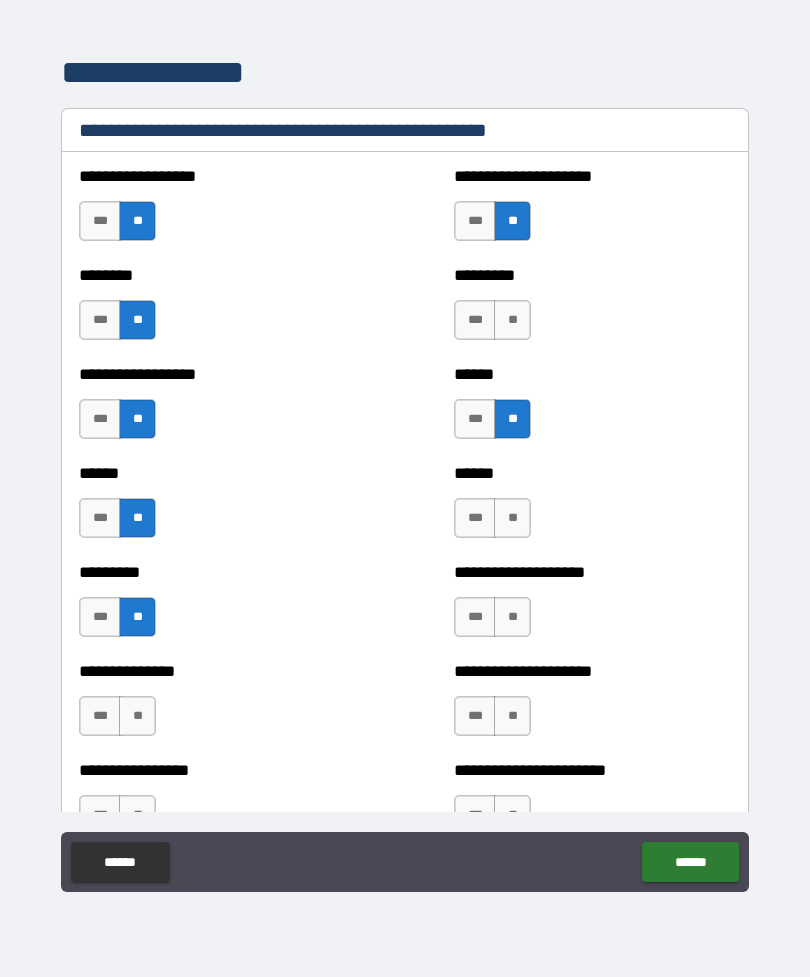 click on "**" at bounding box center (512, 320) 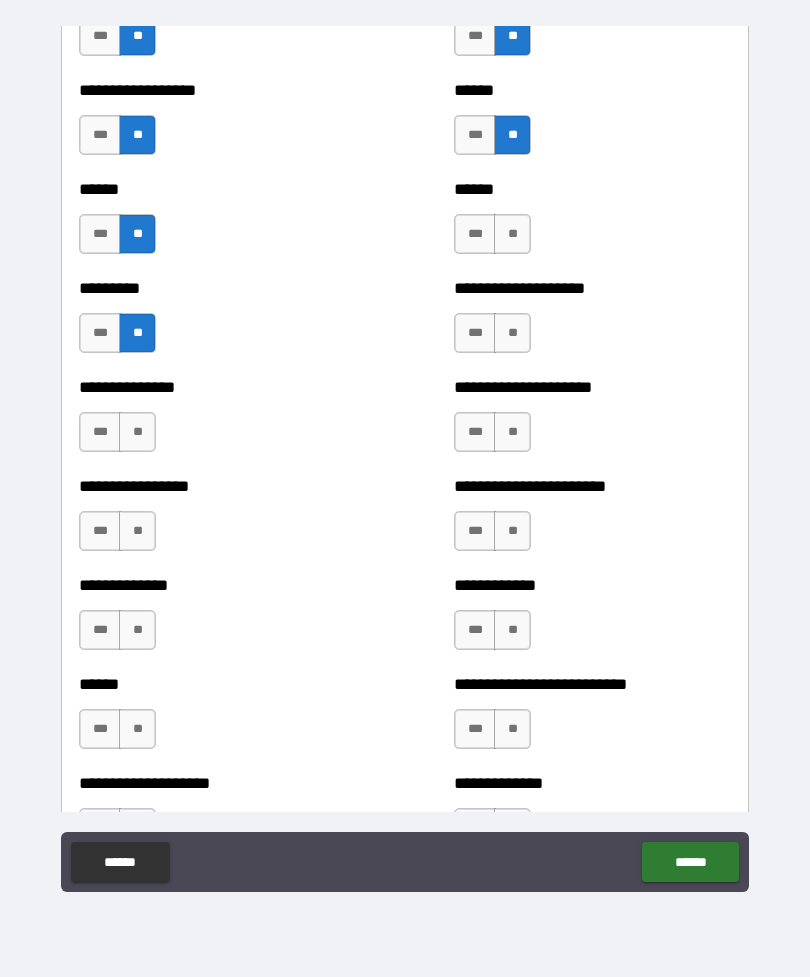 scroll, scrollTop: 2865, scrollLeft: 0, axis: vertical 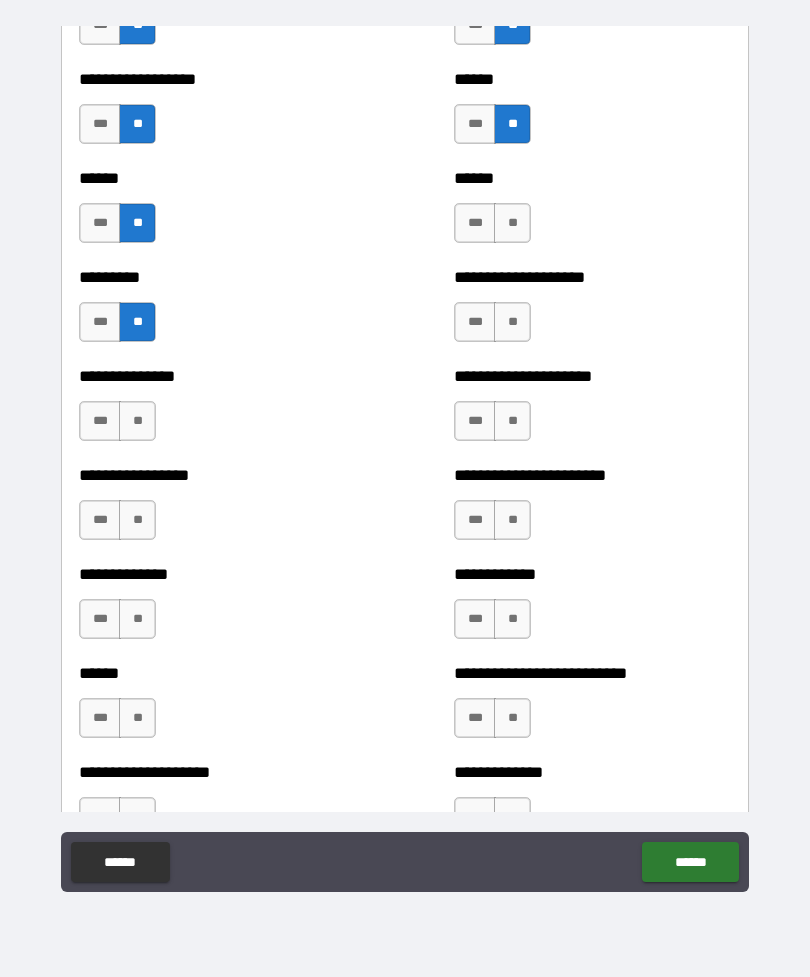 click on "**" at bounding box center (512, 223) 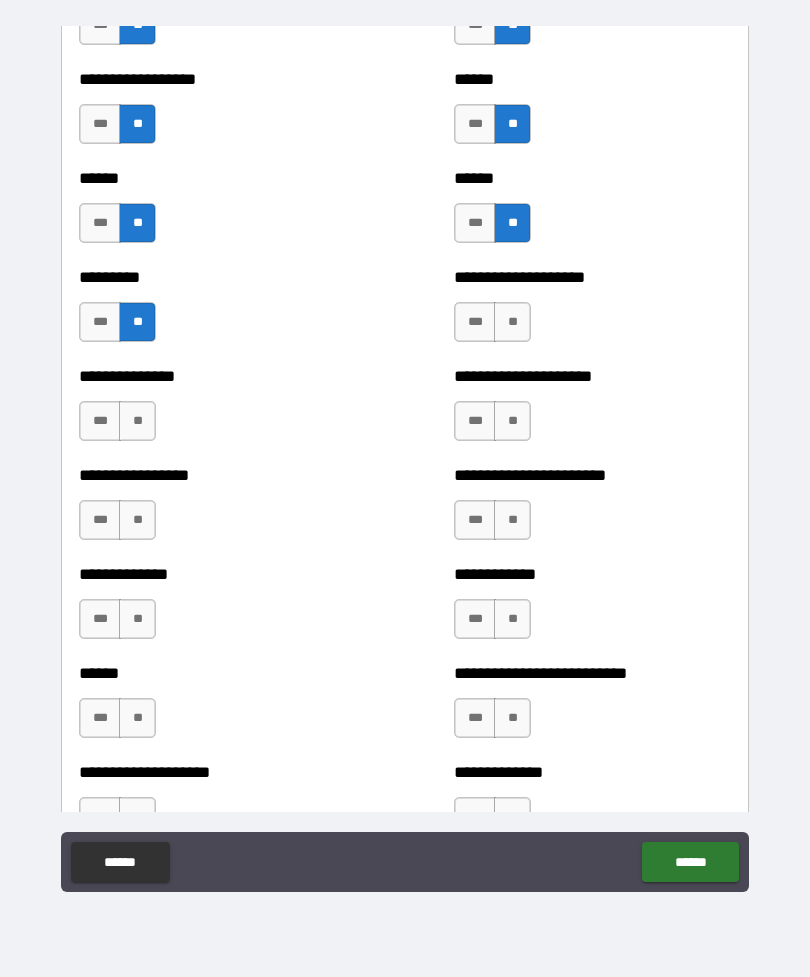 click on "**" at bounding box center [512, 322] 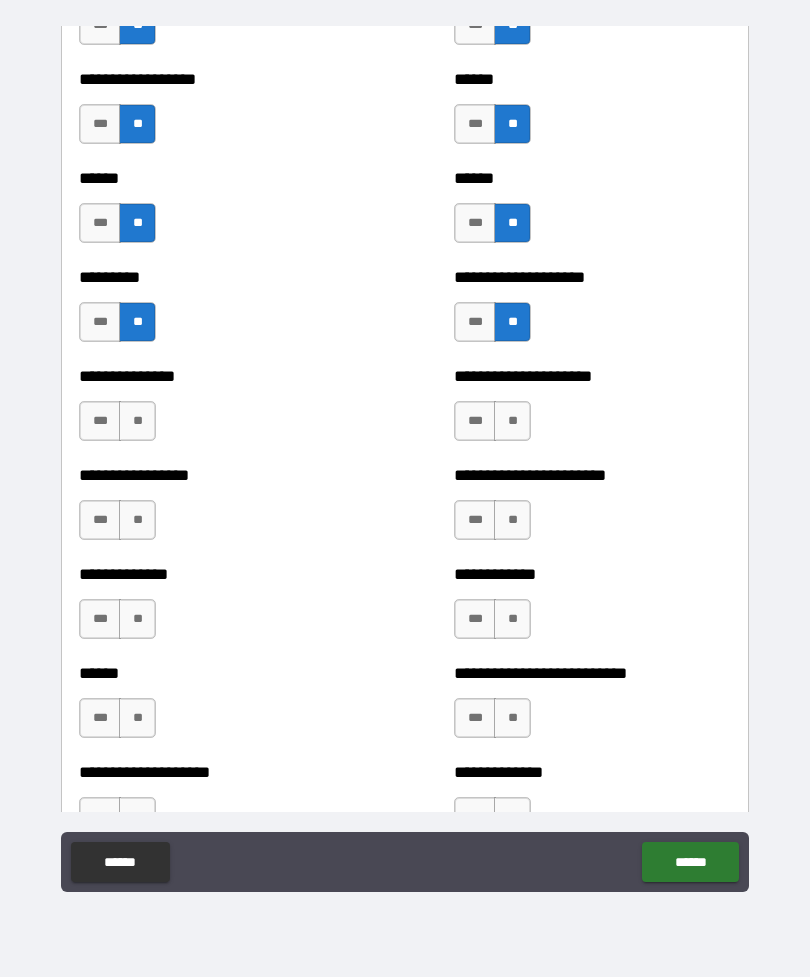 click on "*** **" at bounding box center (495, 426) 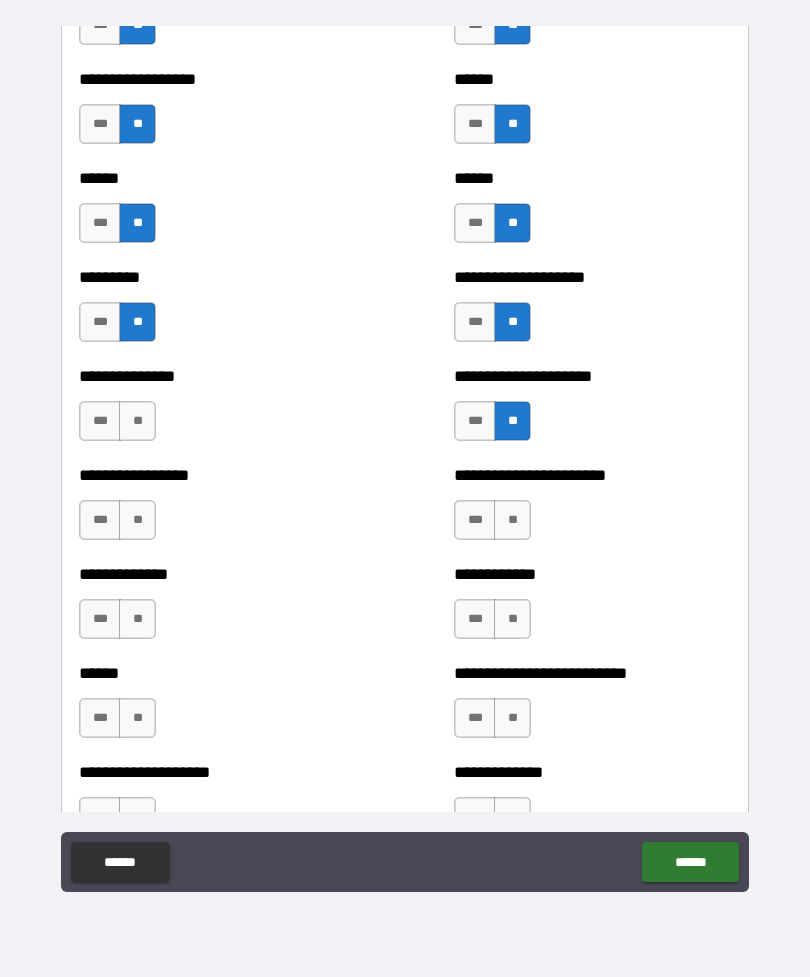 click on "**" at bounding box center (512, 520) 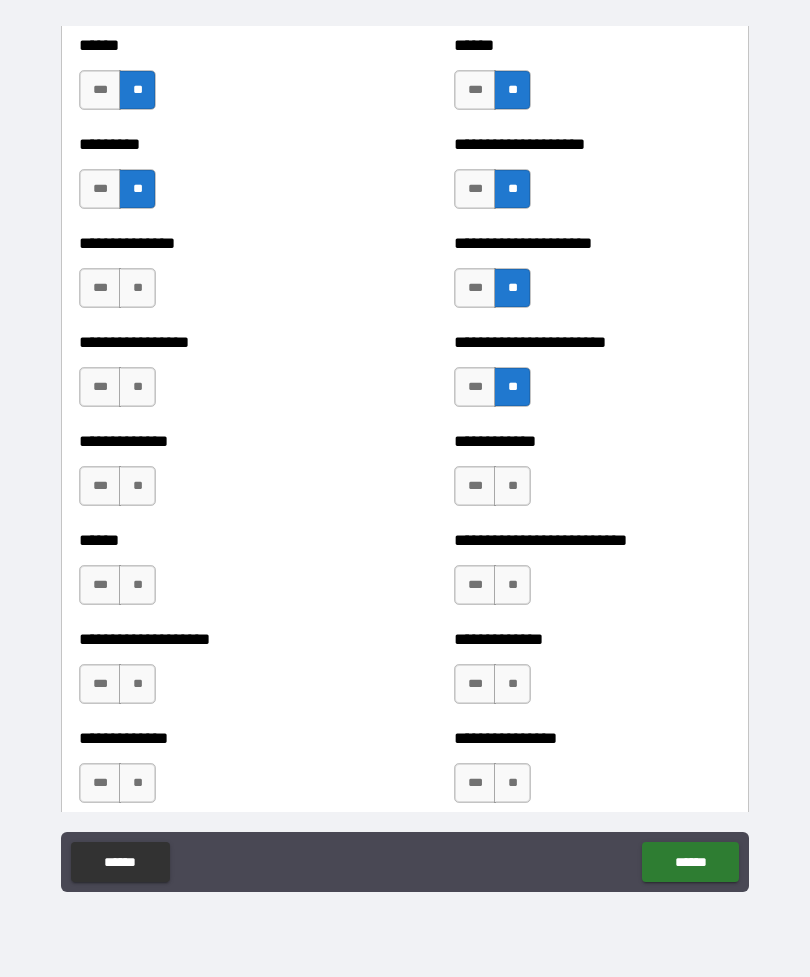 scroll, scrollTop: 3034, scrollLeft: 0, axis: vertical 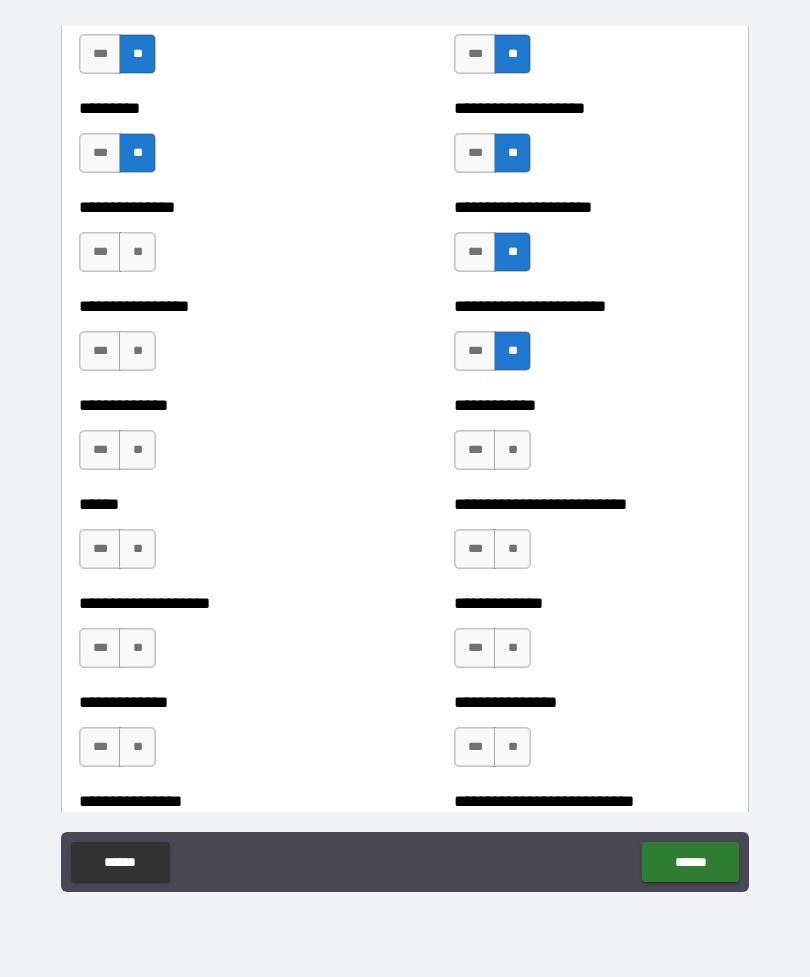 click on "**" at bounding box center (137, 252) 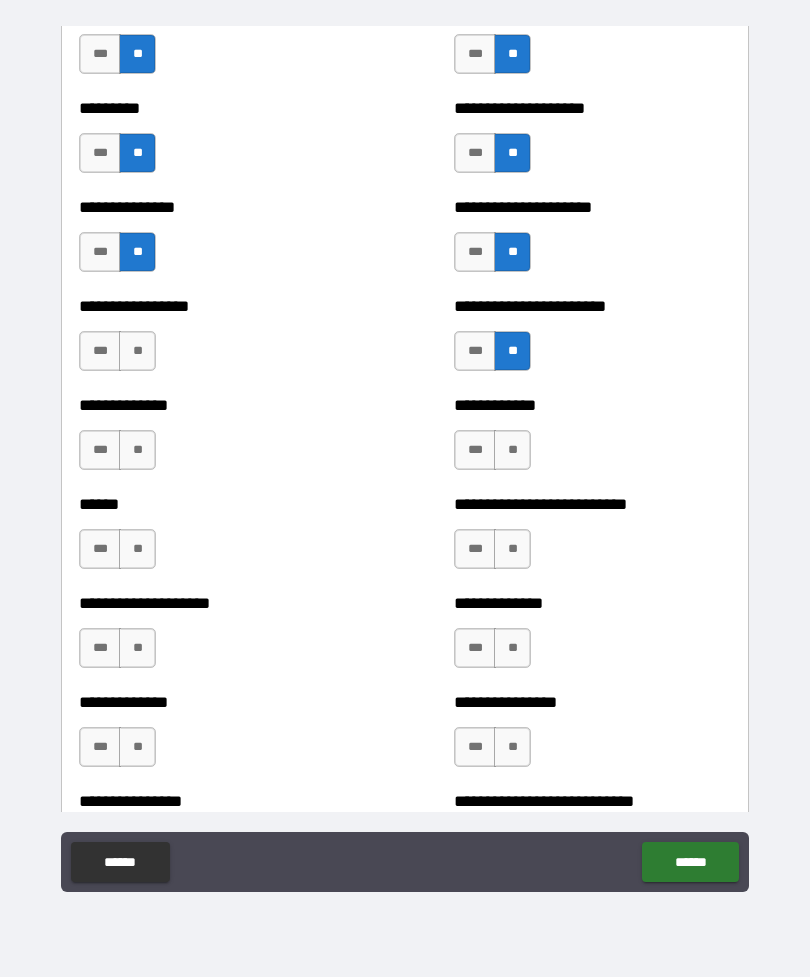 click on "**" at bounding box center (137, 351) 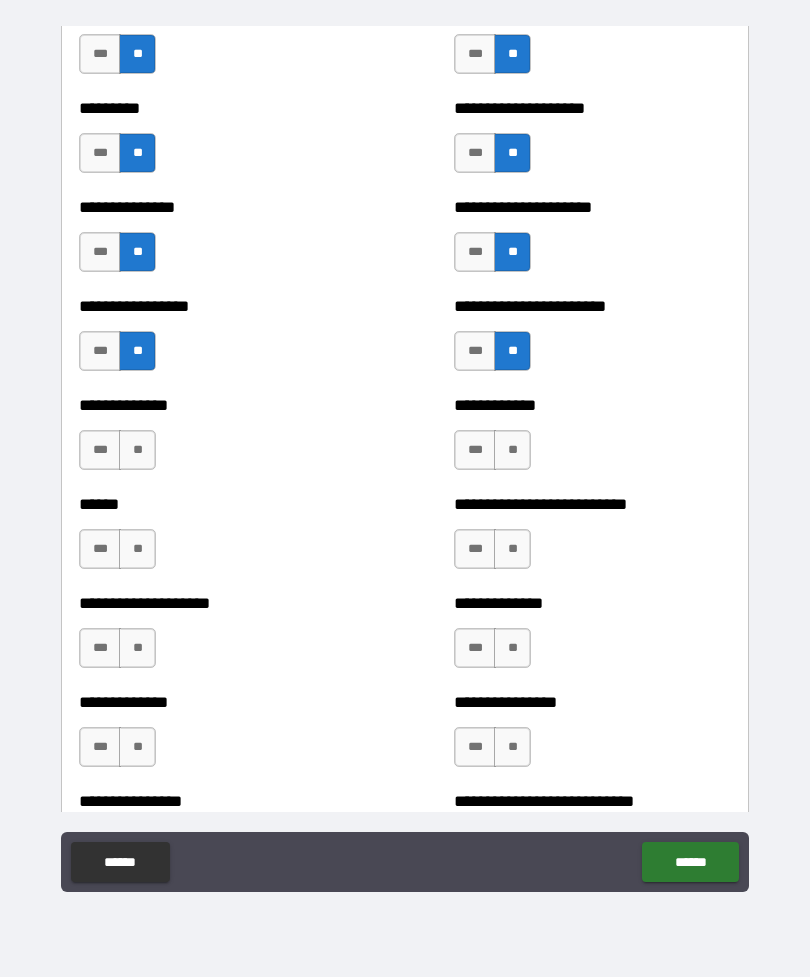 click on "**" at bounding box center [137, 450] 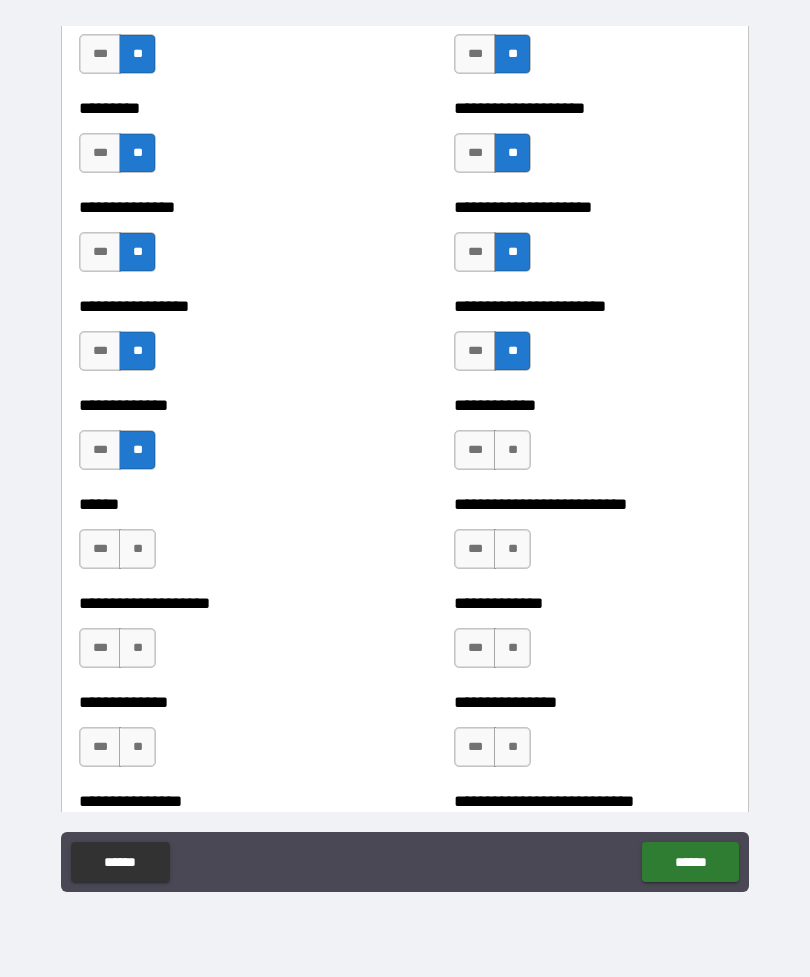 click on "**" at bounding box center [137, 549] 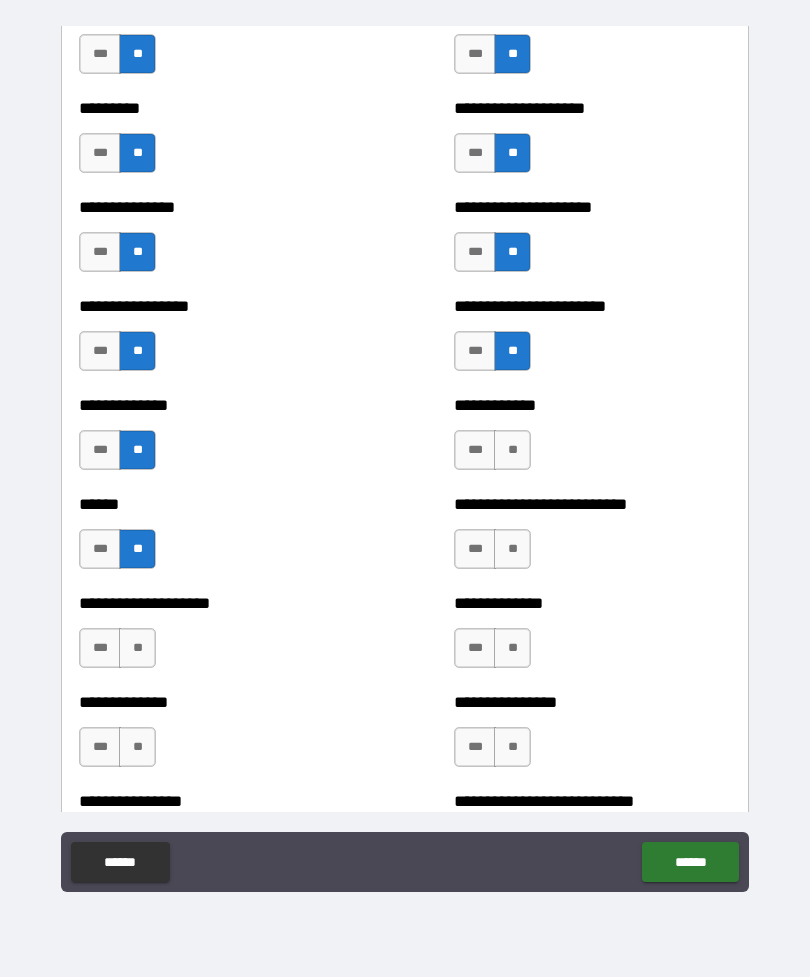 click on "**" at bounding box center [137, 648] 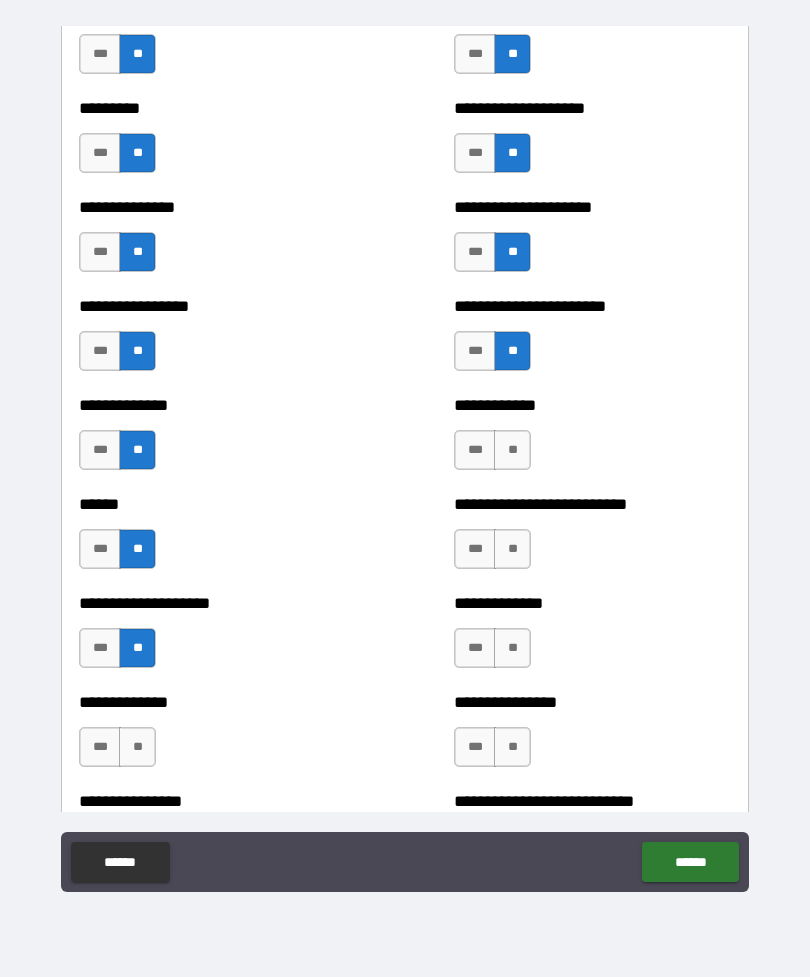 click on "**" at bounding box center (137, 747) 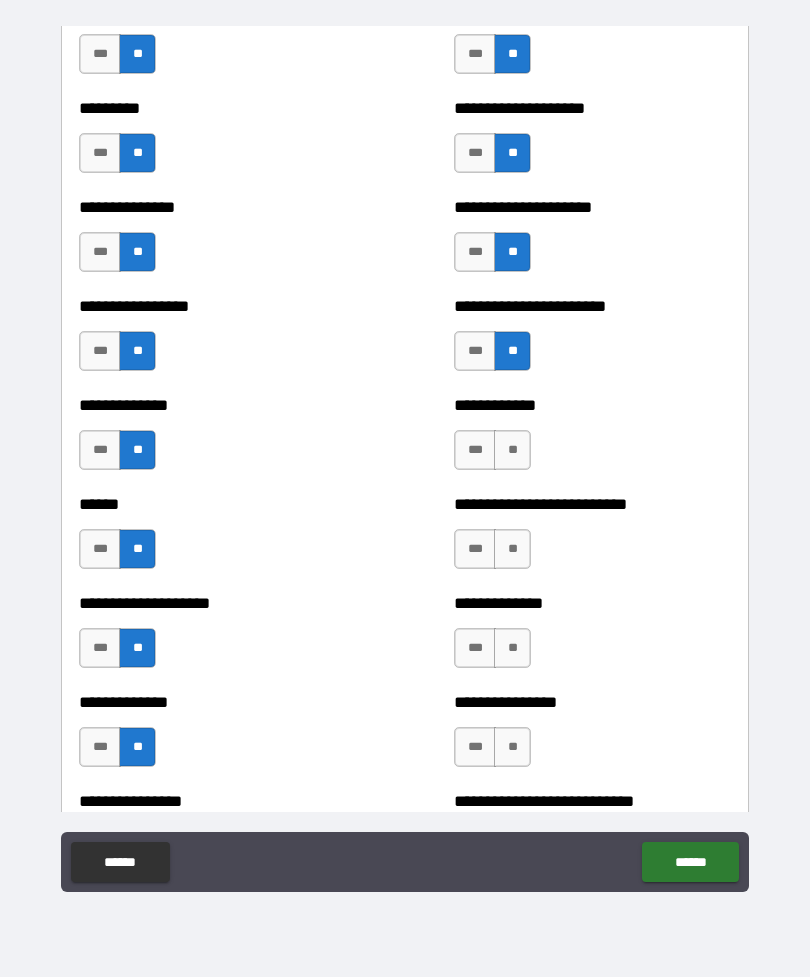 click on "**" at bounding box center (512, 450) 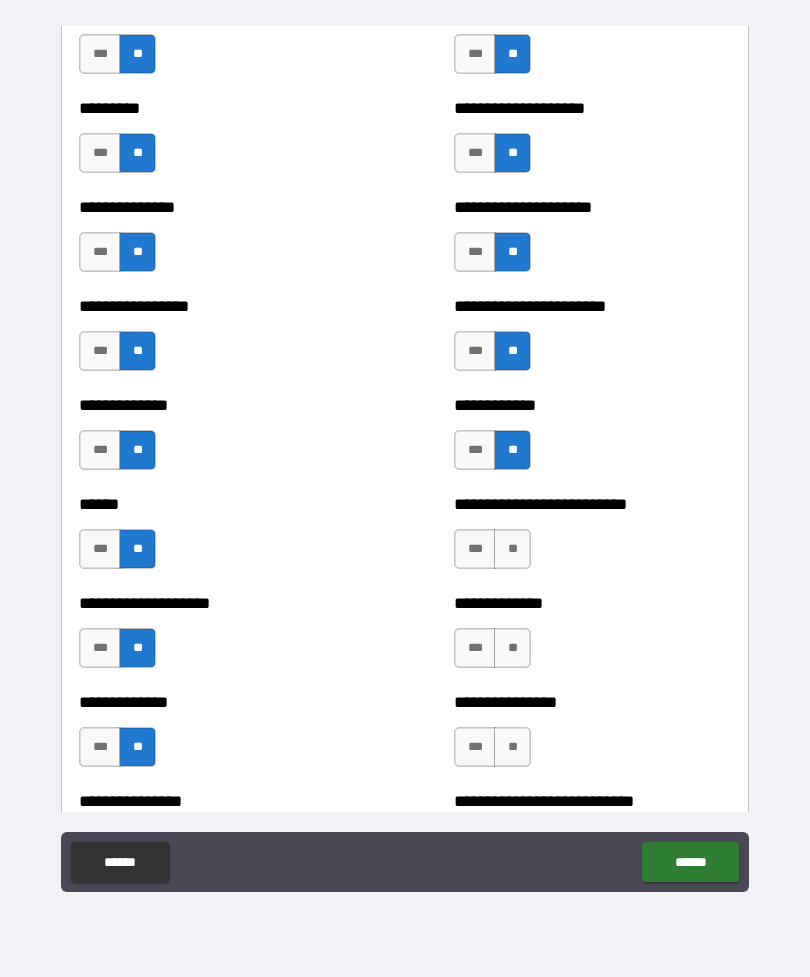 click on "**" at bounding box center (512, 549) 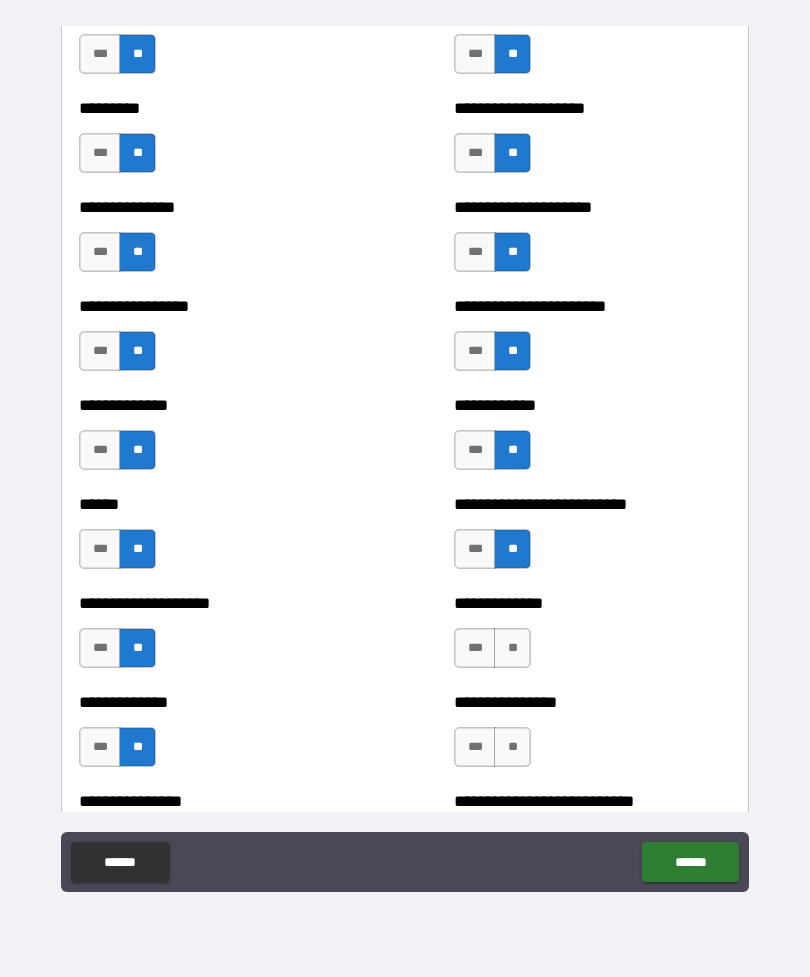 click on "**" at bounding box center (512, 648) 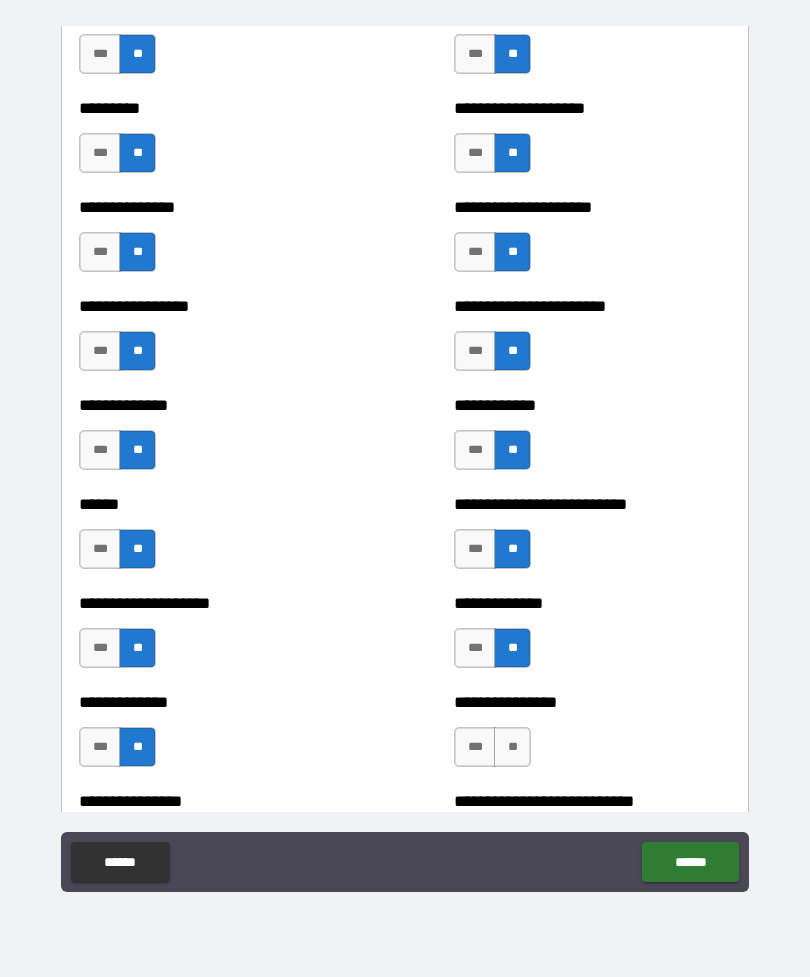 click on "**" at bounding box center (512, 747) 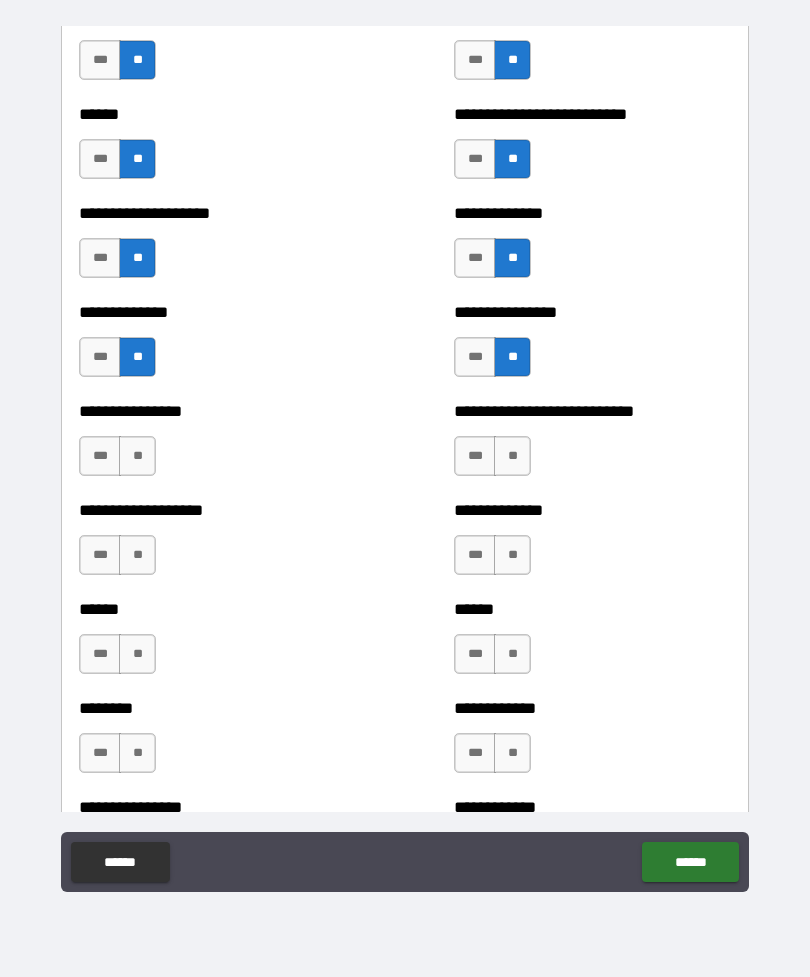 scroll, scrollTop: 3425, scrollLeft: 0, axis: vertical 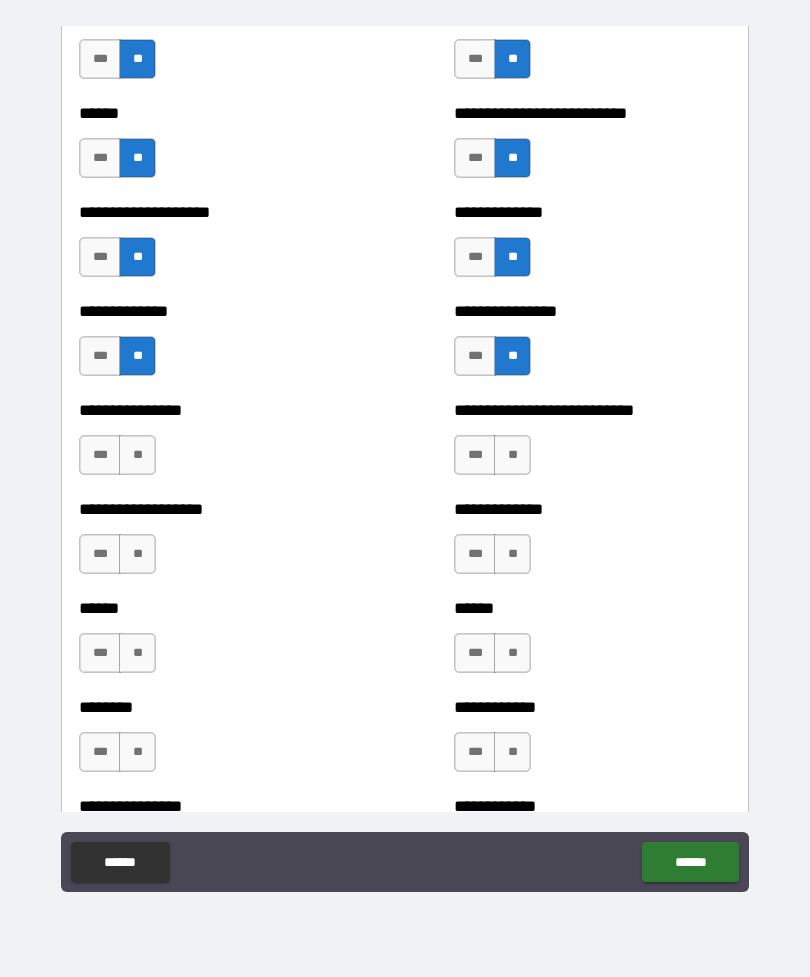 click on "**" at bounding box center (137, 455) 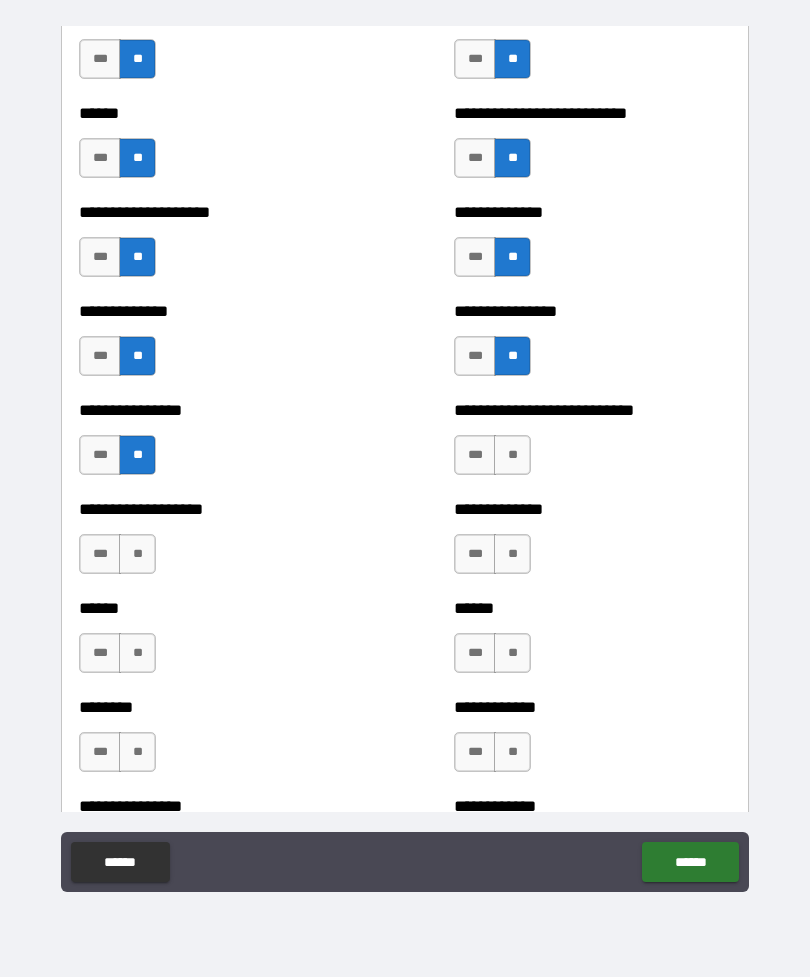 click on "**" at bounding box center (137, 554) 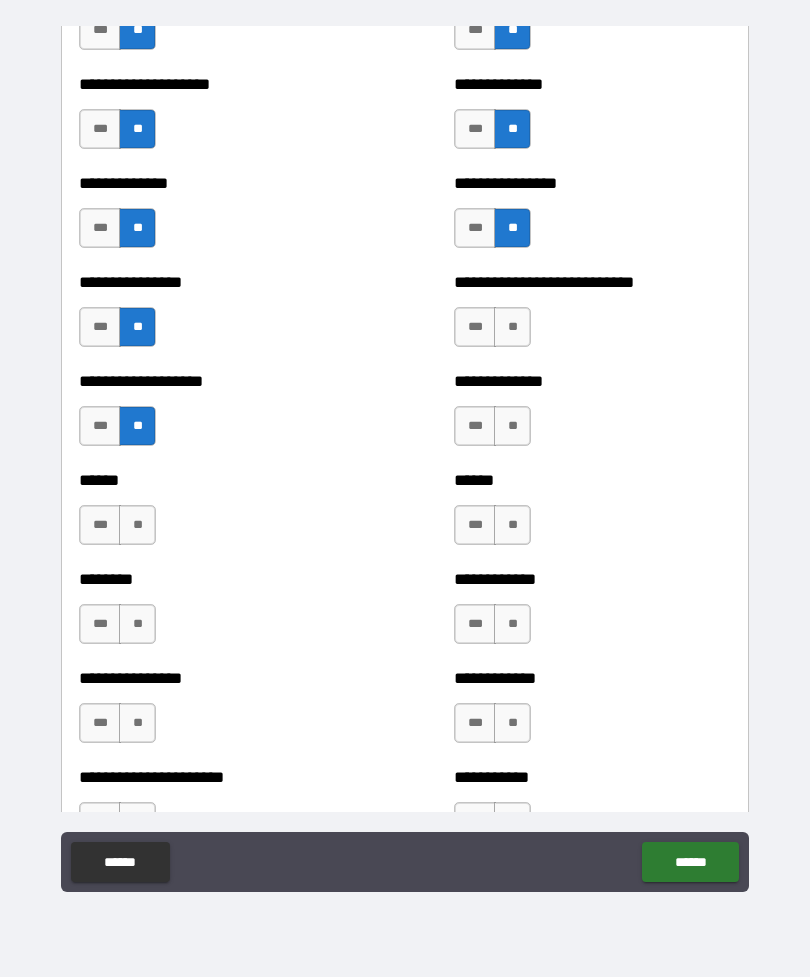 scroll, scrollTop: 3574, scrollLeft: 0, axis: vertical 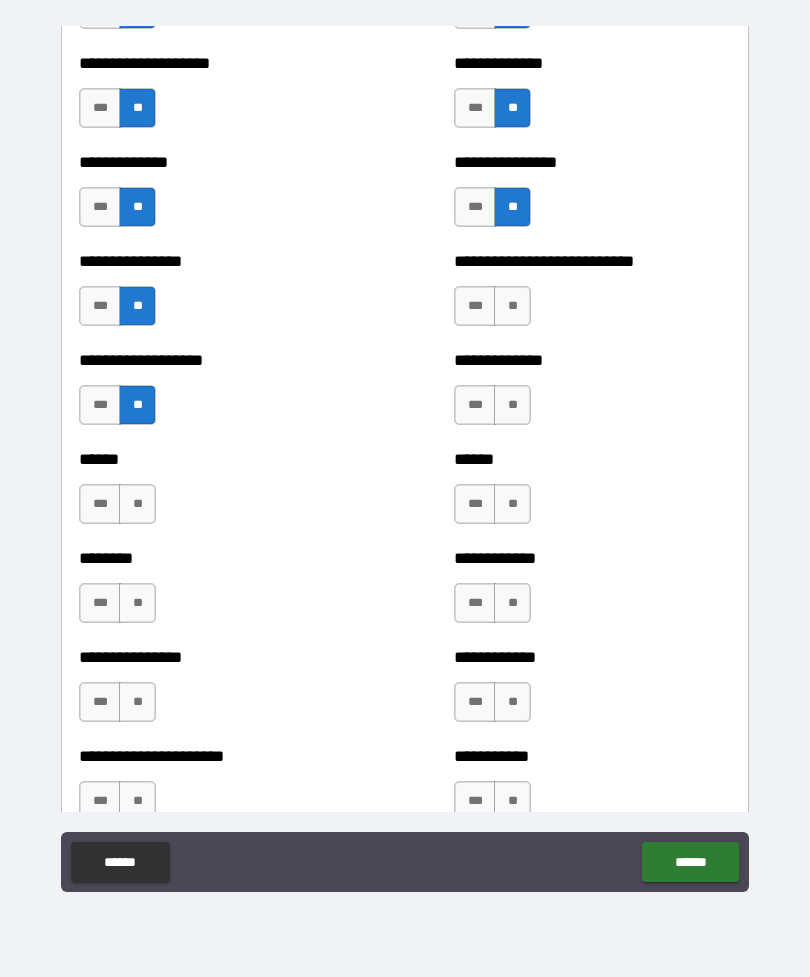 click on "**" at bounding box center [137, 504] 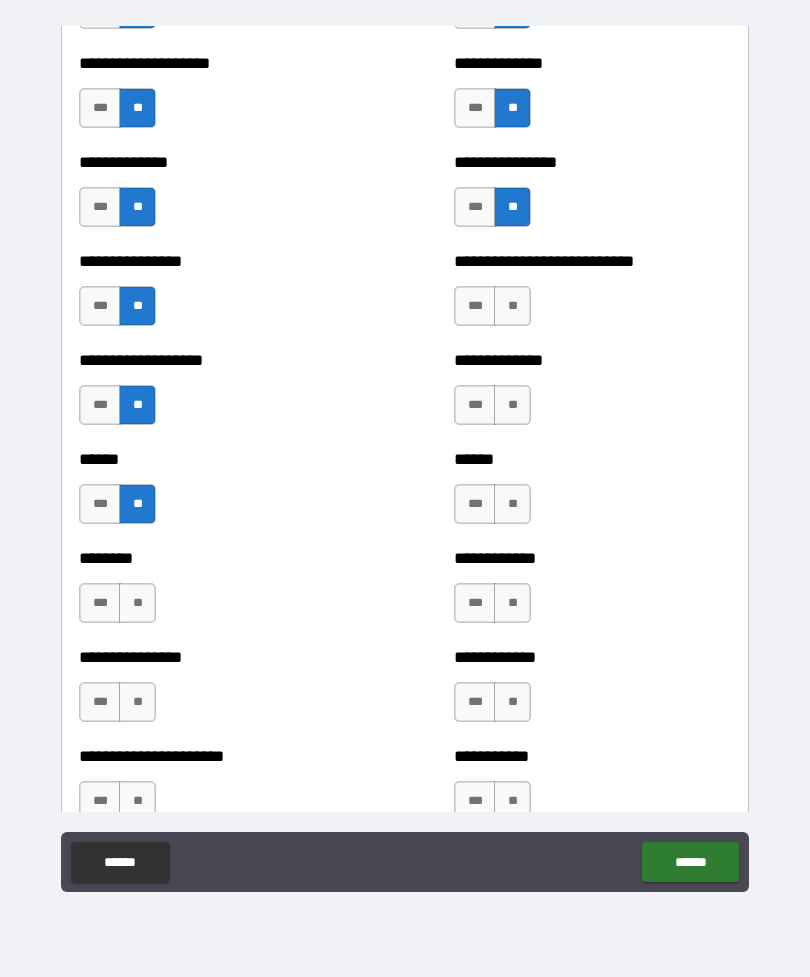 click on "**" at bounding box center [137, 603] 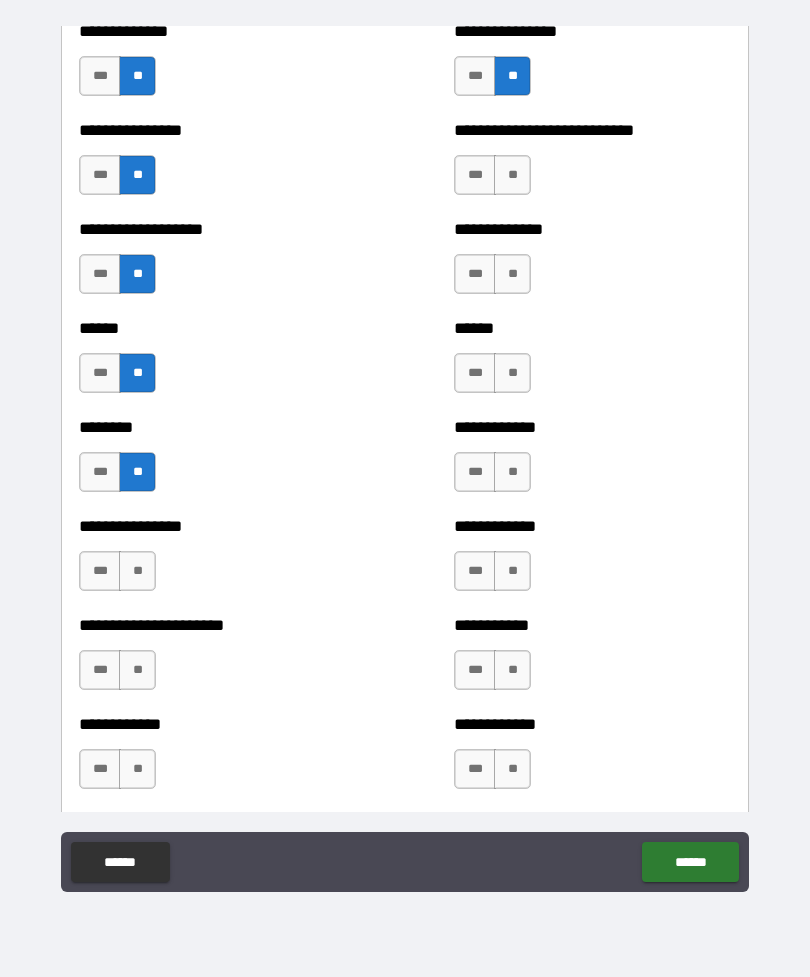 scroll, scrollTop: 3754, scrollLeft: 0, axis: vertical 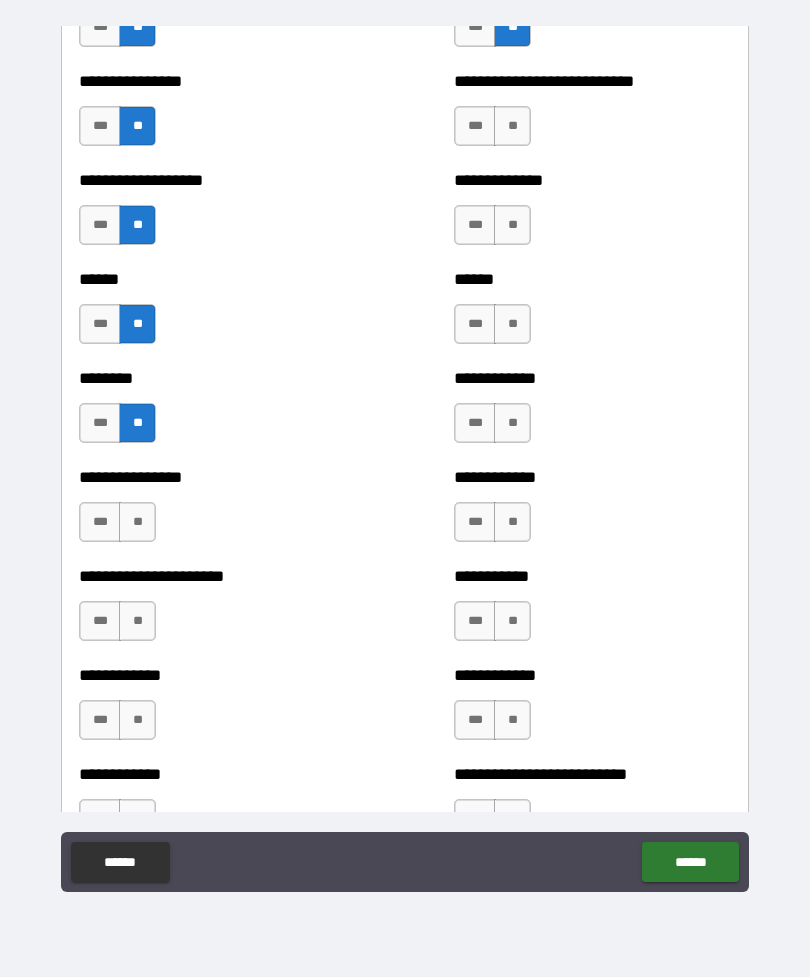 click on "**" at bounding box center [137, 522] 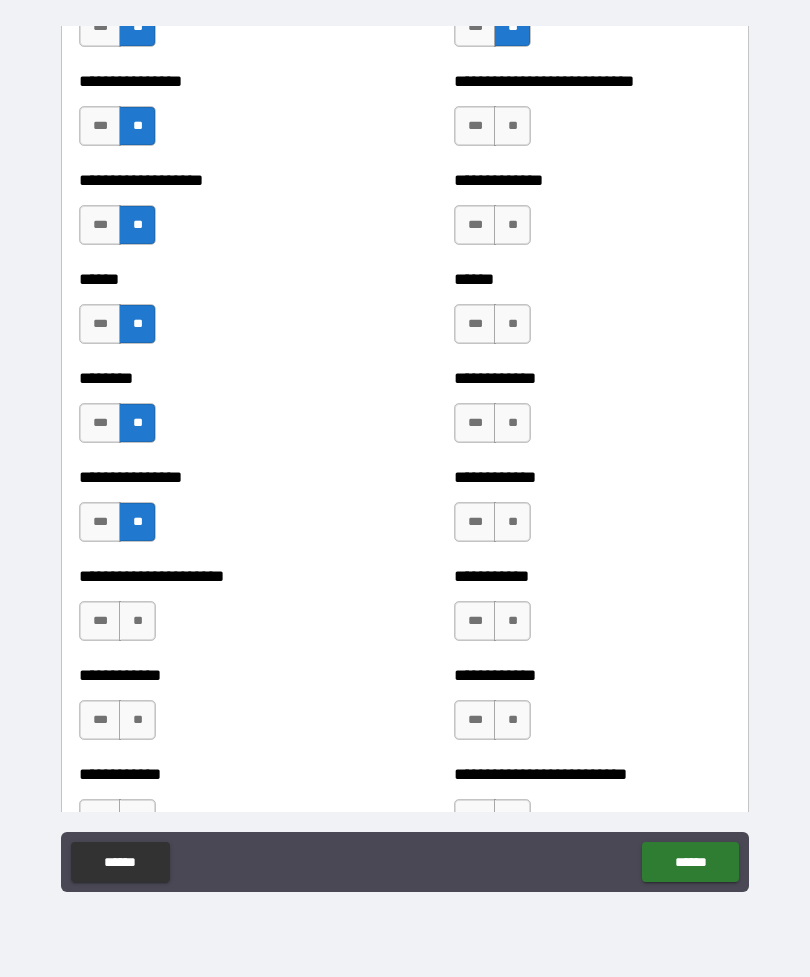 click on "**" at bounding box center [137, 621] 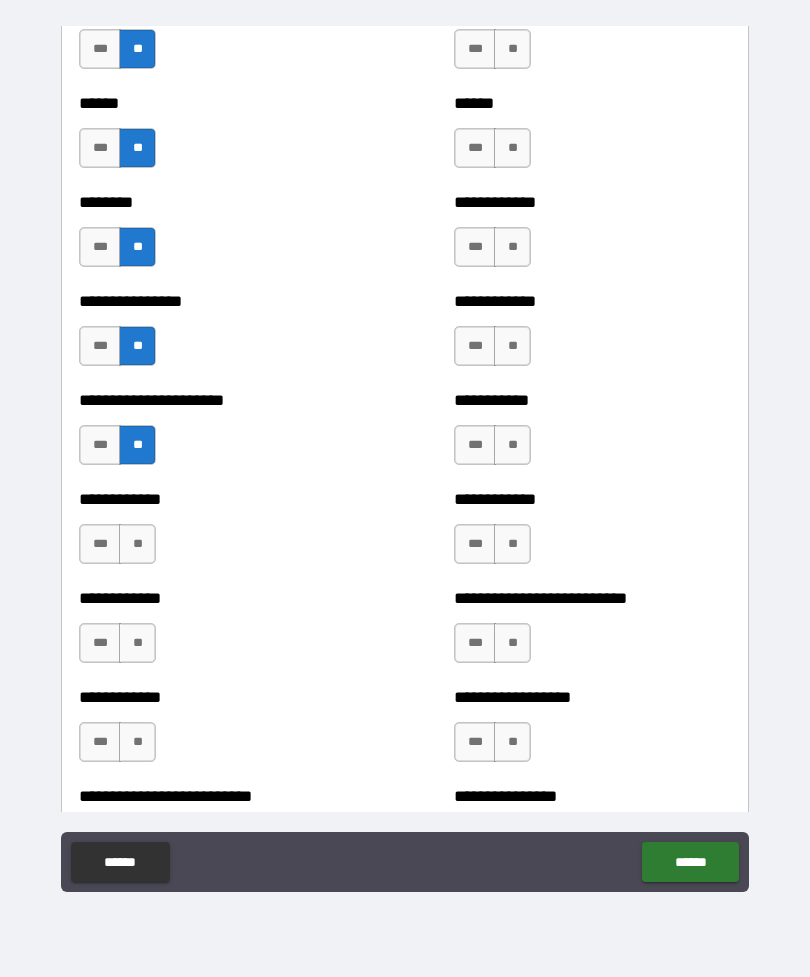 scroll, scrollTop: 3945, scrollLeft: 0, axis: vertical 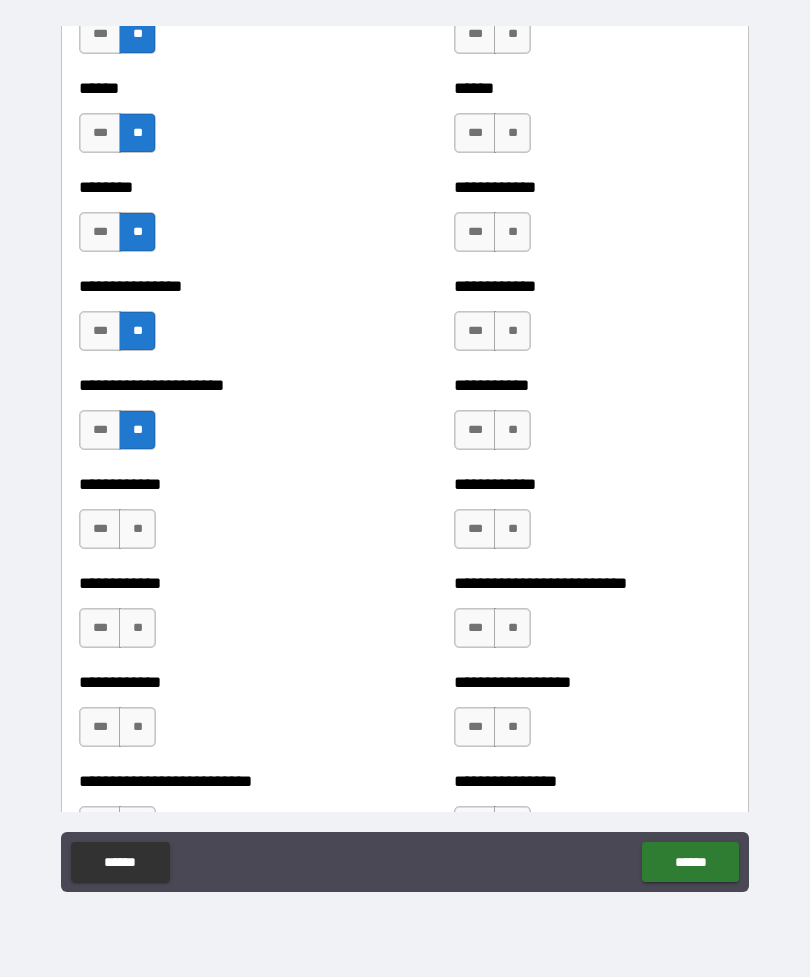 click on "**" at bounding box center [137, 529] 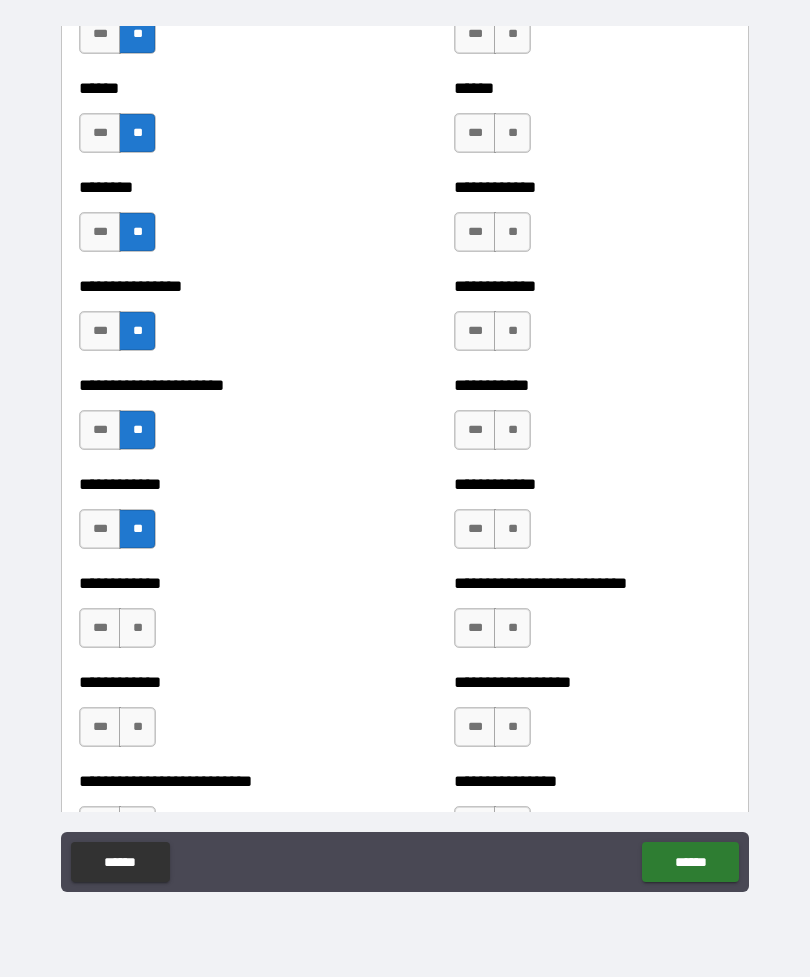 click on "**" at bounding box center (137, 628) 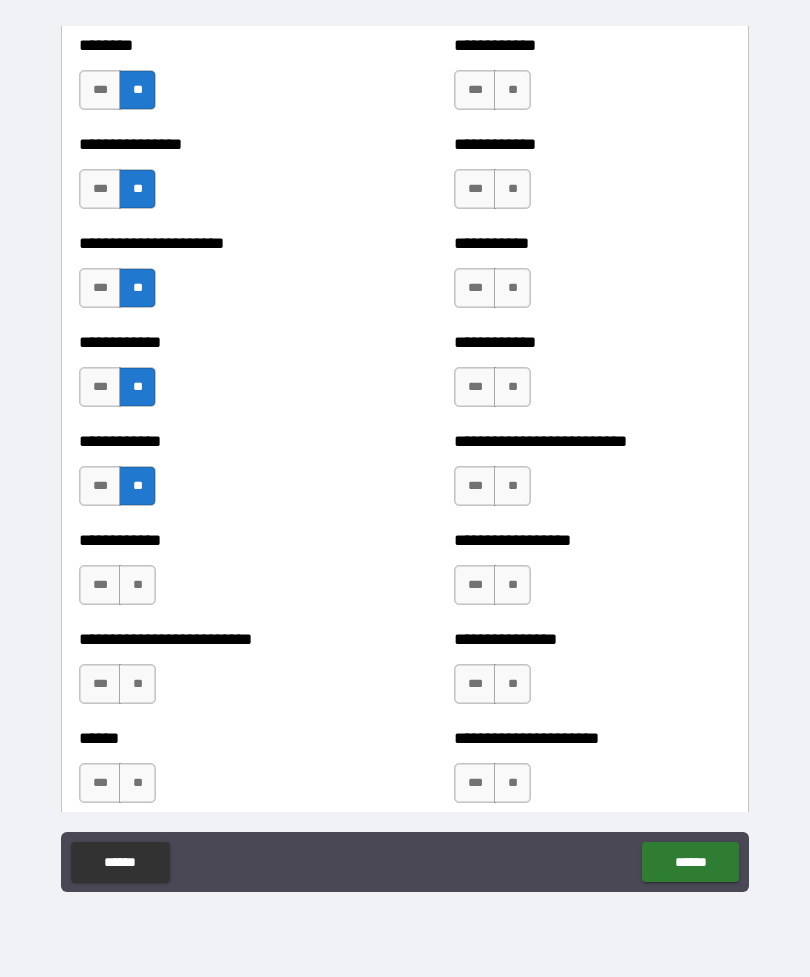 scroll, scrollTop: 4095, scrollLeft: 0, axis: vertical 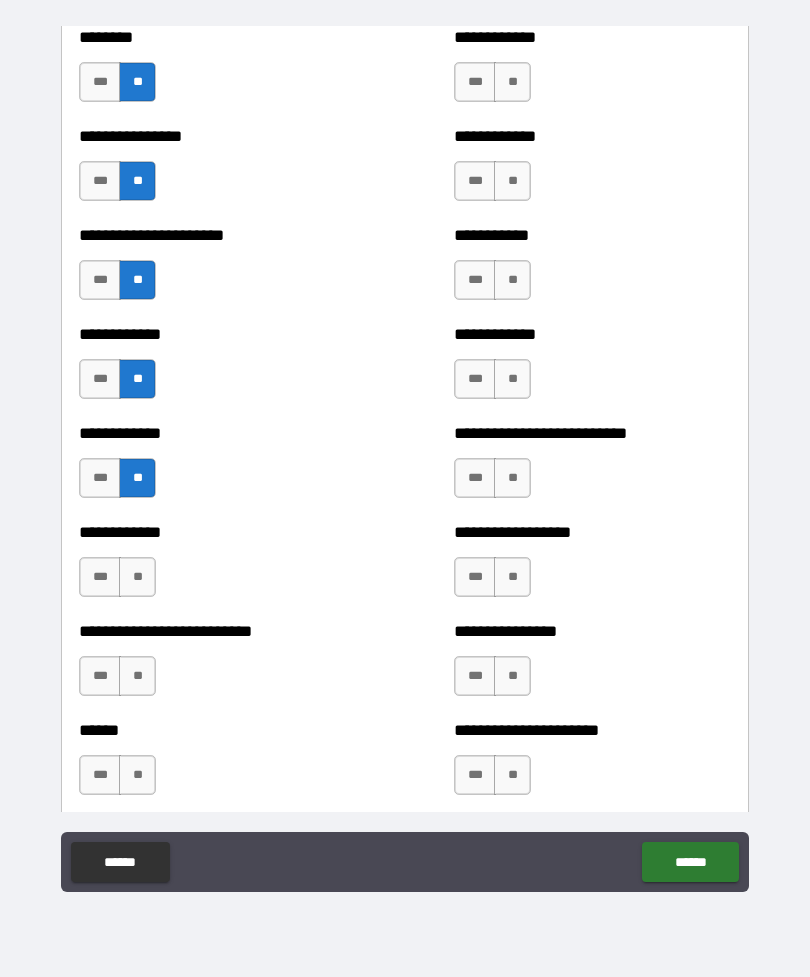 click on "**" at bounding box center [137, 577] 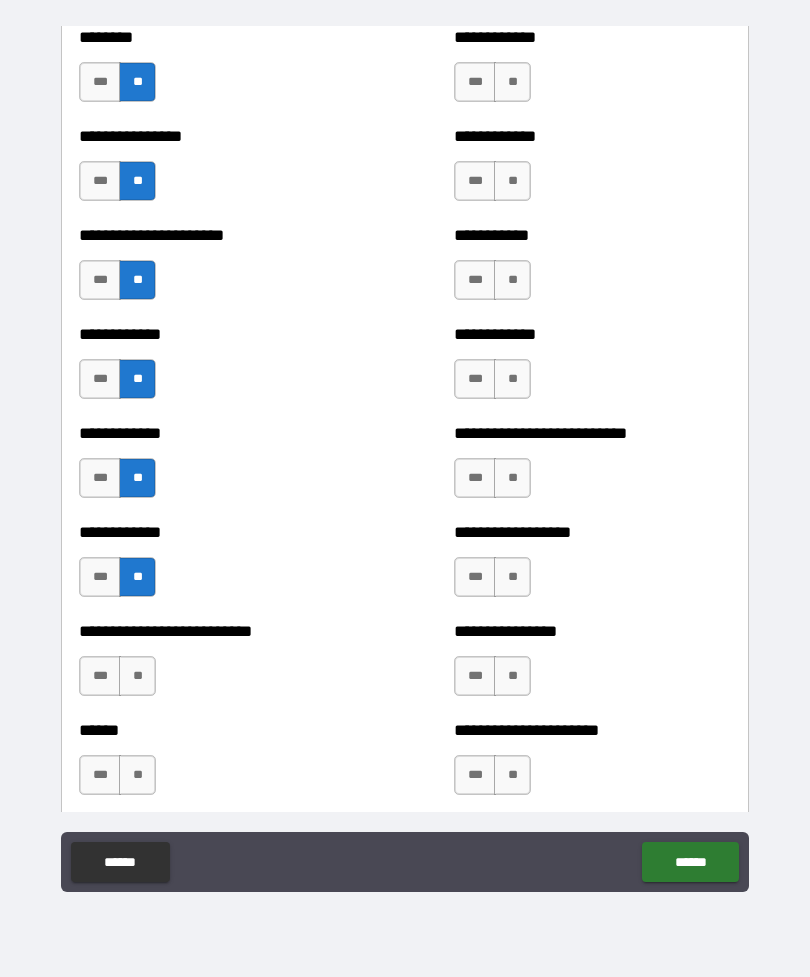 click on "**" at bounding box center (137, 676) 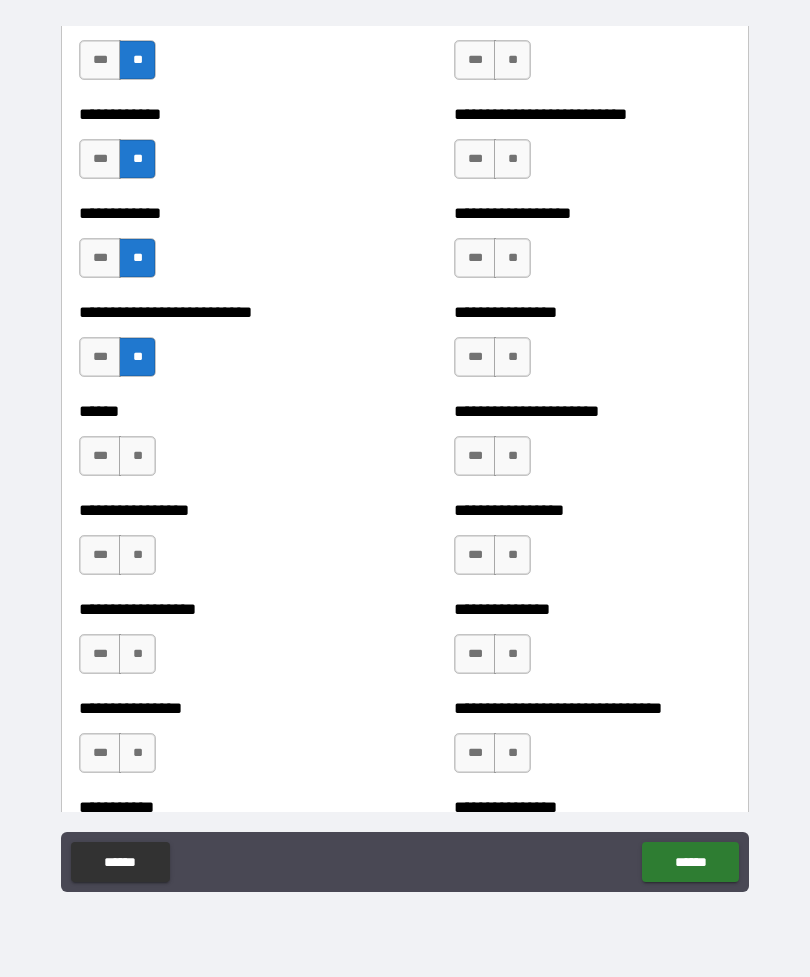 scroll, scrollTop: 4424, scrollLeft: 0, axis: vertical 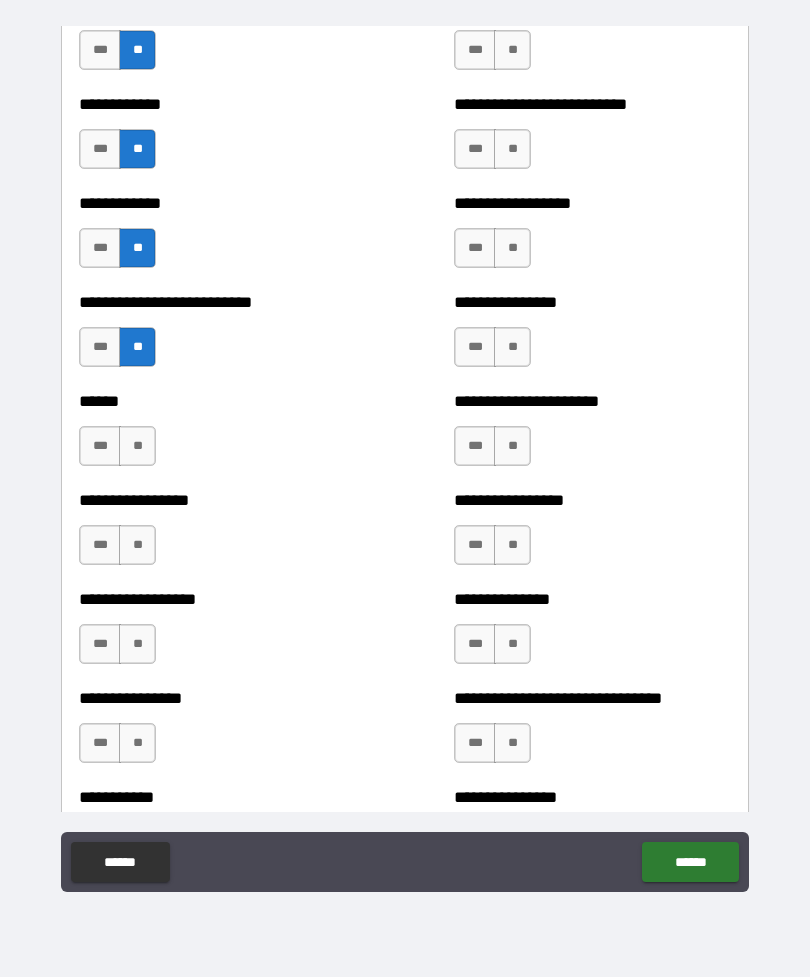 click on "**" at bounding box center (137, 446) 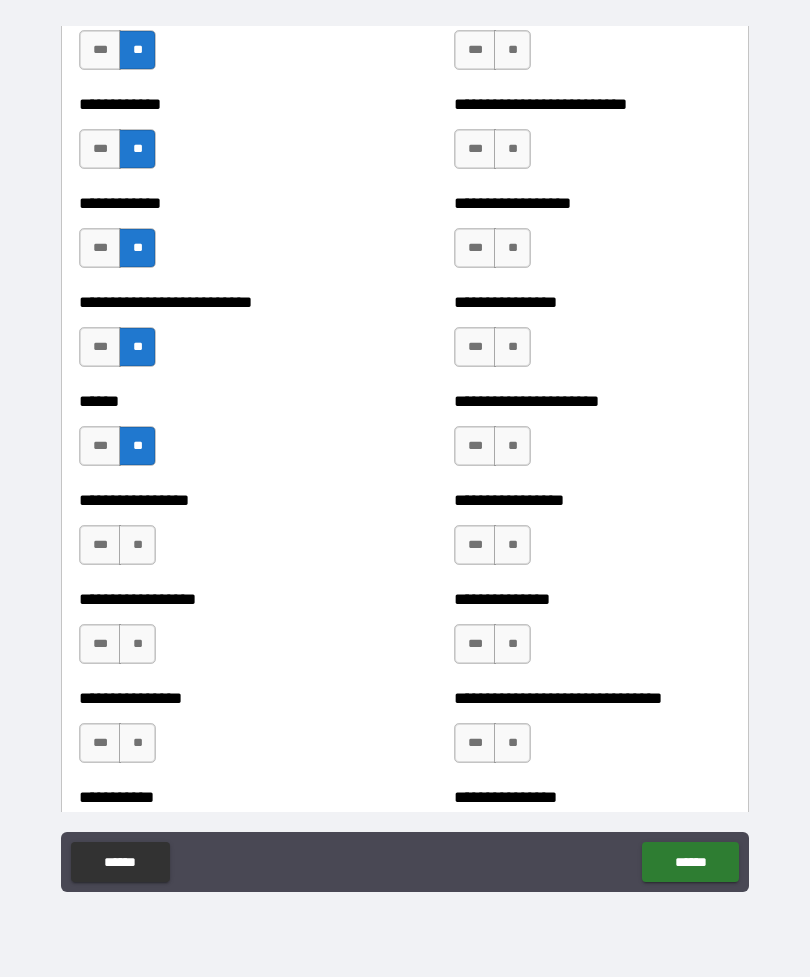 click on "**" at bounding box center (512, 347) 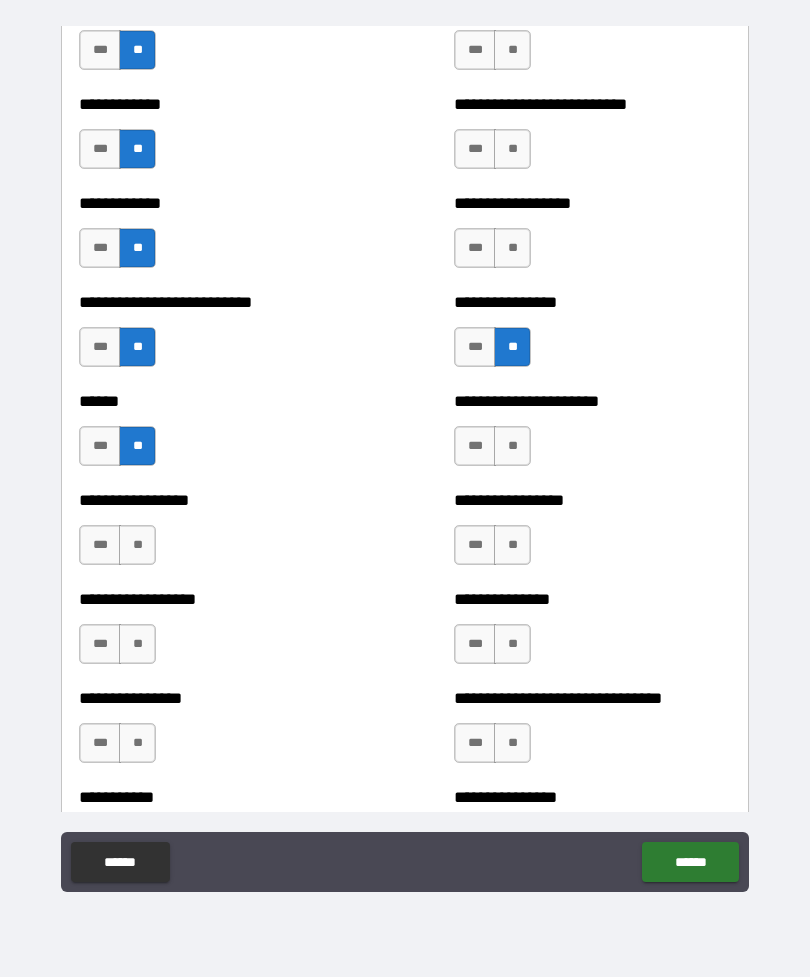 click on "**" at bounding box center (512, 248) 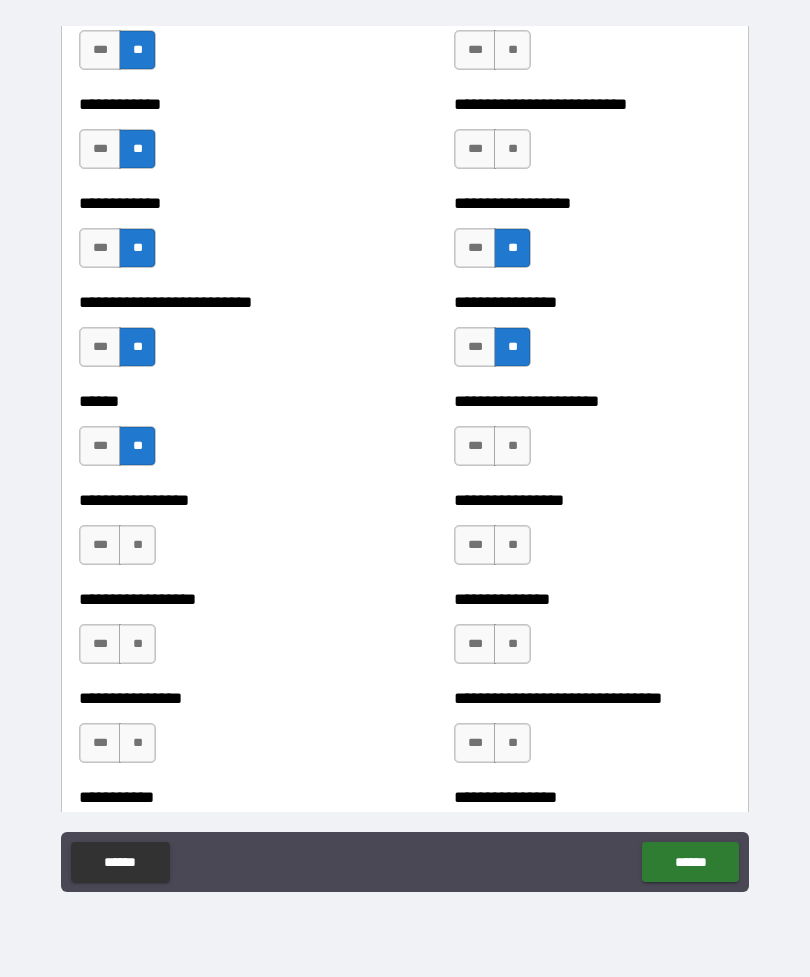 click on "**" at bounding box center [512, 149] 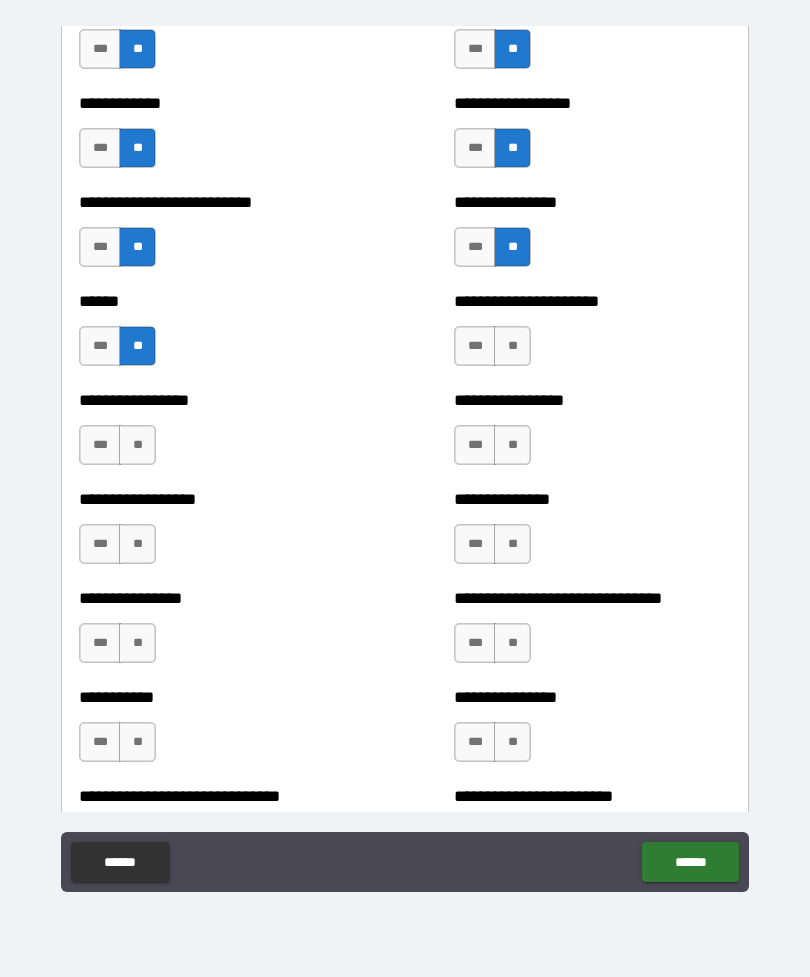 scroll, scrollTop: 4517, scrollLeft: 0, axis: vertical 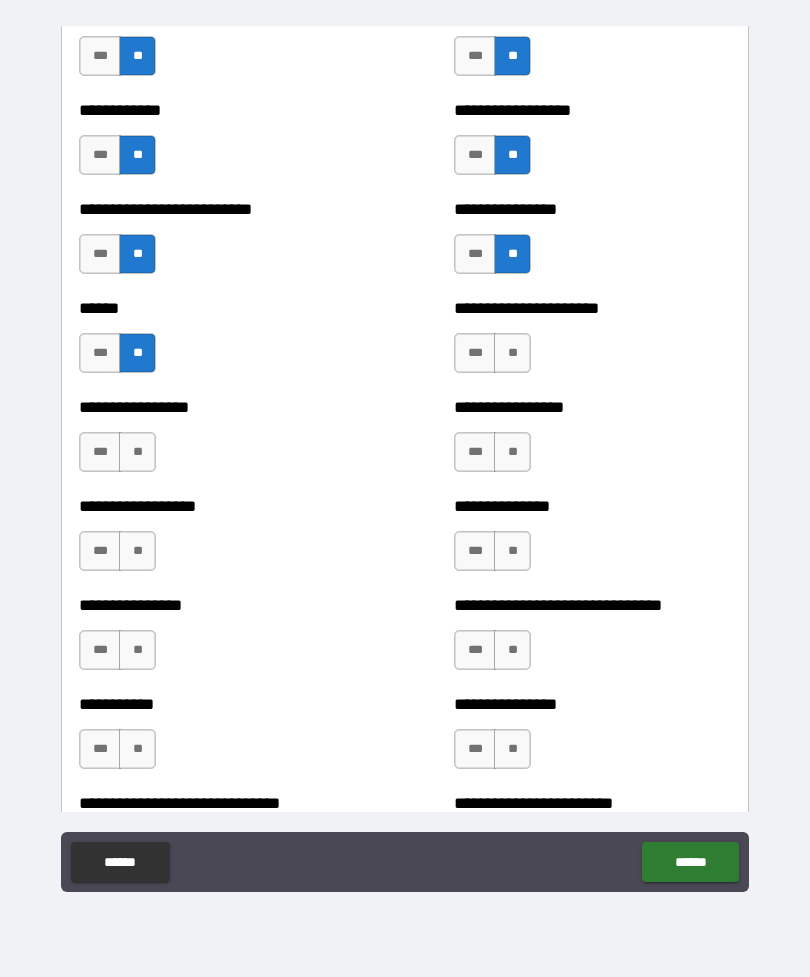 click on "**" at bounding box center (137, 452) 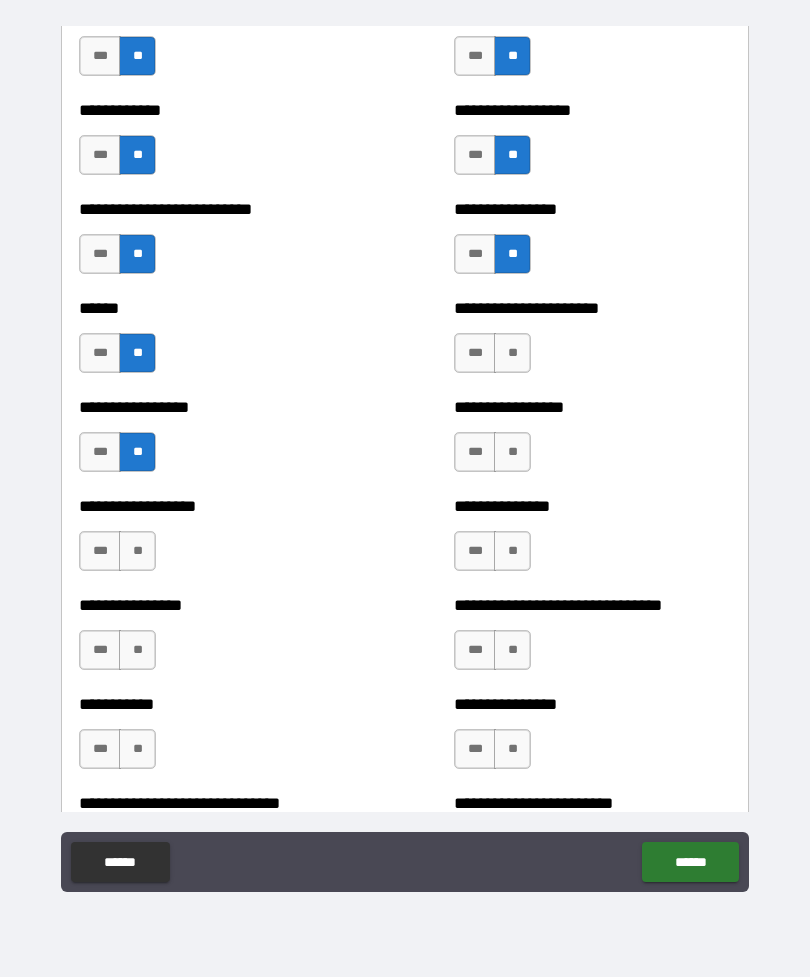 click on "**" at bounding box center [137, 551] 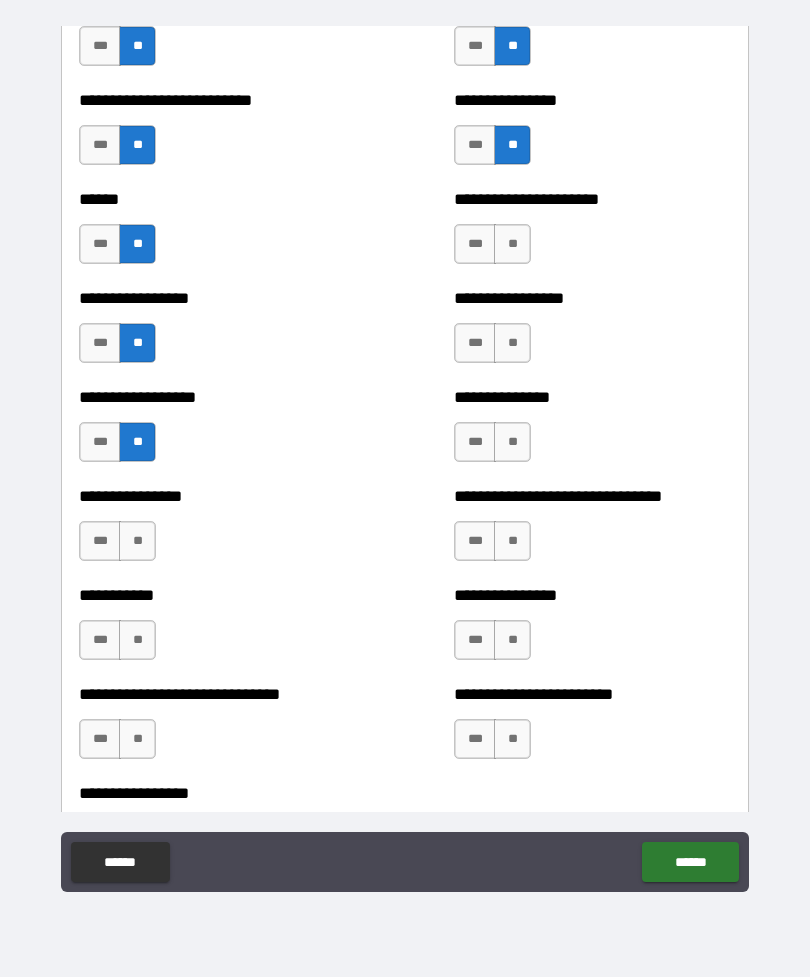 scroll, scrollTop: 4627, scrollLeft: 0, axis: vertical 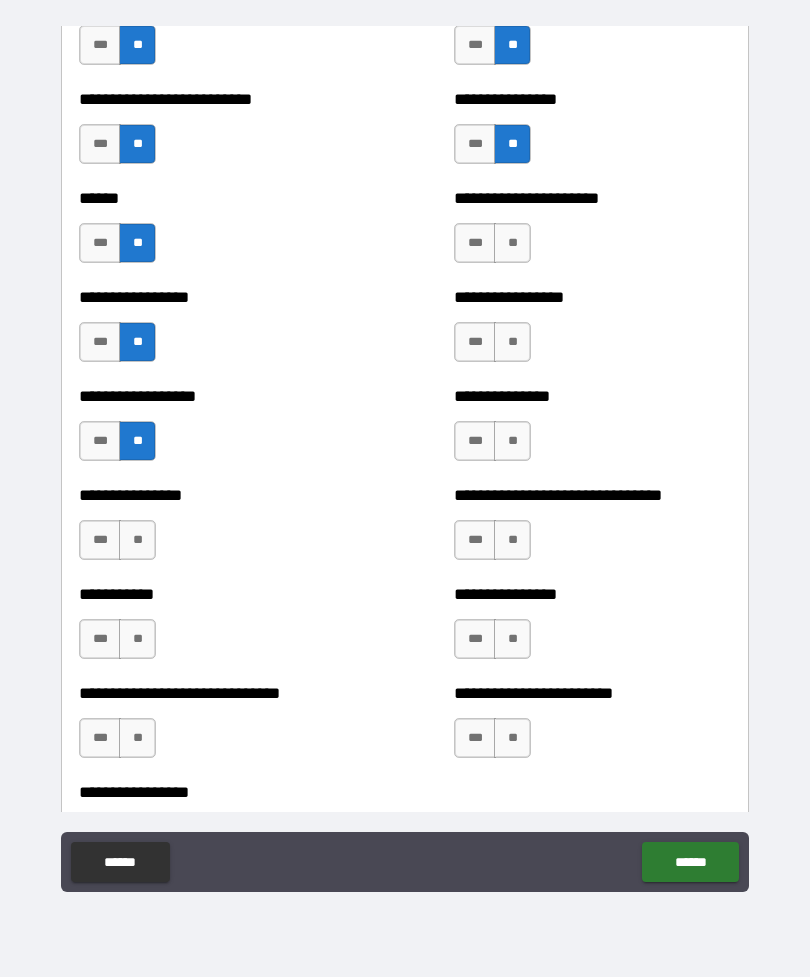 click on "**" at bounding box center [137, 540] 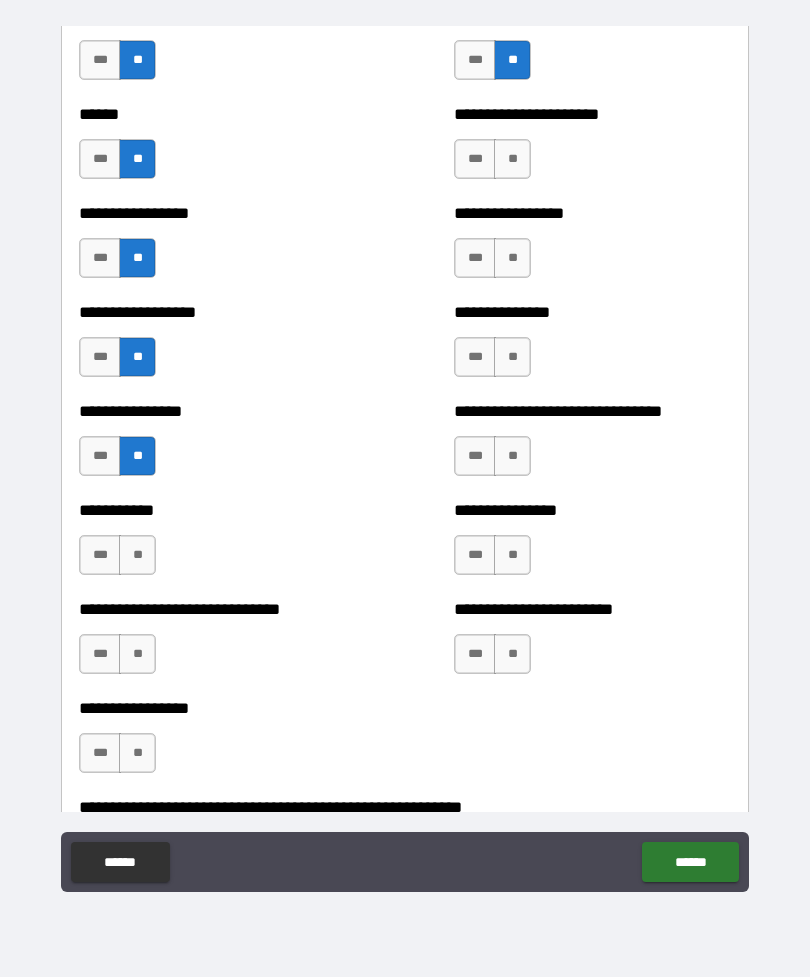 scroll, scrollTop: 4713, scrollLeft: 0, axis: vertical 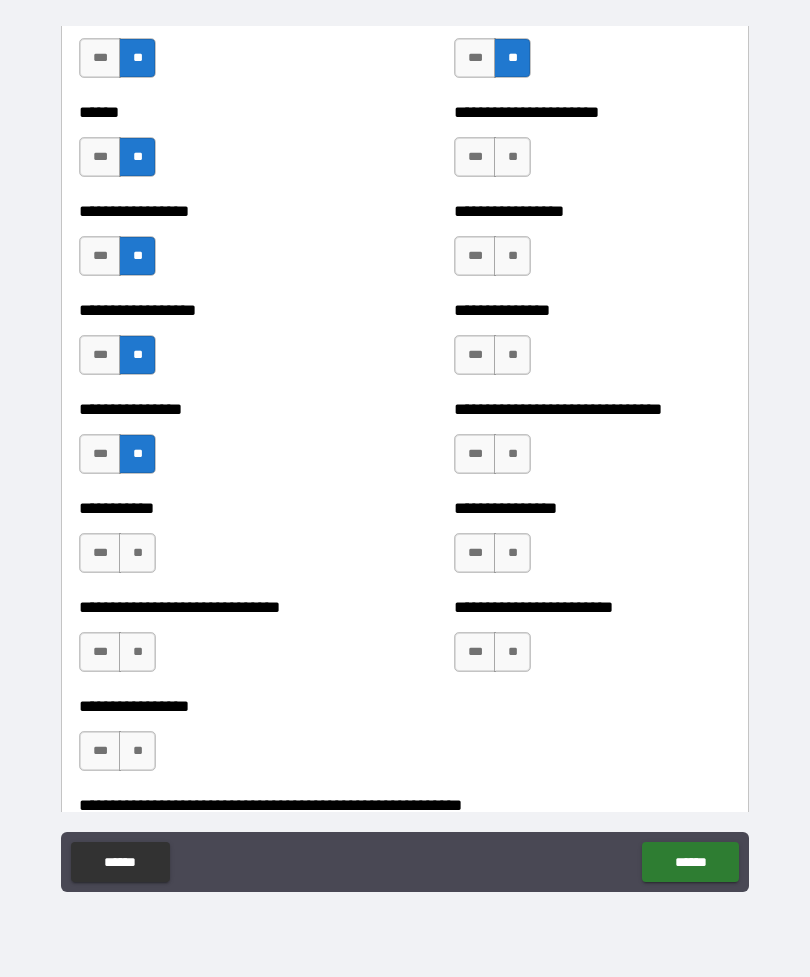 click on "**" at bounding box center [137, 553] 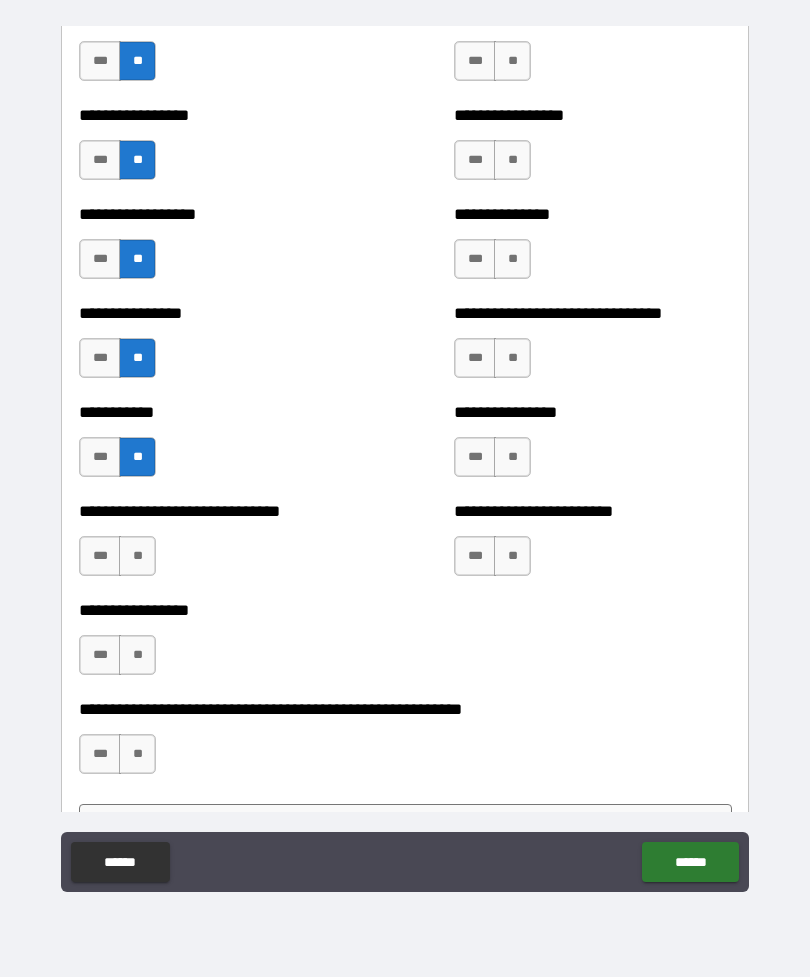 scroll, scrollTop: 4808, scrollLeft: 0, axis: vertical 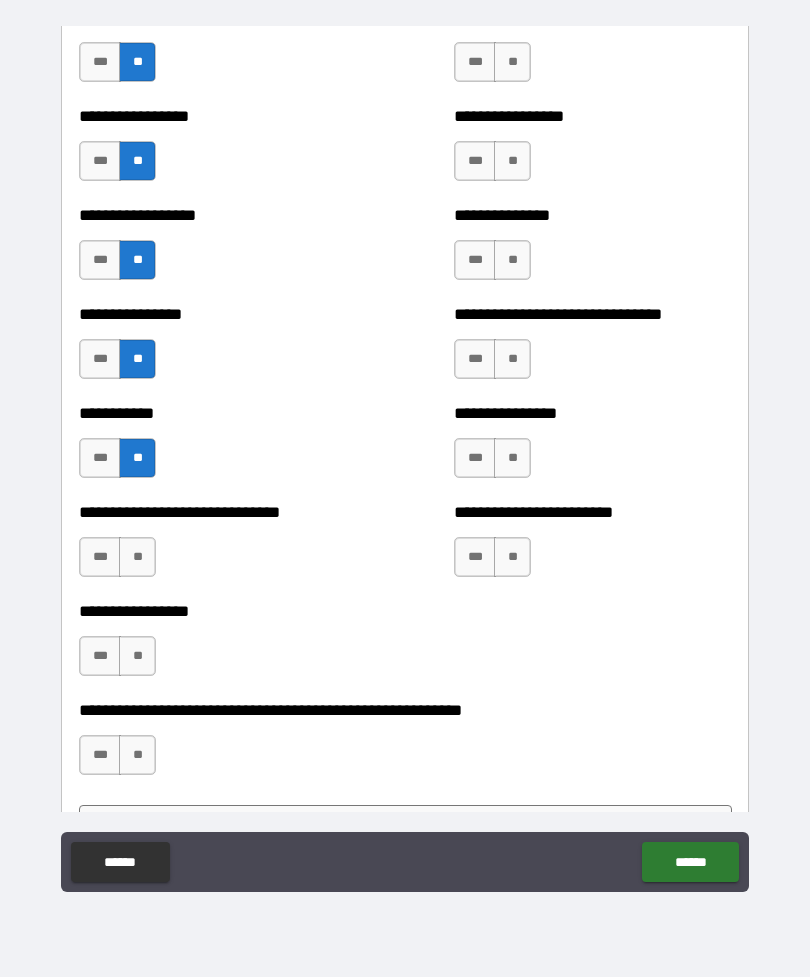click on "**" at bounding box center [137, 557] 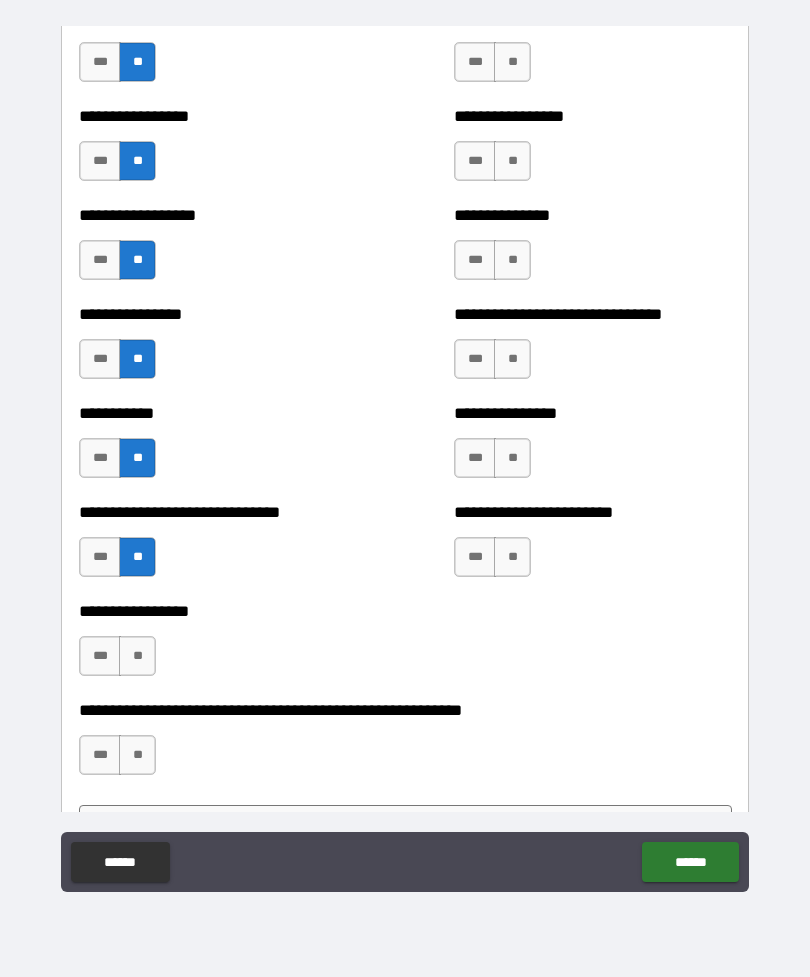 click on "**" at bounding box center (137, 656) 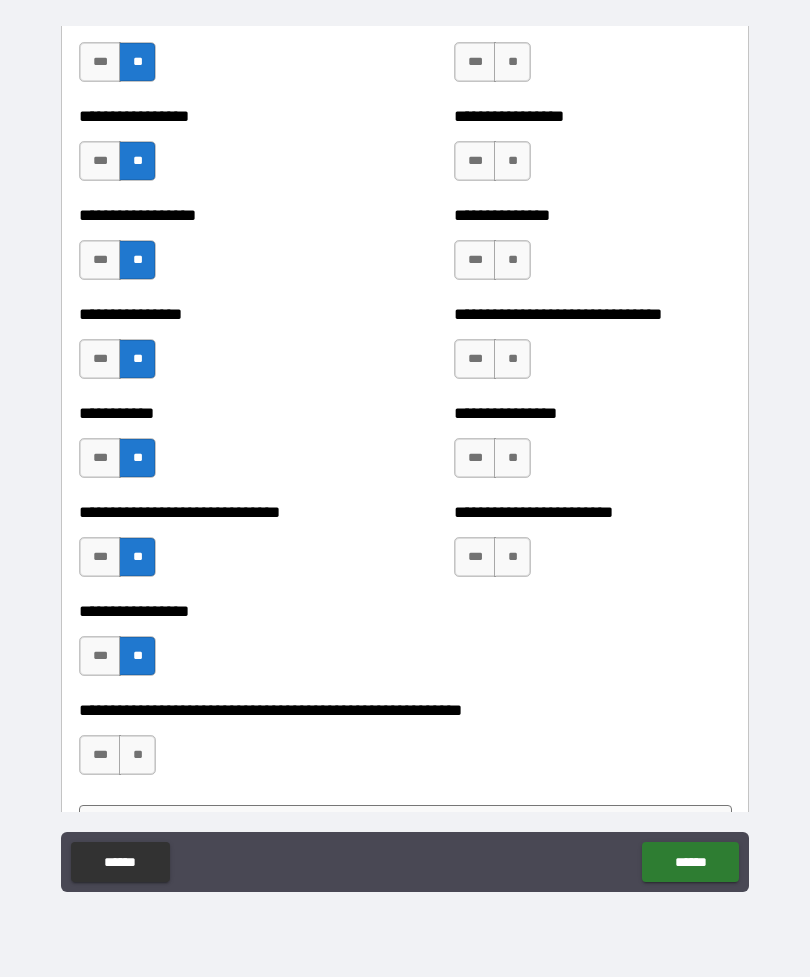 click on "**" at bounding box center [137, 755] 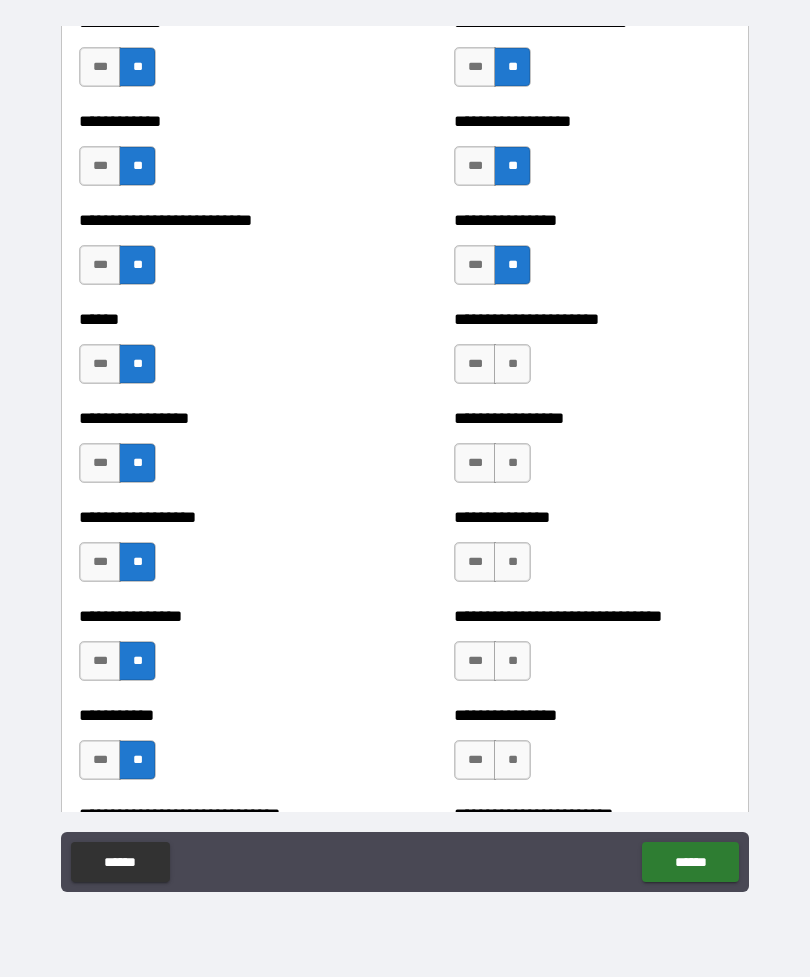 scroll, scrollTop: 4502, scrollLeft: 0, axis: vertical 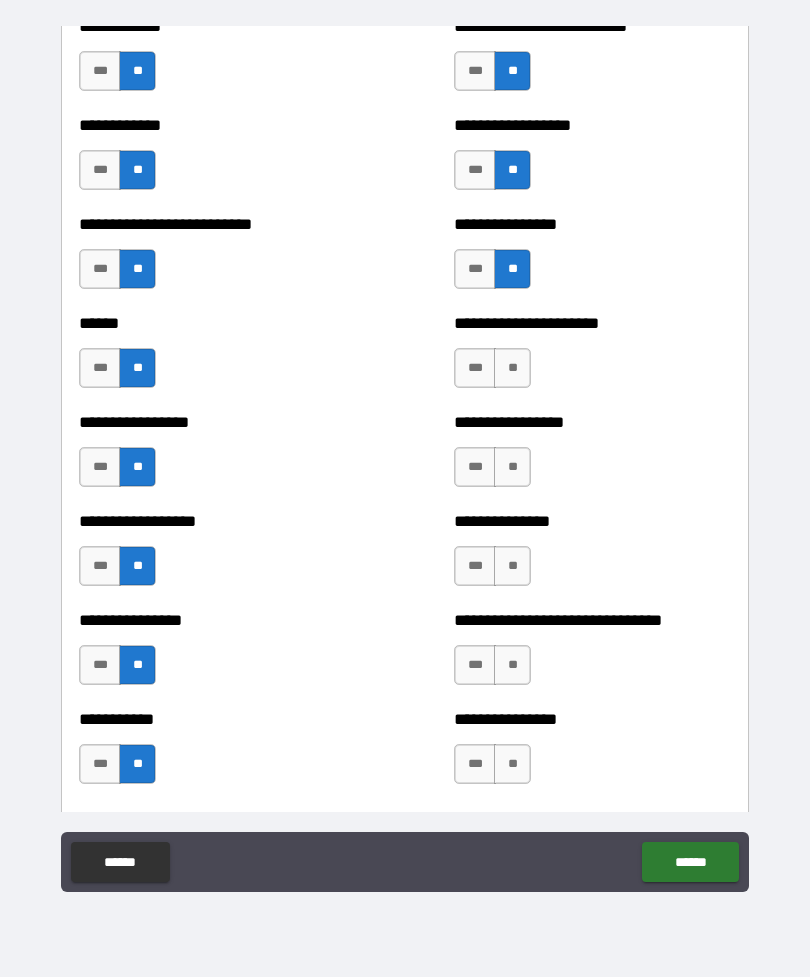click on "**" at bounding box center (512, 368) 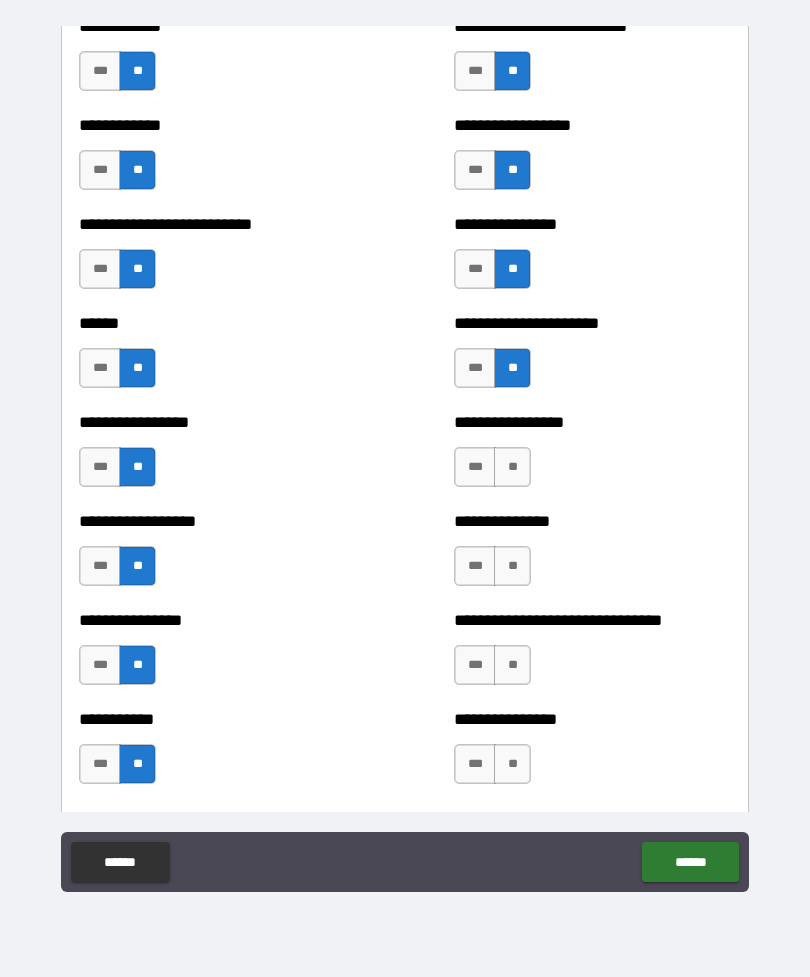 click on "**" at bounding box center [512, 467] 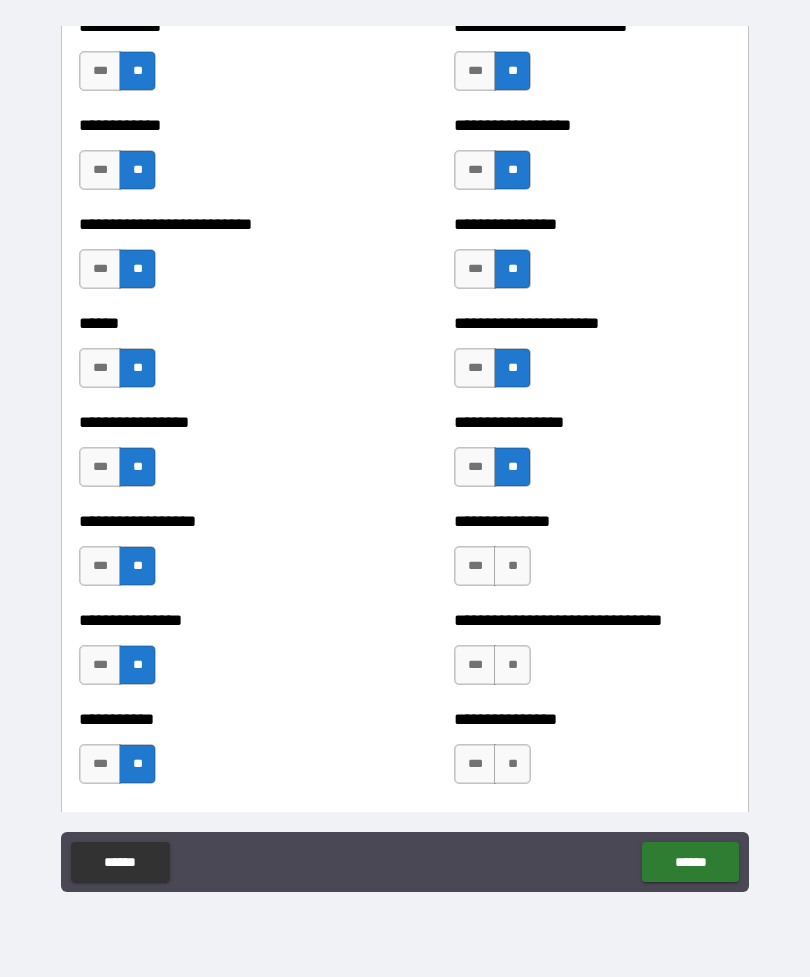 click on "**" at bounding box center (512, 566) 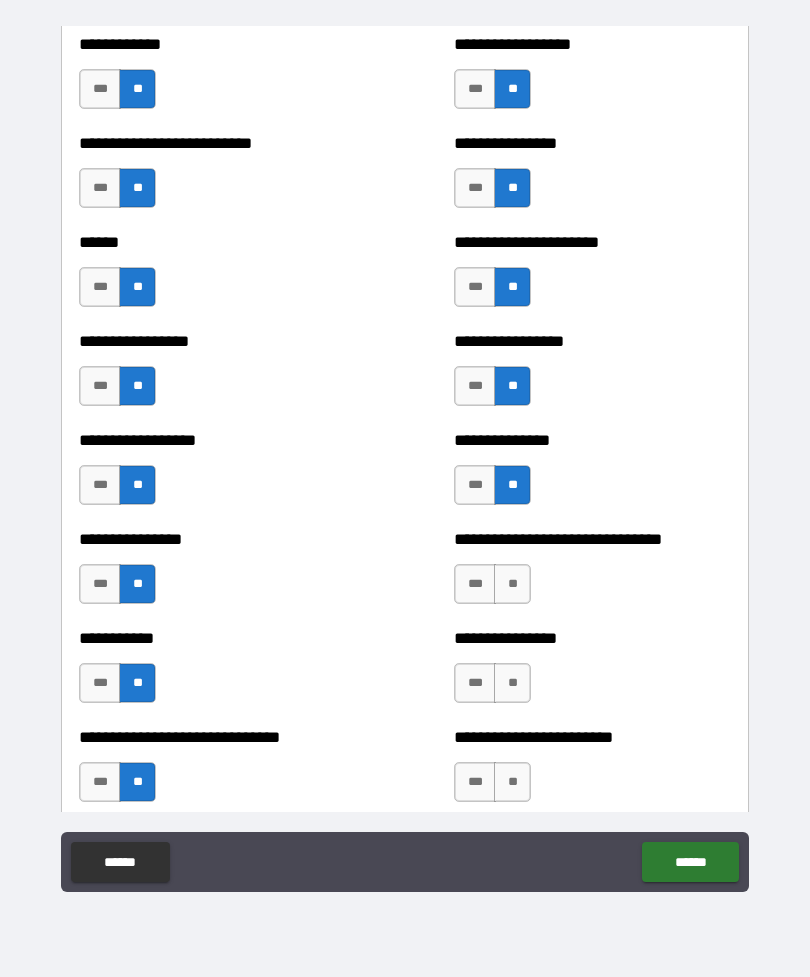 scroll, scrollTop: 4647, scrollLeft: 0, axis: vertical 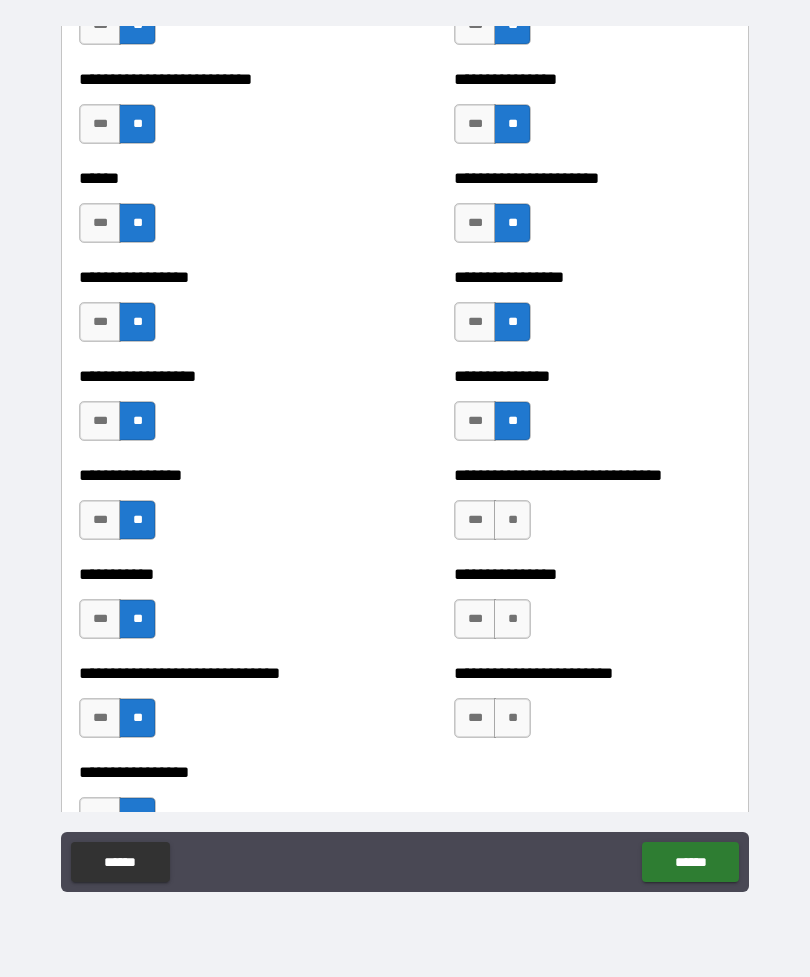 click on "**" at bounding box center [512, 520] 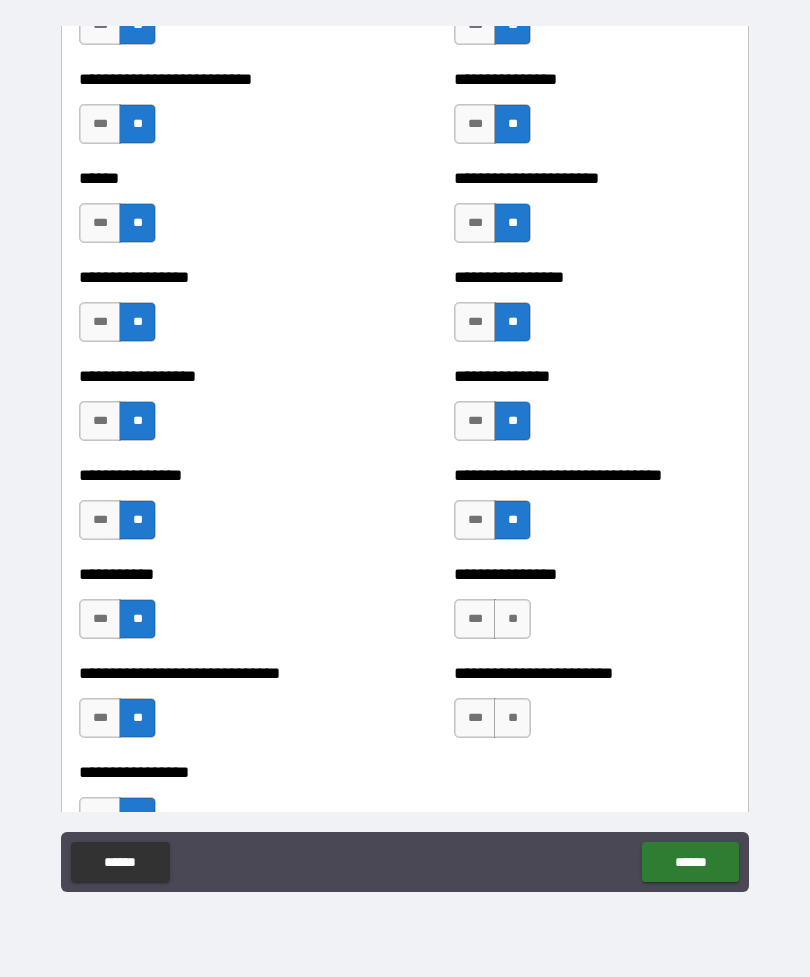 click on "**" at bounding box center (512, 619) 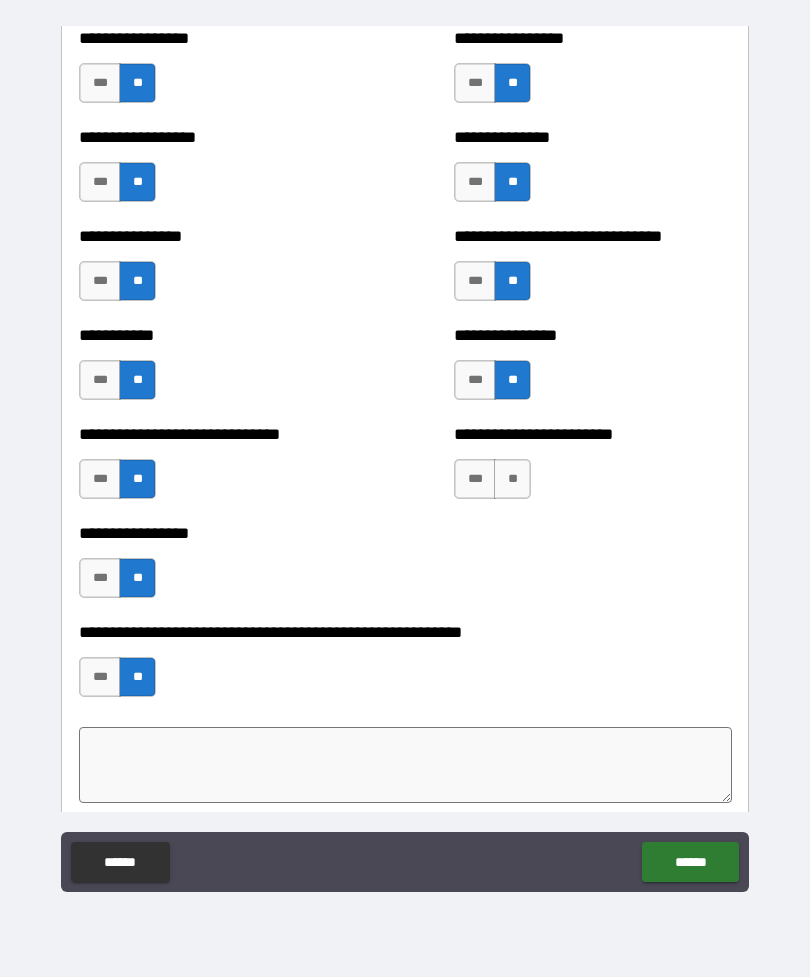 scroll, scrollTop: 4884, scrollLeft: 0, axis: vertical 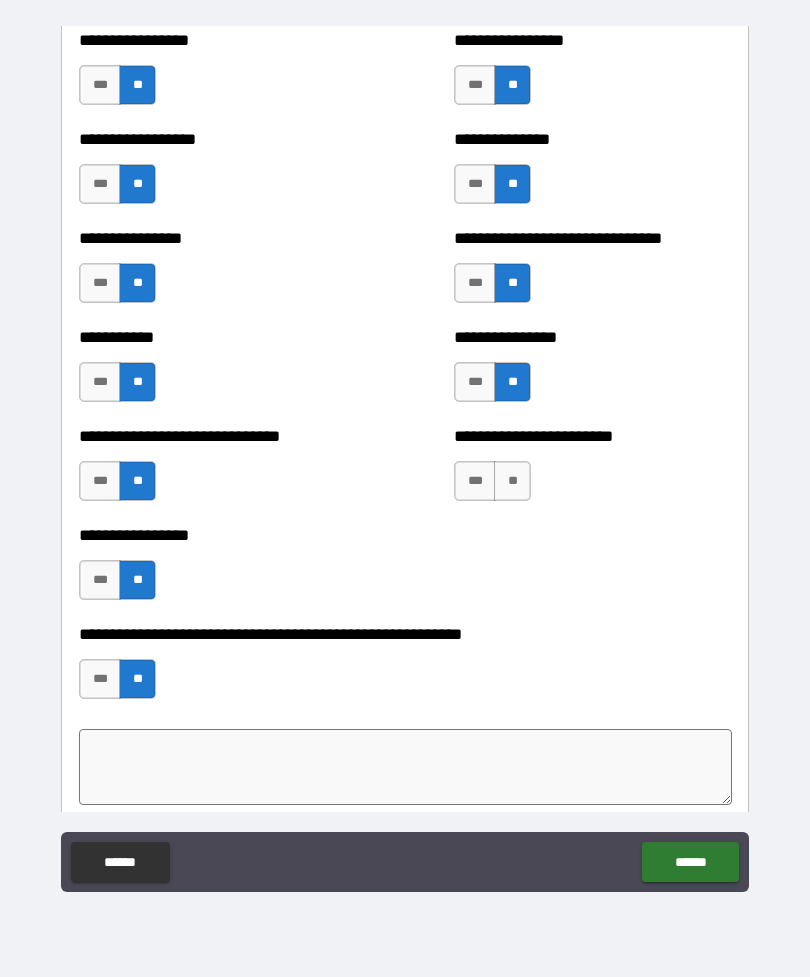 click on "**" at bounding box center (512, 481) 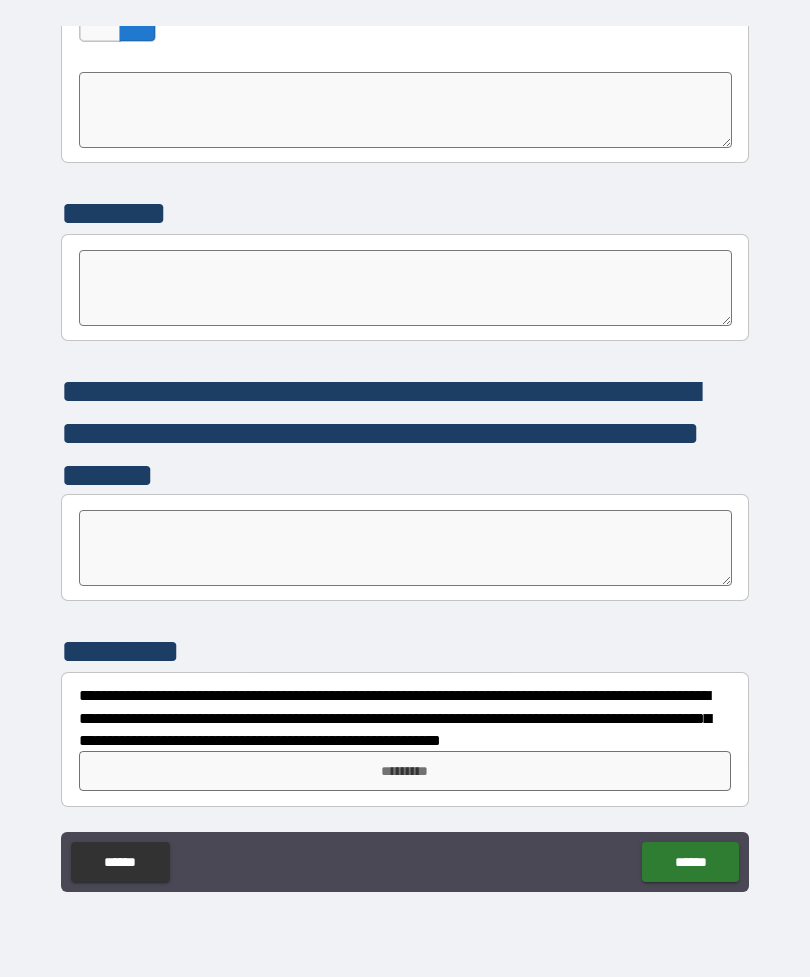 scroll, scrollTop: 5541, scrollLeft: 0, axis: vertical 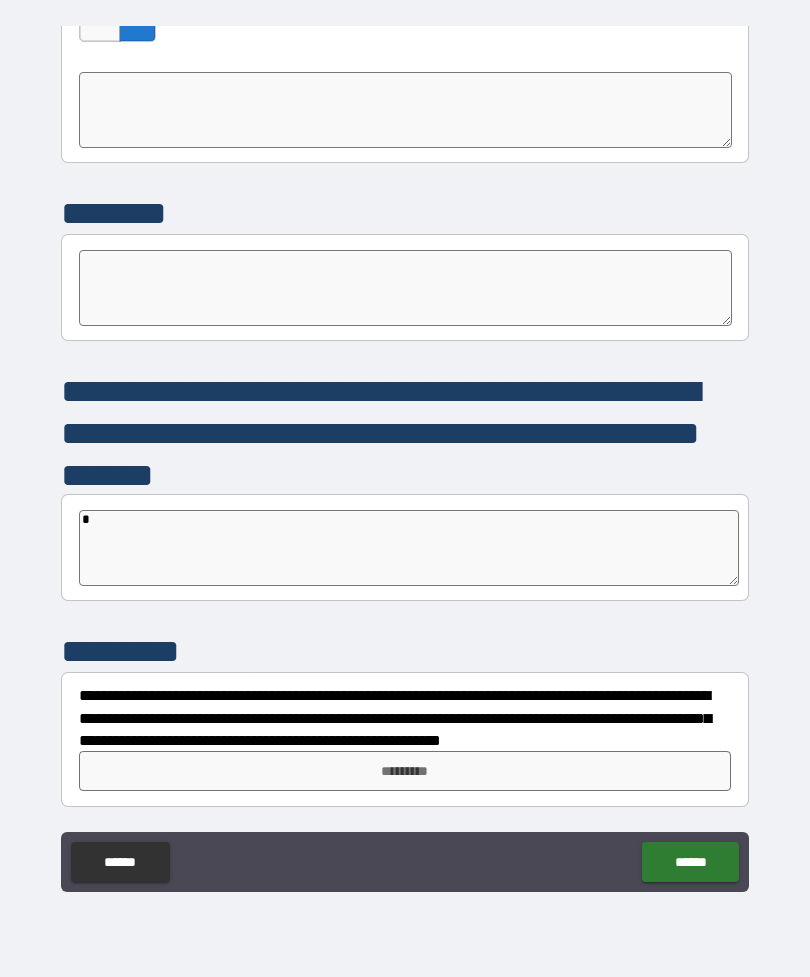 type on "*" 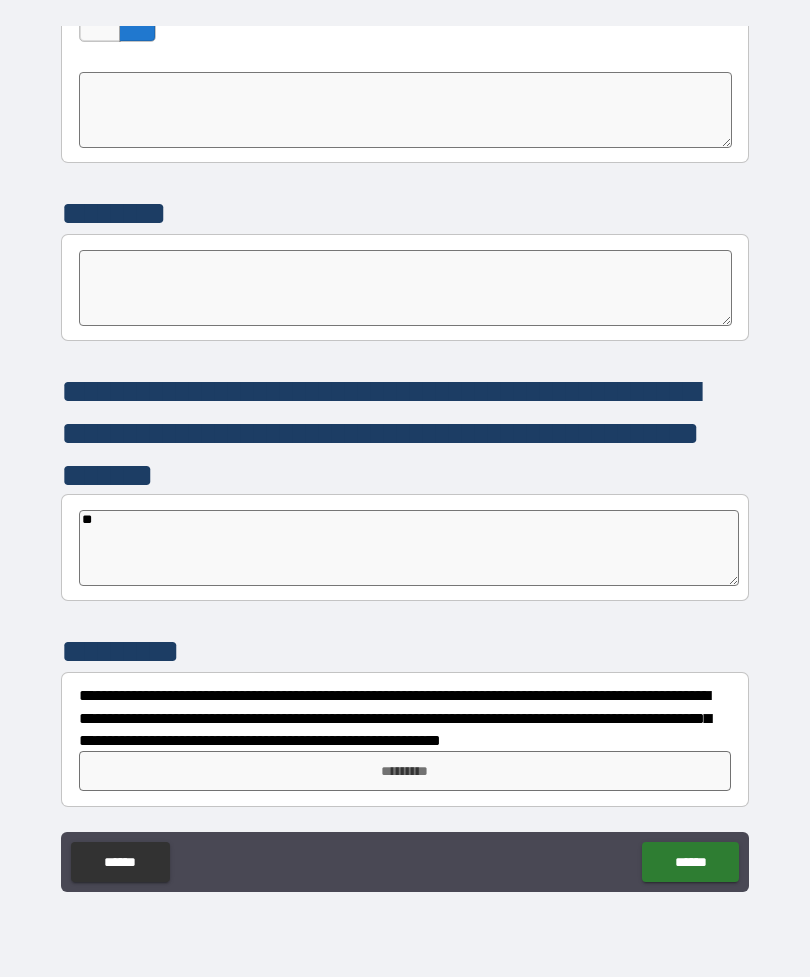 type on "*" 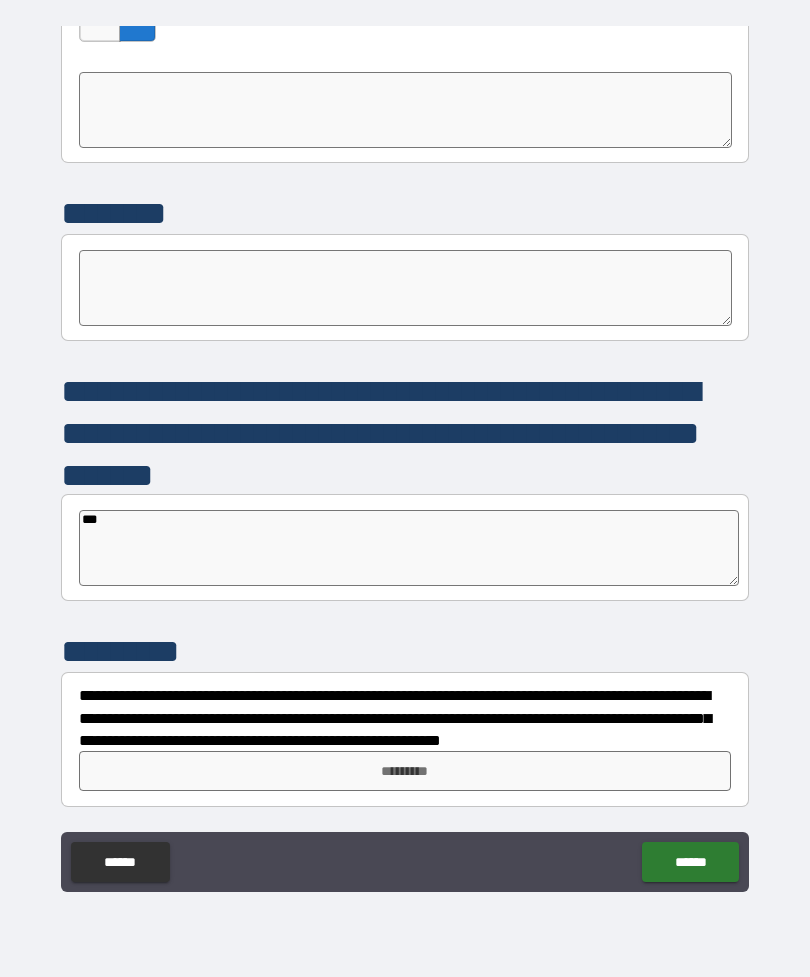 type on "*" 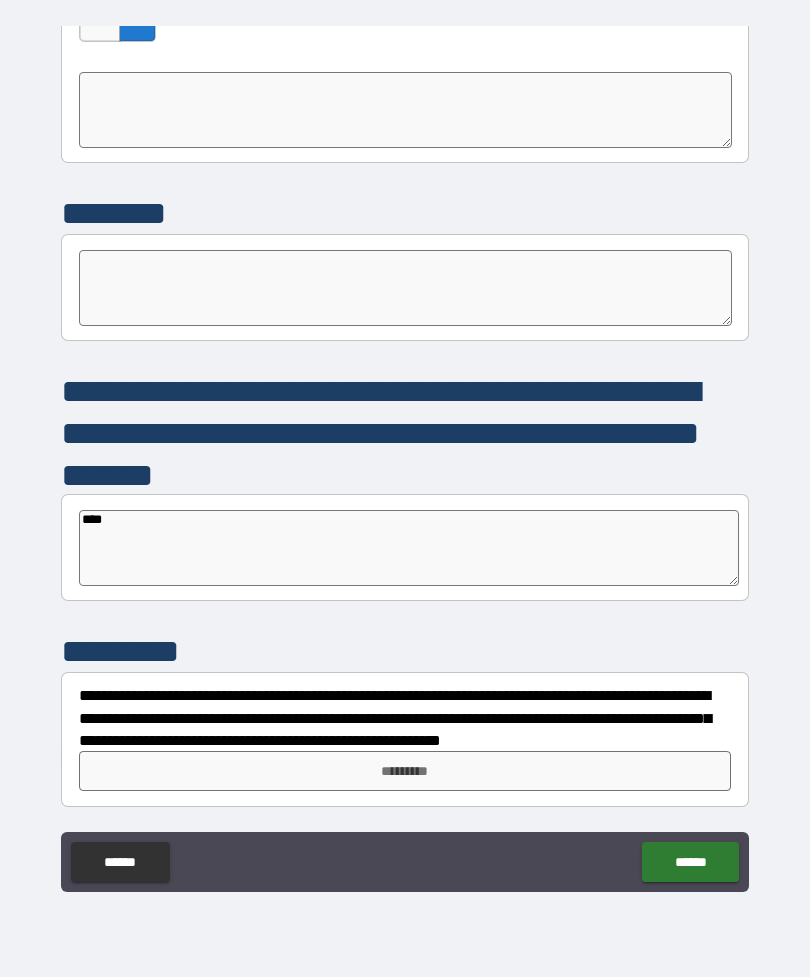 type on "*" 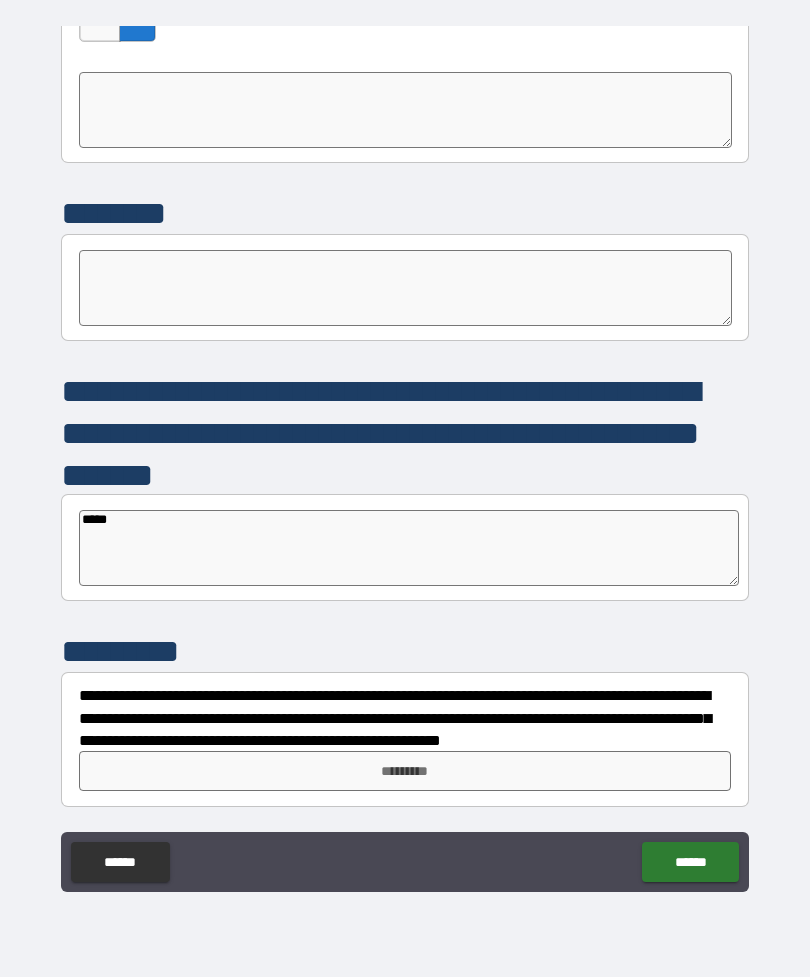 type on "*" 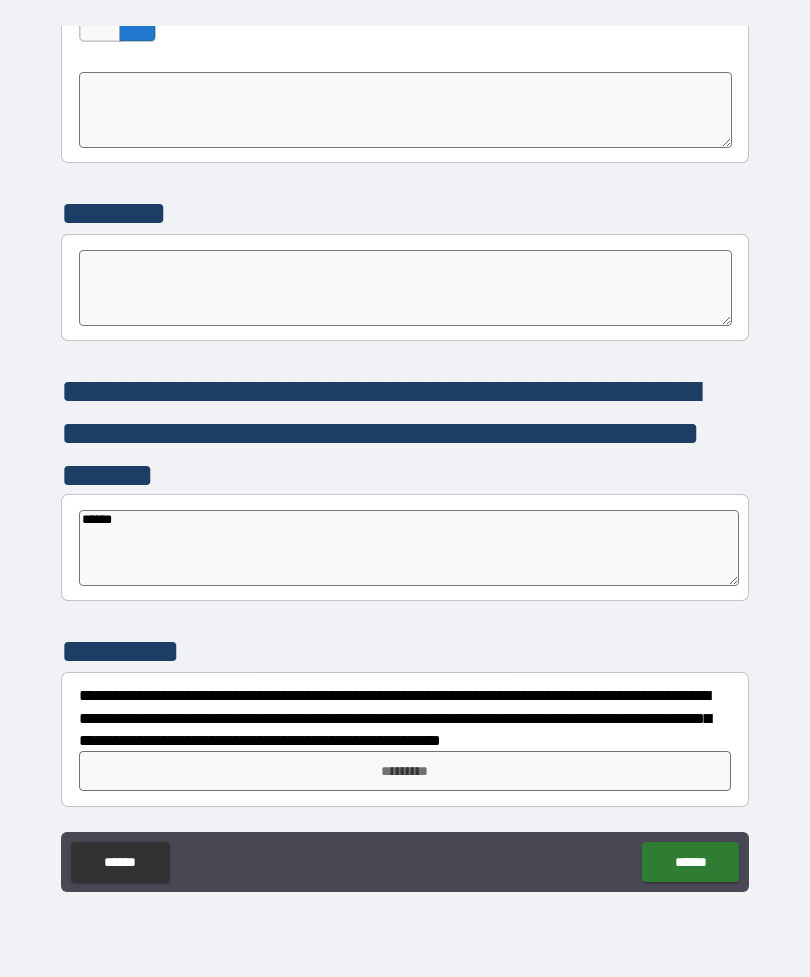 type on "*" 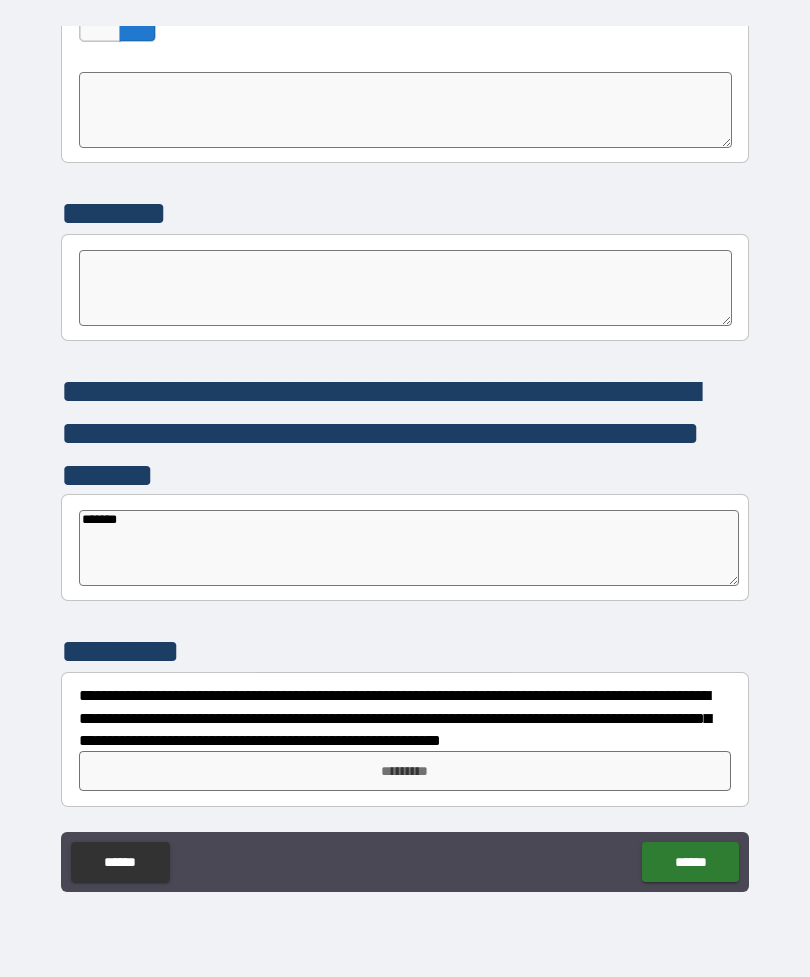 type on "*" 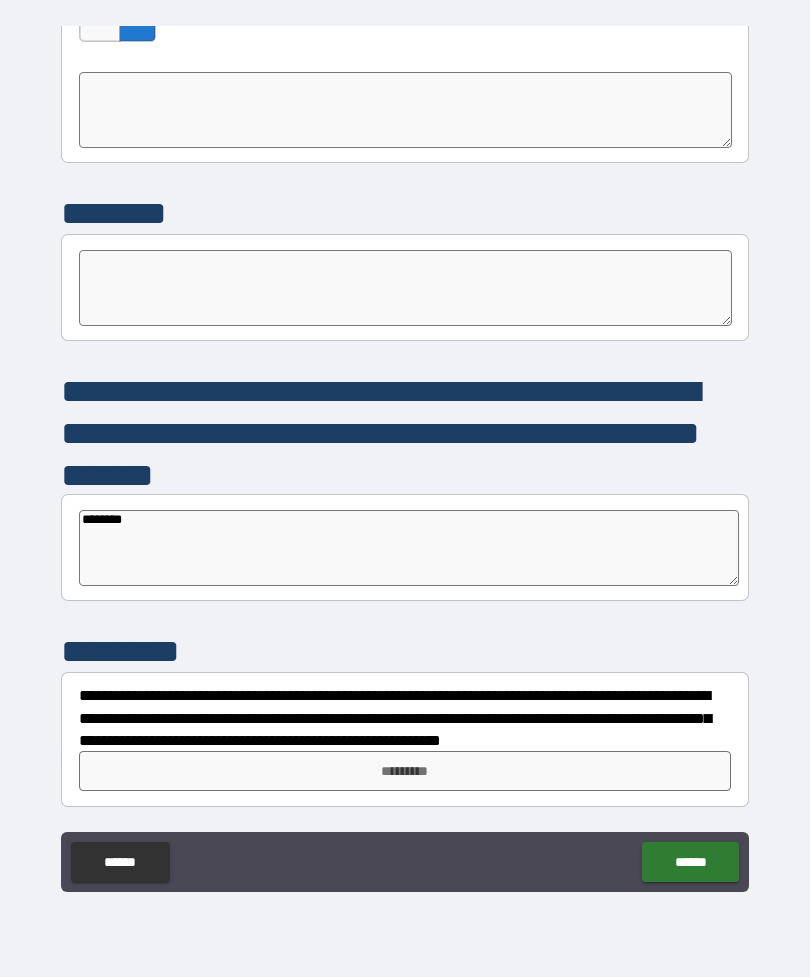 type on "*" 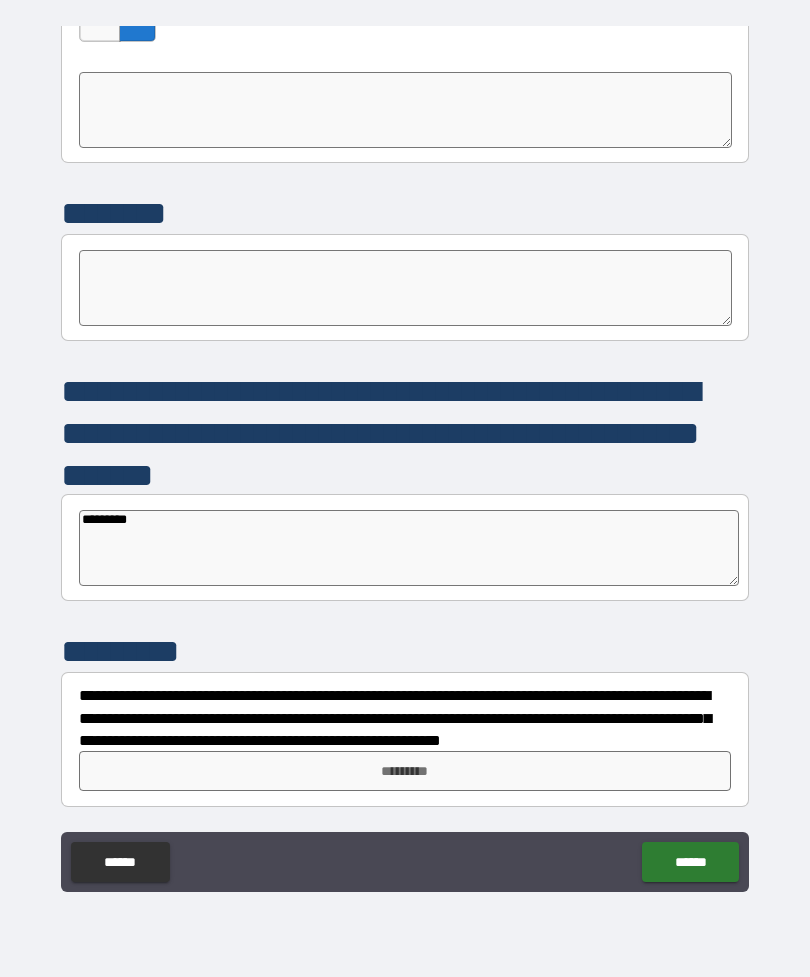 type on "*" 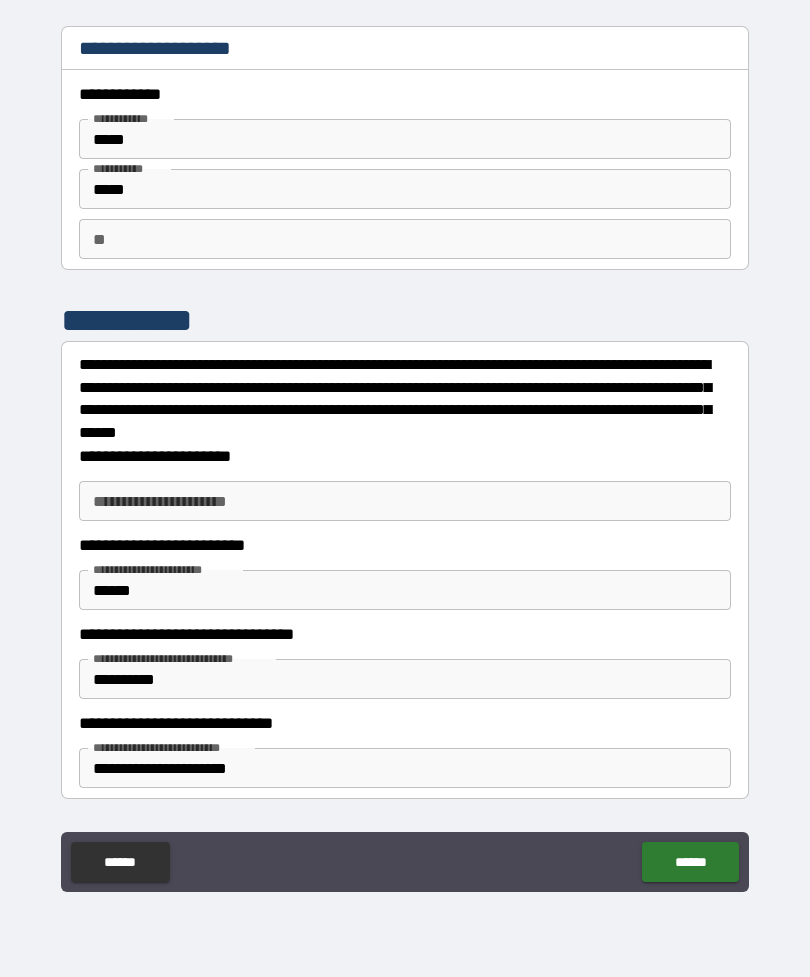 scroll, scrollTop: 0, scrollLeft: 0, axis: both 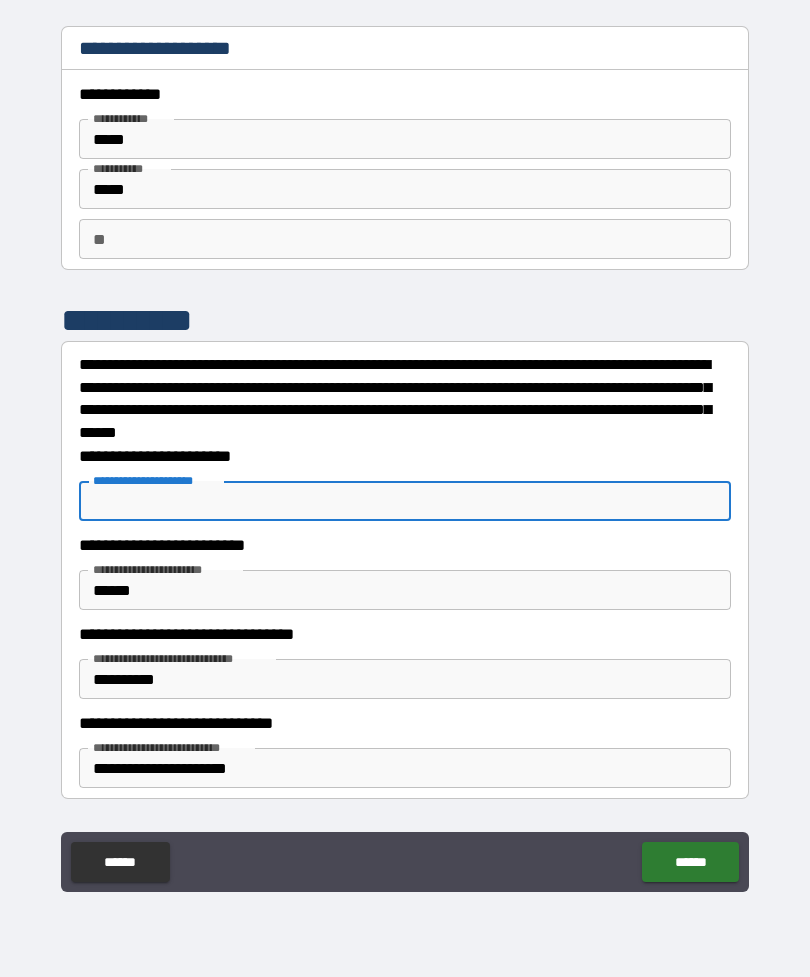 type on "*" 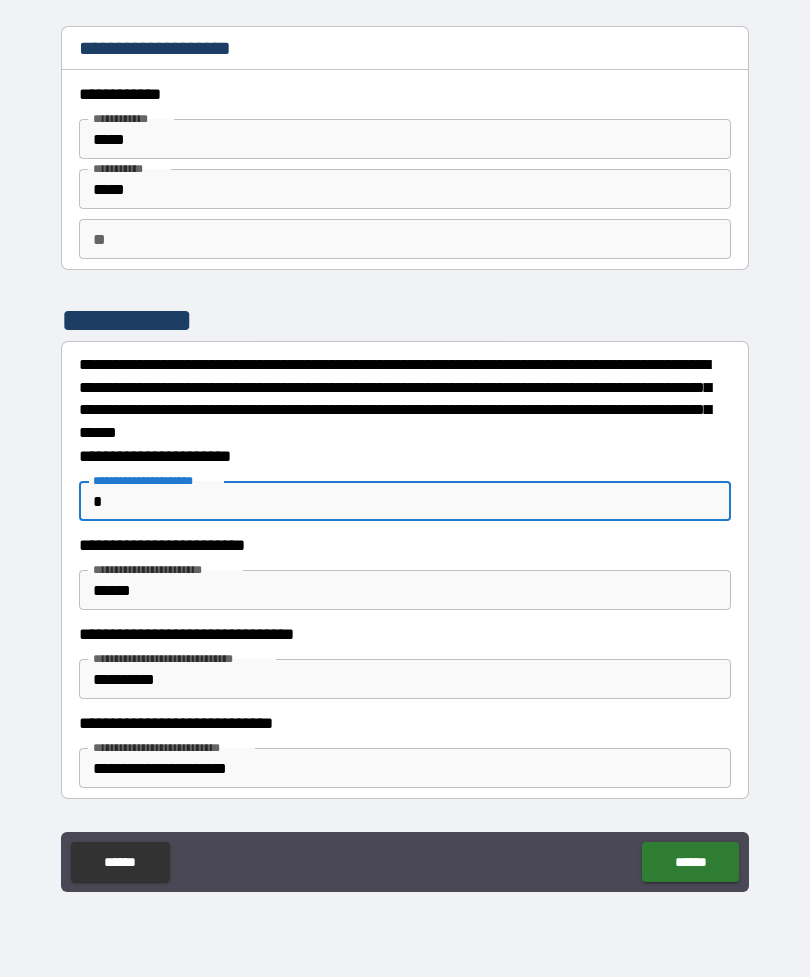 type on "*" 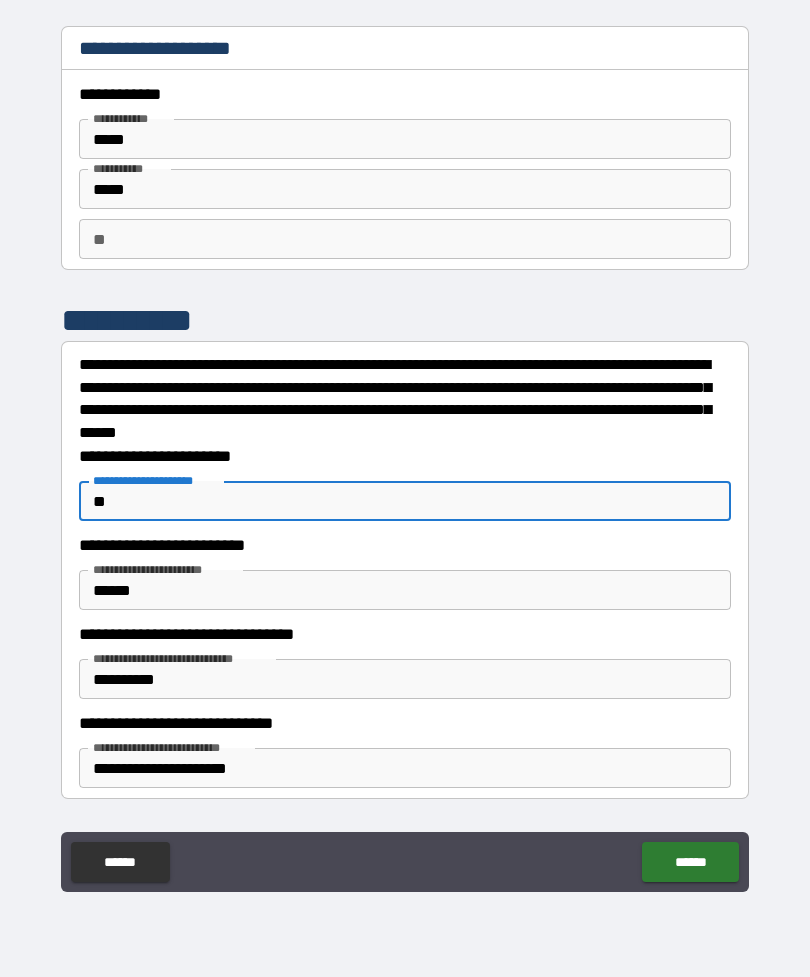type on "*" 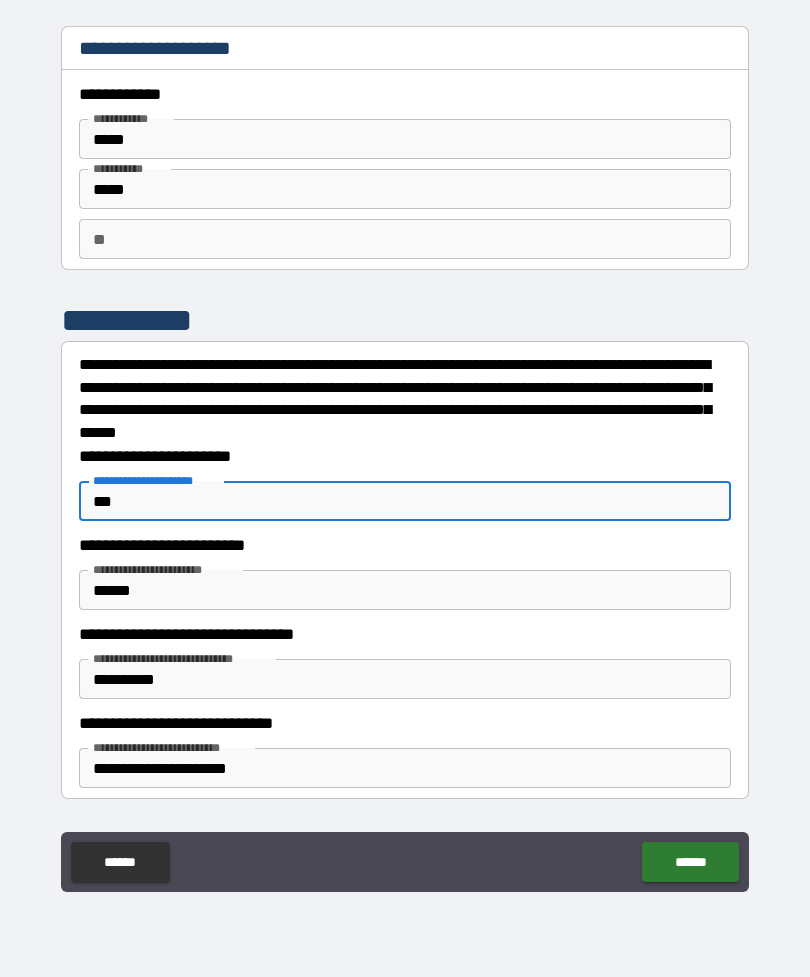type on "*" 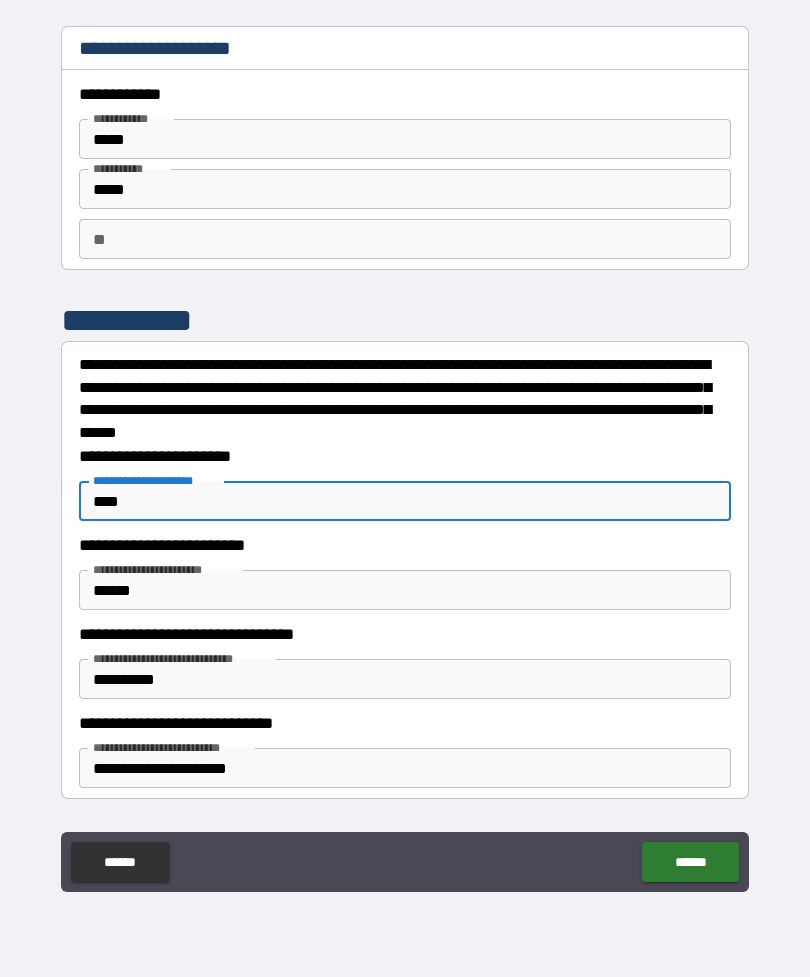 type on "*" 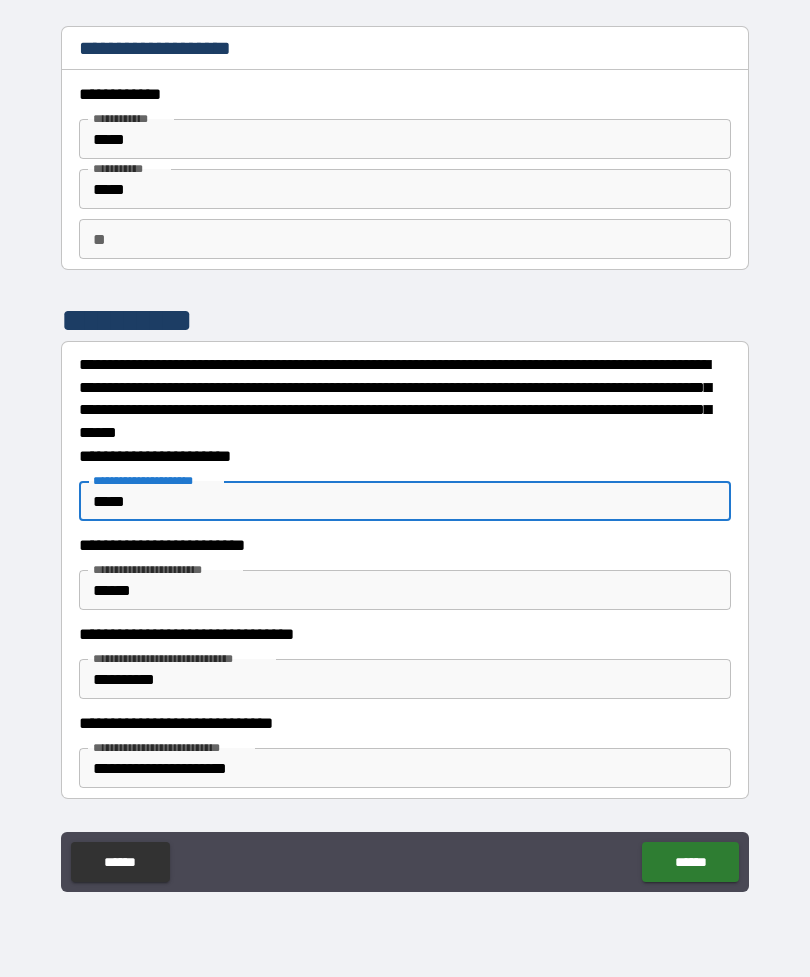 type on "*" 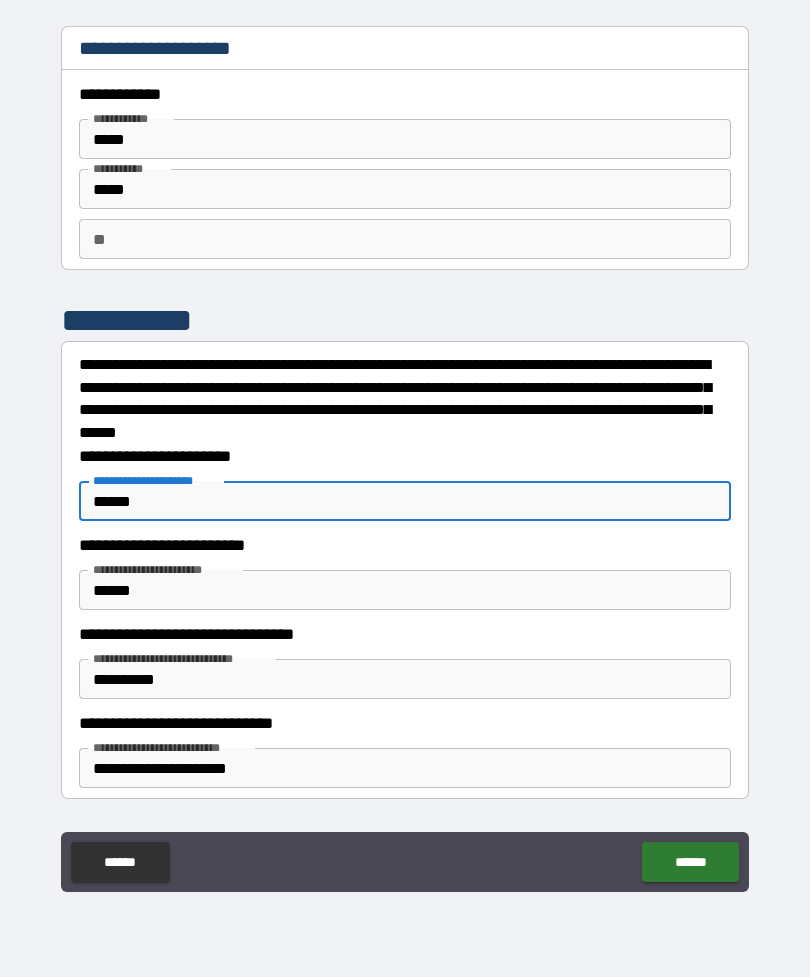 type on "*" 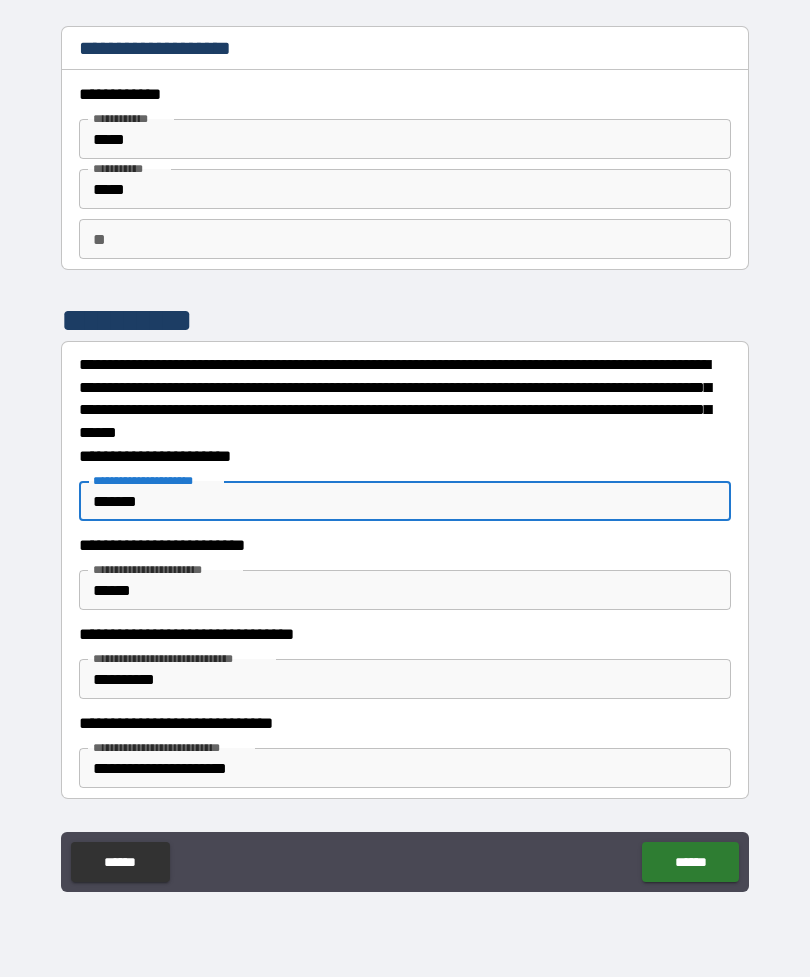 type on "*" 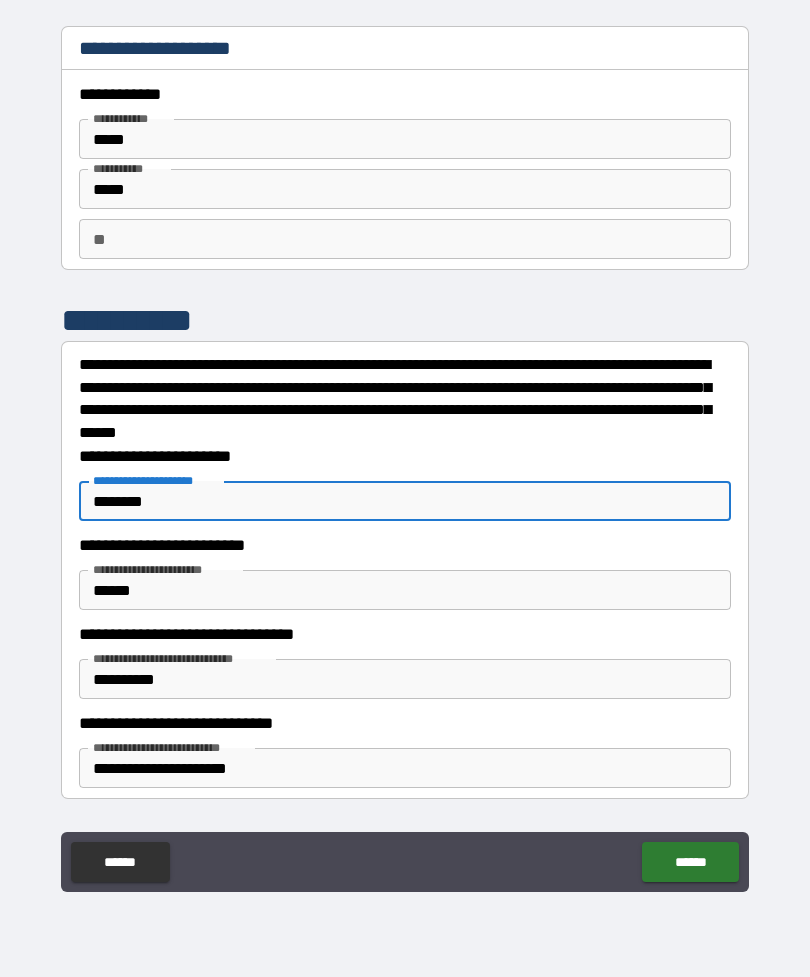 type on "*" 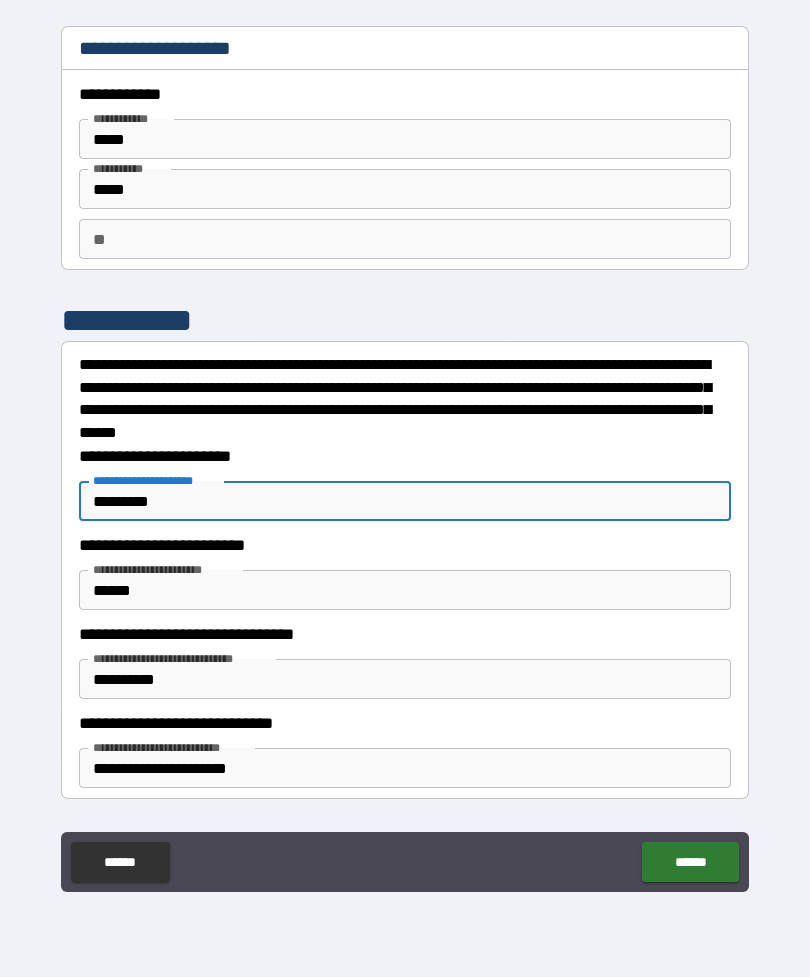 type on "*" 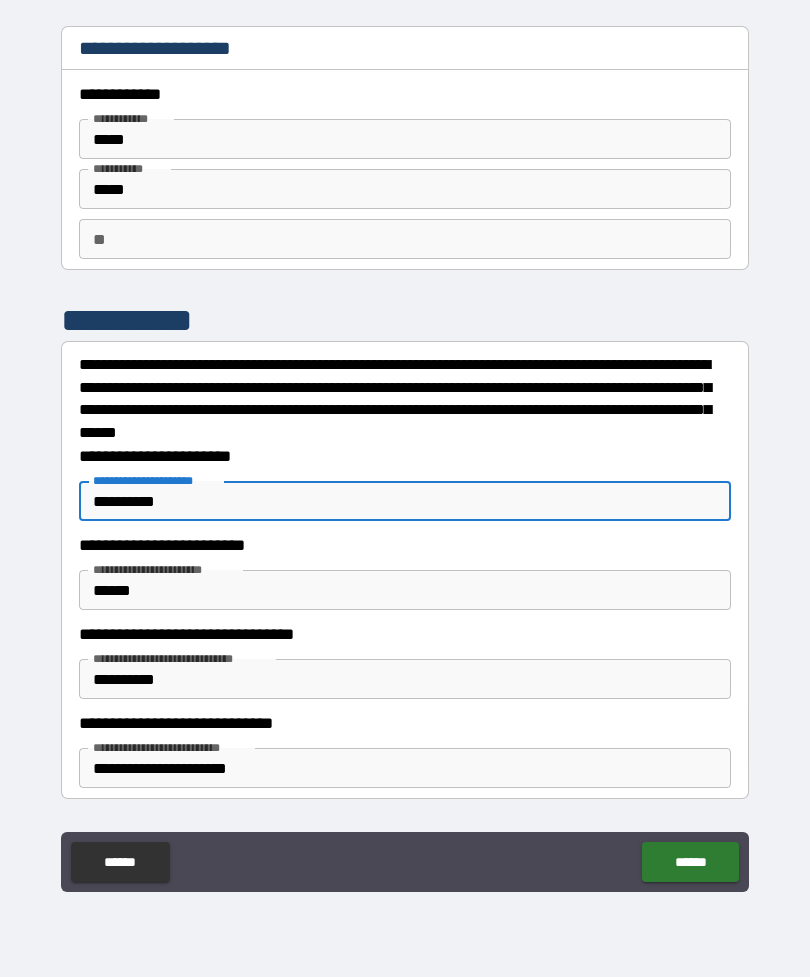 type on "*" 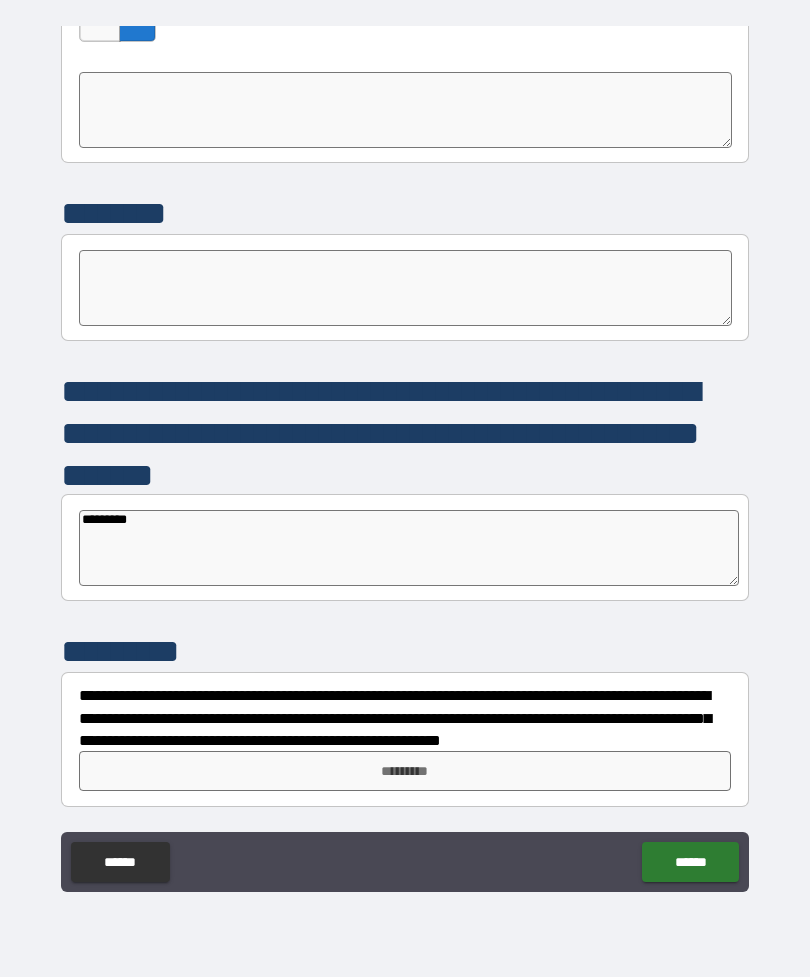scroll, scrollTop: 5541, scrollLeft: 0, axis: vertical 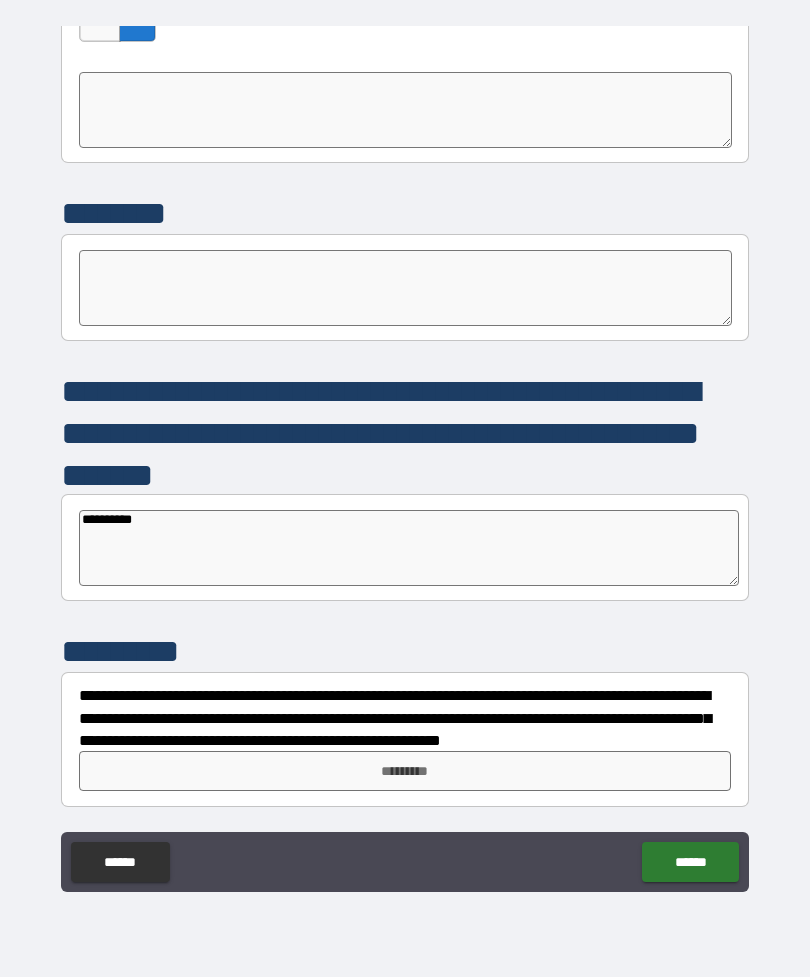 type on "*" 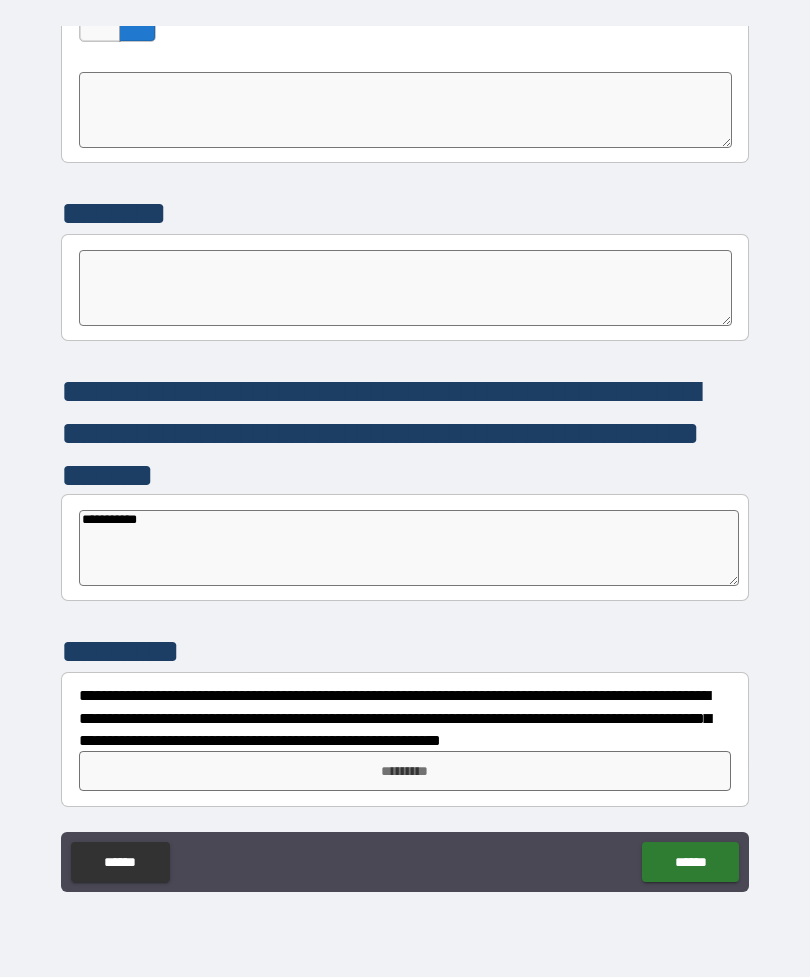 type on "*" 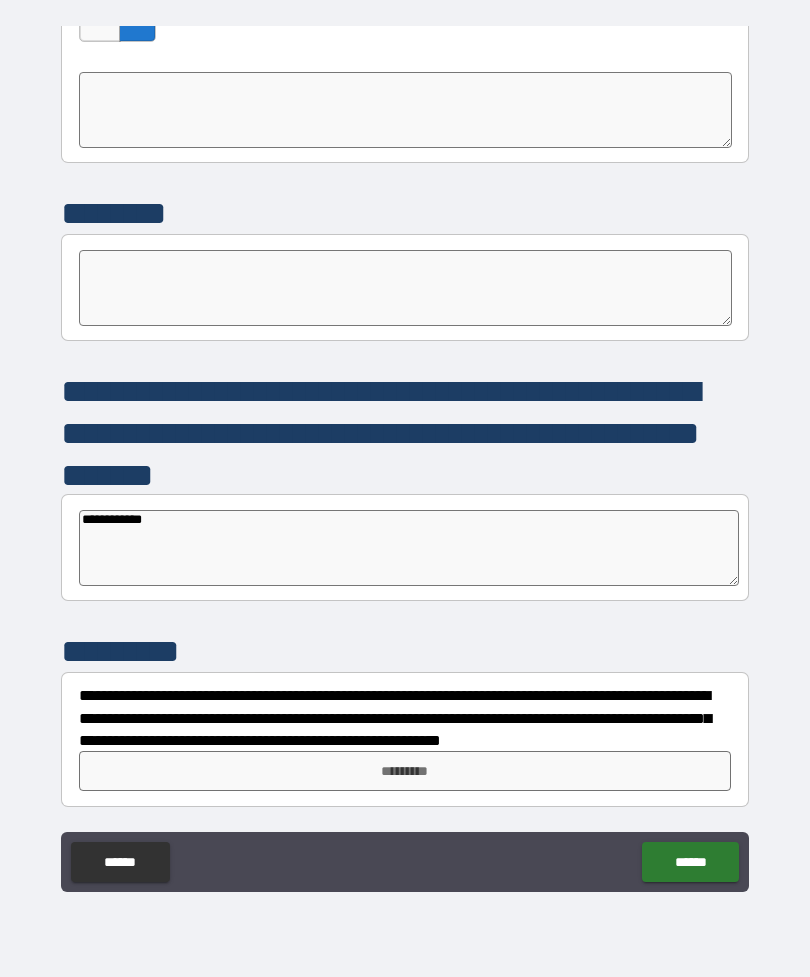 type on "*" 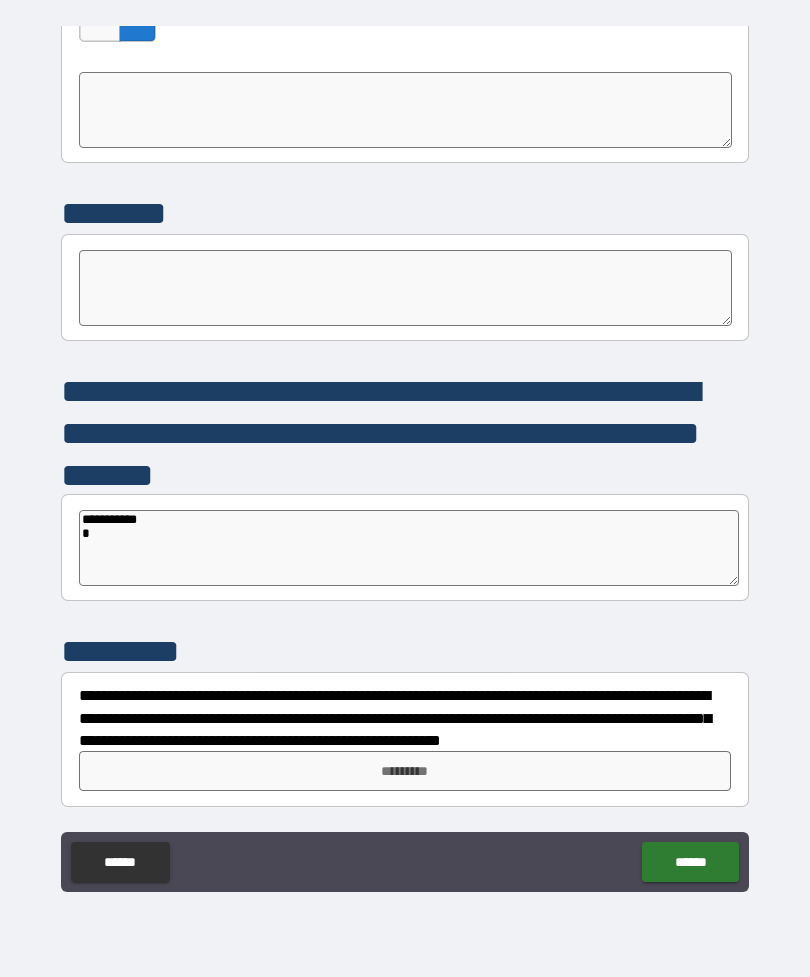 type on "*" 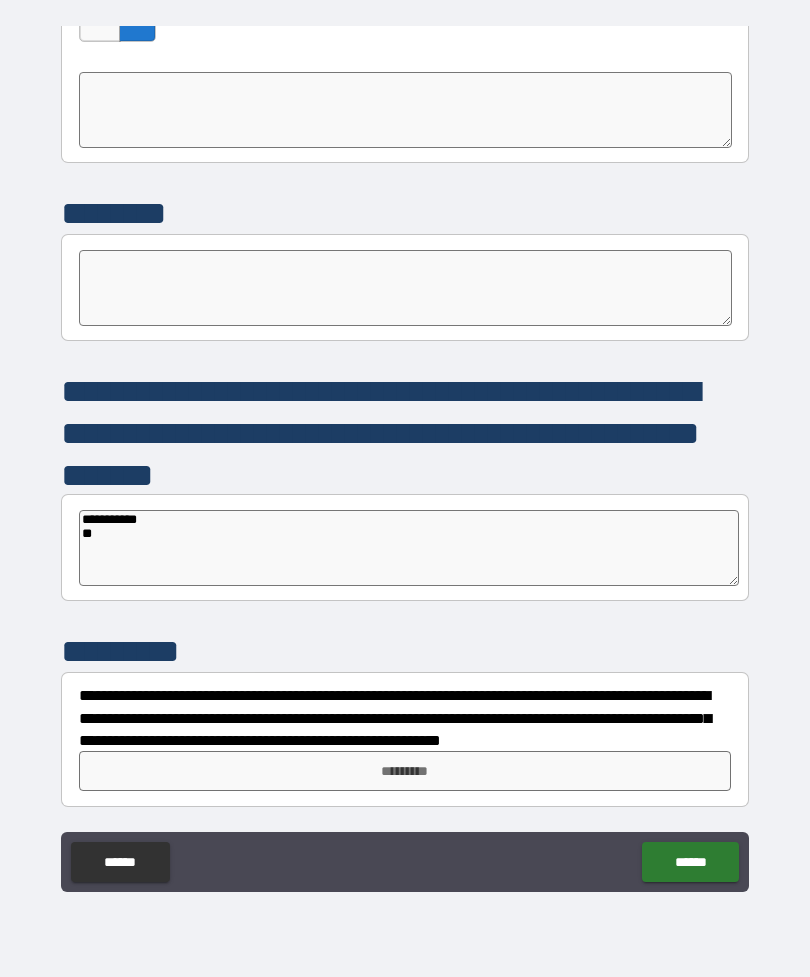 type on "*" 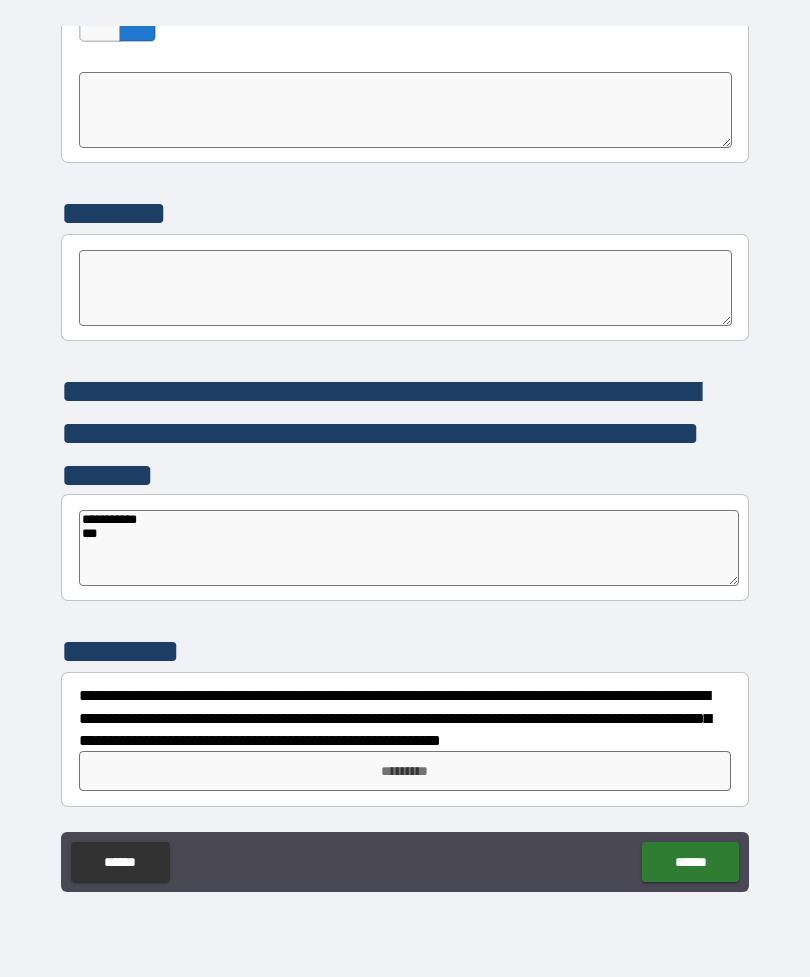 type on "*" 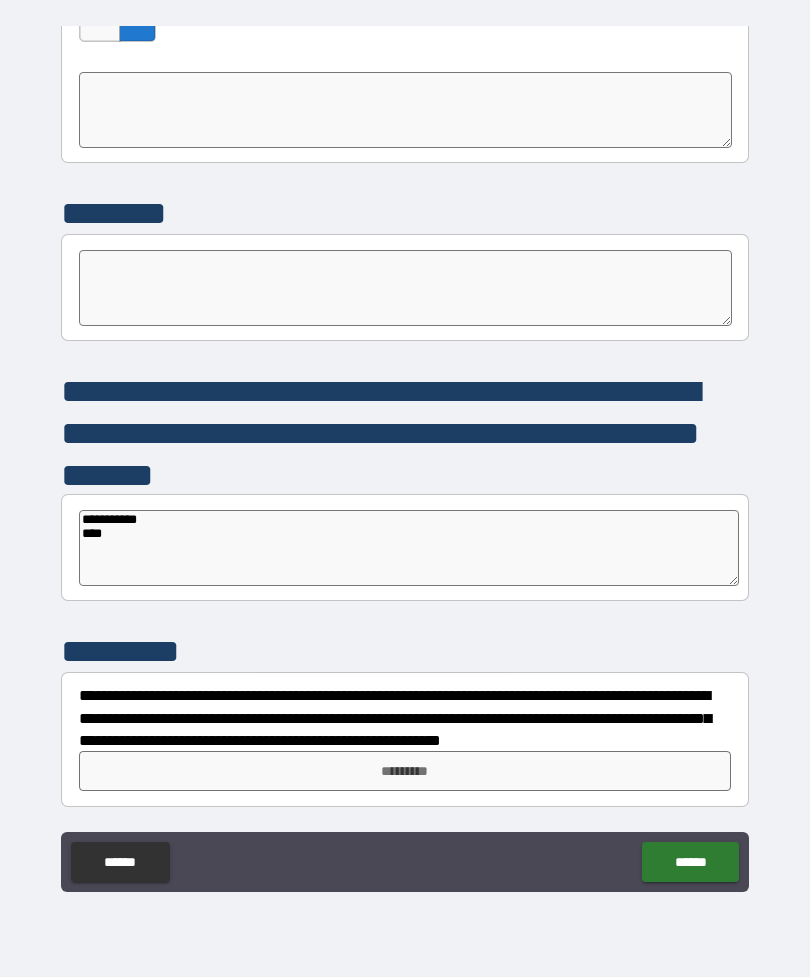 type on "*" 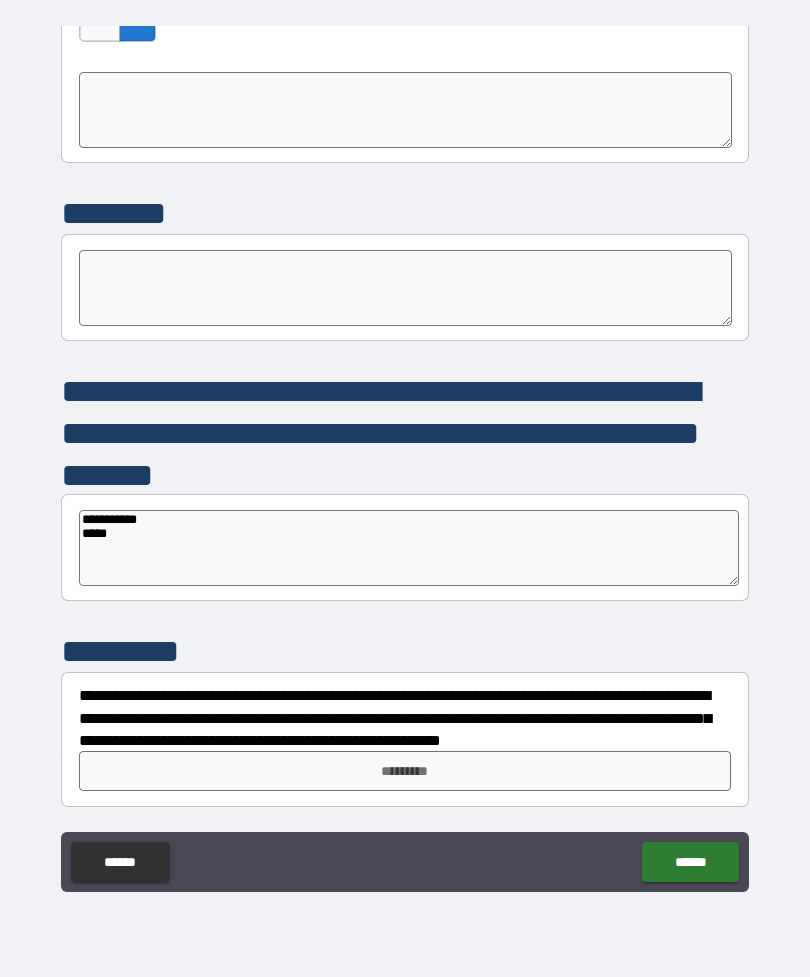 type on "*" 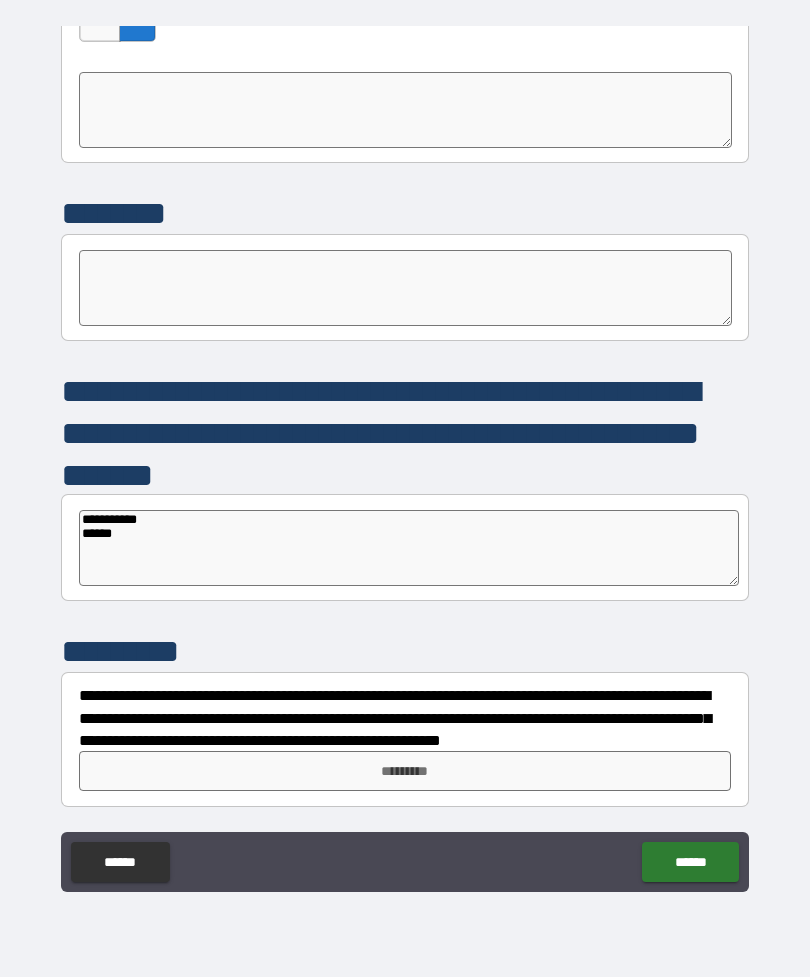 type on "*" 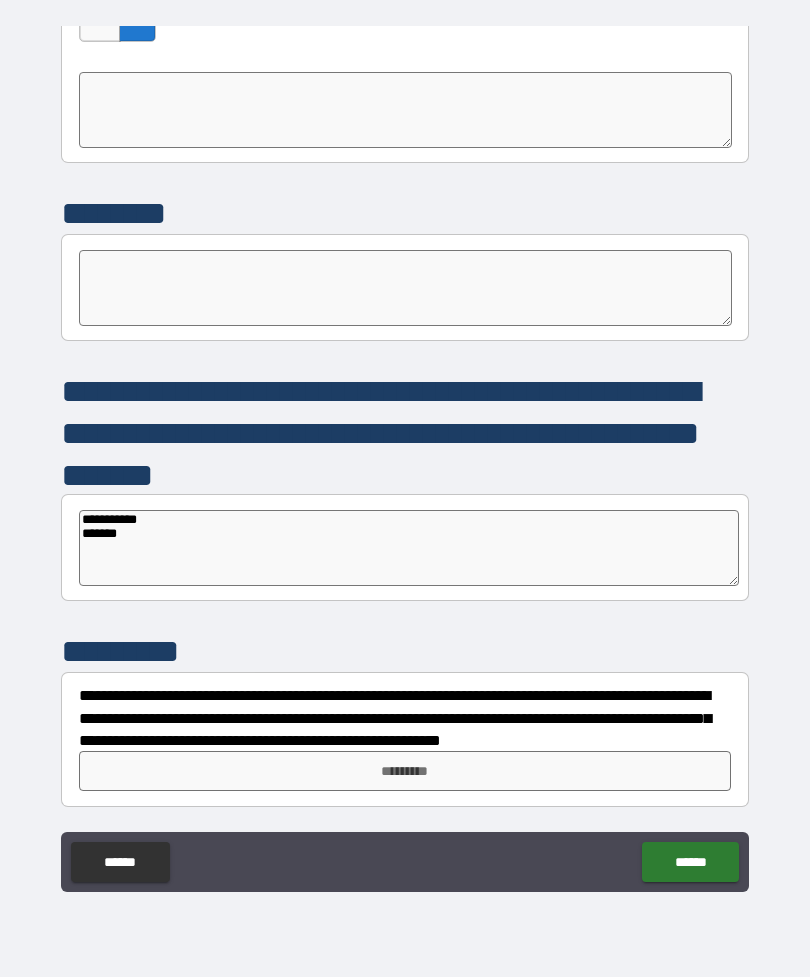 type on "*" 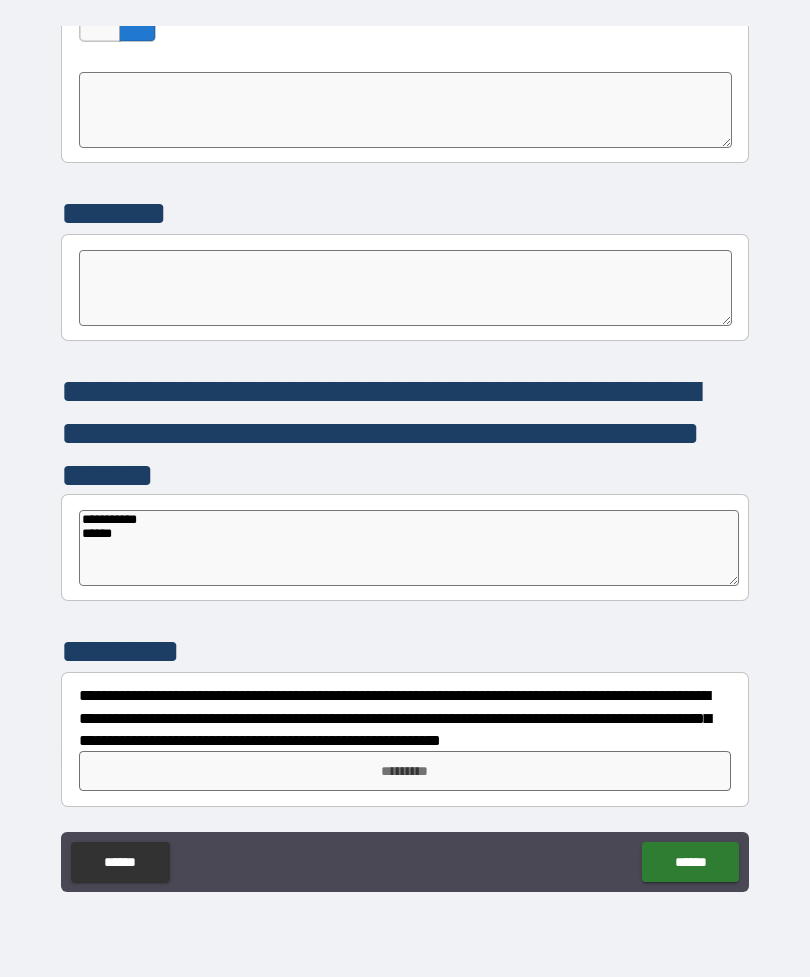 type on "[POSTAL_CODE]
[ZIP_CODE]" 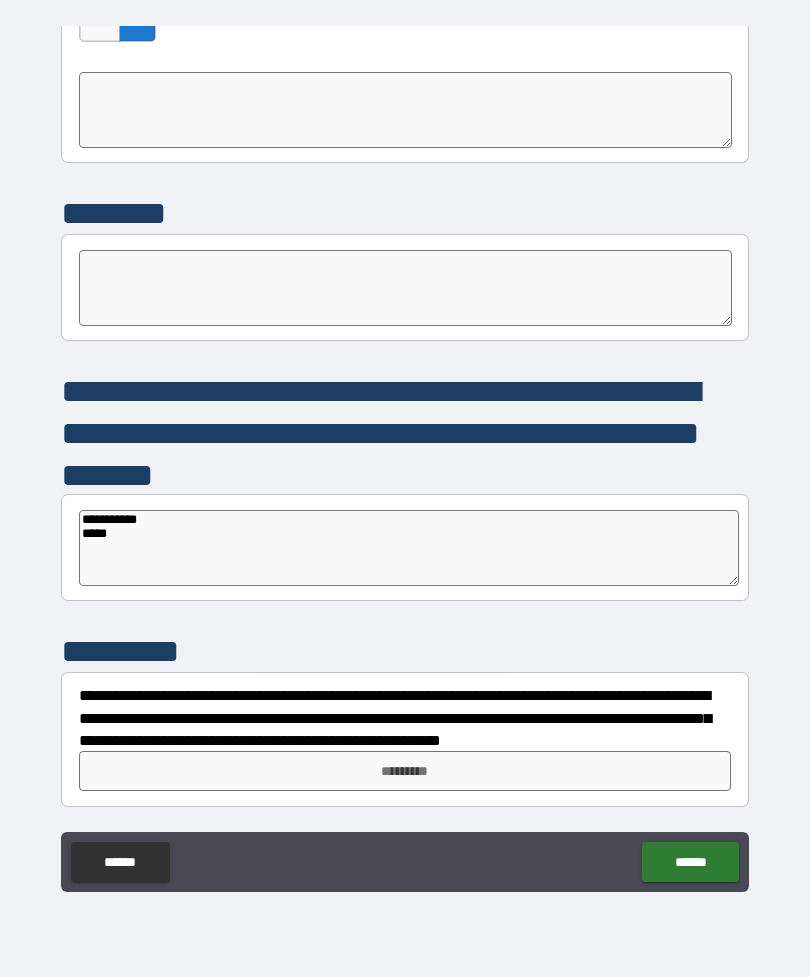 type on "*" 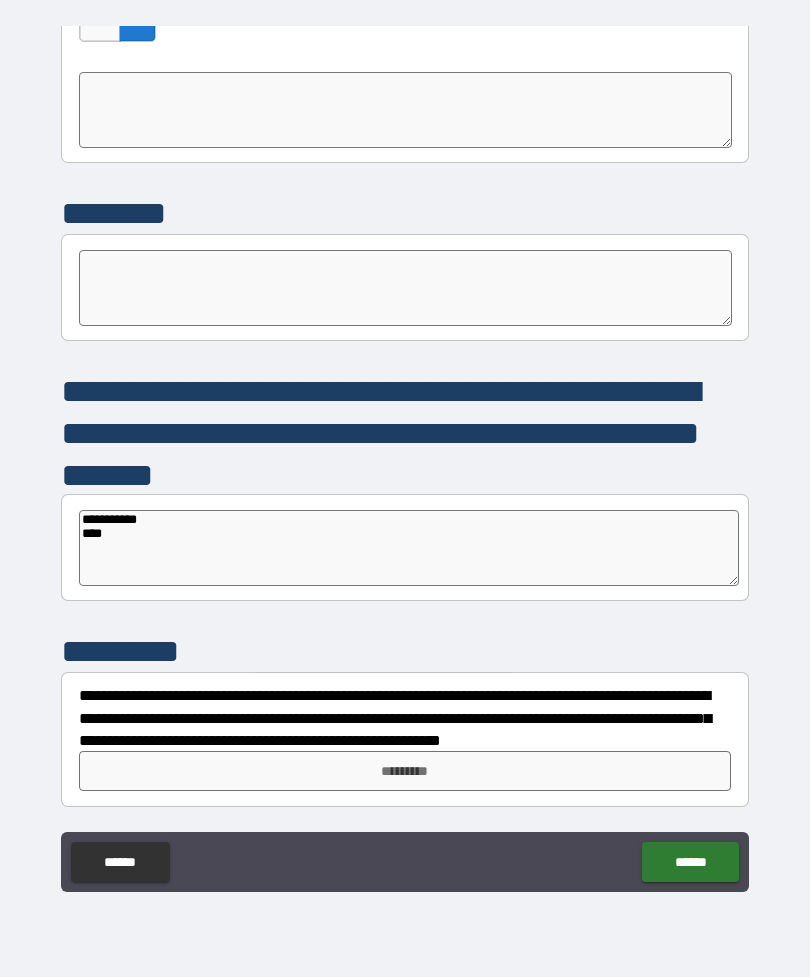 type on "**********" 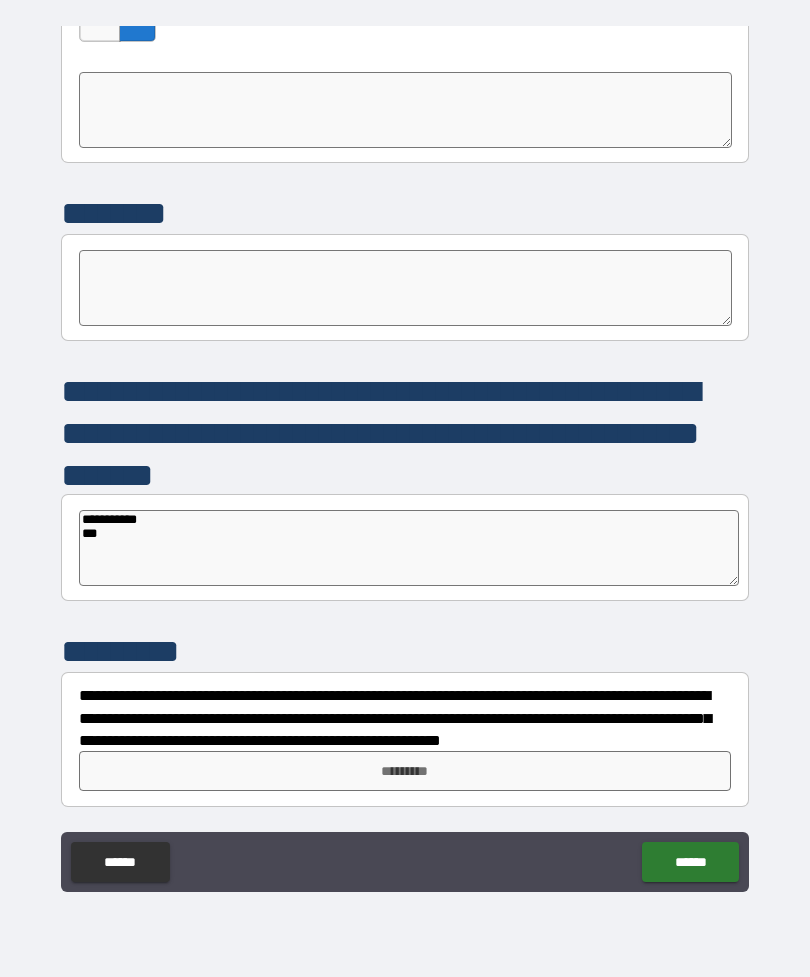 type on "*" 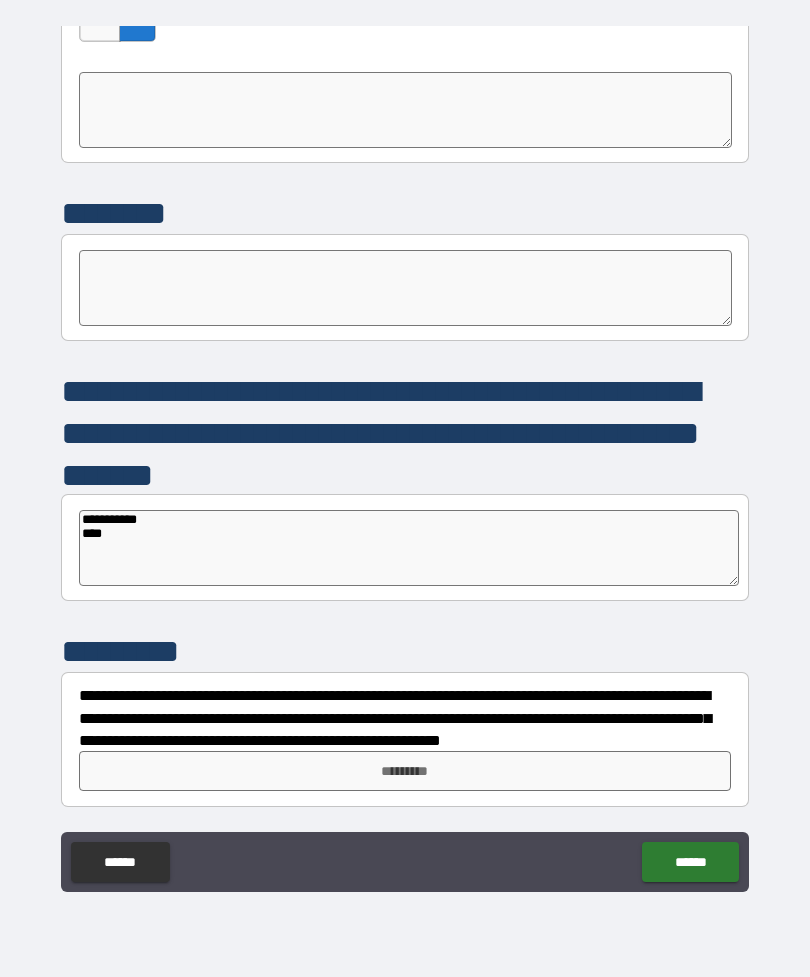 type on "*" 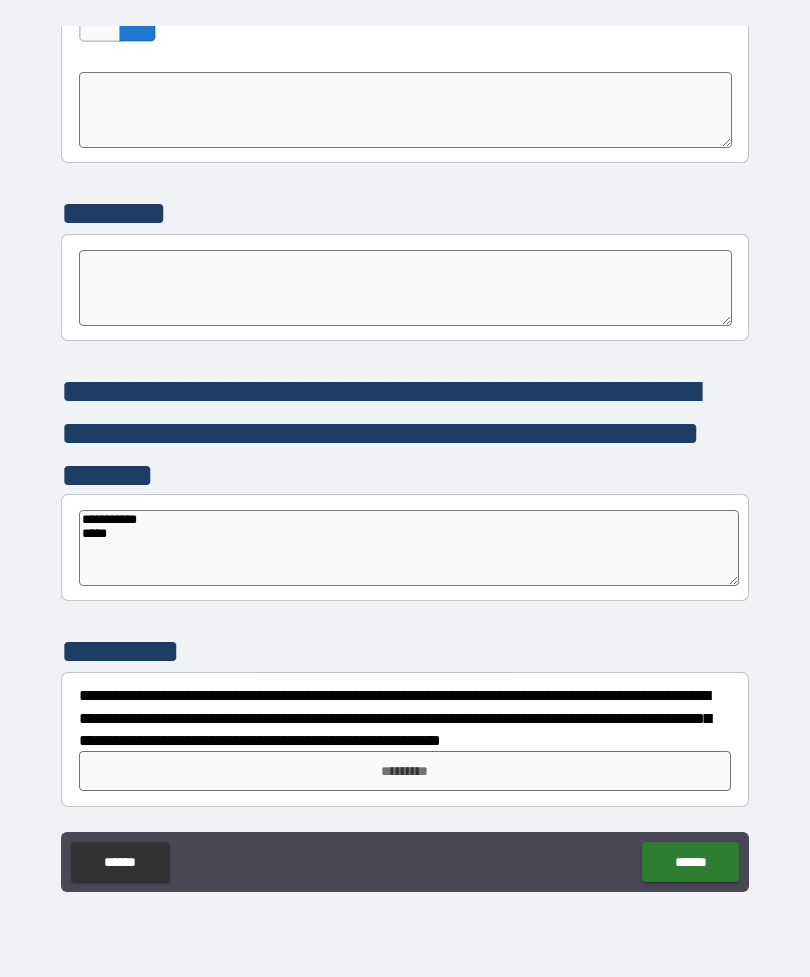 type on "*" 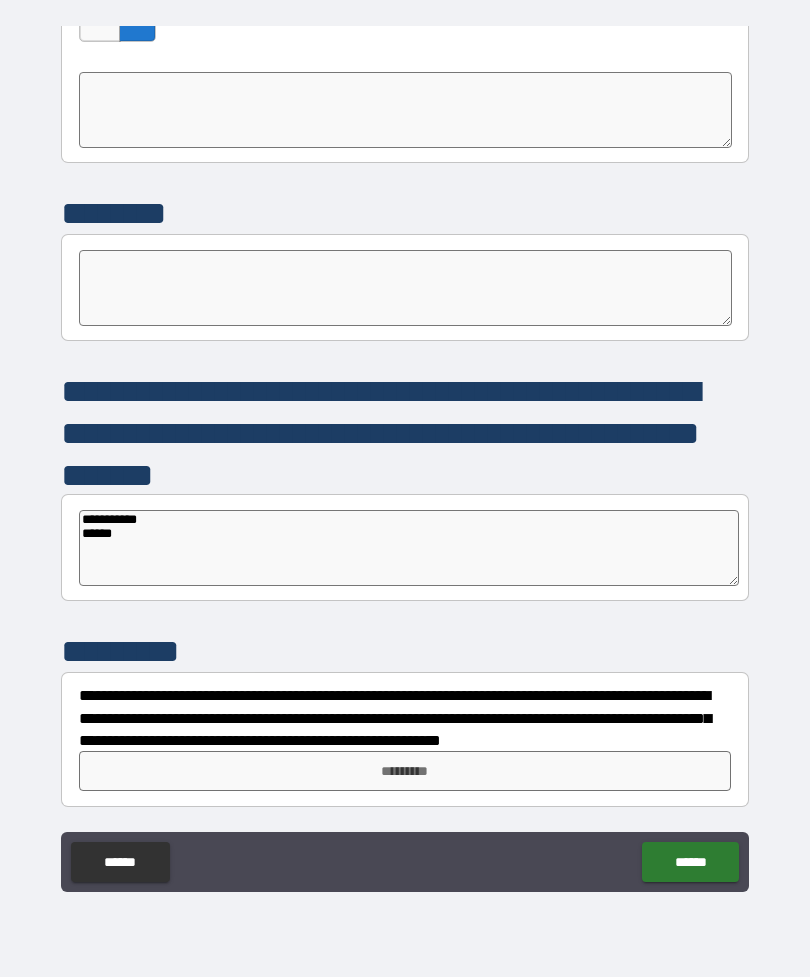 type on "*" 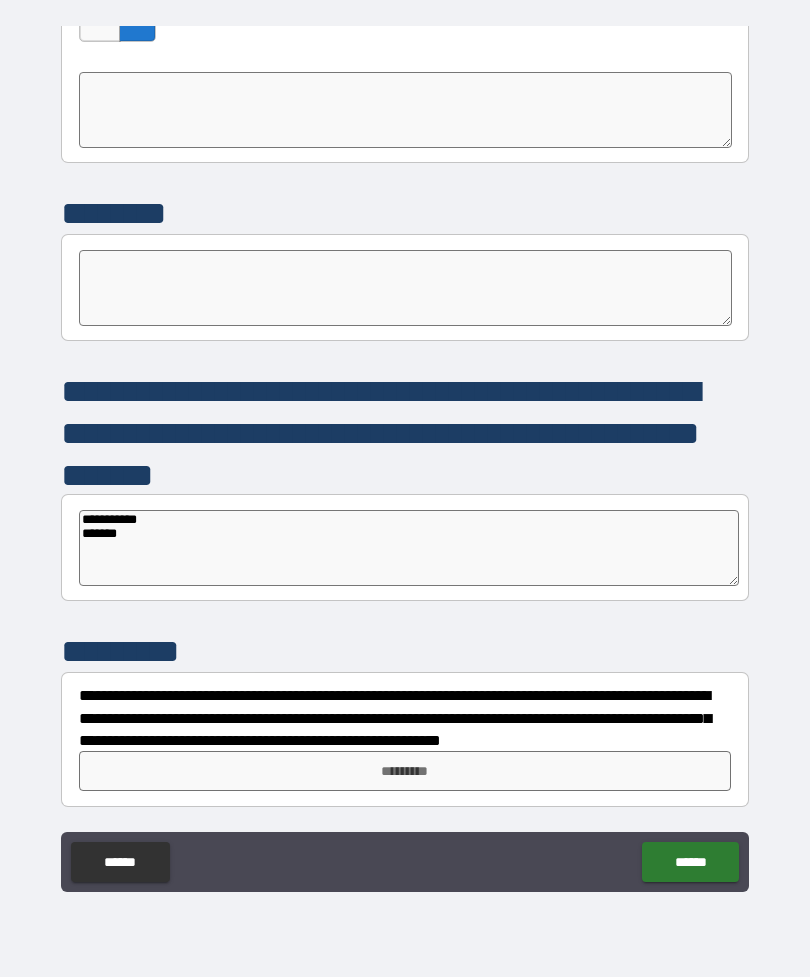 type on "*" 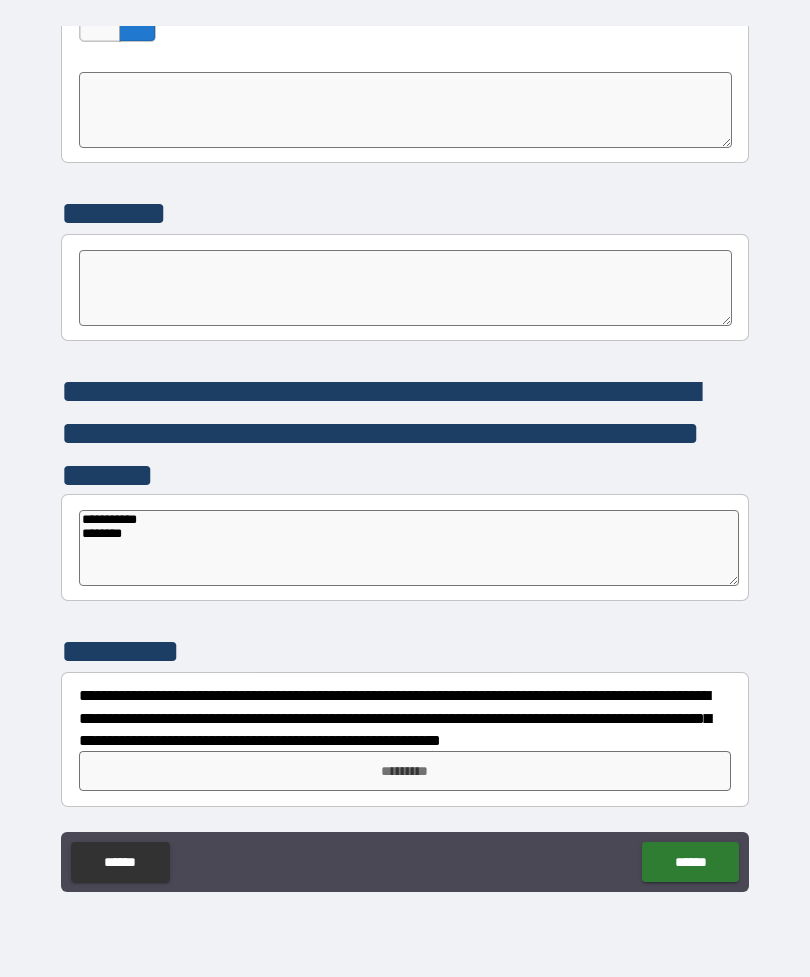 type on "*" 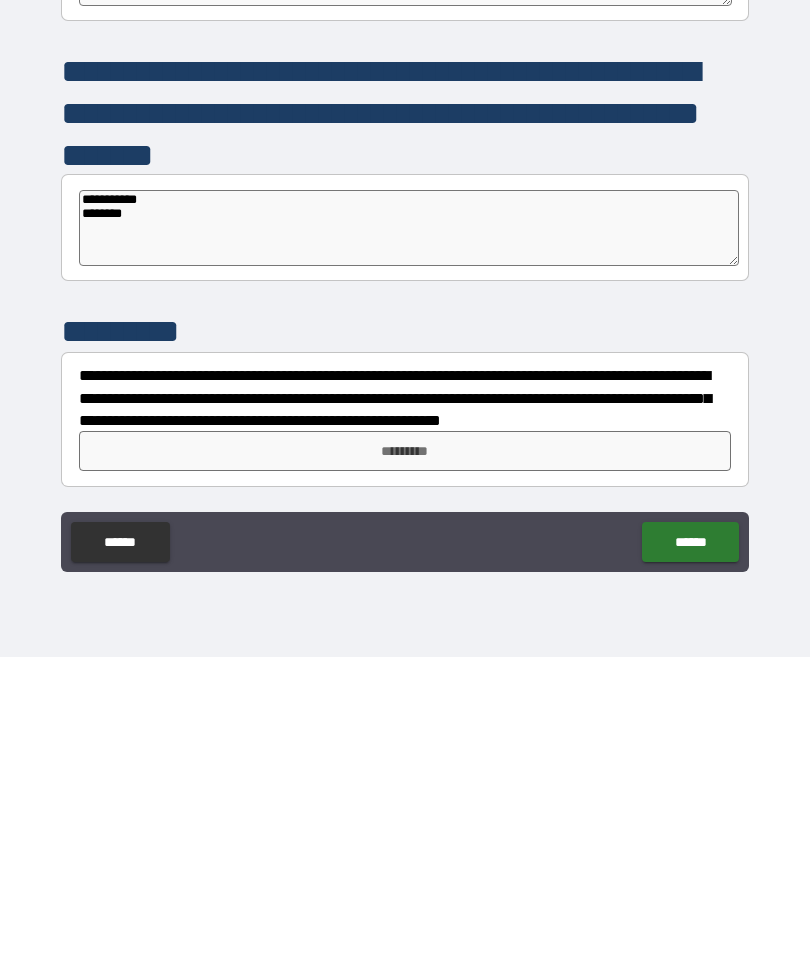 type on "**********" 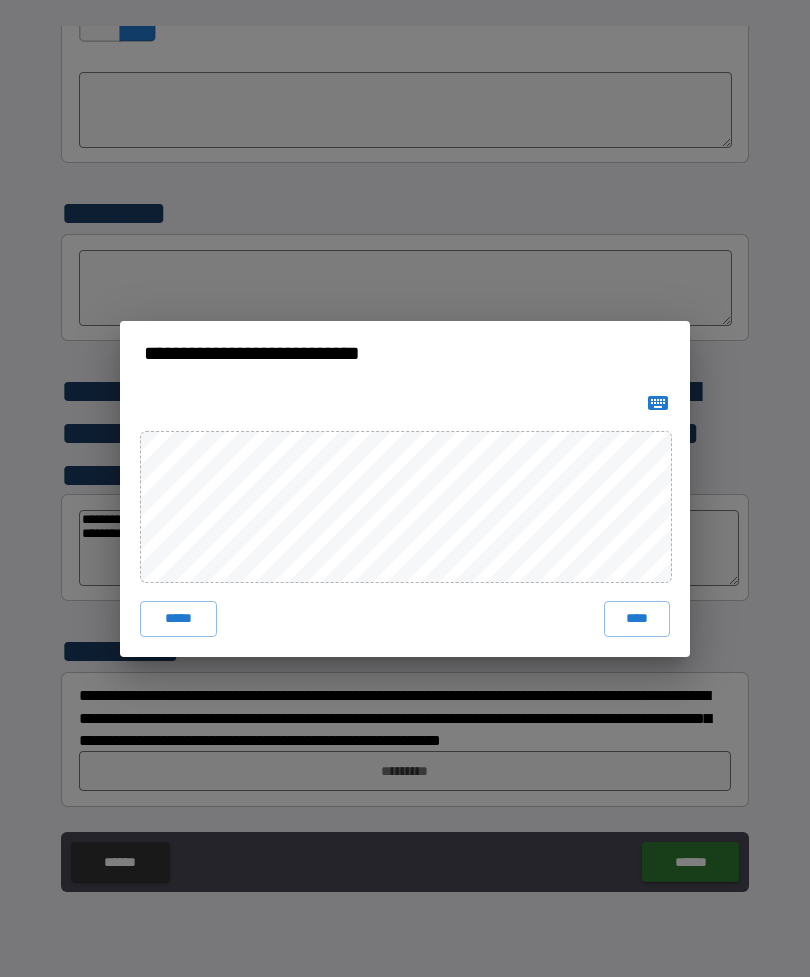 click on "****" at bounding box center [637, 619] 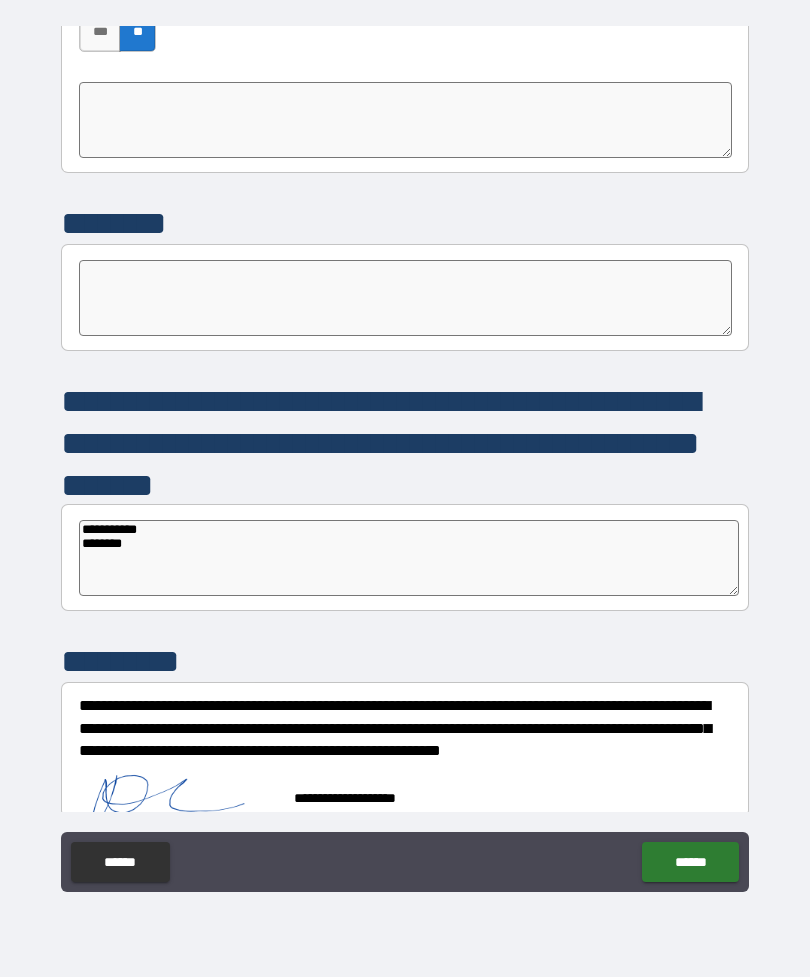 type on "*" 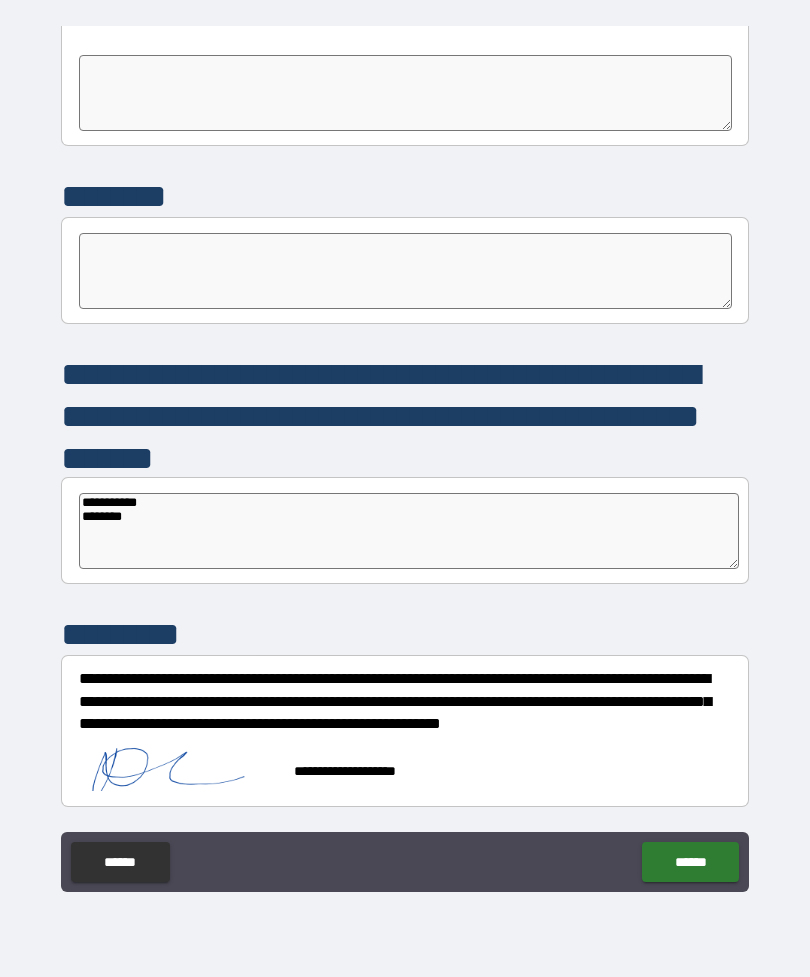 scroll, scrollTop: 5558, scrollLeft: 0, axis: vertical 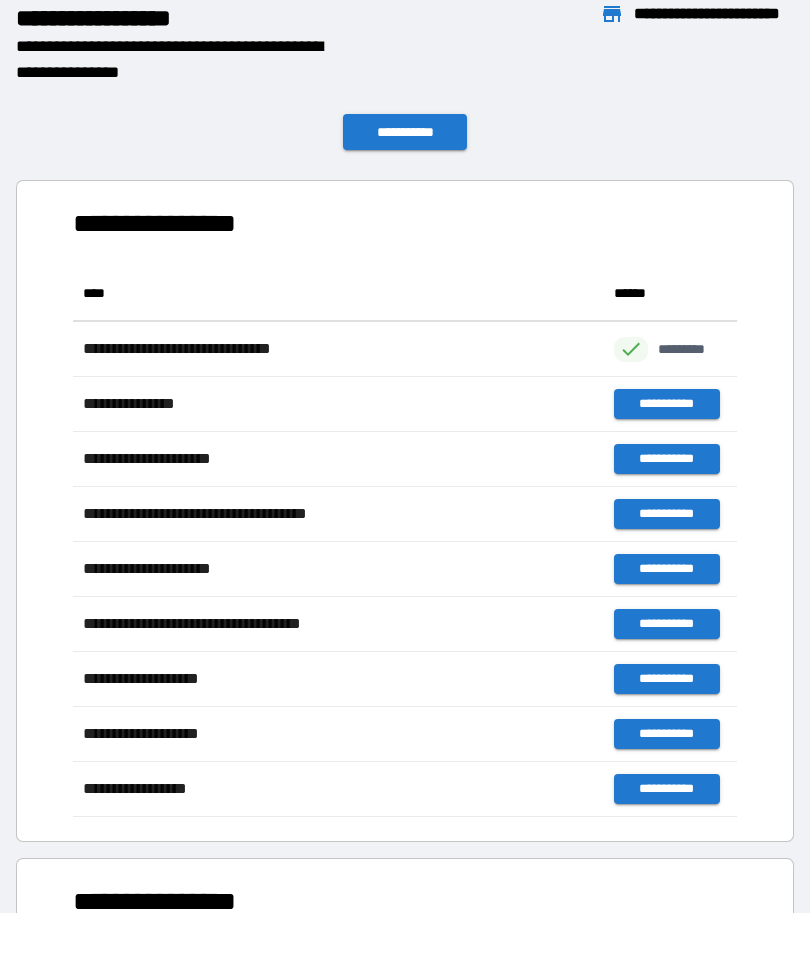 click on "[STREET_NUMBER] [STREET_NAME] [CITY] [STATE] [ZIP_CODE] [COUNTRY] [APARTMENT_NUMBER] [UNIT_NUMBER] [BUILDING_NUMBER] [FLOOR_NUMBER] [POSTAL_CODE] [ADDRESS_LINE_1] [ADDRESS_LINE_2] [ADDRESS_LINE_3] [ADDRESS_LINE_4] [ADDRESS_LINE_5] [ADDRESS_LINE_6] [ADDRESS_LINE_7] [ADDRESS_LINE_8] [ADDRESS_LINE_9] [ADDRESS_LINE_10] [ADDRESS_LINE_11] [ADDRESS_LINE_12] [ADDRESS_LINE_13] [ADDRESS_LINE_14] [ADDRESS_LINE_15] [ADDRESS_LINE_16] [ADDRESS_LINE_17] [ADDRESS_LINE_18] [ADDRESS_LINE_19] [ADDRESS_LINE_20] [ADDRESS_LINE_21] [ADDRESS_LINE_22] [ADDRESS_LINE_23] [ADDRESS_LINE_24] [ADDRESS_LINE_25] [ADDRESS_LINE_26] [ADDRESS_LINE_27] [ADDRESS_LINE_28] [ADDRESS_LINE_29] [ADDRESS_LINE_30] [ADDRESS_LINE_31] [ADDRESS_LINE_32] [ADDRESS_LINE_33] [ADDRESS_LINE_34] [ADDRESS_LINE_35] [ADDRESS_LINE_36] [ADDRESS_LINE_37] [ADDRESS_LINE_38] [ADDRESS_LINE_39] [ADDRESS_LINE_40]" at bounding box center (405, 511) 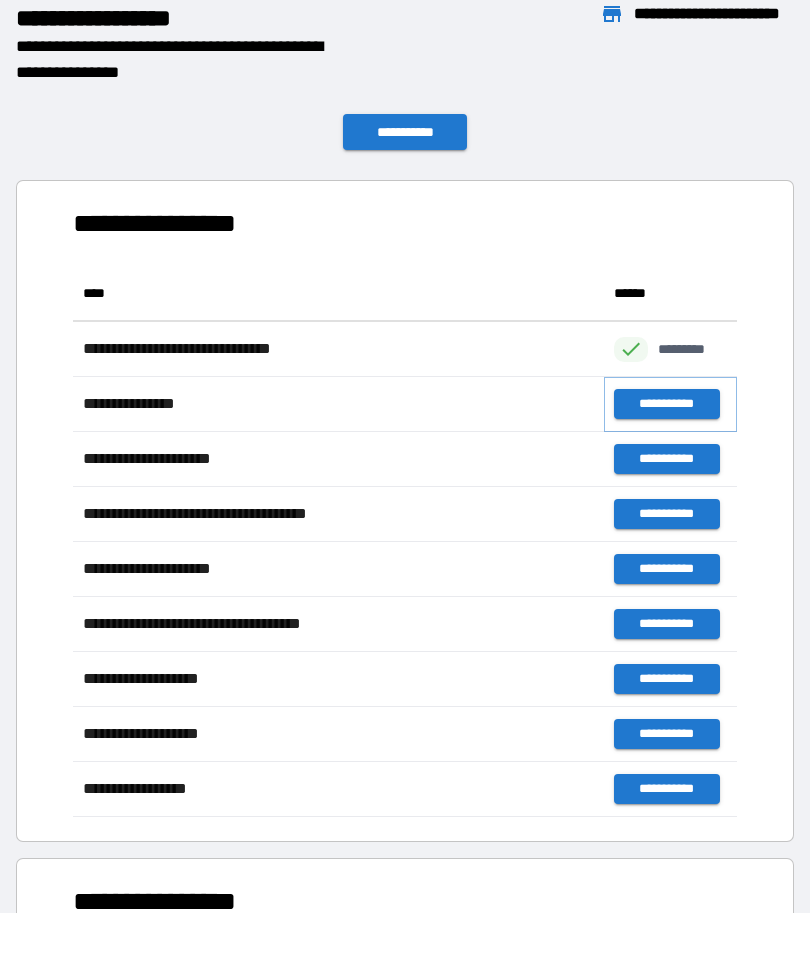 click on "**********" at bounding box center (666, 404) 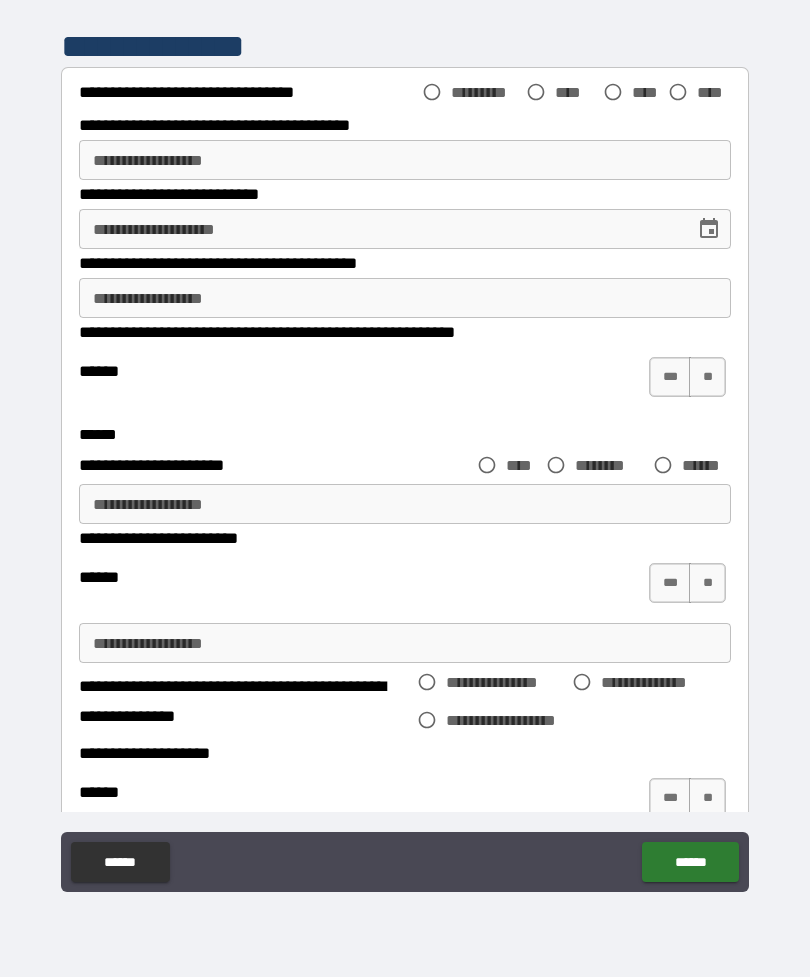 click on "**********" at bounding box center (405, 160) 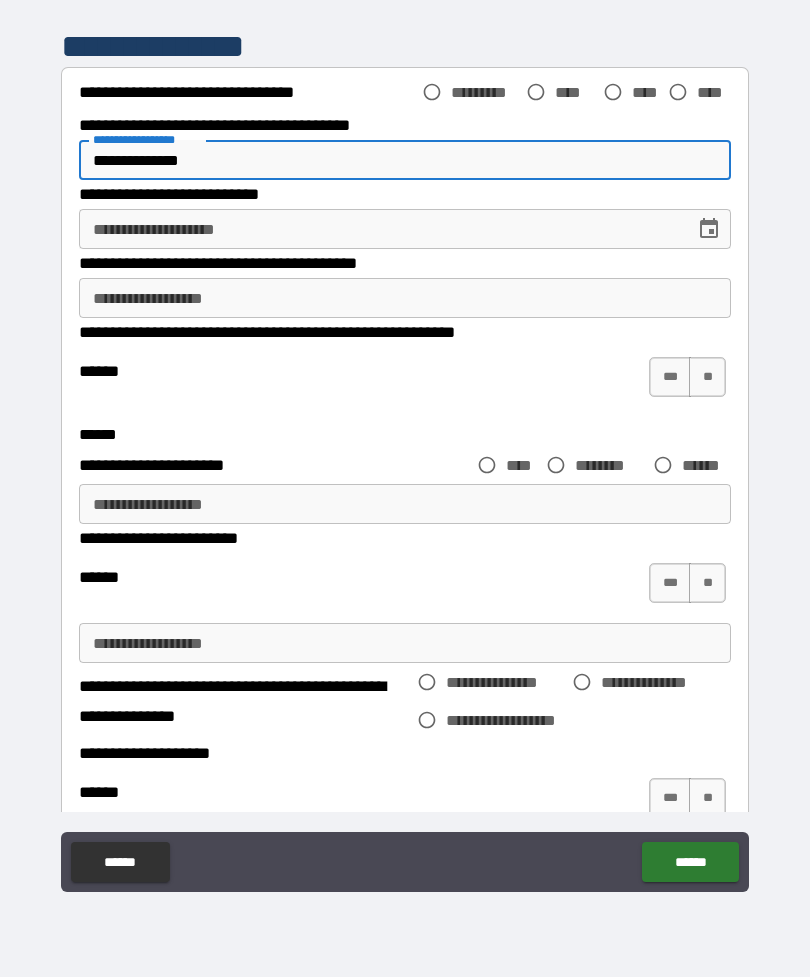 type on "**********" 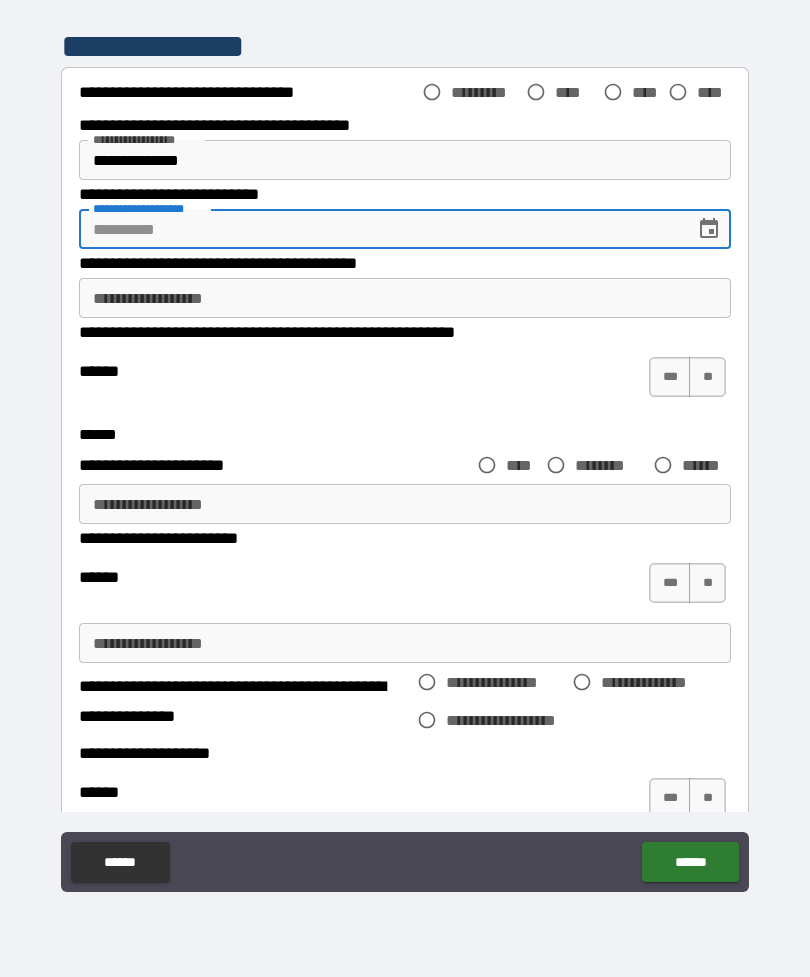 click on "**********" at bounding box center (405, 298) 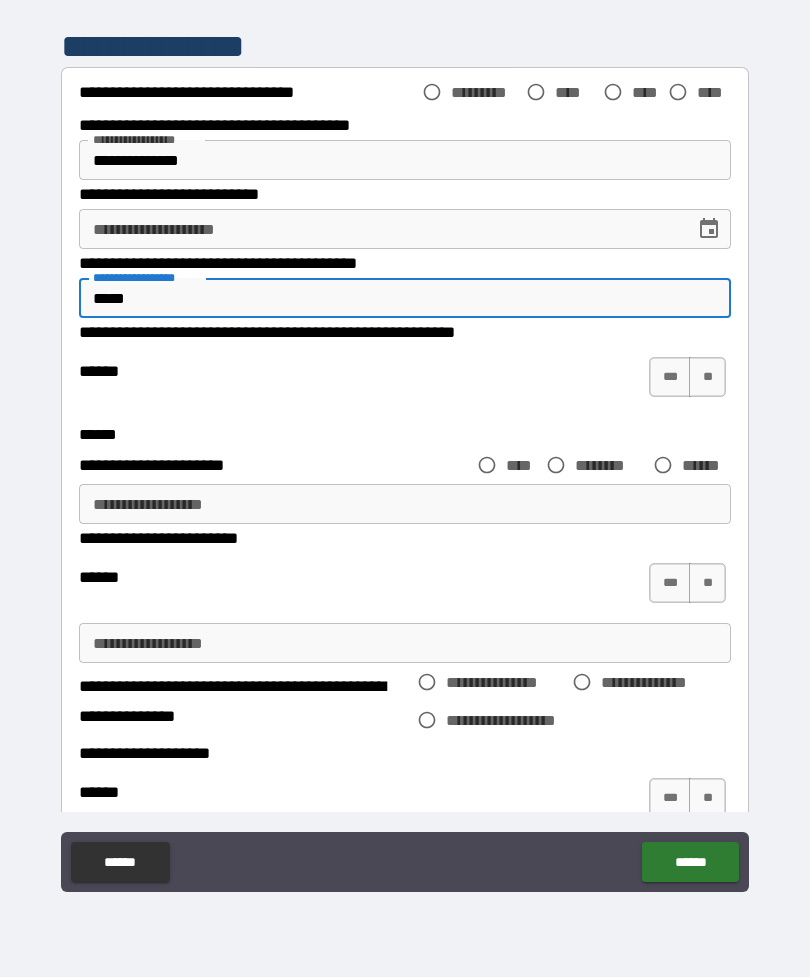 type on "*****" 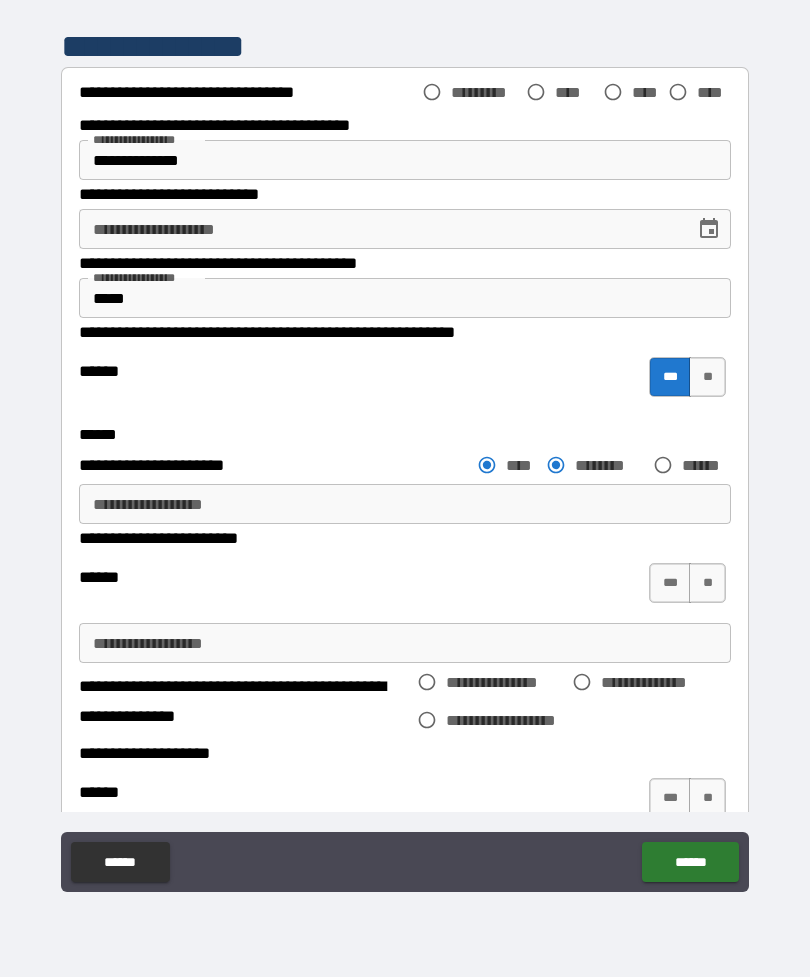 click on "***" at bounding box center (670, 583) 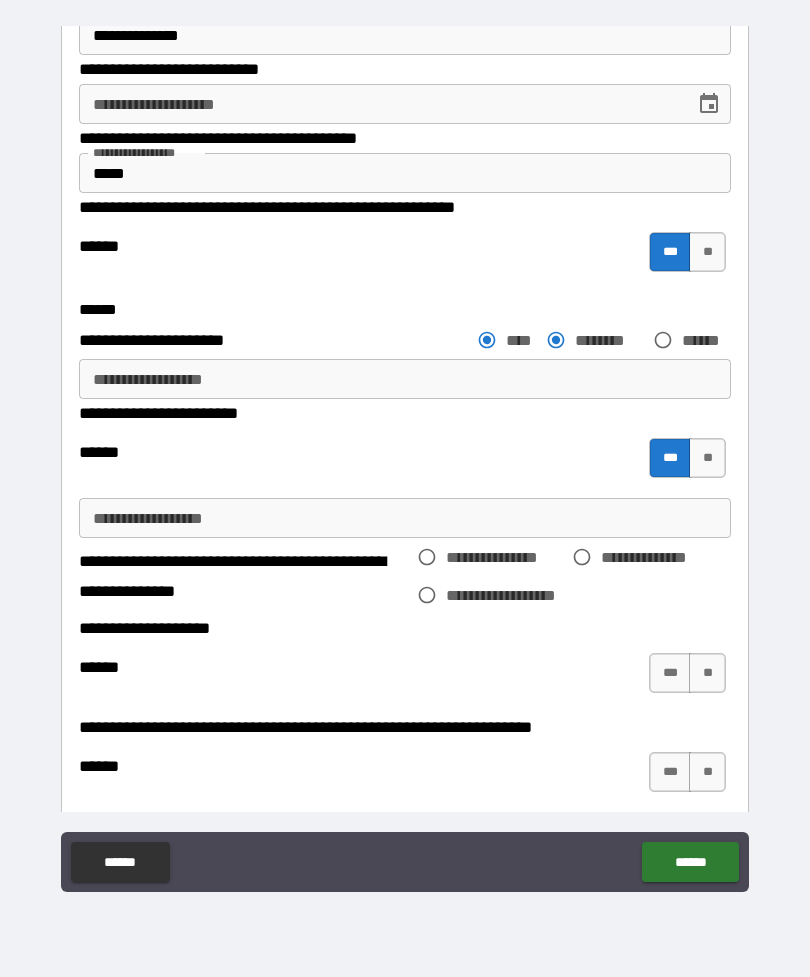 scroll, scrollTop: 131, scrollLeft: 0, axis: vertical 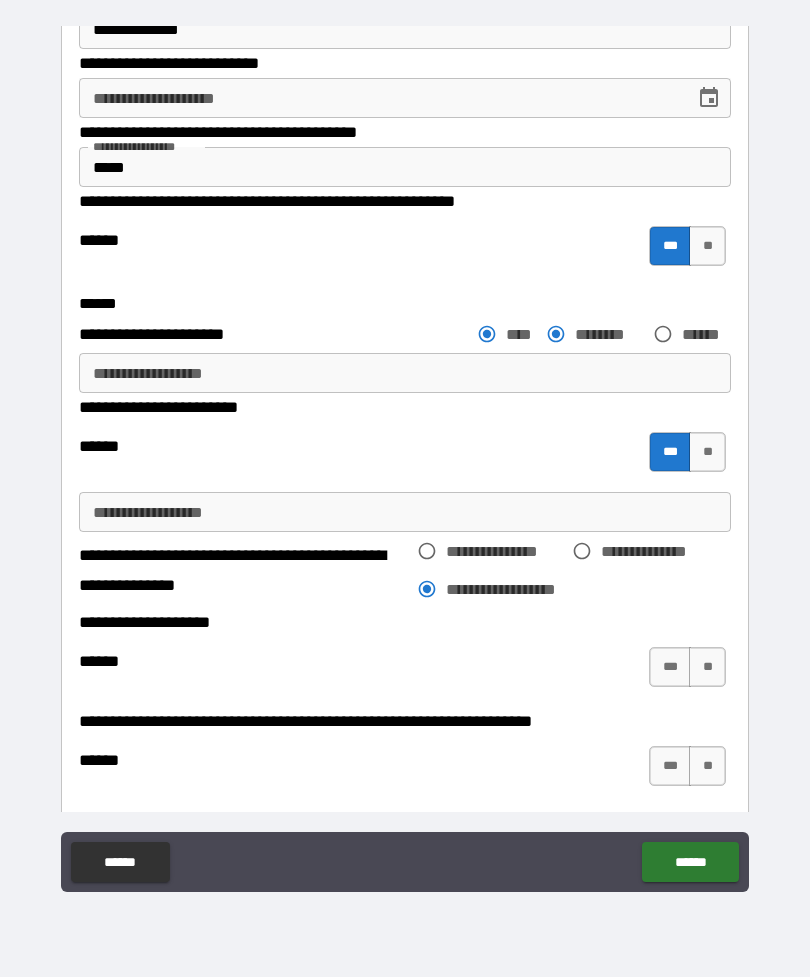 click on "***" at bounding box center [670, 667] 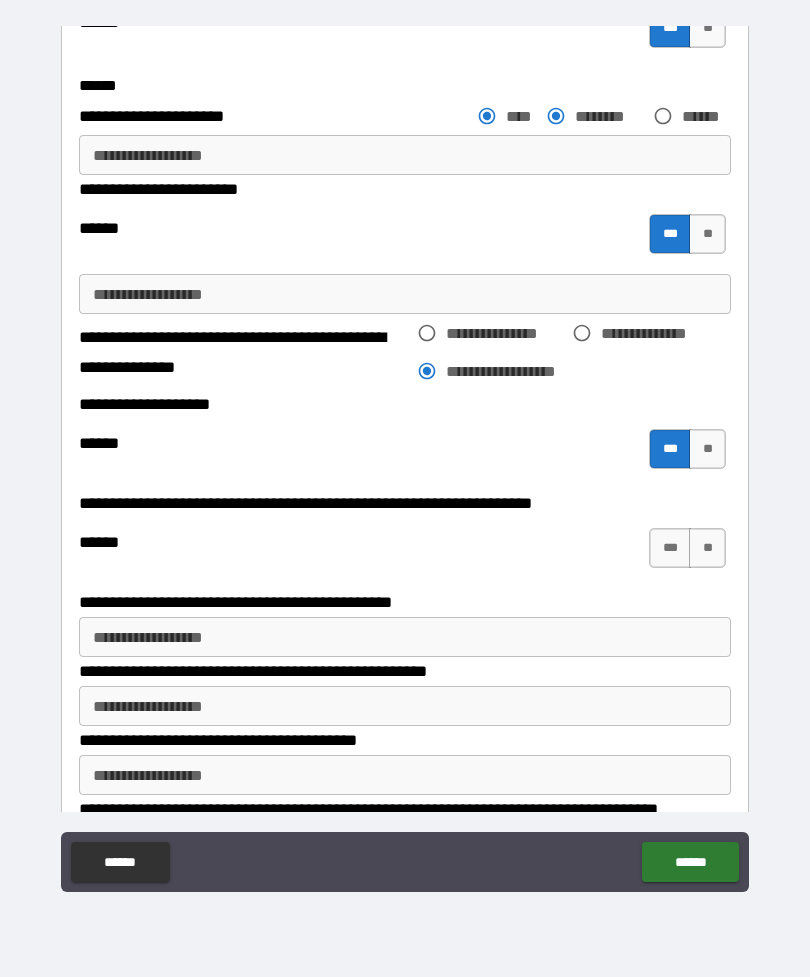 scroll, scrollTop: 381, scrollLeft: 0, axis: vertical 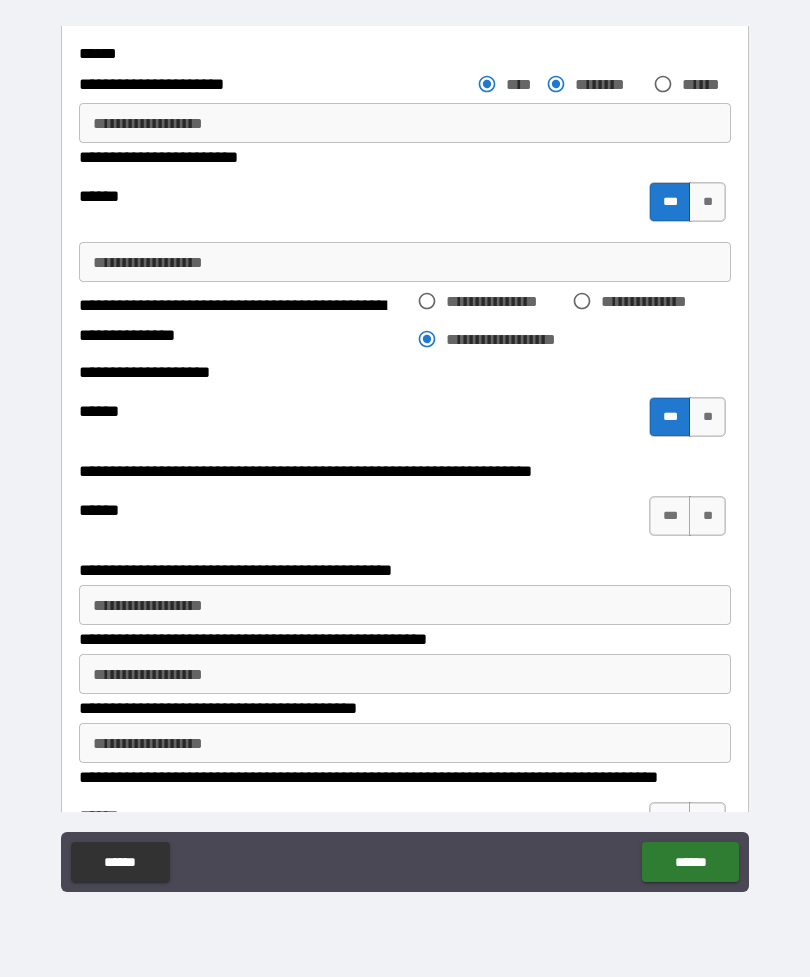 click on "**" at bounding box center (707, 516) 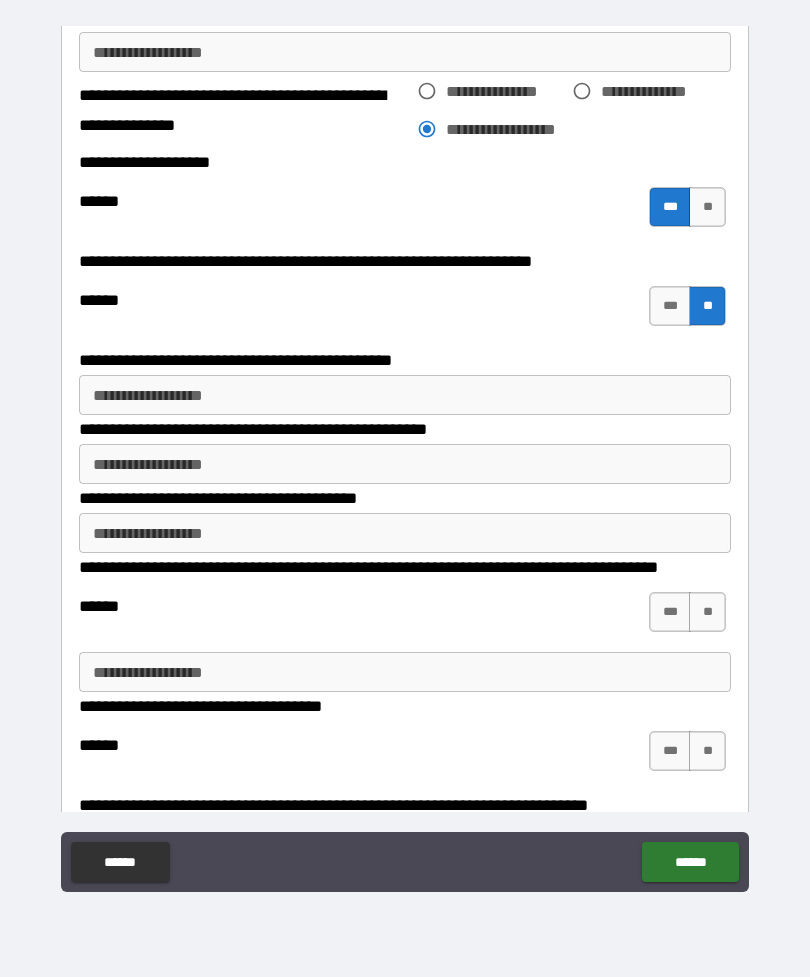 scroll, scrollTop: 603, scrollLeft: 0, axis: vertical 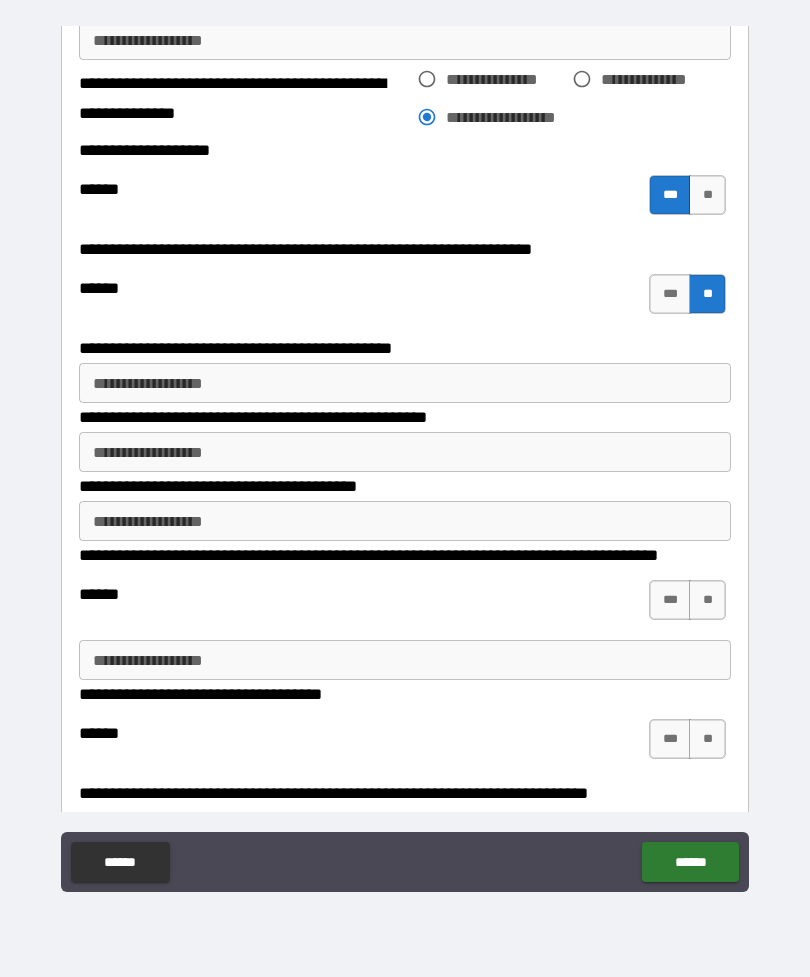 click on "**********" at bounding box center (405, 383) 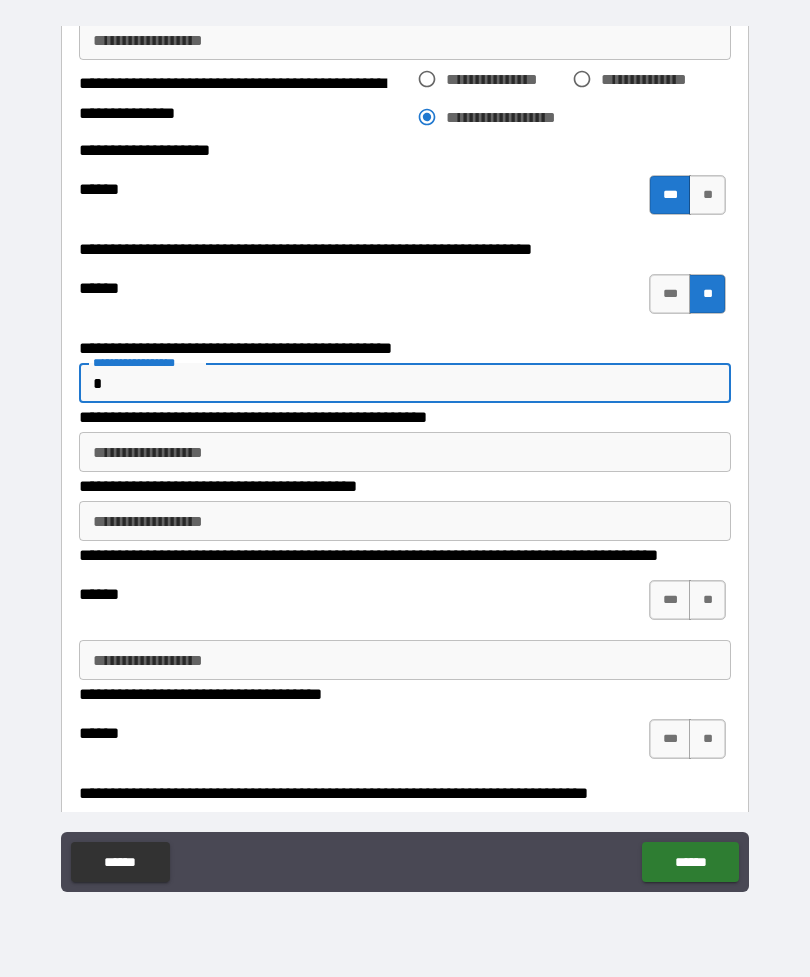 type on "*" 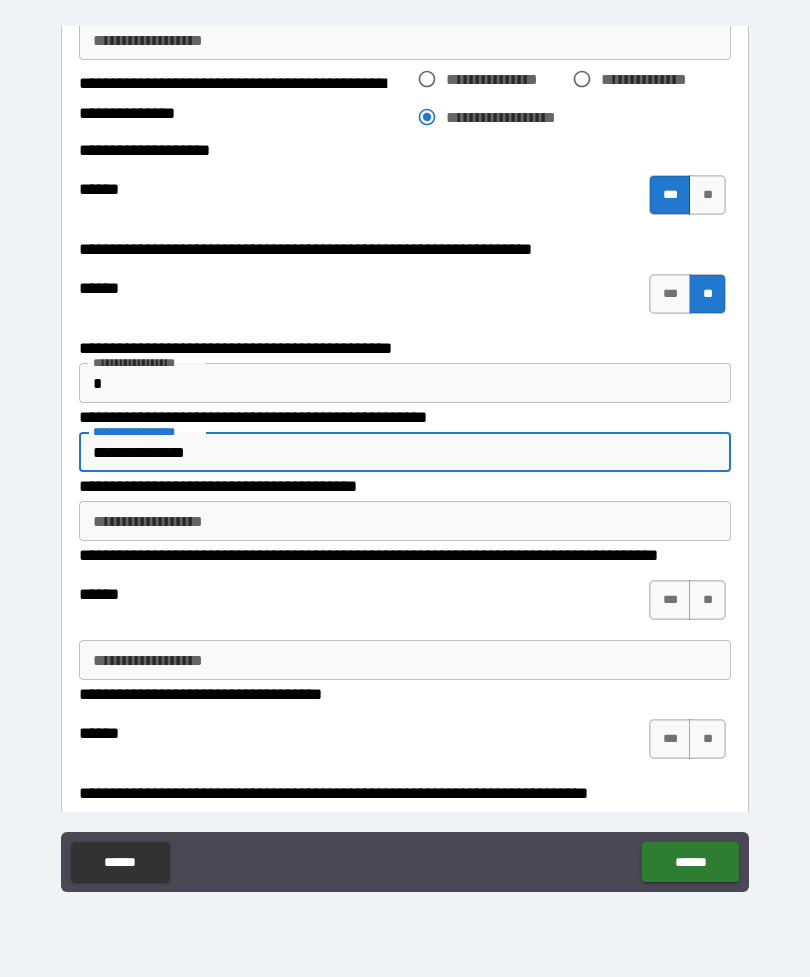 type on "**********" 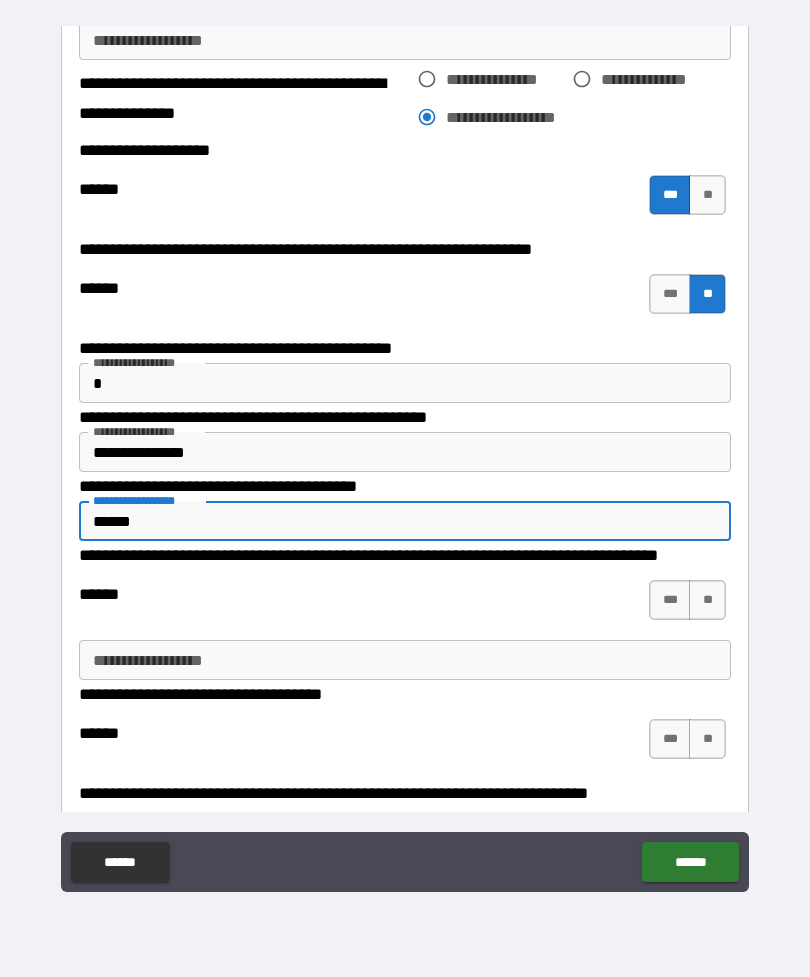 type on "******" 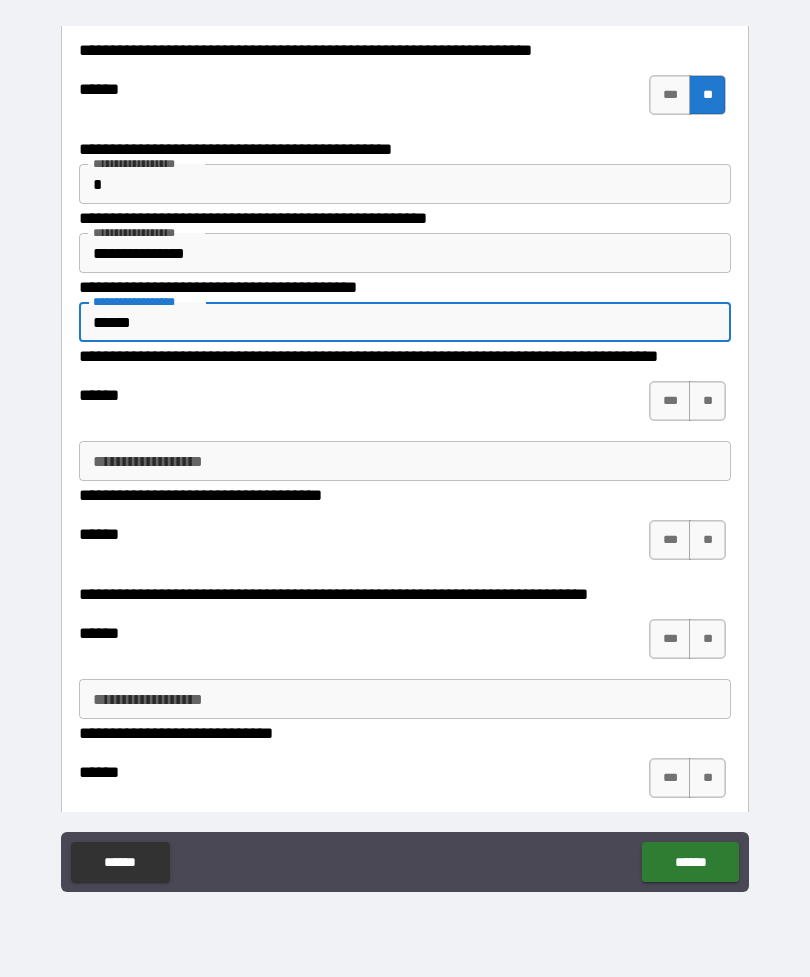 scroll, scrollTop: 806, scrollLeft: 0, axis: vertical 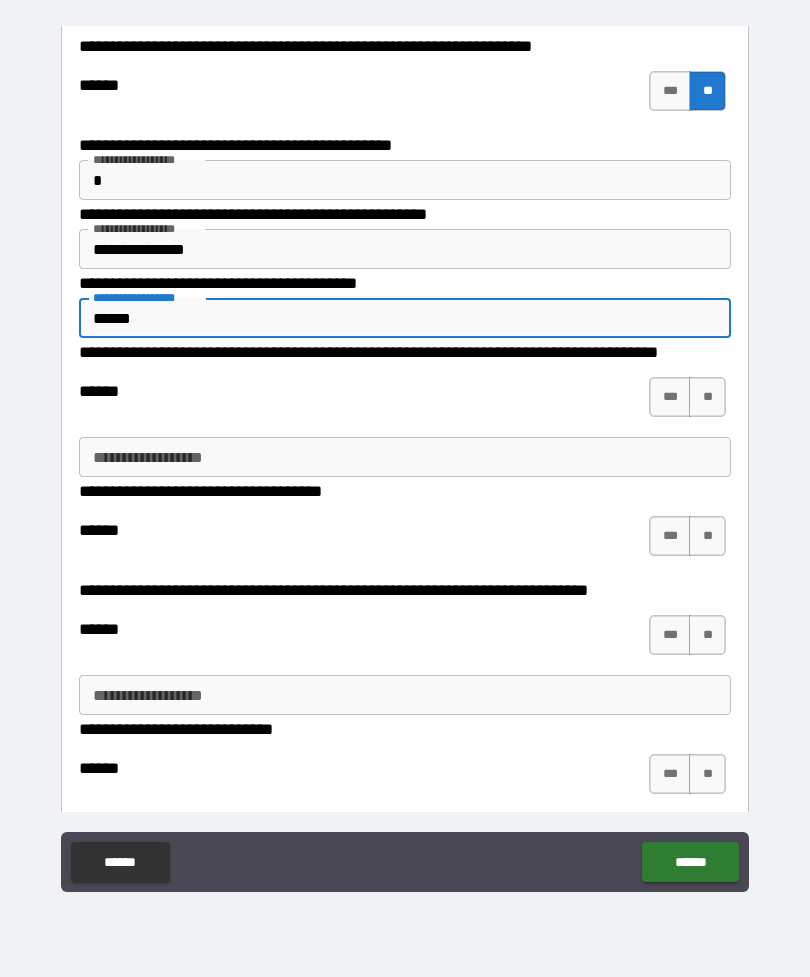 click on "**" at bounding box center (707, 397) 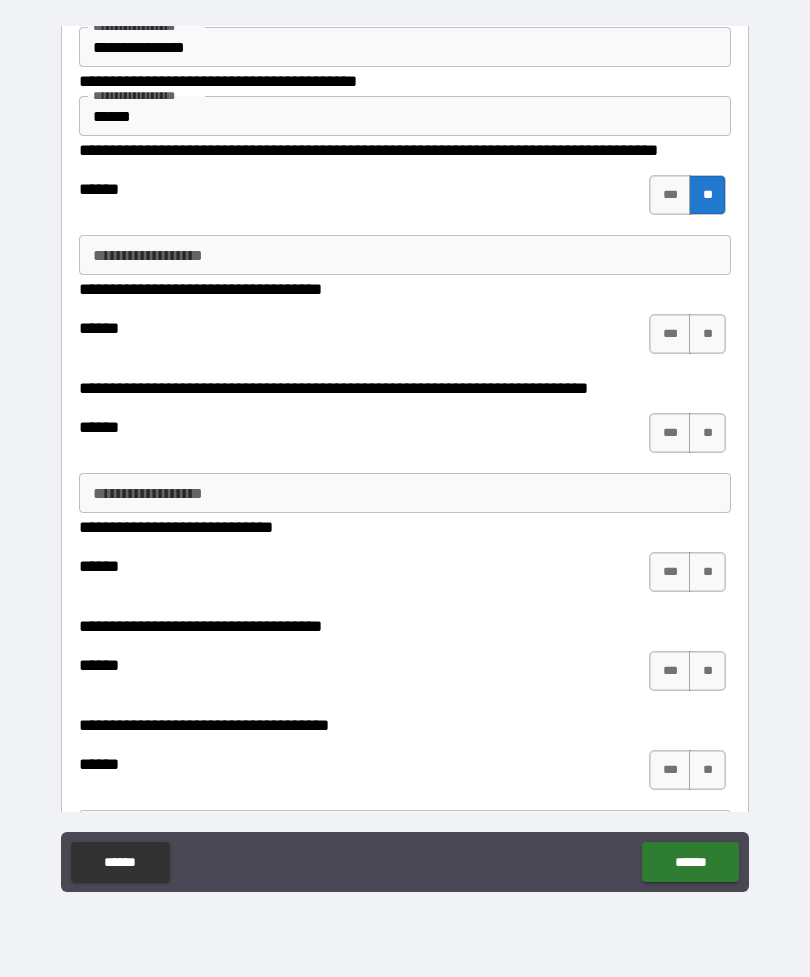 scroll, scrollTop: 1009, scrollLeft: 0, axis: vertical 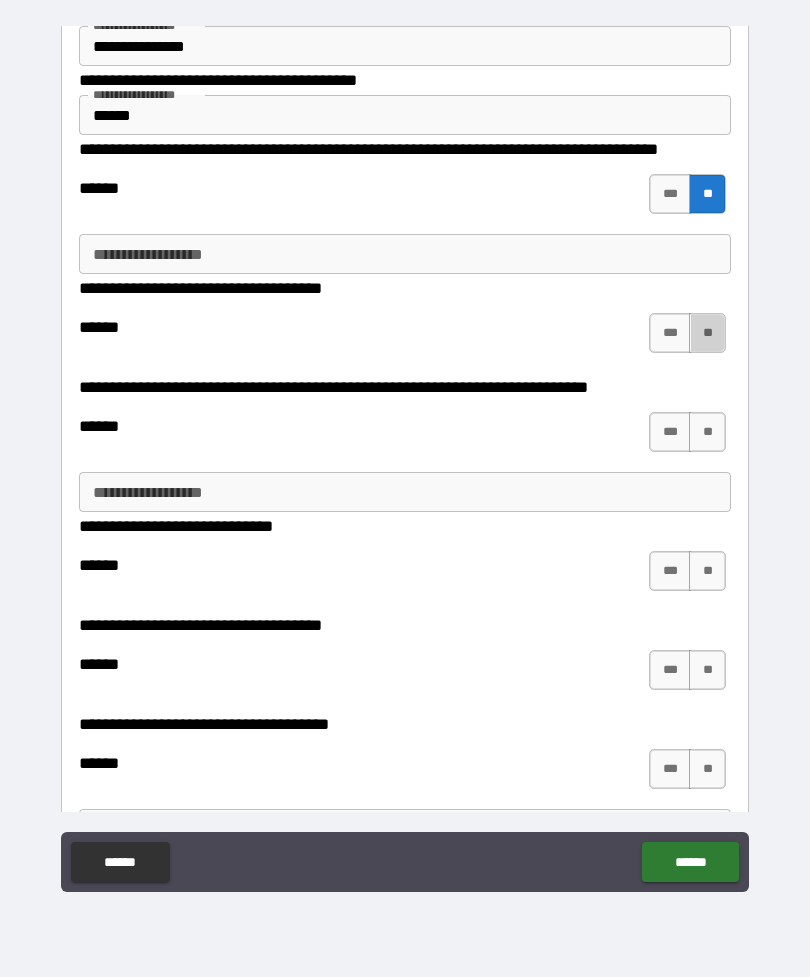 click on "**" at bounding box center (707, 333) 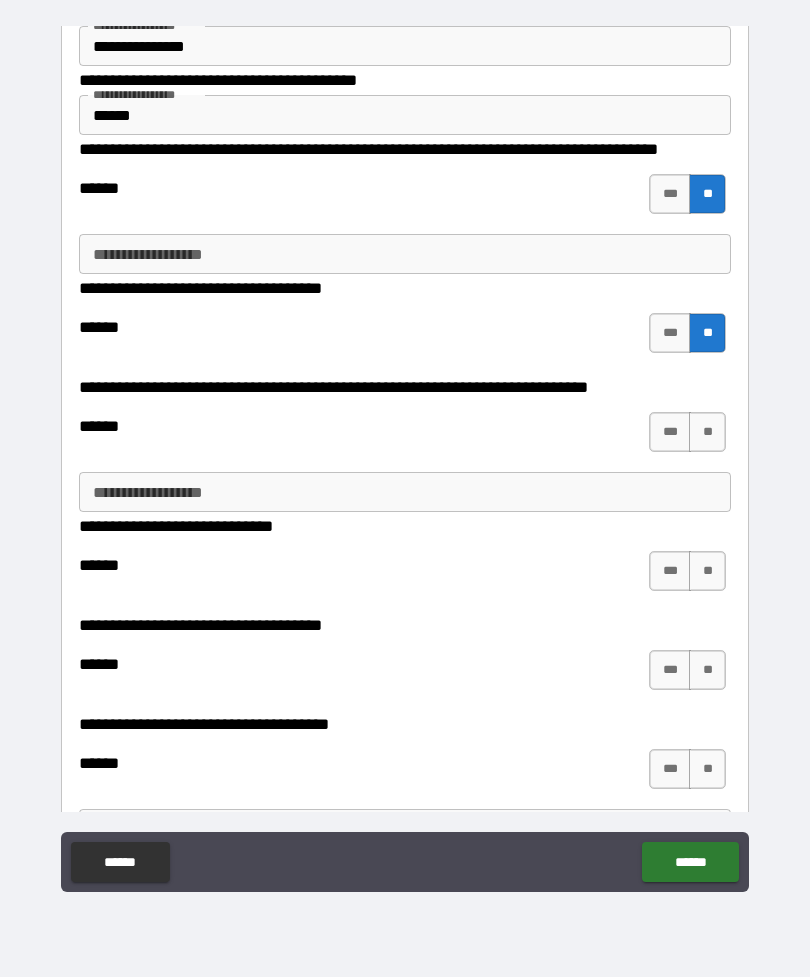 click on "***" at bounding box center (670, 432) 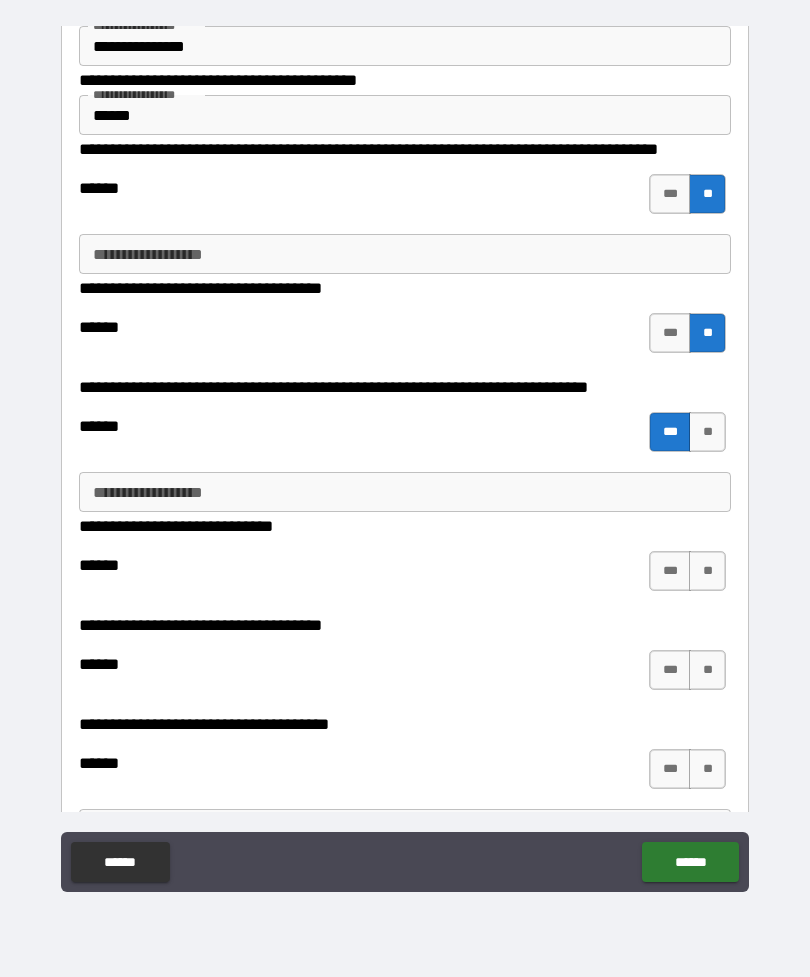 click on "**********" at bounding box center (405, 492) 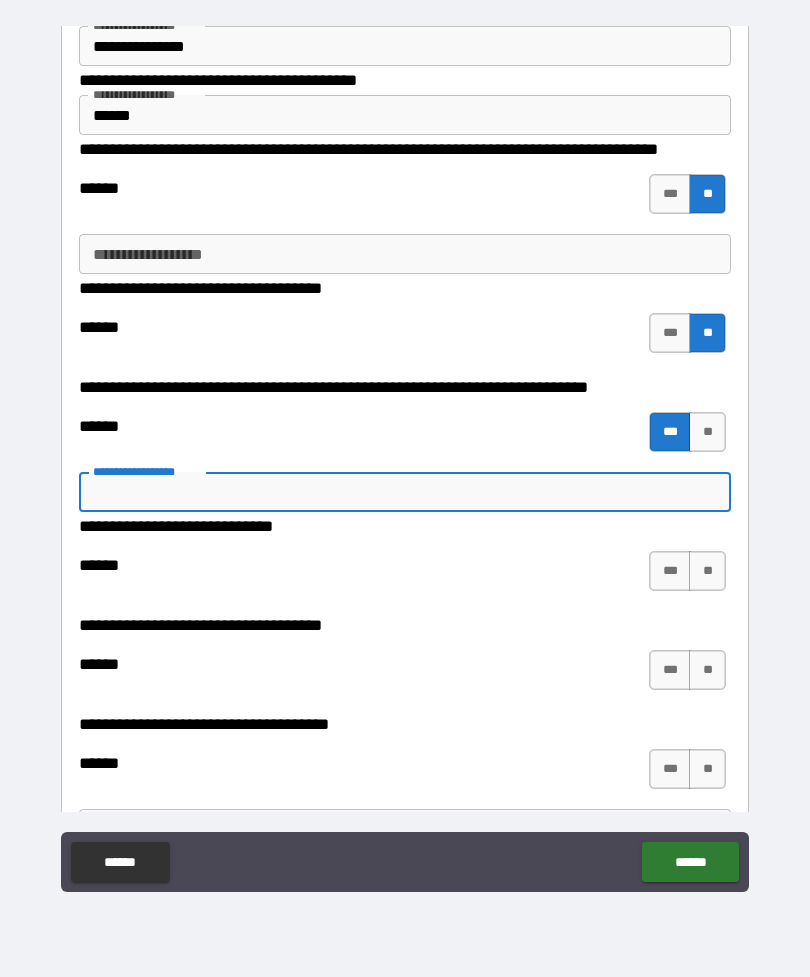 type on "*" 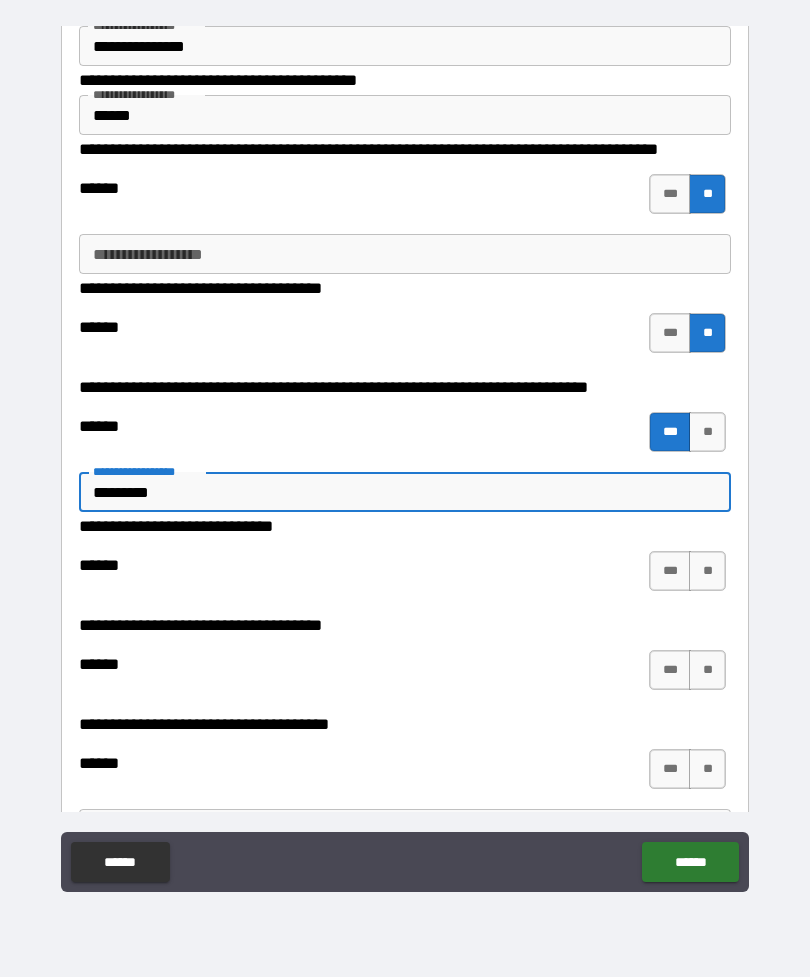 type on "*********" 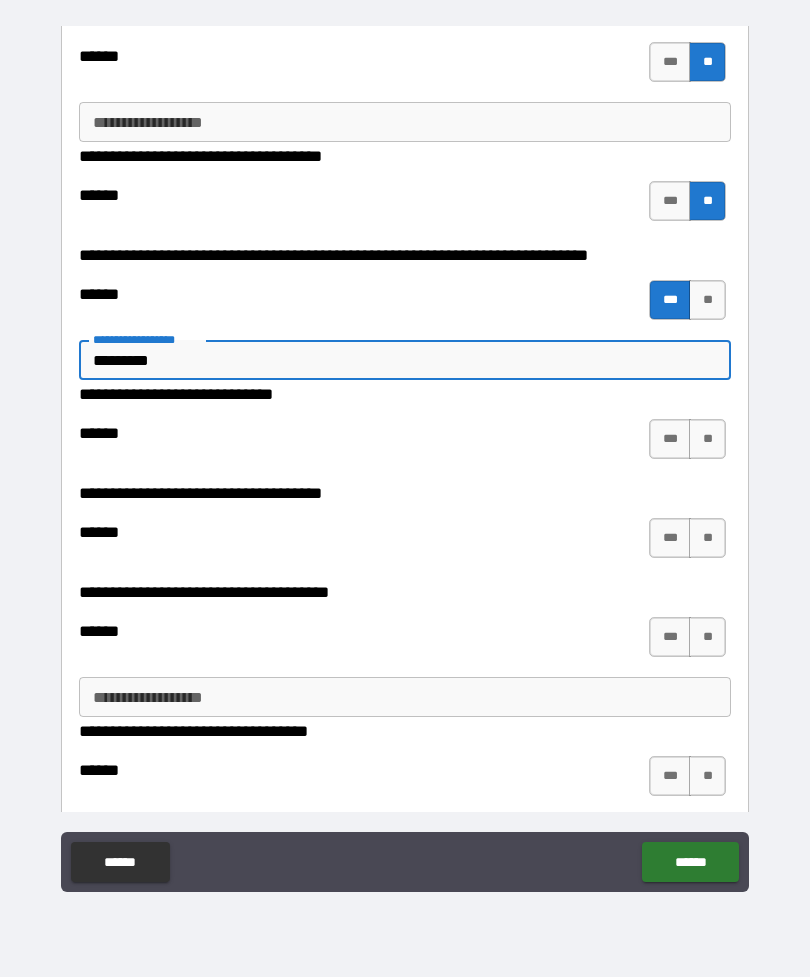scroll, scrollTop: 1144, scrollLeft: 0, axis: vertical 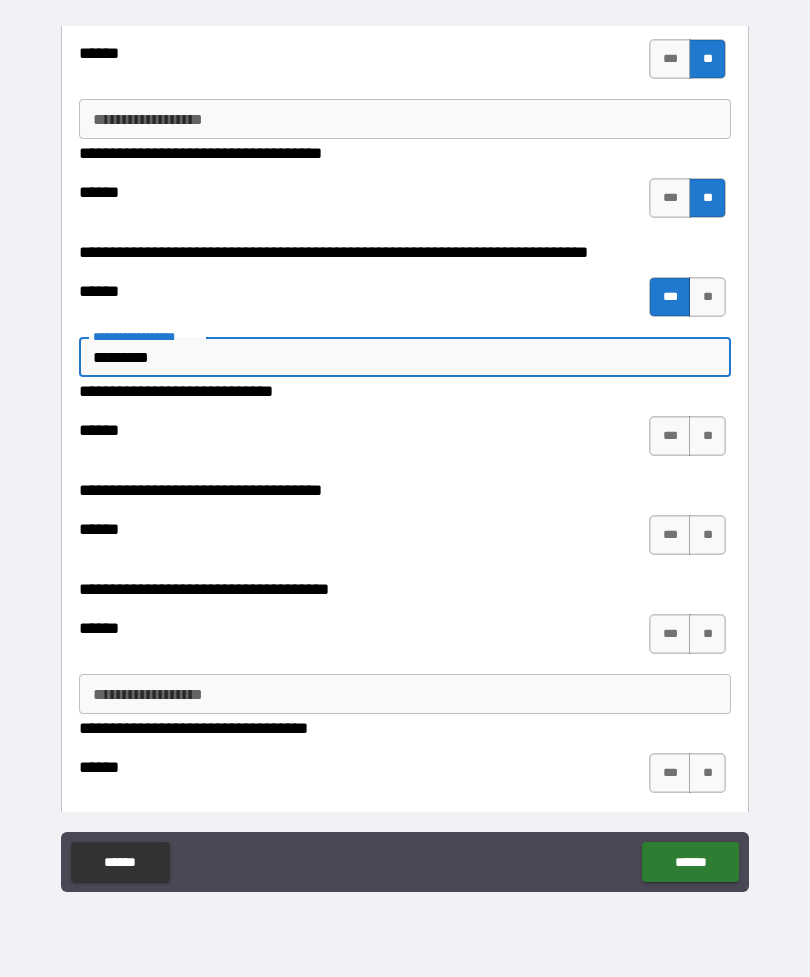 click on "***" at bounding box center [670, 436] 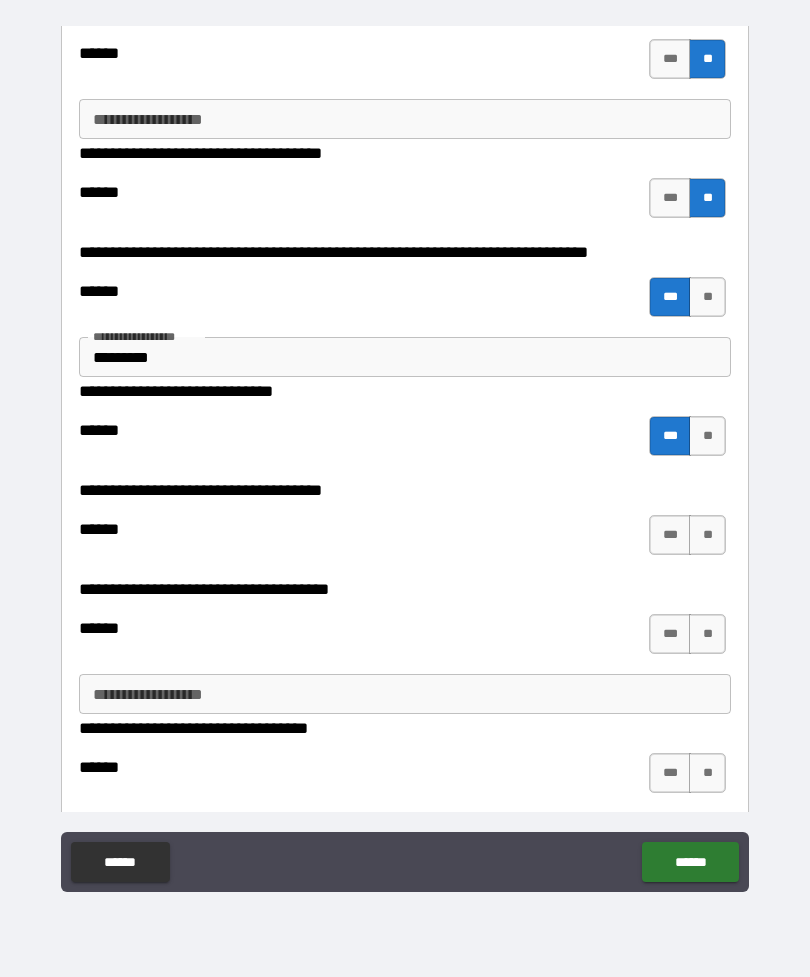 click on "**" at bounding box center [707, 535] 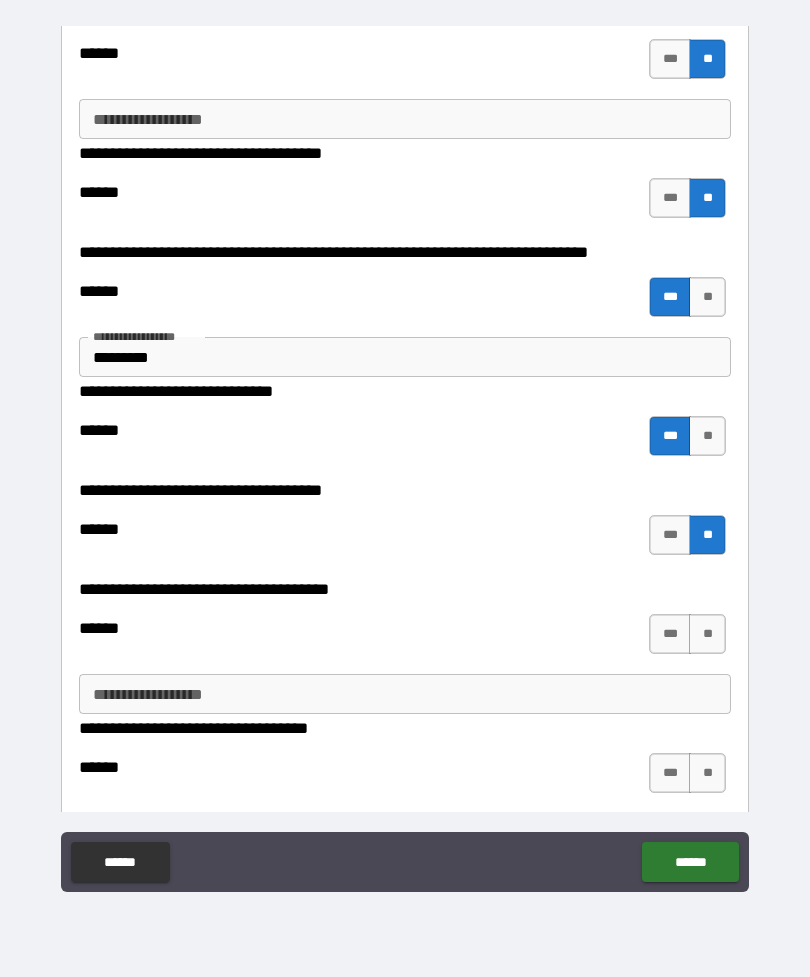click on "**" at bounding box center [707, 634] 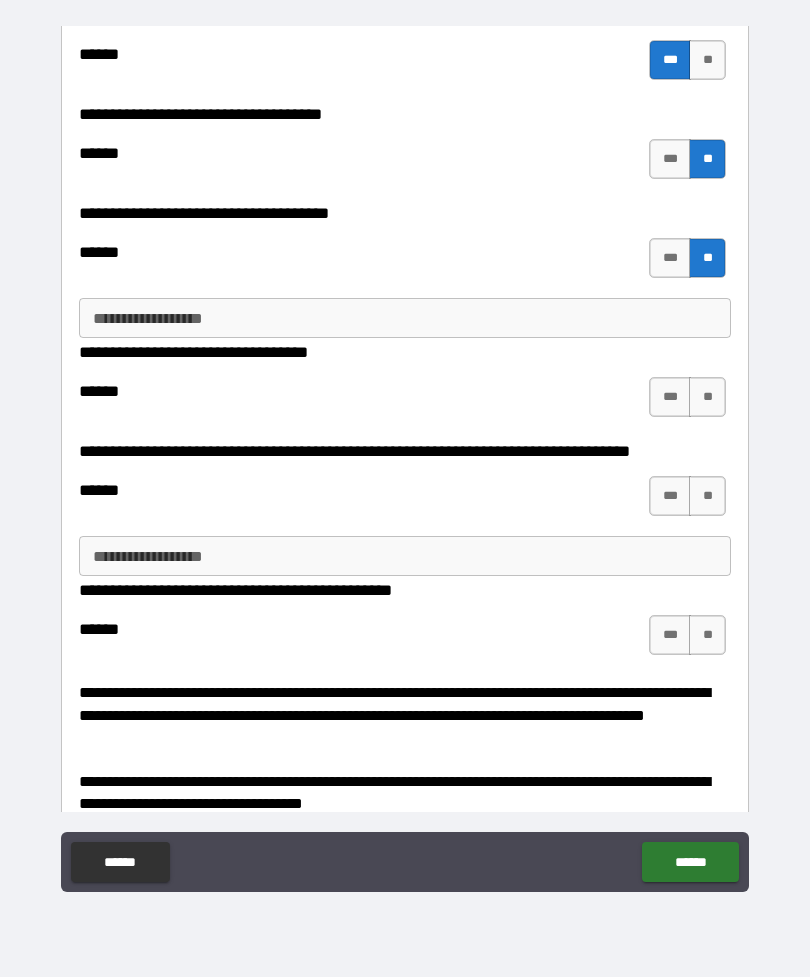 scroll, scrollTop: 1537, scrollLeft: 0, axis: vertical 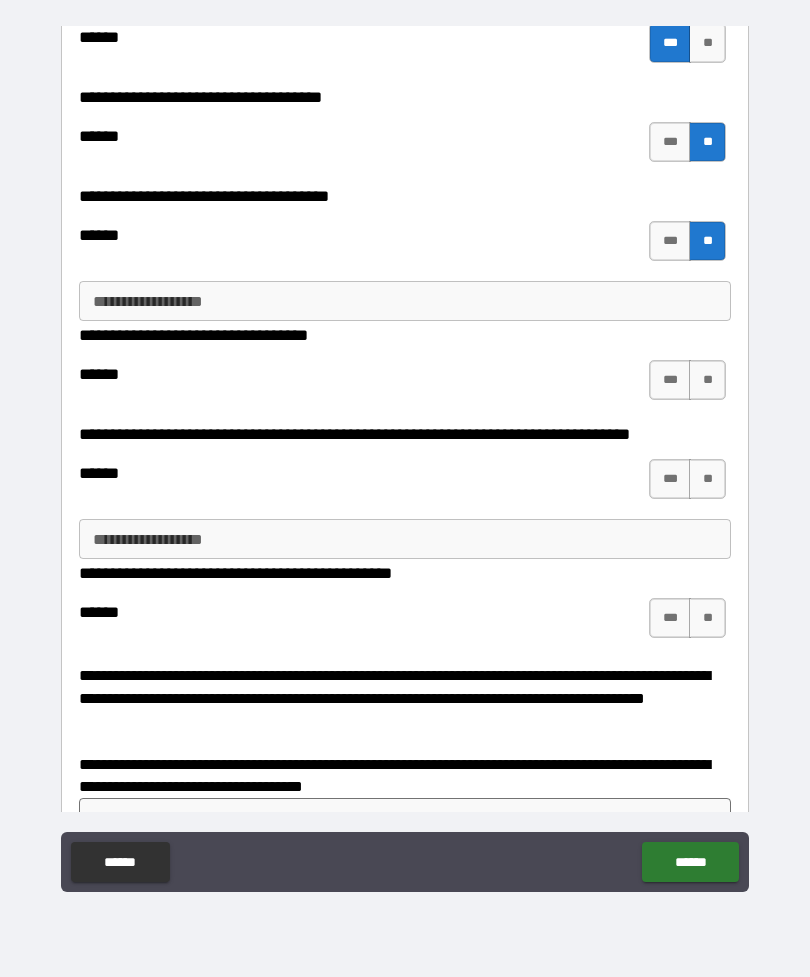 click on "**" at bounding box center [707, 380] 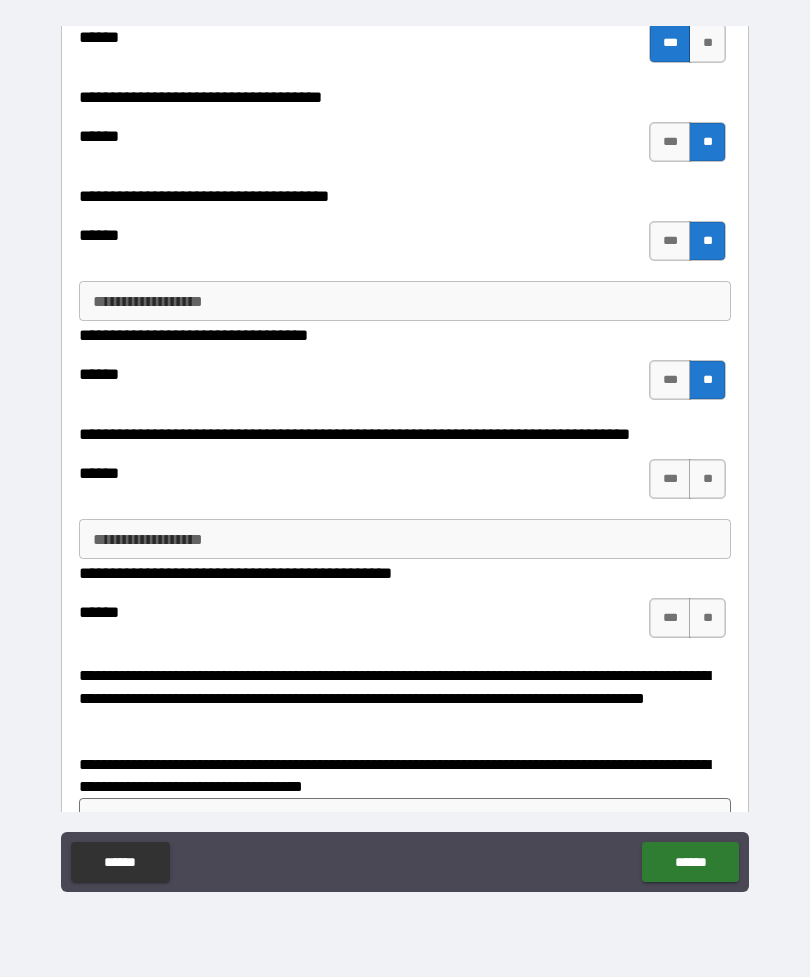 click on "**" at bounding box center (707, 479) 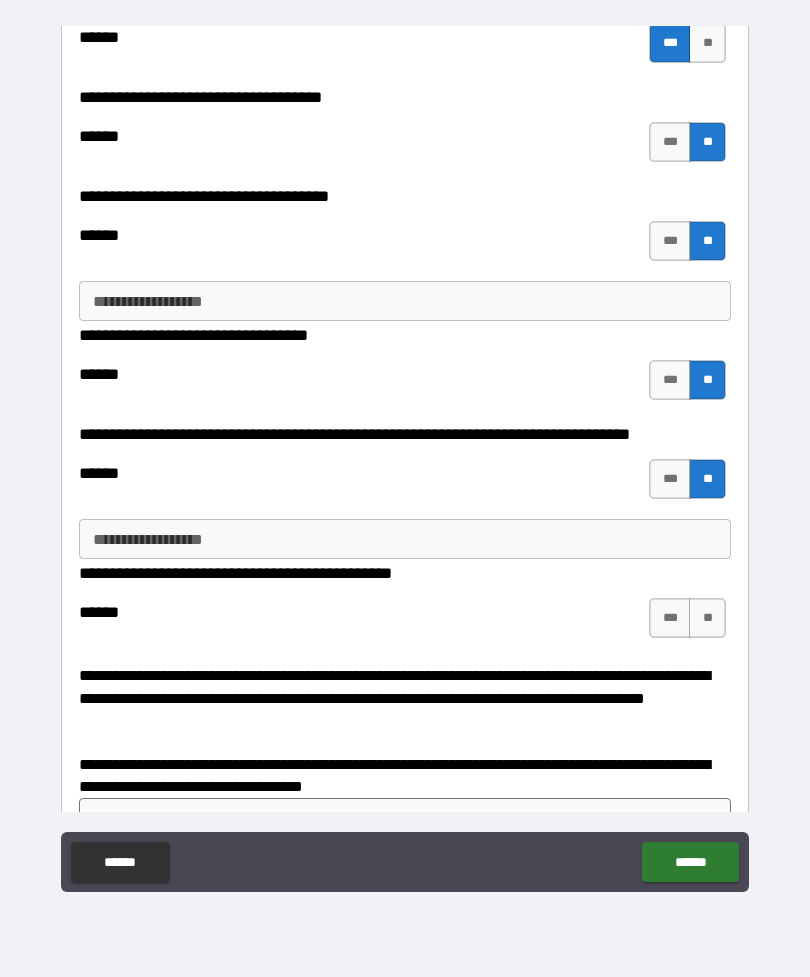 click on "**" at bounding box center (707, 618) 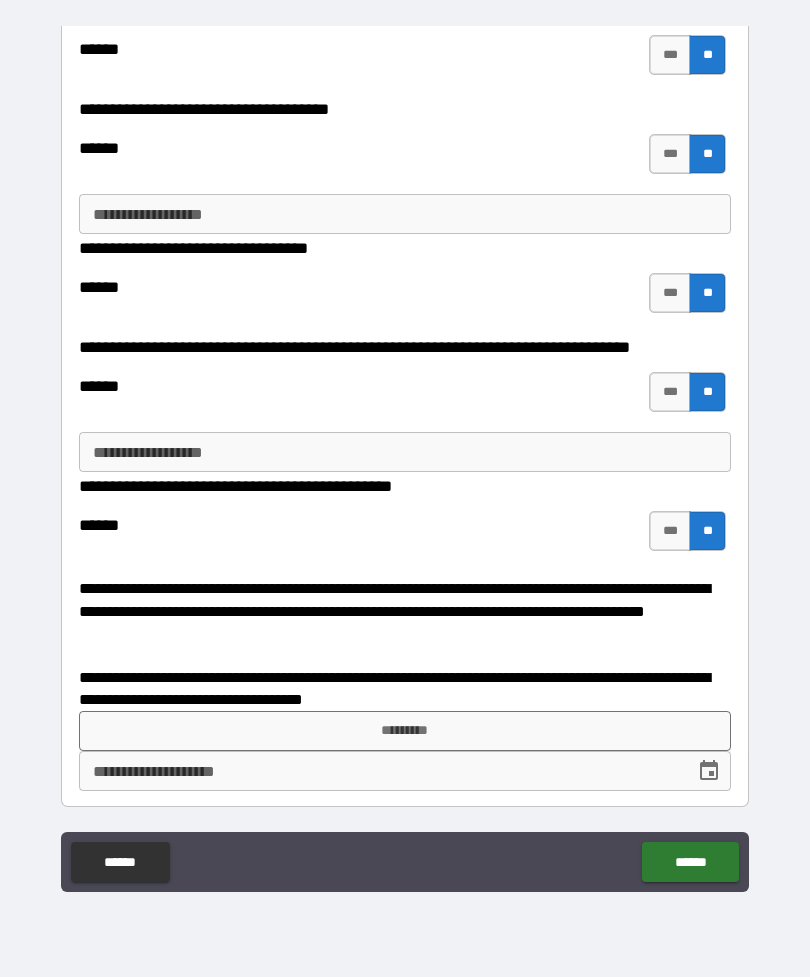 scroll, scrollTop: 1623, scrollLeft: 0, axis: vertical 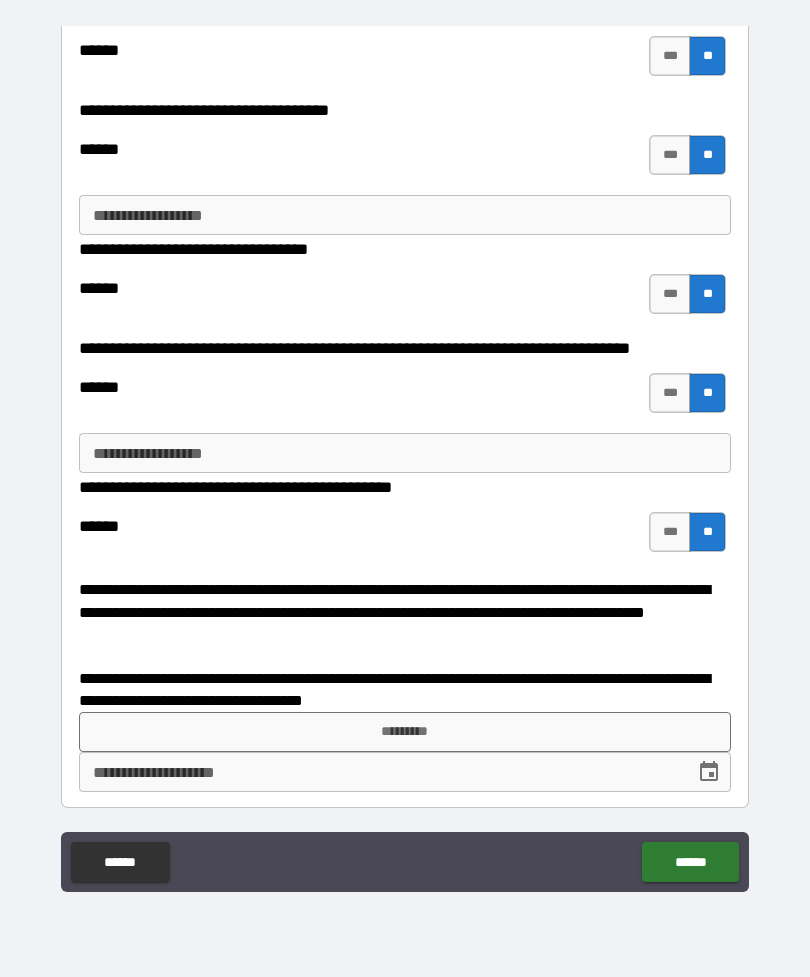click on "*********" at bounding box center [405, 732] 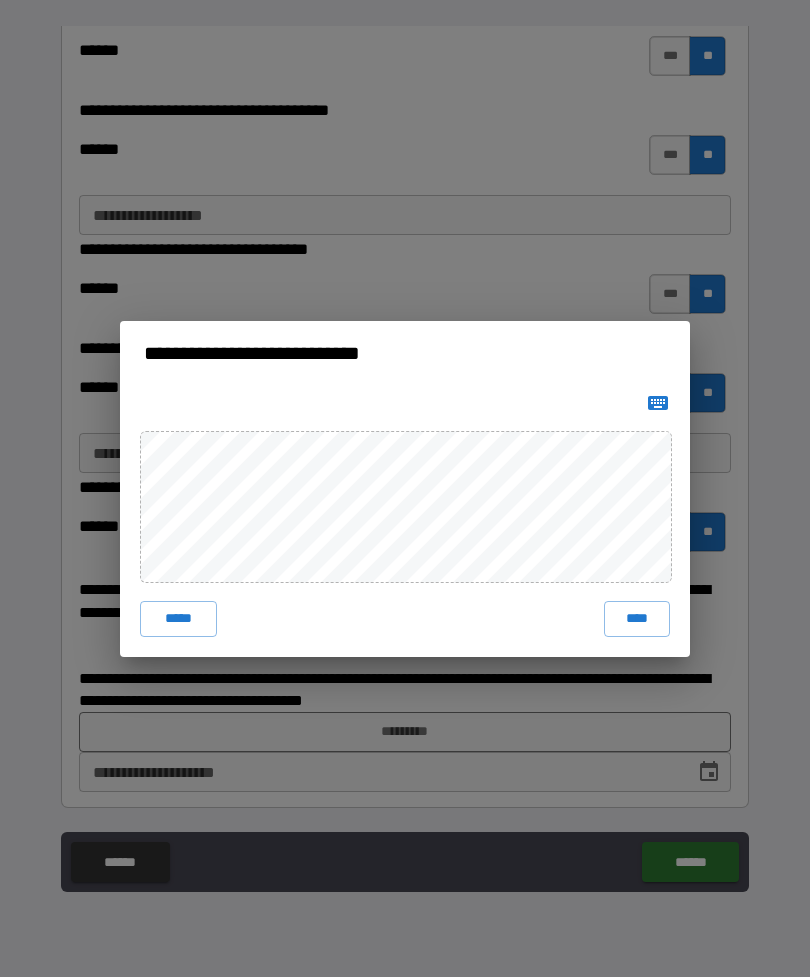 click on "****" at bounding box center (637, 619) 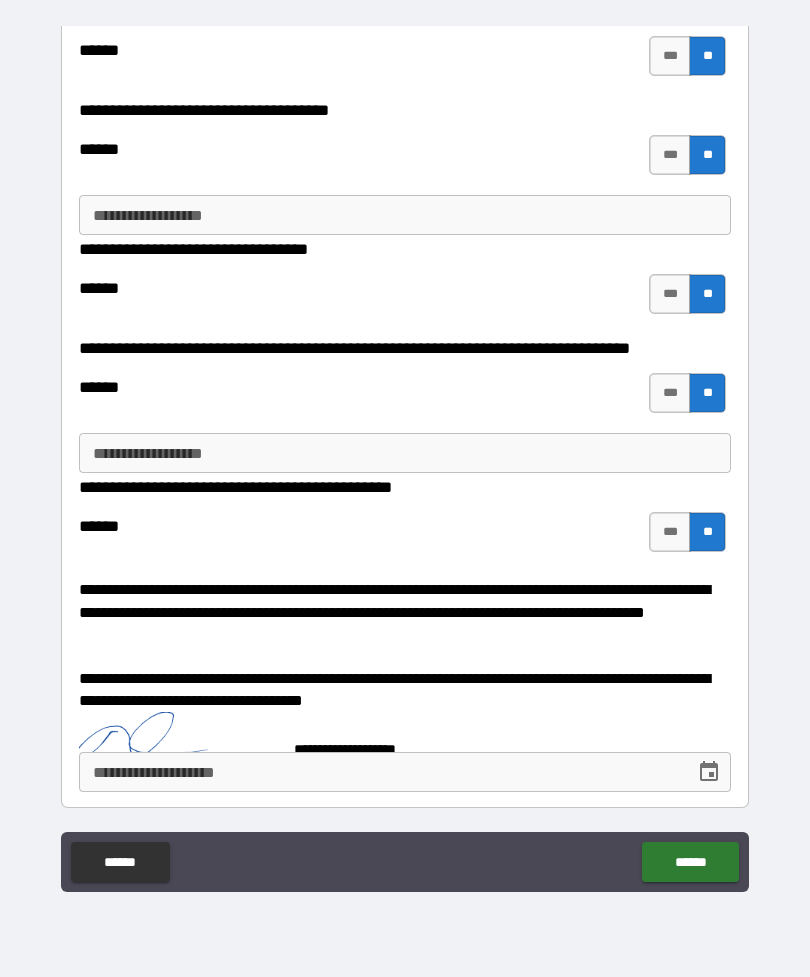 scroll, scrollTop: 1613, scrollLeft: 0, axis: vertical 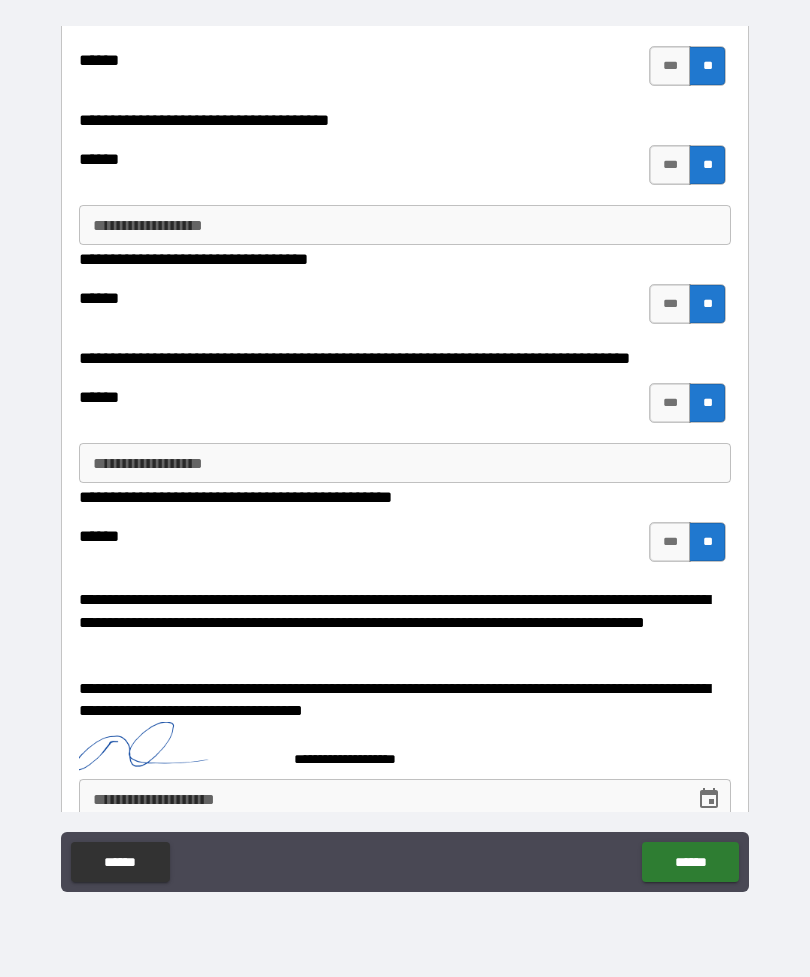 click on "******" at bounding box center (690, 862) 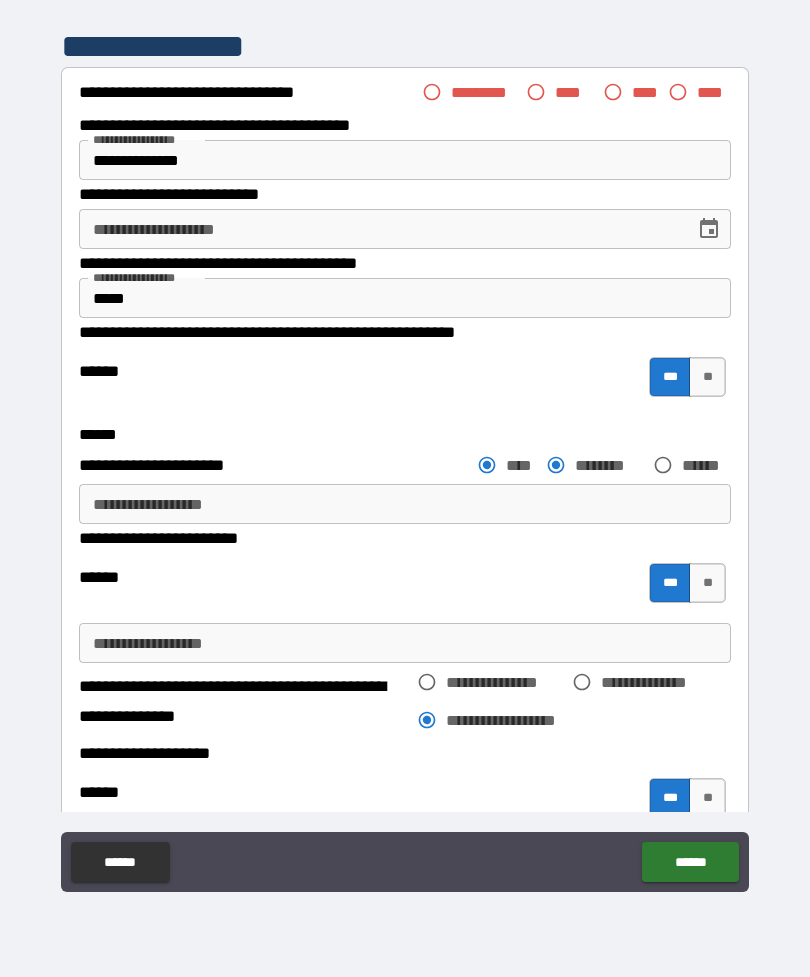 scroll, scrollTop: 0, scrollLeft: 0, axis: both 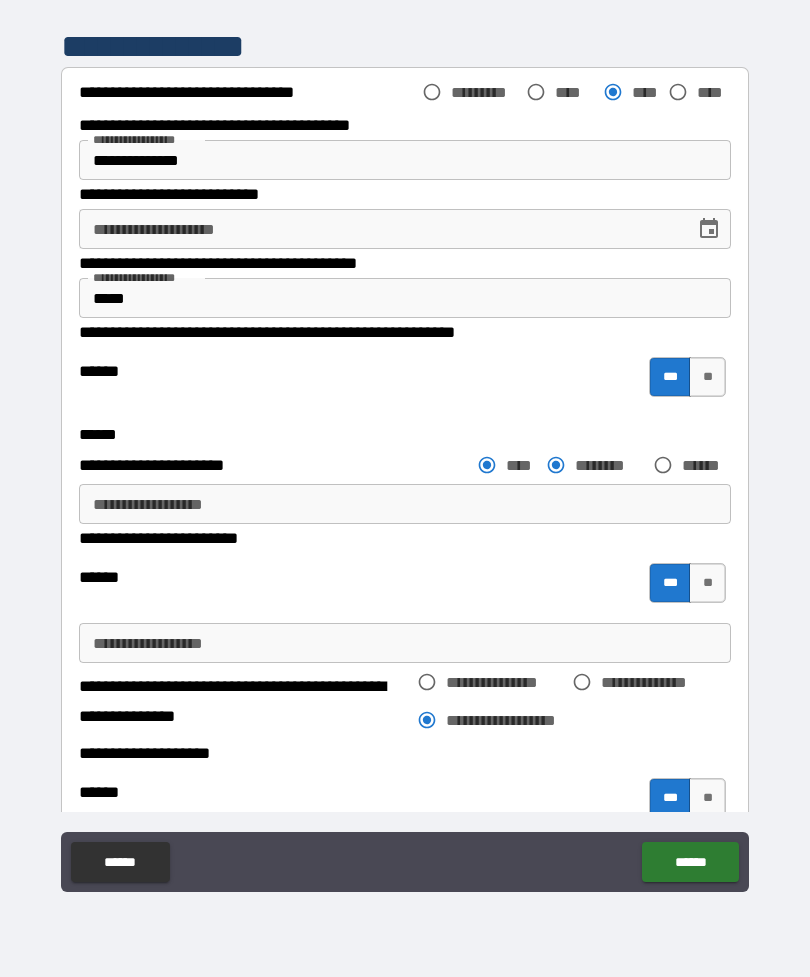 click on "******" at bounding box center [690, 862] 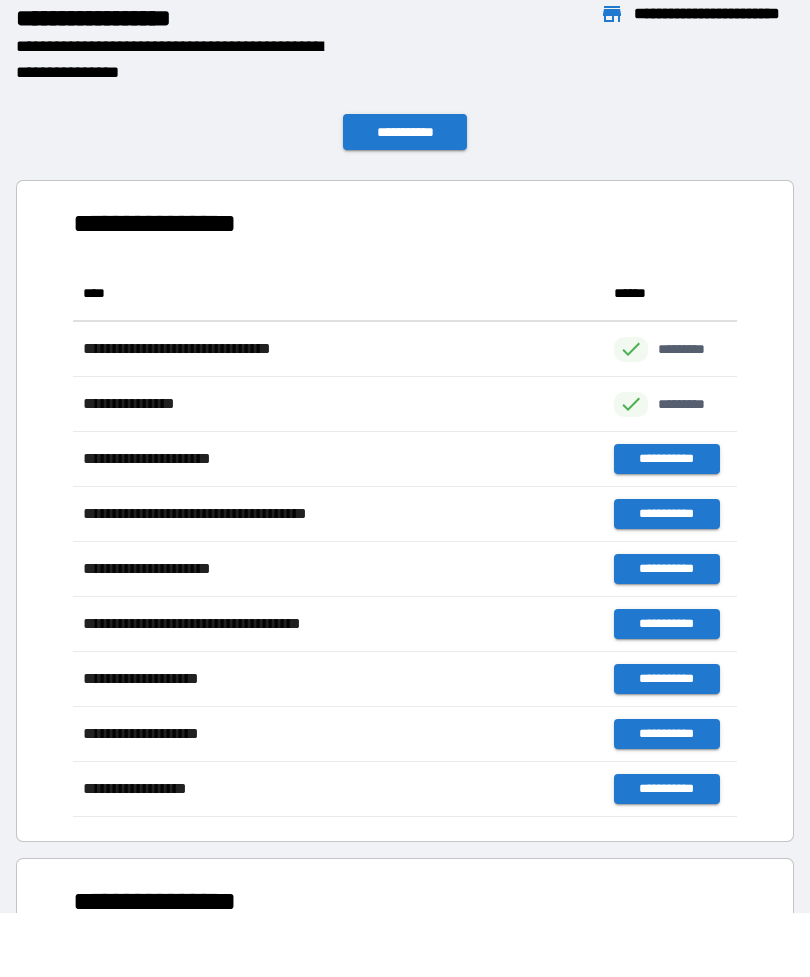 scroll, scrollTop: 1, scrollLeft: 1, axis: both 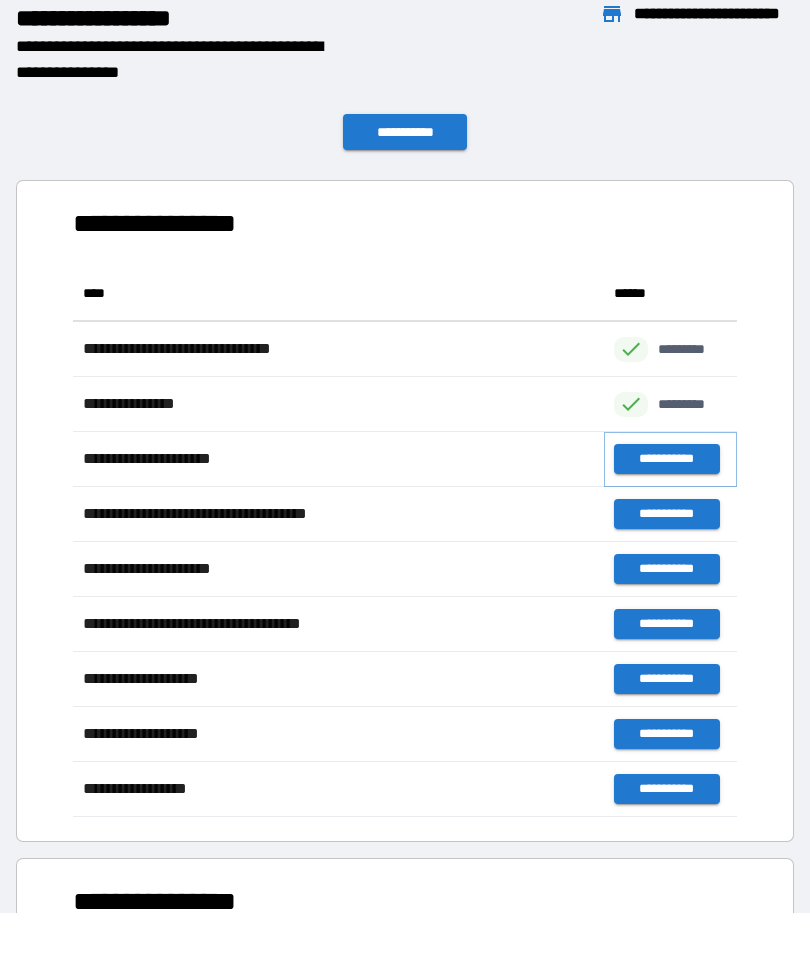 click on "**********" at bounding box center [666, 459] 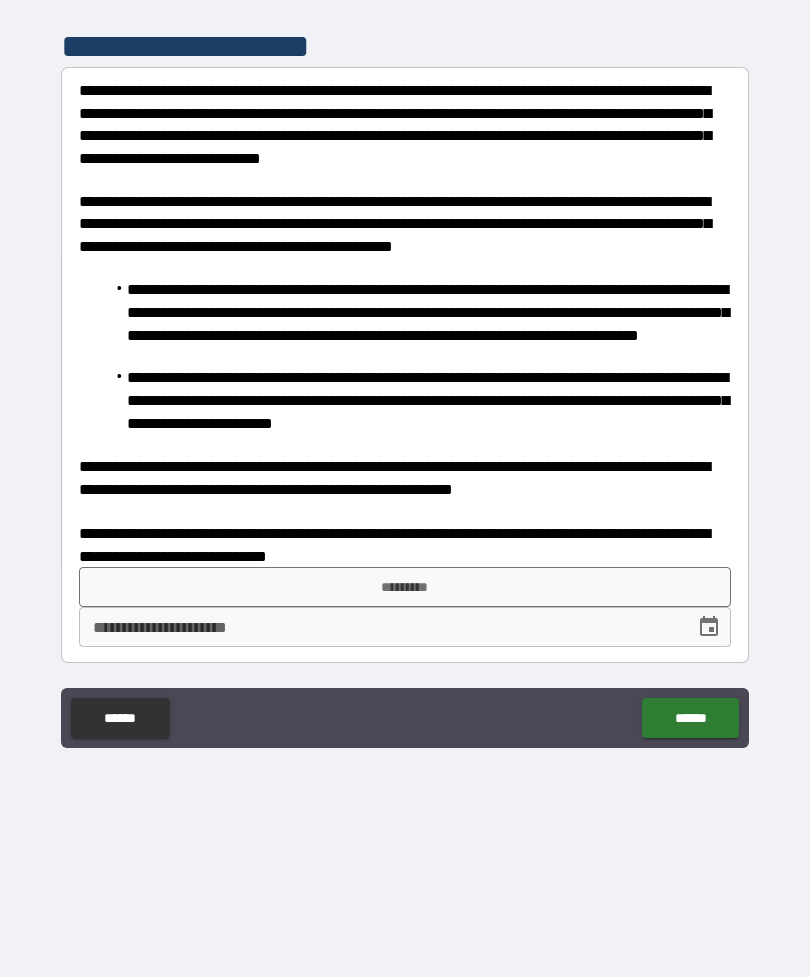 click on "*********" at bounding box center [405, 587] 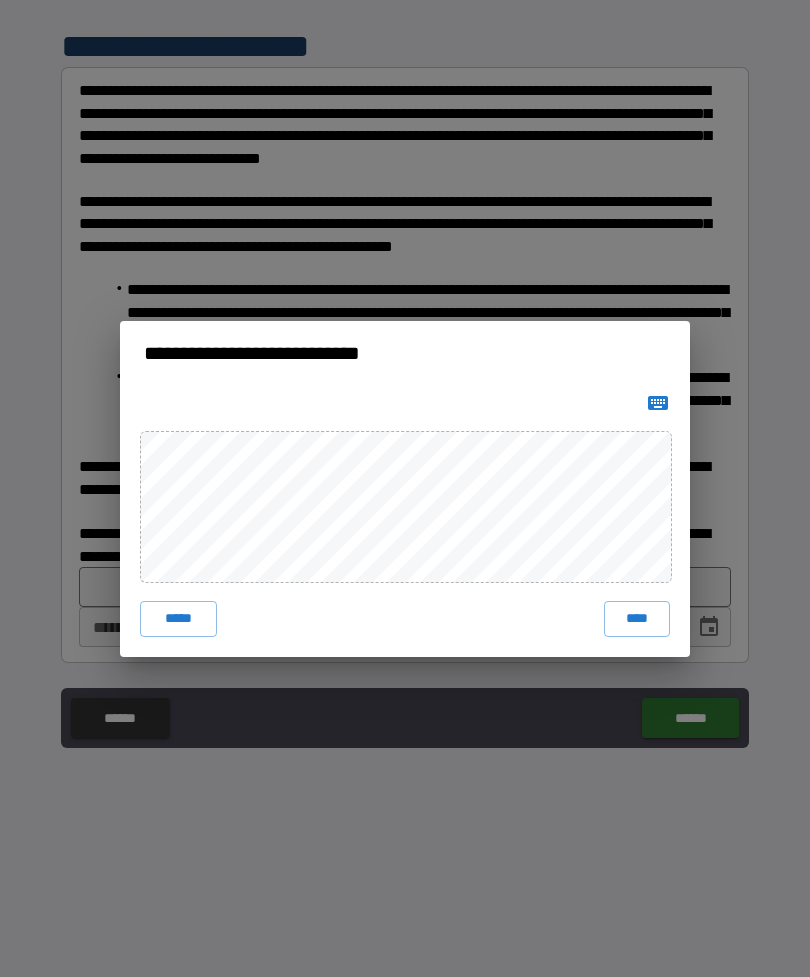 click on "**********" at bounding box center [405, 488] 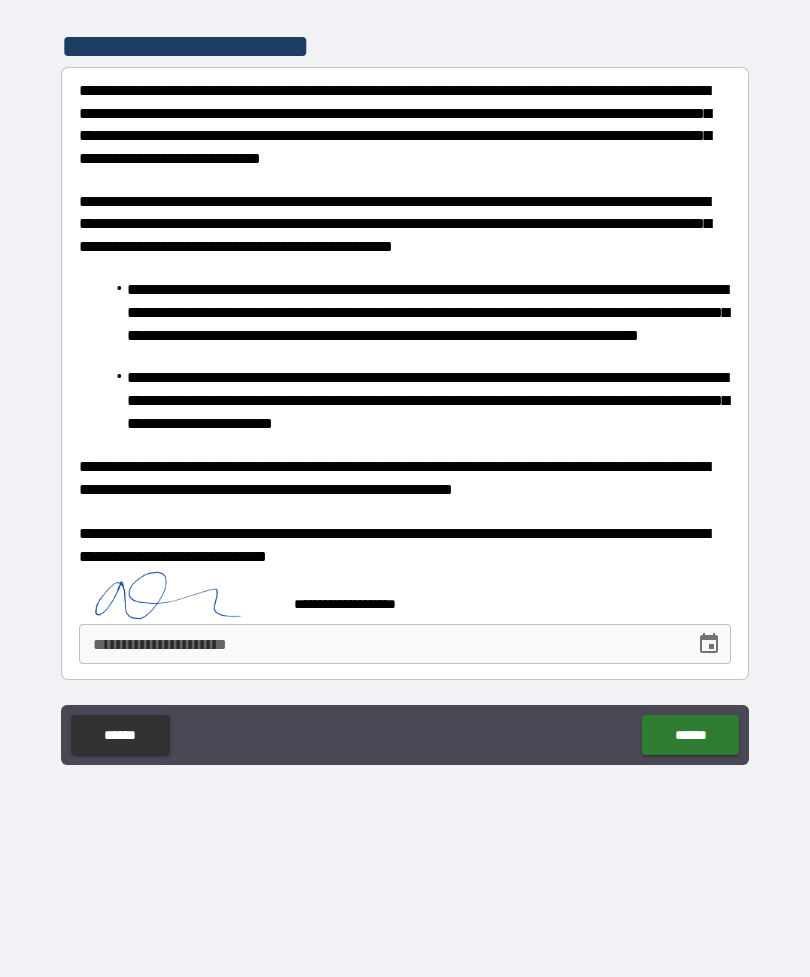 click on "**********" at bounding box center [405, 595] 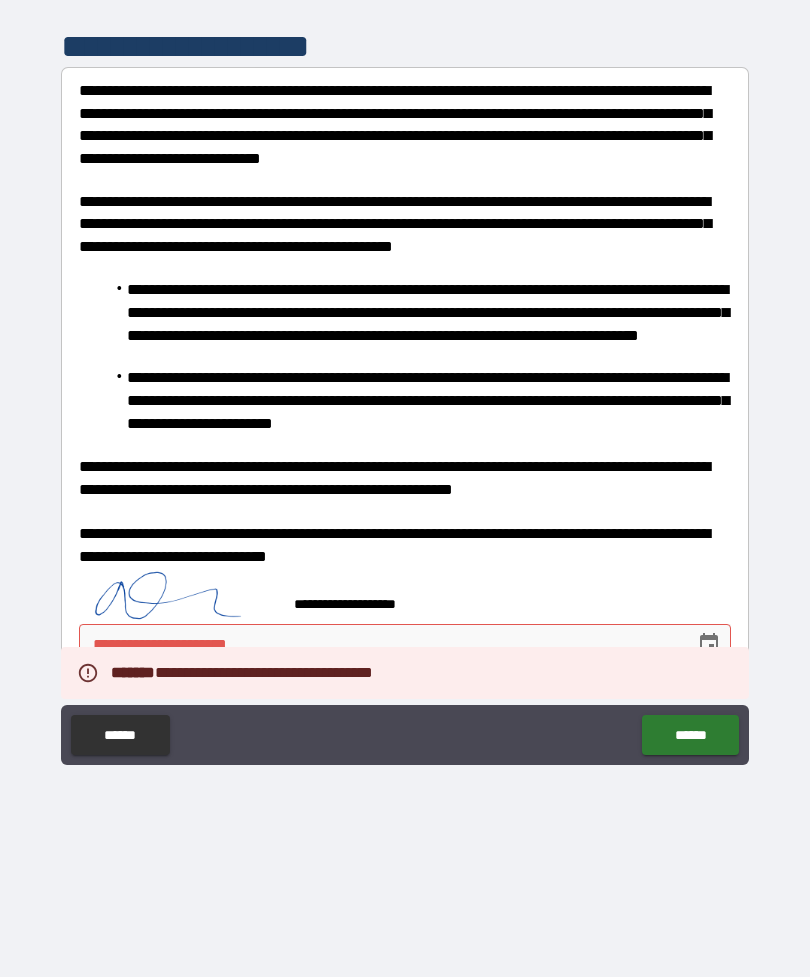 click on "******" at bounding box center (690, 735) 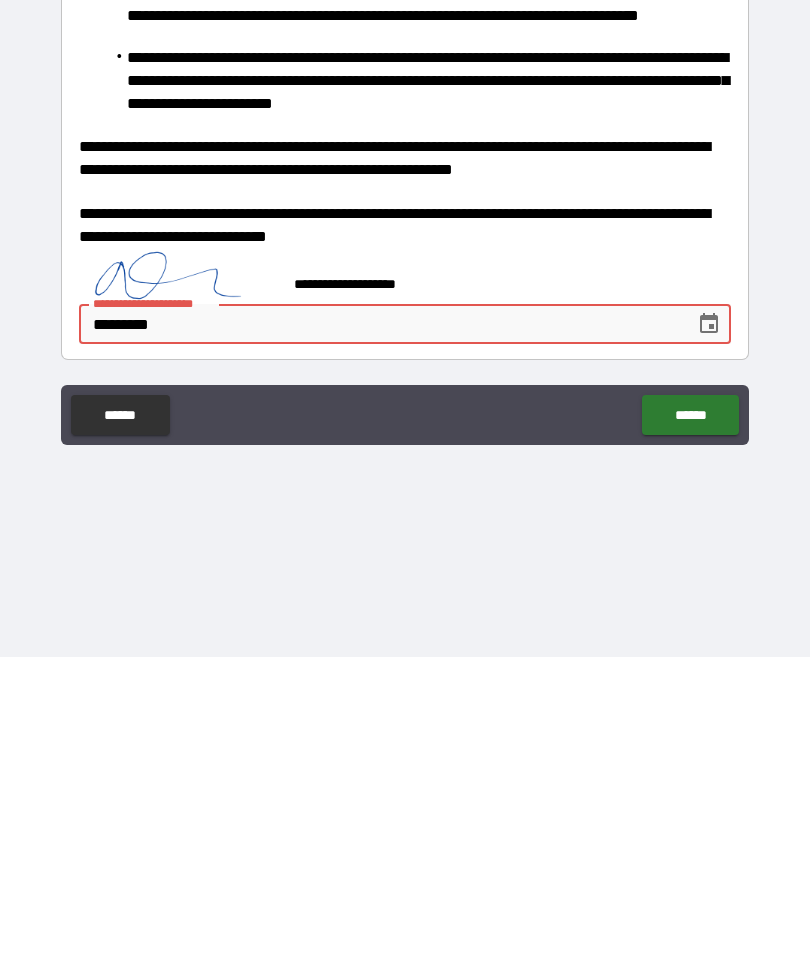 type on "**********" 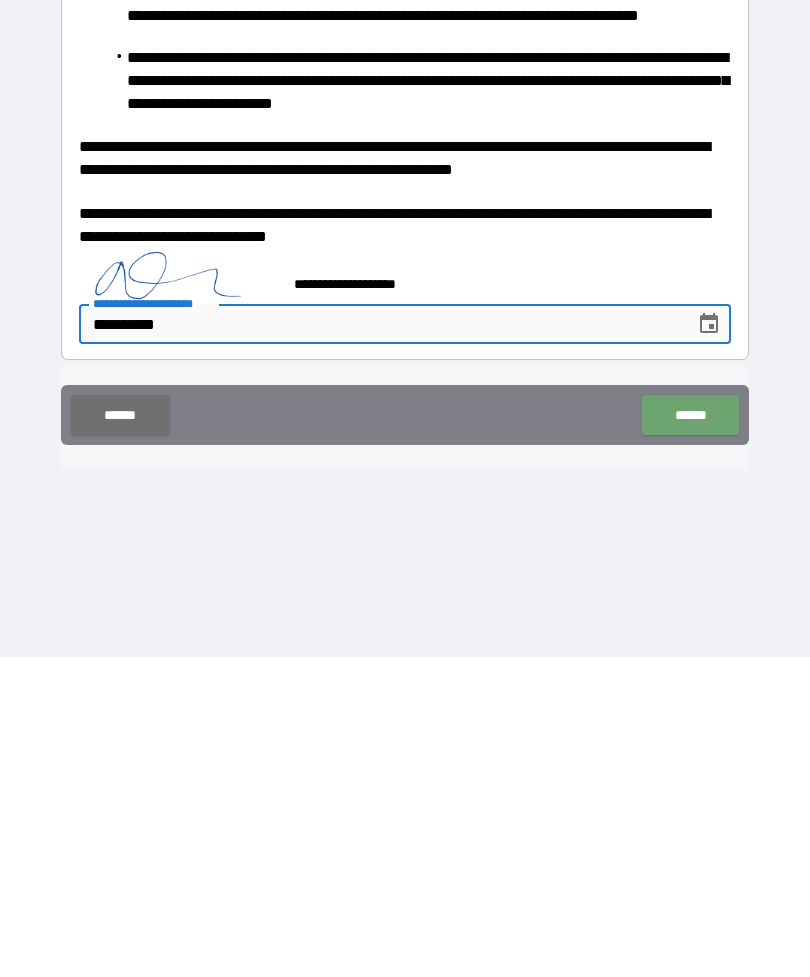 click on "******" at bounding box center (690, 735) 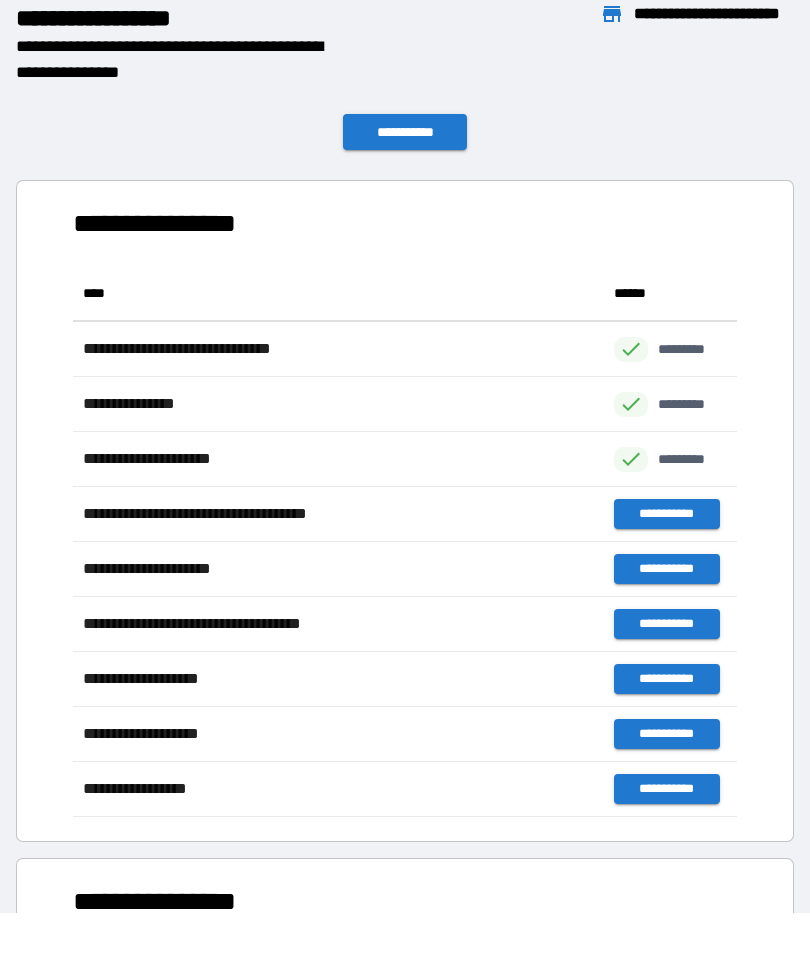 scroll, scrollTop: 551, scrollLeft: 664, axis: both 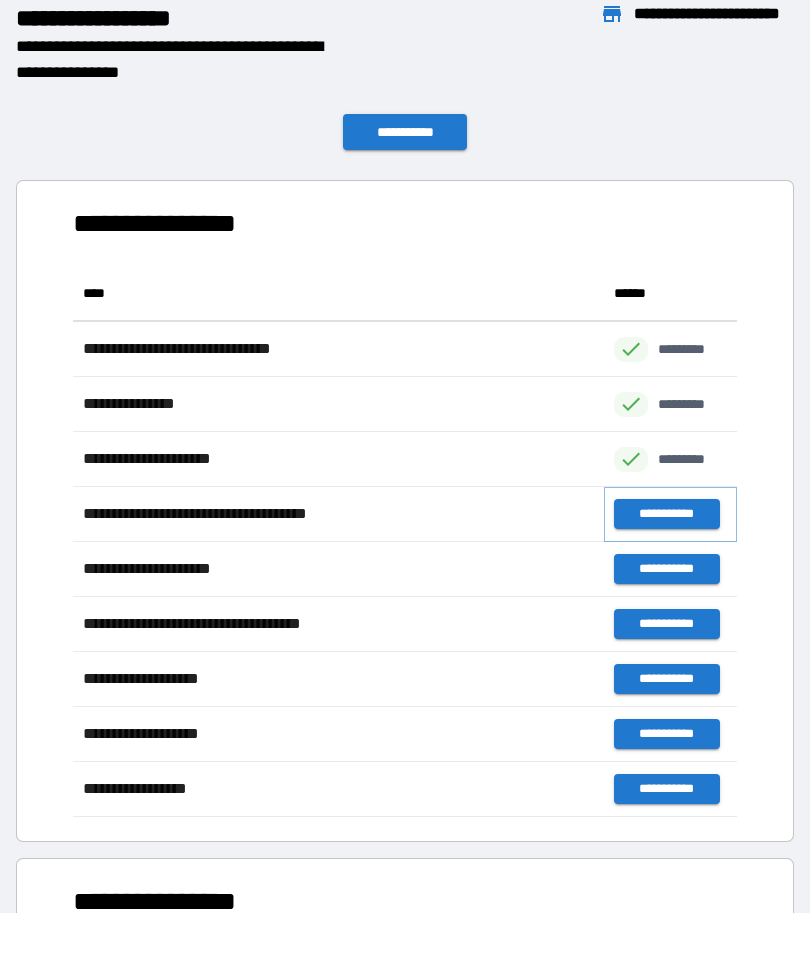 click on "**********" at bounding box center (666, 514) 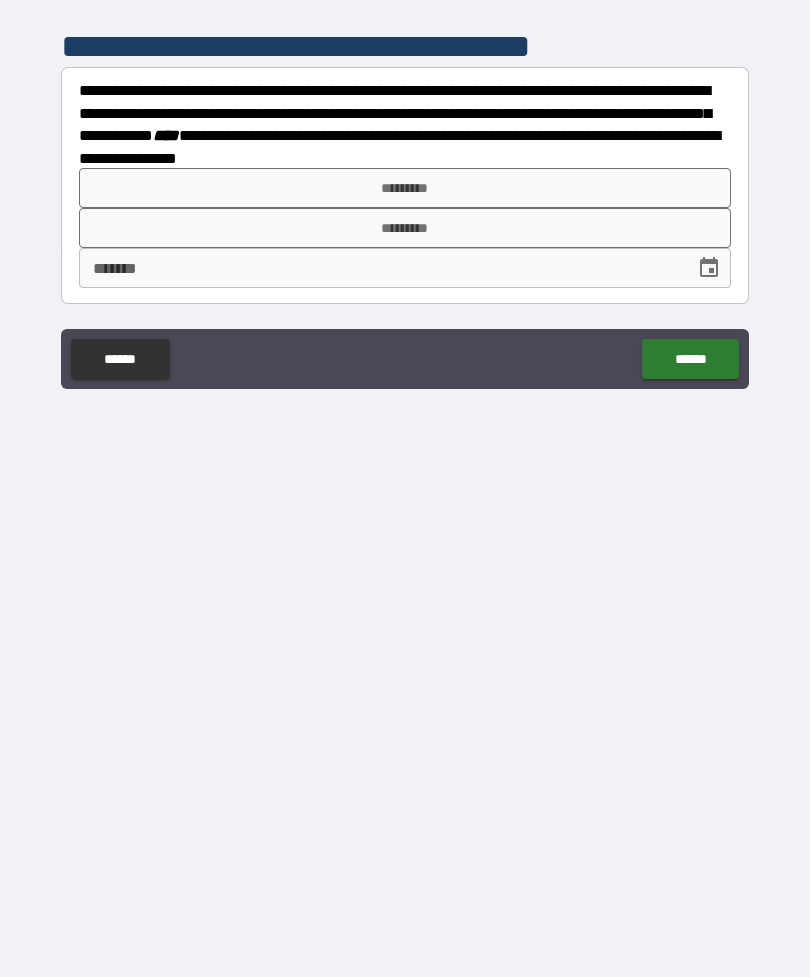 click on "*********" at bounding box center [405, 188] 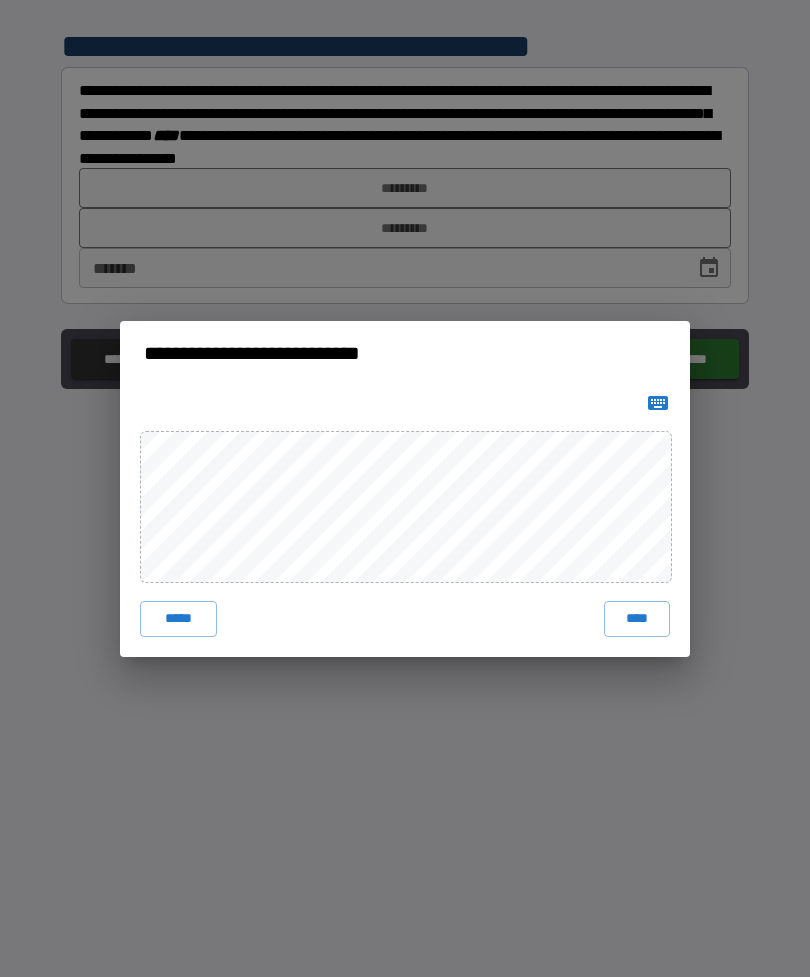 click on "****" at bounding box center [637, 619] 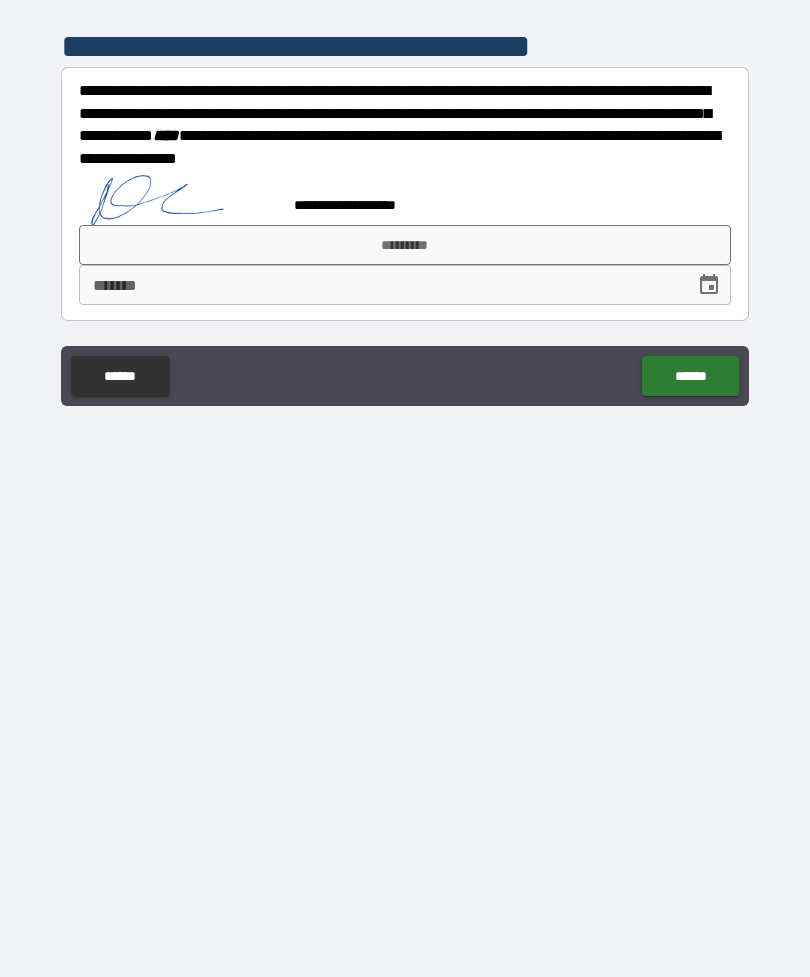 click on "****   *" at bounding box center [380, 285] 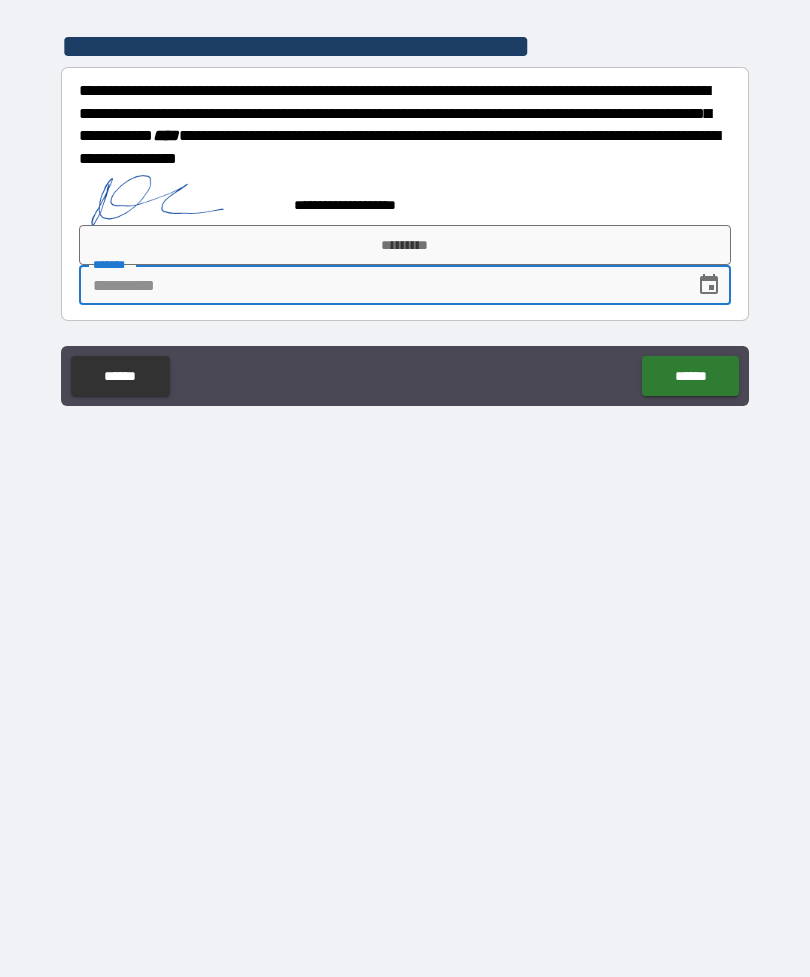 click 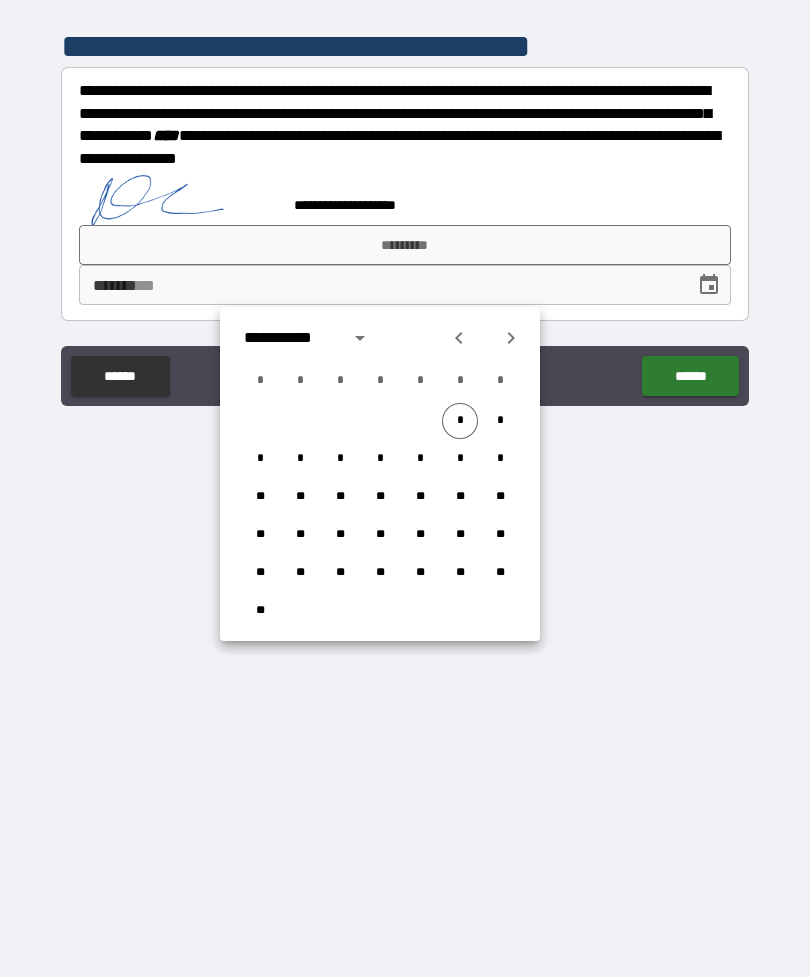 click on "*" at bounding box center [460, 421] 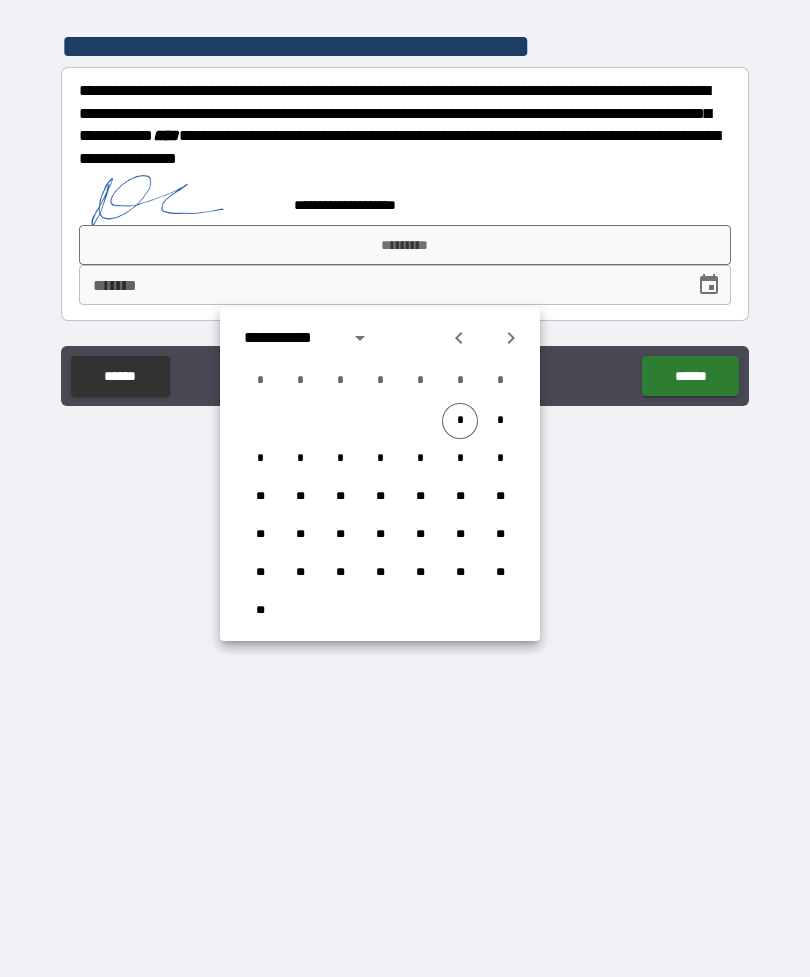 type on "**********" 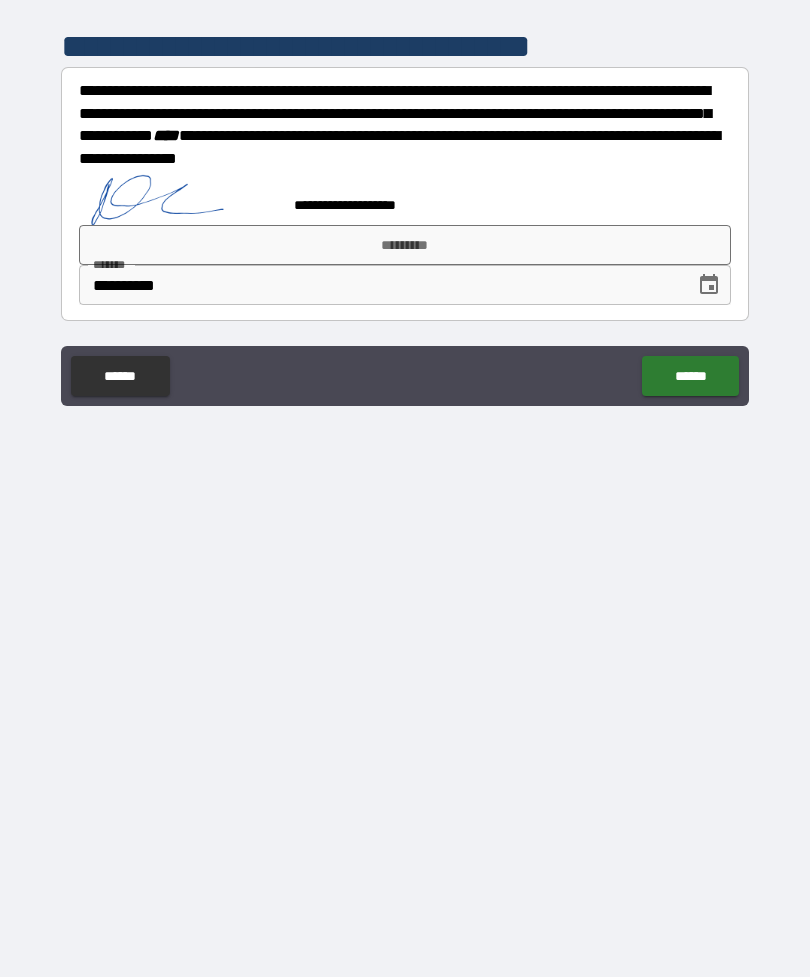 click on "******" at bounding box center [690, 376] 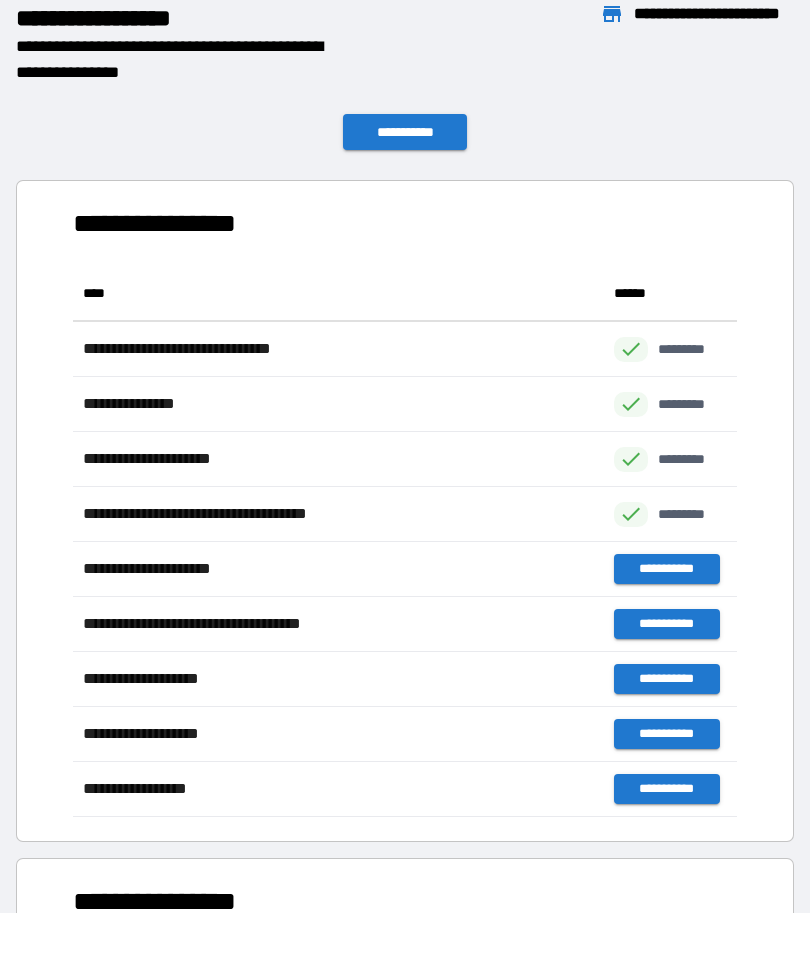 scroll, scrollTop: 1, scrollLeft: 1, axis: both 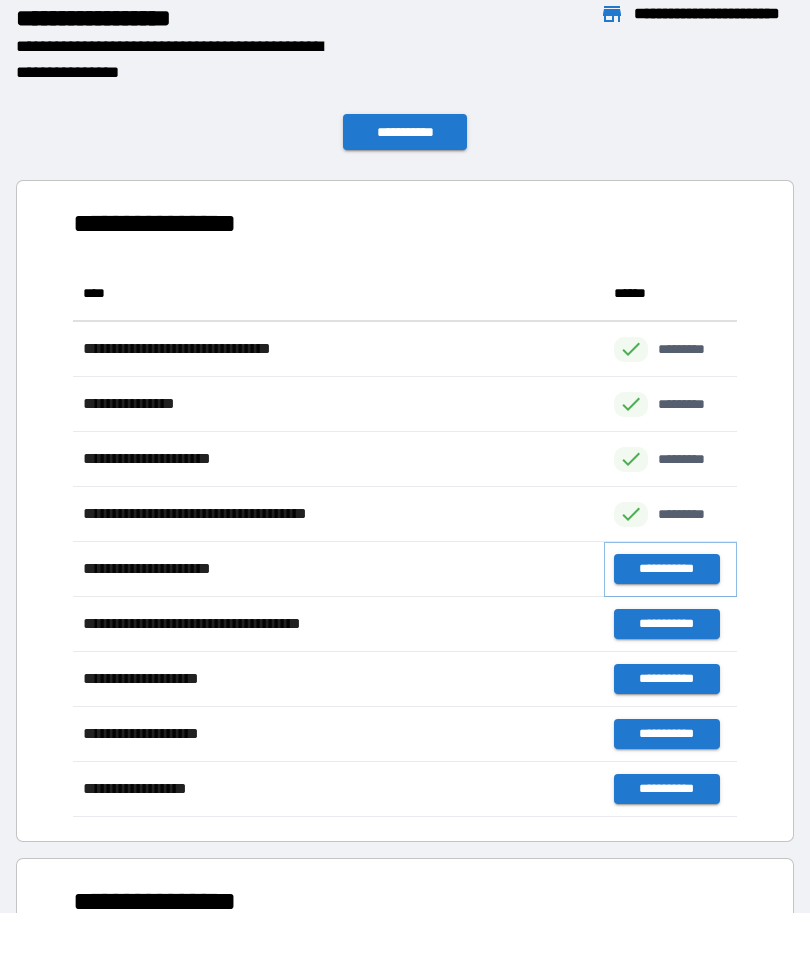 click on "**********" at bounding box center [666, 569] 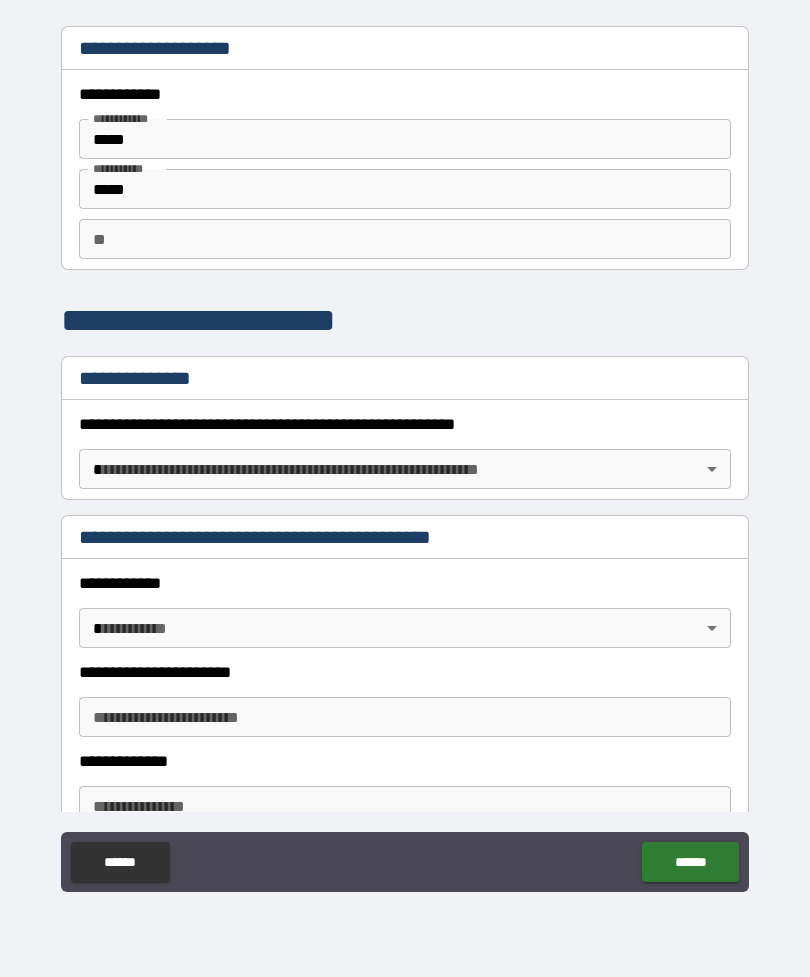 click on "[FIRST] [LAST] [STREET_NUMBER] [STREET_NAME] [CITY] [STATE] [ZIP_CODE] [COUNTRY] [APARTMENT_NUMBER] [UNIT_NUMBER] [BUILDING_NUMBER] [FLOOR_NUMBER] [POSTAL_CODE] [ADDRESS_LINE_1] [ADDRESS_LINE_2] [ADDRESS_LINE_3] [ADDRESS_LINE_4] [ADDRESS_LINE_5] [ADDRESS_LINE_6] [ADDRESS_LINE_7] [ADDRESS_LINE_8] [ADDRESS_LINE_9] [ADDRESS_LINE_10] [ADDRESS_LINE_11] [ADDRESS_LINE_12] [ADDRESS_LINE_13] [ADDRESS_LINE_14] [ADDRESS_LINE_15] [ADDRESS_LINE_16] [ADDRESS_LINE_17] [ADDRESS_LINE_18] [ADDRESS_LINE_19] [ADDRESS_LINE_20] [ADDRESS_LINE_21] [ADDRESS_LINE_22] [ADDRESS_LINE_23] [ADDRESS_LINE_24] [ADDRESS_LINE_25] [ADDRESS_LINE_26] [ADDRESS_LINE_27] [ADDRESS_LINE_28] [ADDRESS_LINE_29] [ADDRESS_LINE_30] [ADDRESS_LINE_31] [ADDRESS_LINE_32] [ADDRESS_LINE_33] [ADDRESS_LINE_34] [ADDRESS_LINE_35] [ADDRESS_LINE_36] [ADDRESS_LINE_37] [ADDRESS_LINE_38] [ADDRESS_LINE_39] [ADDRESS_LINE_40] [ADDRESS_LINE_41] [ADDRESS_LINE_42] [ADDRESS_LINE_43] [ADDRESS_LINE_44] [ADDRESS_LINE_45] [ADDRESS_LINE_46] [ADDRESS_LINE_47] [ADDRESS_LINE_48] [ADDRESS_LINE_49] [ADDRESS_LINE_50] [ADDRESS_LINE_51] [ADDRESS_LINE_52] [ADDRESS_LINE_53] [ADDRESS_LINE_54] [ADDRESS_LINE_55] [ADDRESS_LINE_56] [ADDRESS_LINE_57] [ADDRESS_LINE_58] [ADDRESS_LINE_59] [ADDRESS_LINE_60] [ADDRESS_LINE_61] [ADDRESS_LINE_62] [ADDRESS_LINE_63] [ADDRESS_LINE_64] [ADDRESS_LINE_65] [ADDRESS_LINE_66] [ADDRESS_LINE_67] [ADDRESS_LINE_68] [ADDRESS_LINE_69] [ADDRESS_LINE_70] [ADDRESS_LINE_71] [ADDRESS_LINE_72] [ADDRESS_LINE_73] [ADDRESS_LINE_74] [ADDRESS_LINE_75] [ADDRESS_LINE_76] [ADDRESS_LINE_77] [ADDRESS_LINE_78] [ADDRESS_LINE_79] [ADDRESS_LINE_80] [ADDRESS_LINE_81] [ADDRESS_LINE_82] [ADDRESS_LINE_83] [ADDRESS_LINE_84] [ADDRESS_LINE_85] [ADDRESS_LINE_86] [ADDRESS_LINE_87] [ADDRESS_LINE_88] [ADDRESS_LINE_89] [ADDRESS_LINE_90] [ADDRESS_LINE_91] [ADDRESS_LINE_92] [ADDRESS_LINE_93] [ADDRESS_LINE_94] [ADDRESS_LINE_95] [ADDRESS_LINE_96] [ADDRESS_LINE_97] [ADDRESS_LINE_98] [ADDRESS_LINE_99] [ADDRESS_LINE_100]" at bounding box center (405, 456) 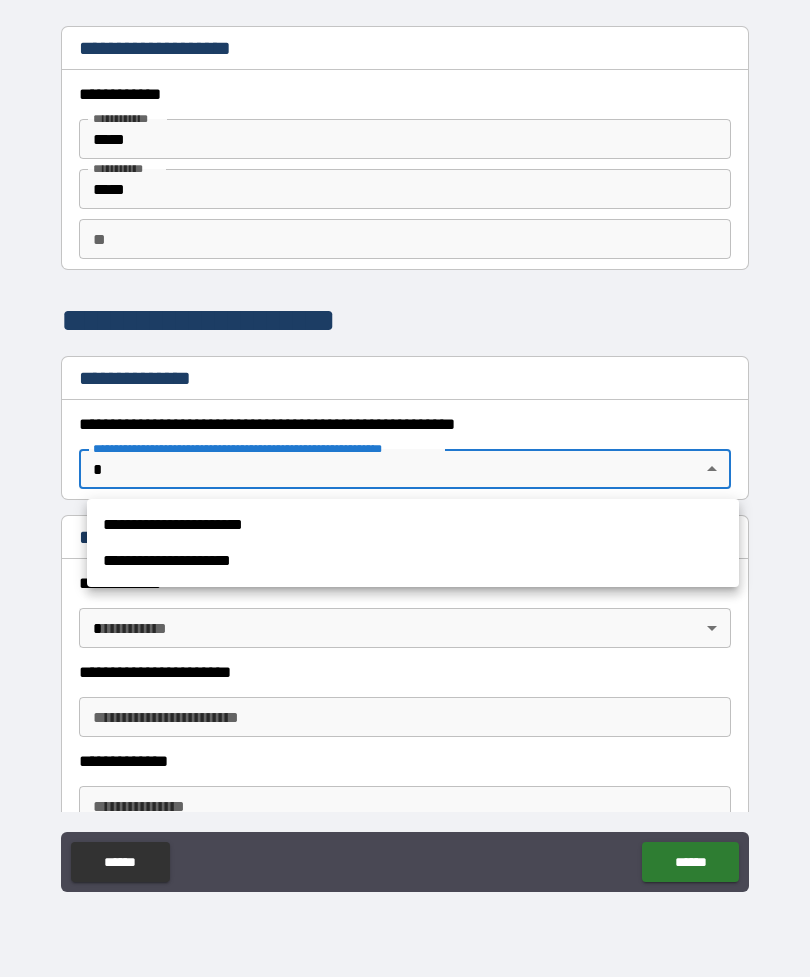 click on "**********" at bounding box center (413, 525) 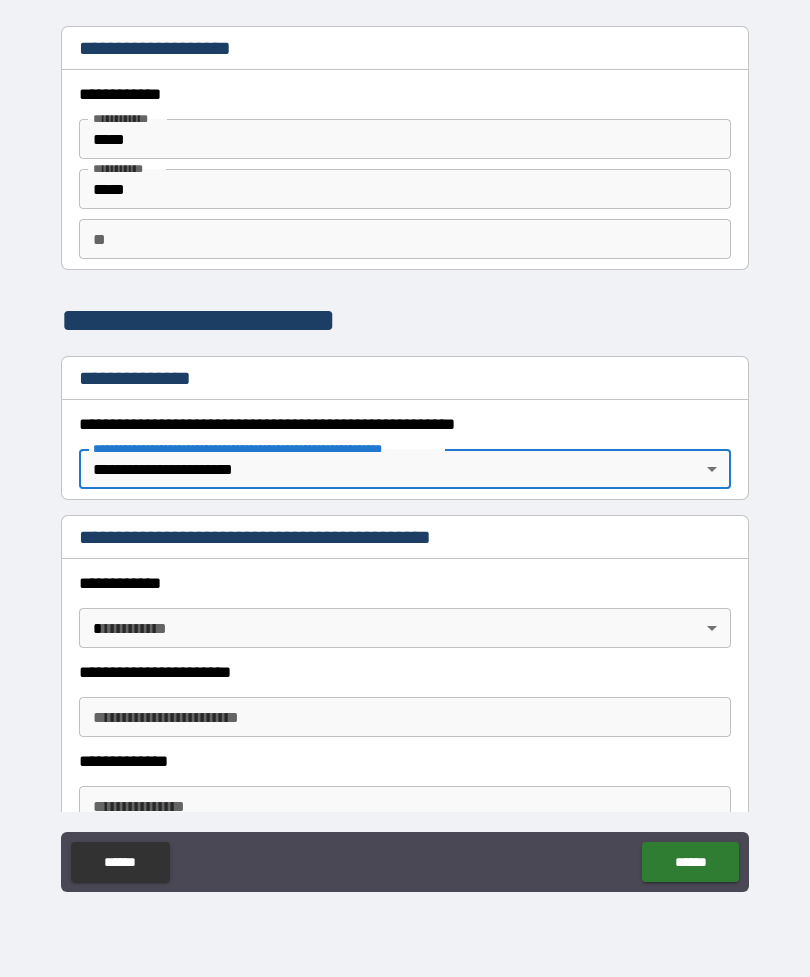 type on "*" 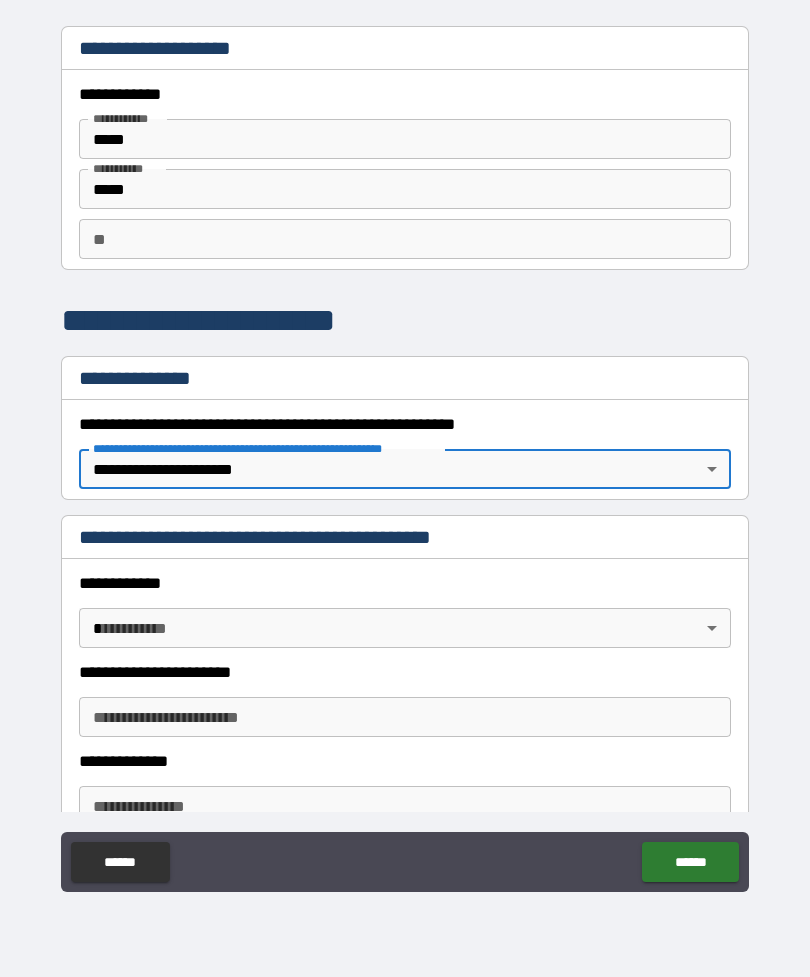click on "[FIRST] [LAST] [STREET_NUMBER] [STREET_NAME] [CITY] [STATE] [ZIP_CODE] [COUNTRY] [APARTMENT_NUMBER] [UNIT_NUMBER] [BUILDING_NUMBER] [FLOOR_NUMBER] [POSTAL_CODE] [ADDRESS_LINE_1] [ADDRESS_LINE_2] [ADDRESS_LINE_3] [ADDRESS_LINE_4] [ADDRESS_LINE_5] [ADDRESS_LINE_6] [ADDRESS_LINE_7] [ADDRESS_LINE_8] [ADDRESS_LINE_9] [ADDRESS_LINE_10] [ADDRESS_LINE_11] [ADDRESS_LINE_12] [ADDRESS_LINE_13] [ADDRESS_LINE_14] [ADDRESS_LINE_15] [ADDRESS_LINE_16] [ADDRESS_LINE_17] [ADDRESS_LINE_18] [ADDRESS_LINE_19] [ADDRESS_LINE_20] [ADDRESS_LINE_21] [ADDRESS_LINE_22] [ADDRESS_LINE_23] [ADDRESS_LINE_24] [ADDRESS_LINE_25] [ADDRESS_LINE_26] [ADDRESS_LINE_27] [ADDRESS_LINE_28] [ADDRESS_LINE_29] [ADDRESS_LINE_30] [ADDRESS_LINE_31] [ADDRESS_LINE_32] [ADDRESS_LINE_33] [ADDRESS_LINE_34] [ADDRESS_LINE_35] [ADDRESS_LINE_36] [ADDRESS_LINE_37] [ADDRESS_LINE_38] [ADDRESS_LINE_39] [ADDRESS_LINE_40] [ADDRESS_LINE_41] [ADDRESS_LINE_42] [ADDRESS_LINE_43] [ADDRESS_LINE_44] [ADDRESS_LINE_45] [ADDRESS_LINE_46] [ADDRESS_LINE_47] [ADDRESS_LINE_48] [ADDRESS_LINE_49] [ADDRESS_LINE_50] [ADDRESS_LINE_51] [ADDRESS_LINE_52] [ADDRESS_LINE_53] [ADDRESS_LINE_54] [ADDRESS_LINE_55] [ADDRESS_LINE_56] [ADDRESS_LINE_57] [ADDRESS_LINE_58] [ADDRESS_LINE_59] [ADDRESS_LINE_60] [ADDRESS_LINE_61] [ADDRESS_LINE_62] [ADDRESS_LINE_63] [ADDRESS_LINE_64] [ADDRESS_LINE_65] [ADDRESS_LINE_66] [ADDRESS_LINE_67] [ADDRESS_LINE_68] [ADDRESS_LINE_69] [ADDRESS_LINE_70] [ADDRESS_LINE_71] [ADDRESS_LINE_72] [ADDRESS_LINE_73] [ADDRESS_LINE_74] [ADDRESS_LINE_75] [ADDRESS_LINE_76] [ADDRESS_LINE_77] [ADDRESS_LINE_78] [ADDRESS_LINE_79] [ADDRESS_LINE_80] [ADDRESS_LINE_81] [ADDRESS_LINE_82] [ADDRESS_LINE_83] [ADDRESS_LINE_84] [ADDRESS_LINE_85] [ADDRESS_LINE_86] [ADDRESS_LINE_87] [ADDRESS_LINE_88] [ADDRESS_LINE_89] [ADDRESS_LINE_90] [ADDRESS_LINE_91] [ADDRESS_LINE_92] [ADDRESS_LINE_93] [ADDRESS_LINE_94] [ADDRESS_LINE_95] [ADDRESS_LINE_96] [ADDRESS_LINE_97] [ADDRESS_LINE_98] [ADDRESS_LINE_99] [ADDRESS_LINE_100]" at bounding box center (405, 456) 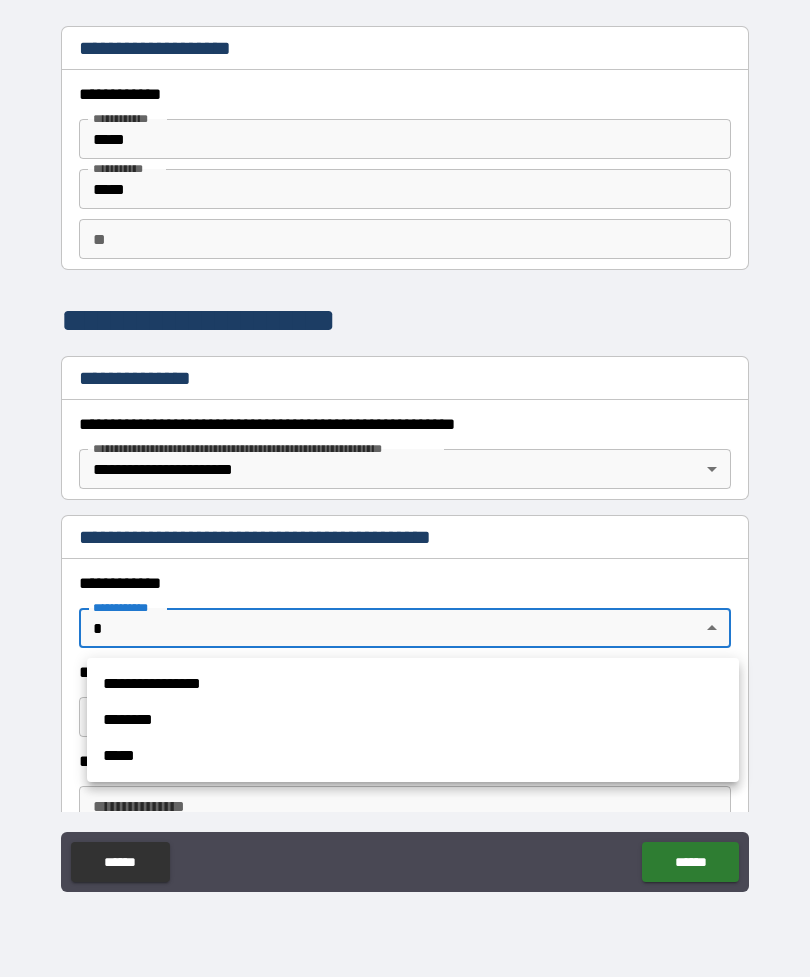 click on "**********" at bounding box center [413, 684] 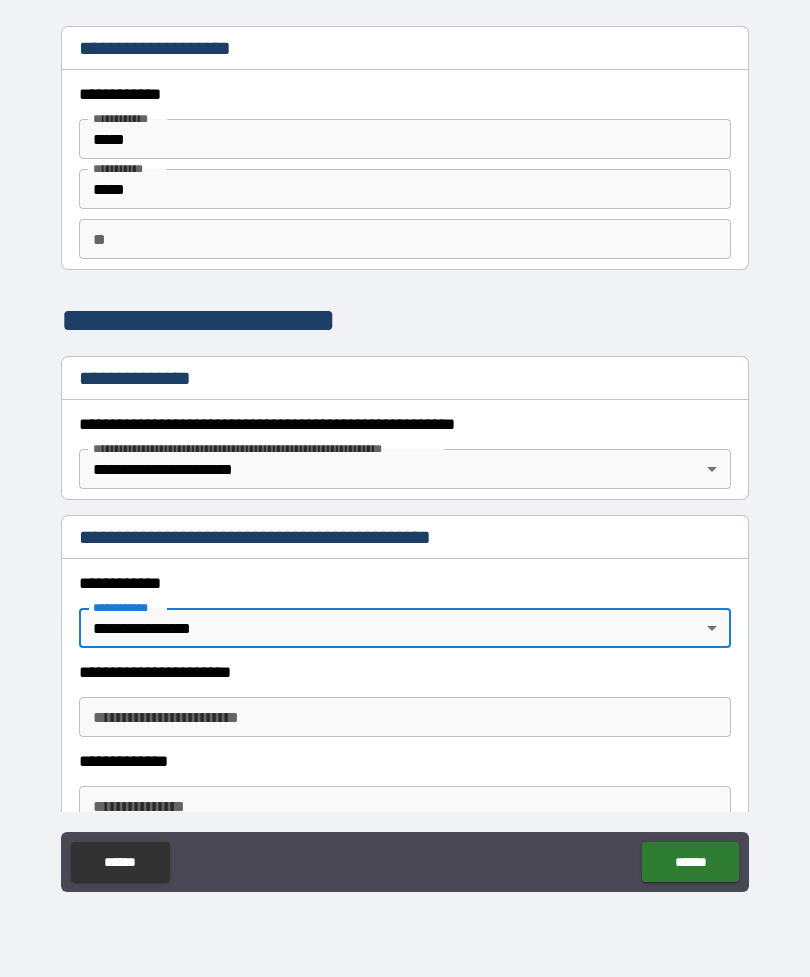 click on "**********" at bounding box center (405, 717) 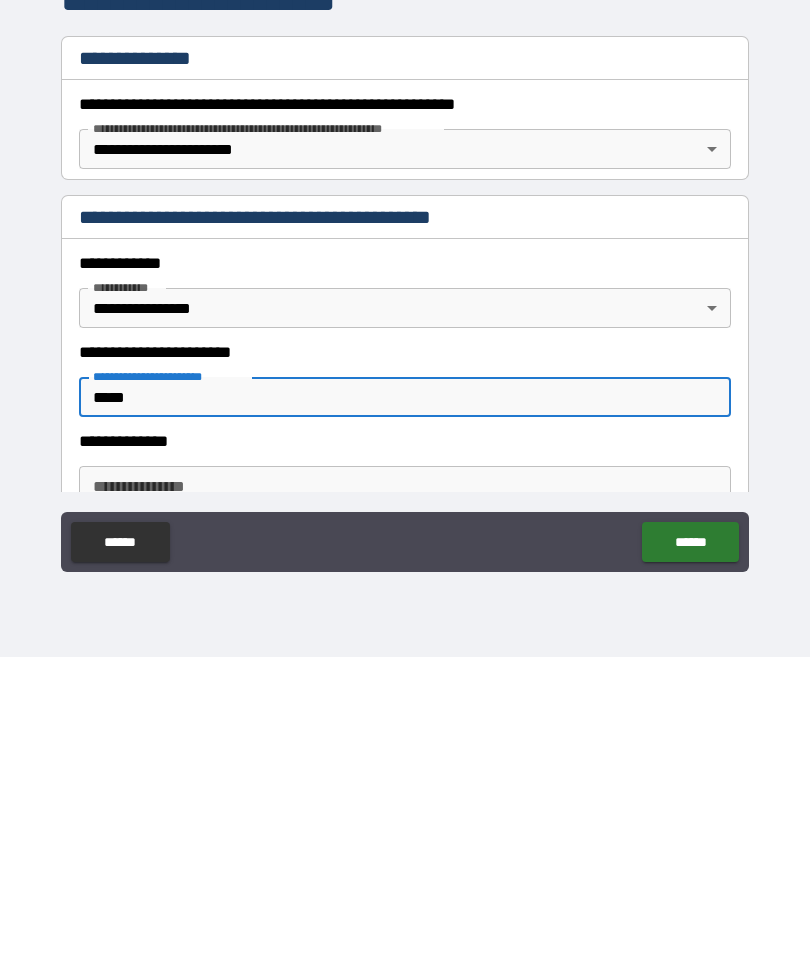 type on "*****" 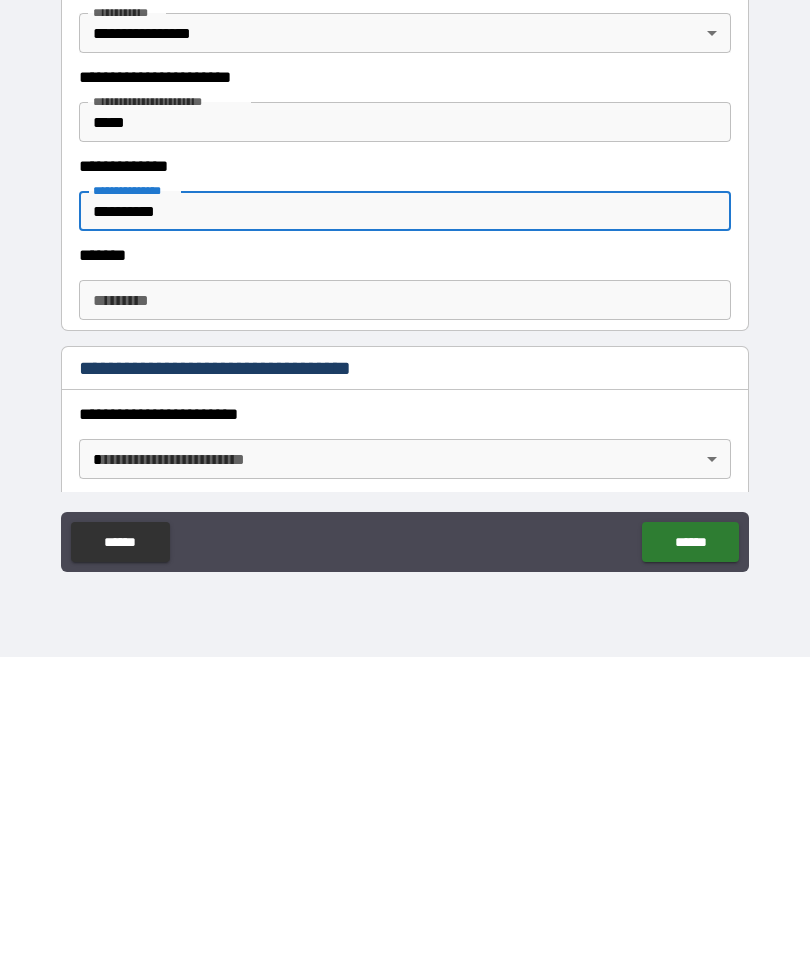 scroll, scrollTop: 277, scrollLeft: 0, axis: vertical 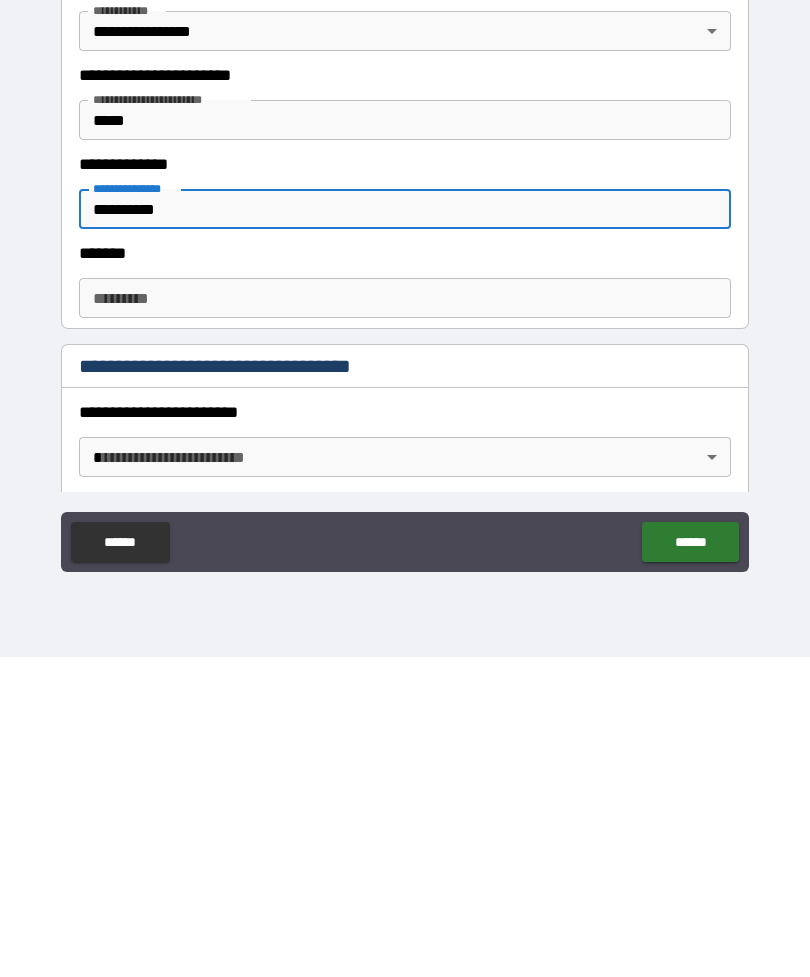 type on "**********" 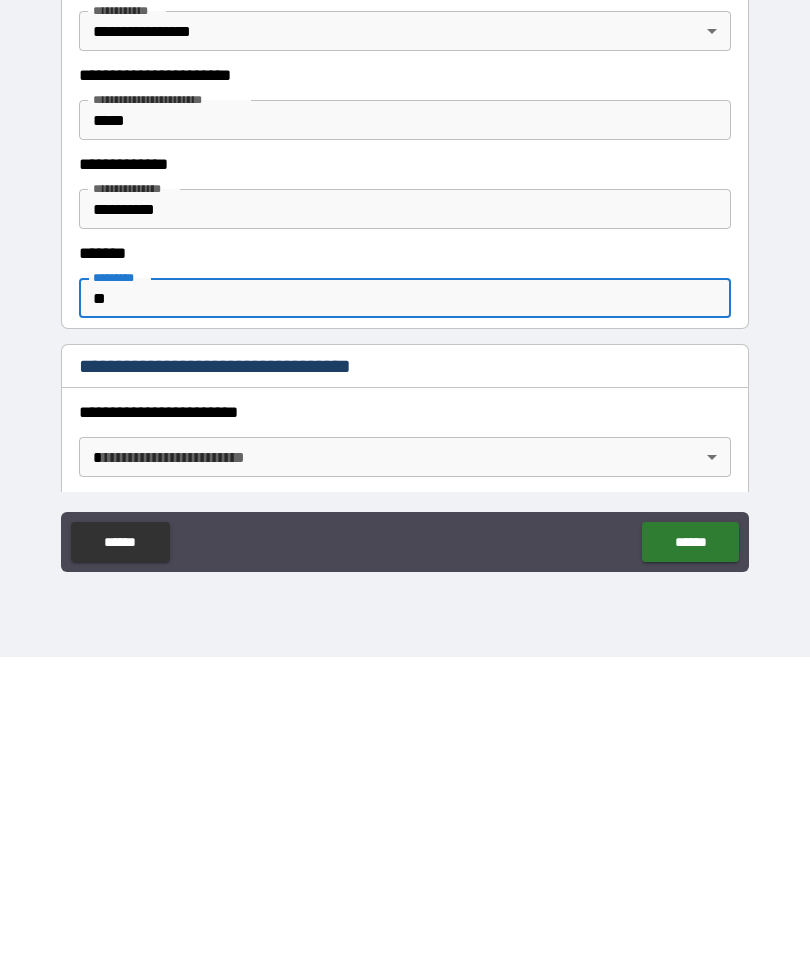 type on "*" 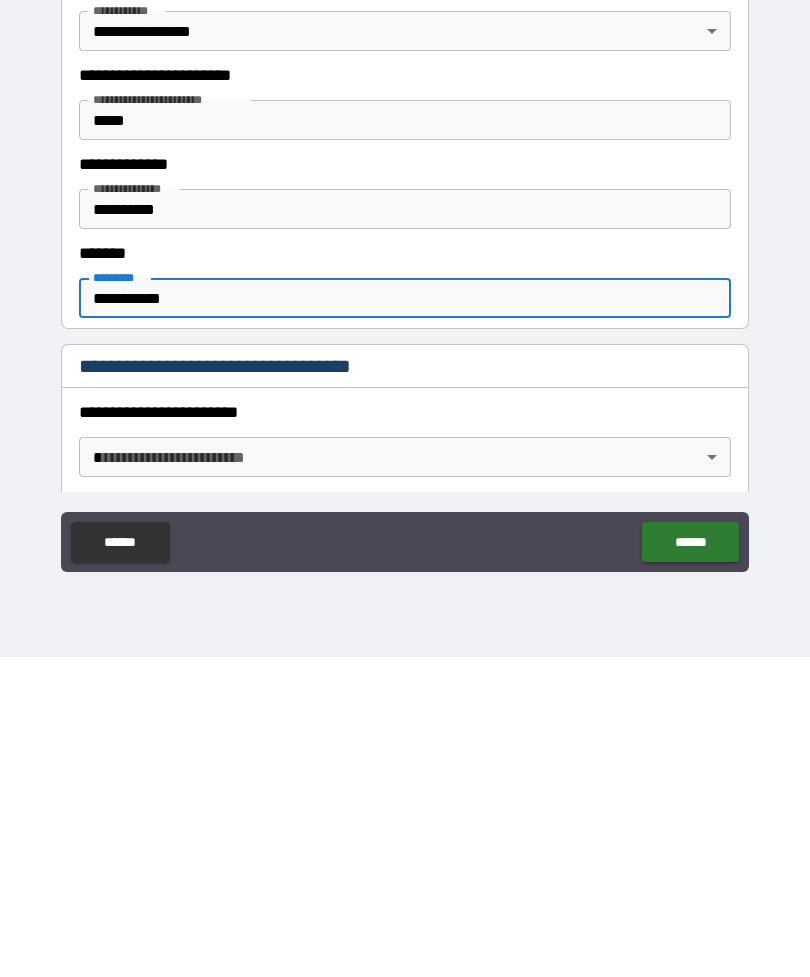 type on "**********" 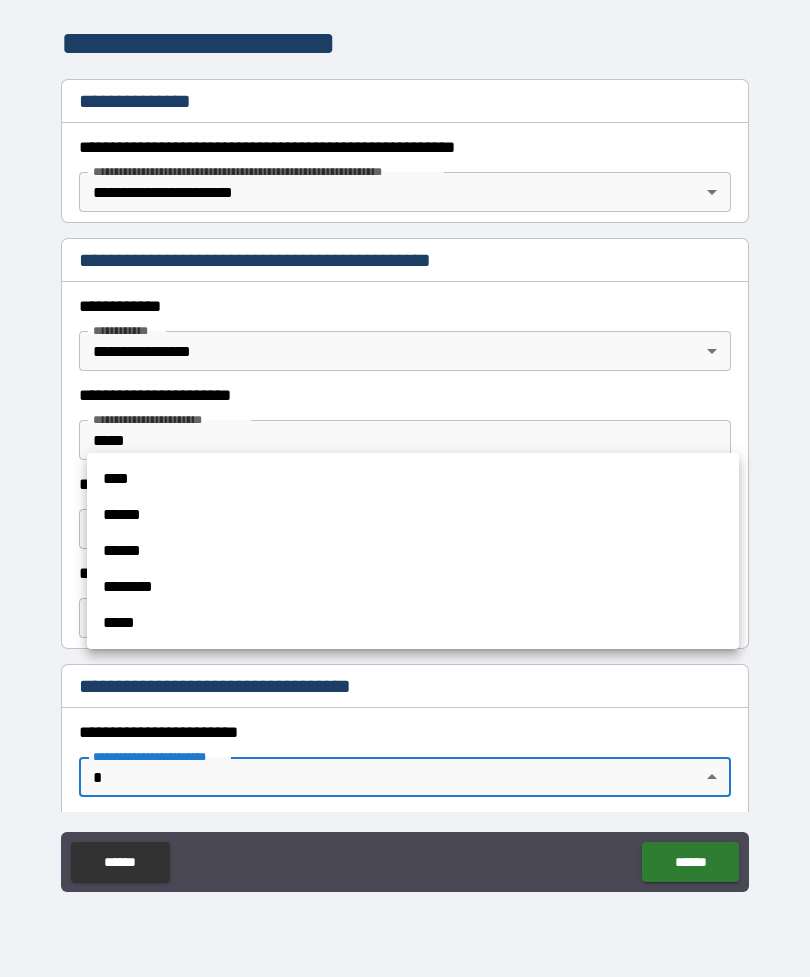 click on "****" at bounding box center [413, 479] 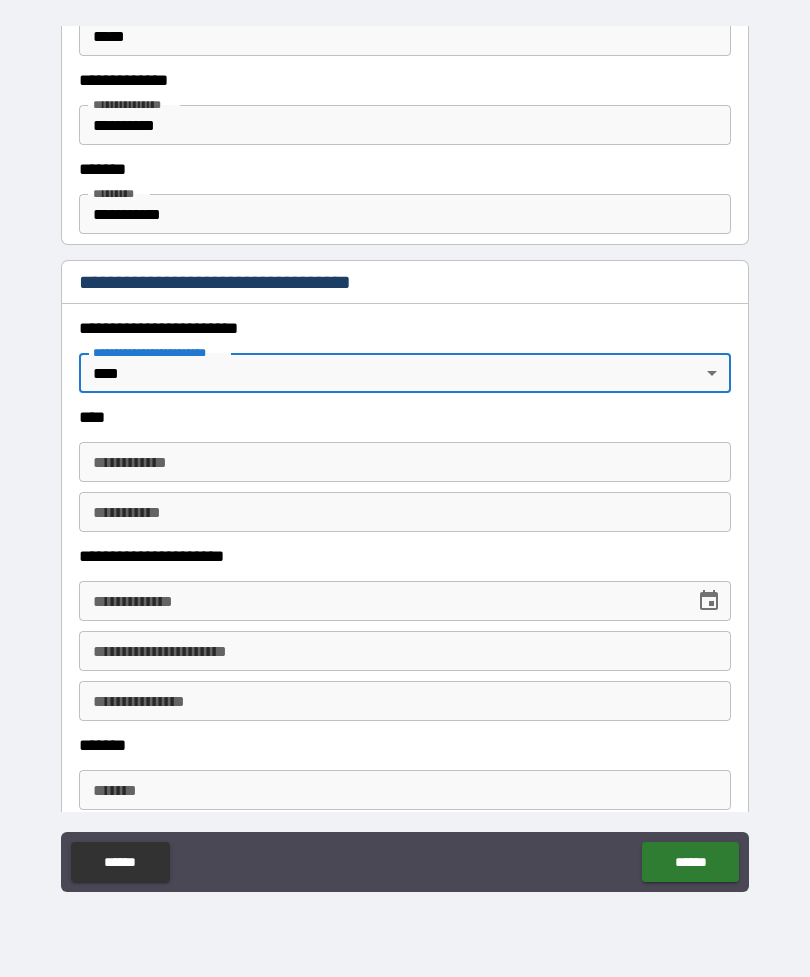 scroll, scrollTop: 698, scrollLeft: 0, axis: vertical 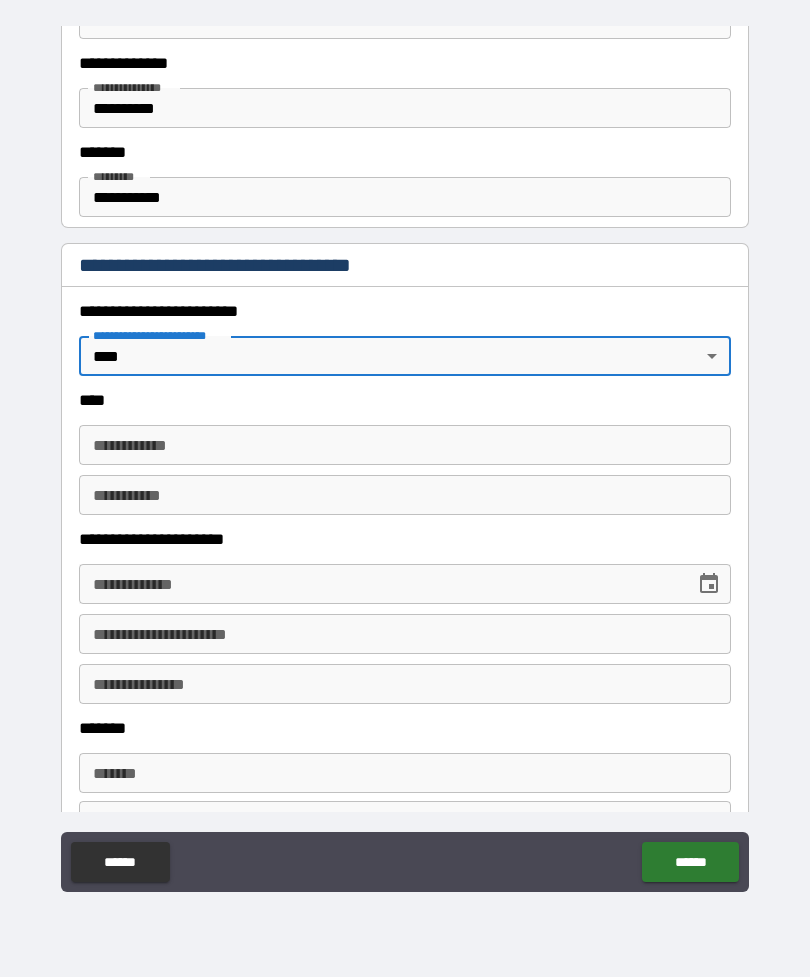 click on "**********" at bounding box center [405, 445] 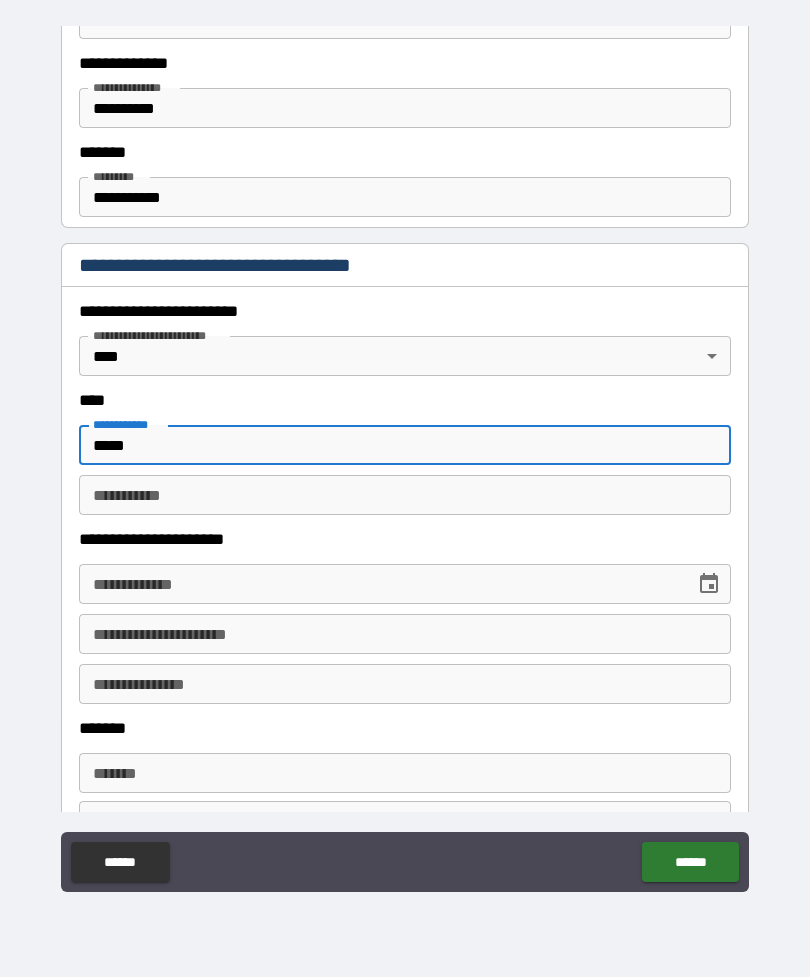 type on "*****" 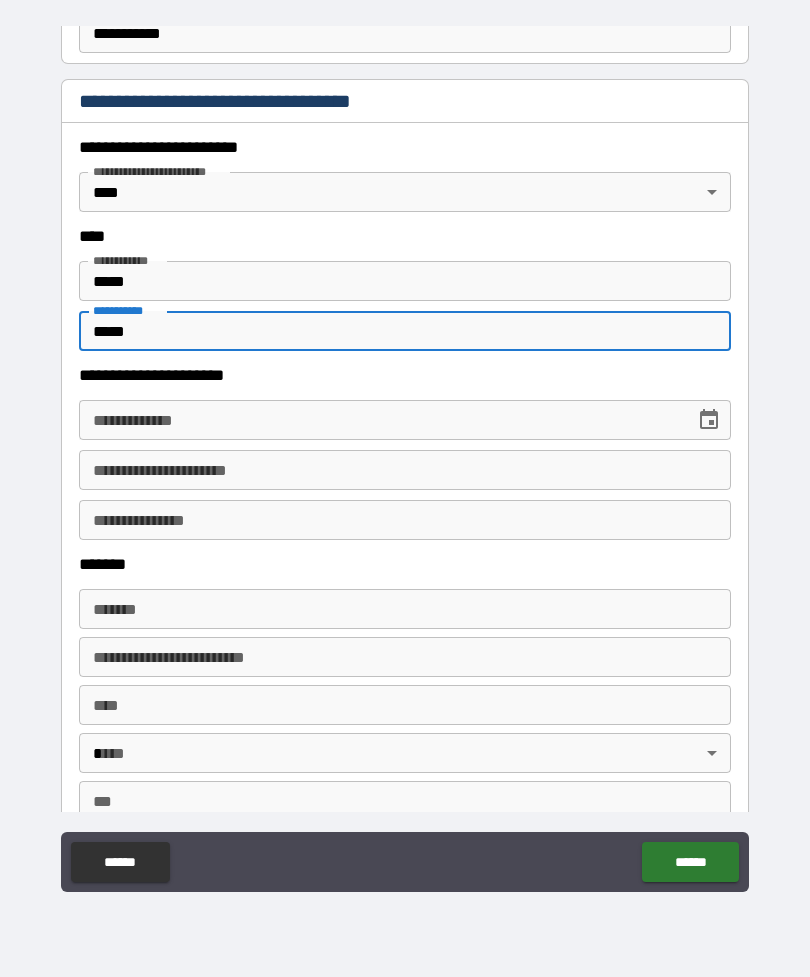 scroll, scrollTop: 873, scrollLeft: 0, axis: vertical 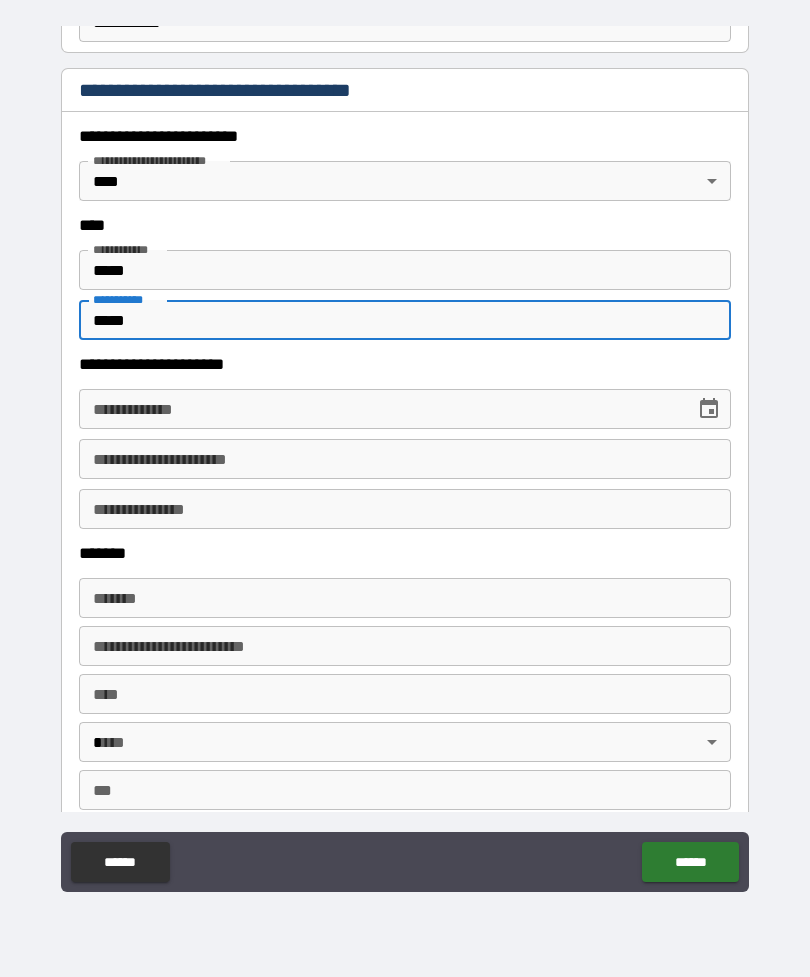 type on "*****" 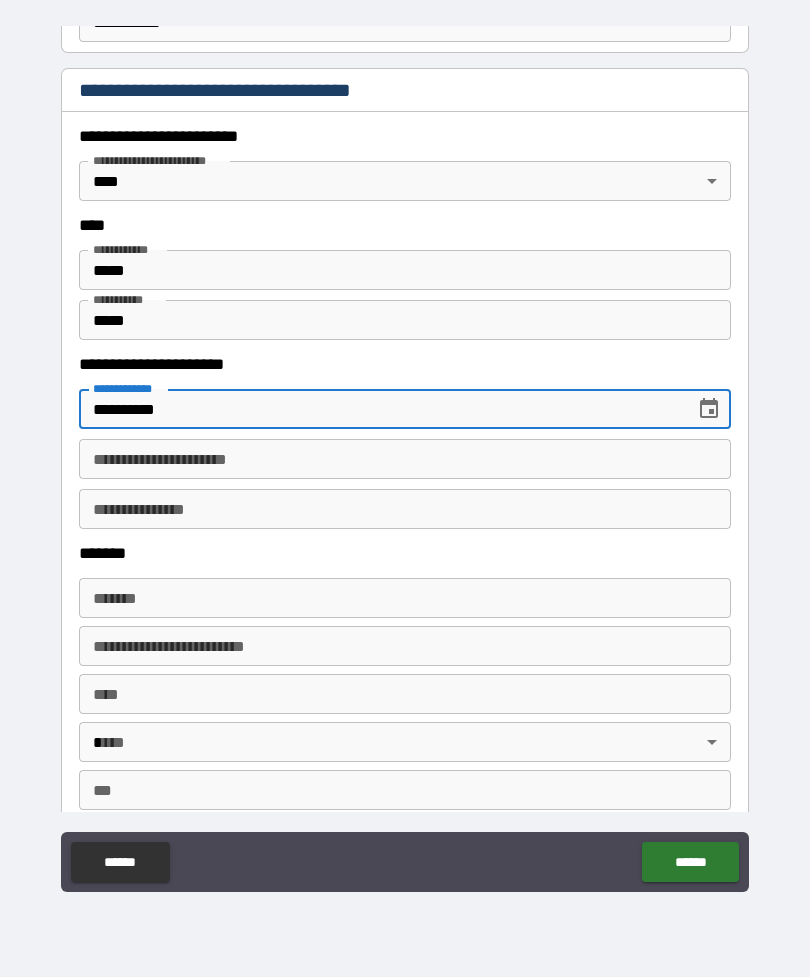 type on "**********" 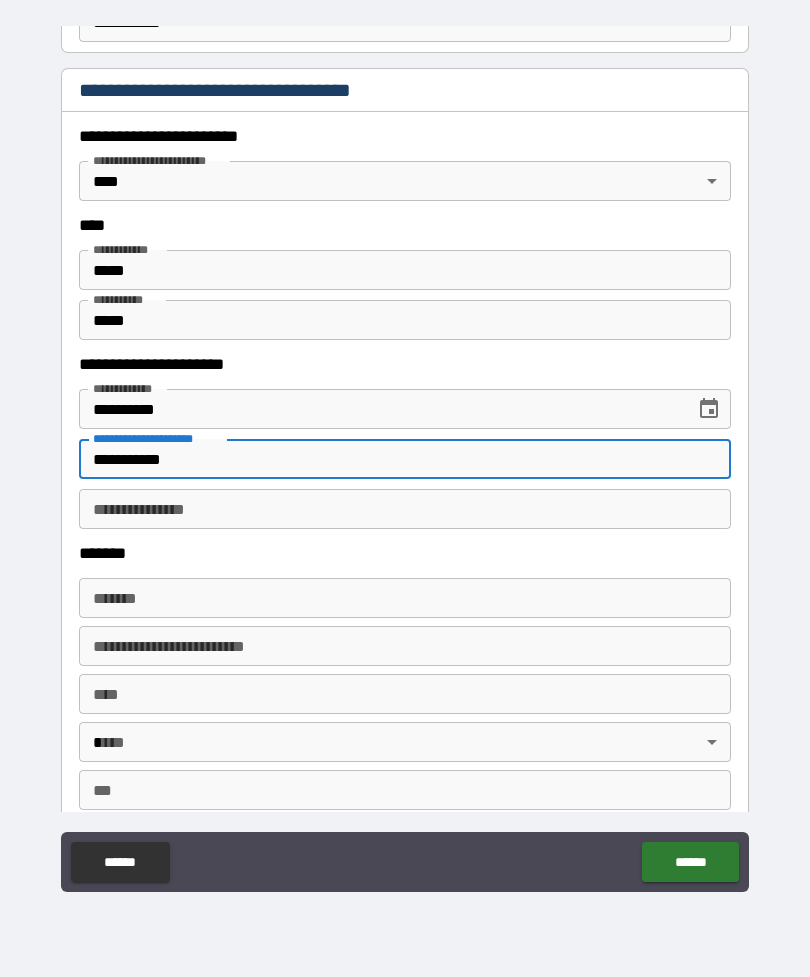 type on "**********" 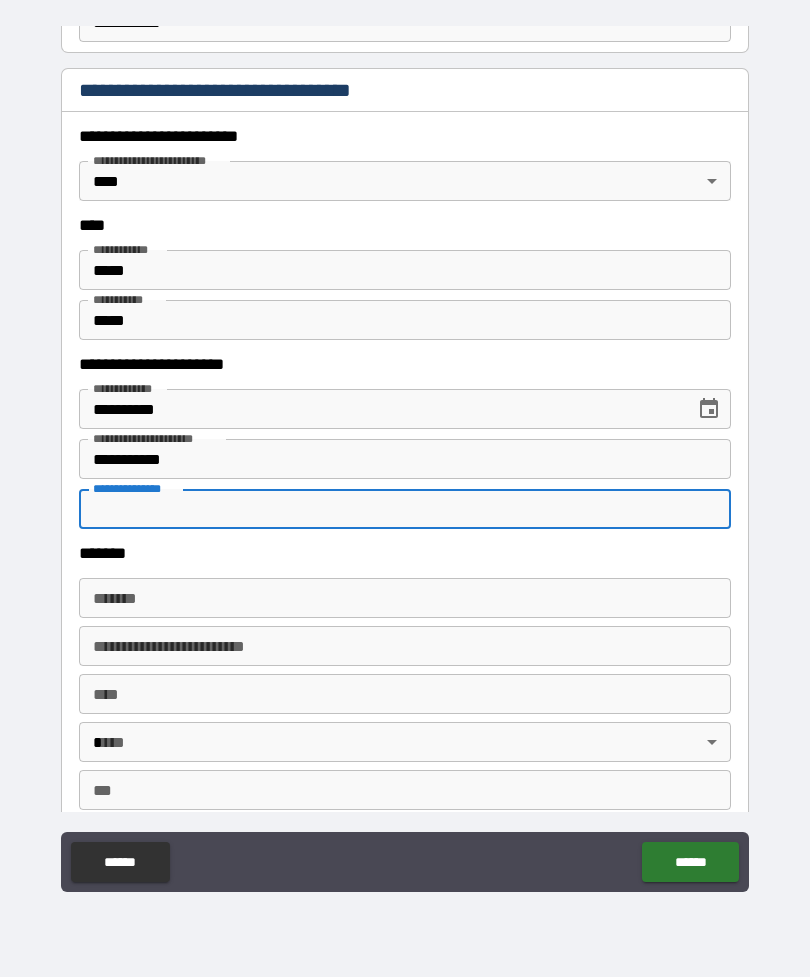 click on "**********" at bounding box center (405, 459) 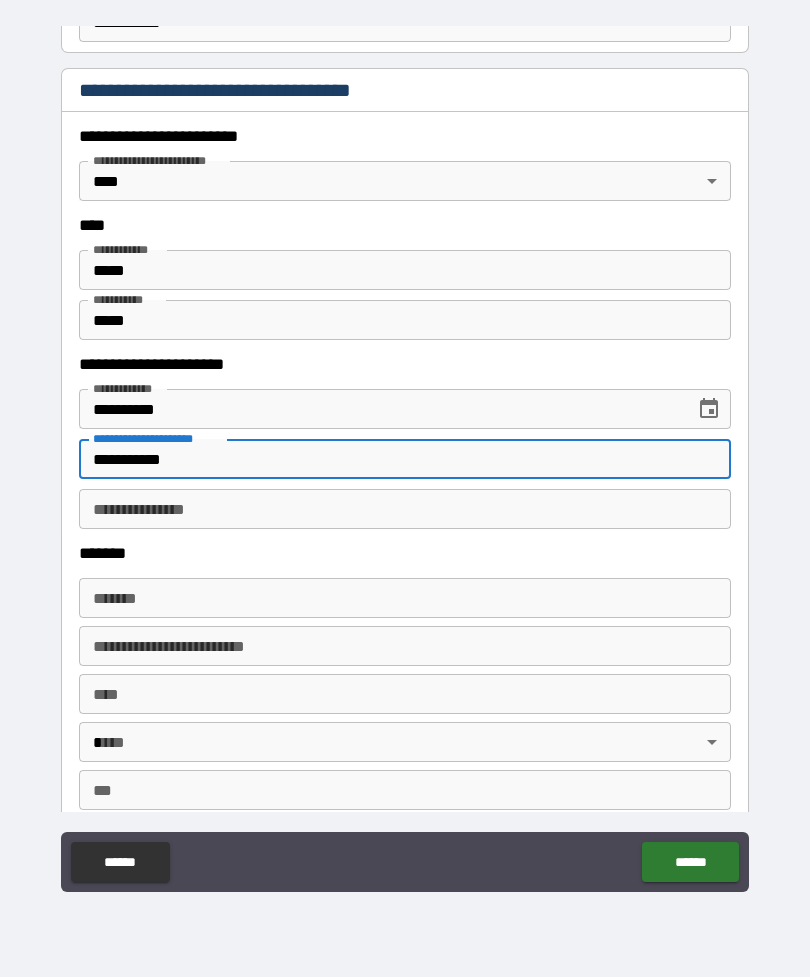 click on "**********" at bounding box center [405, 509] 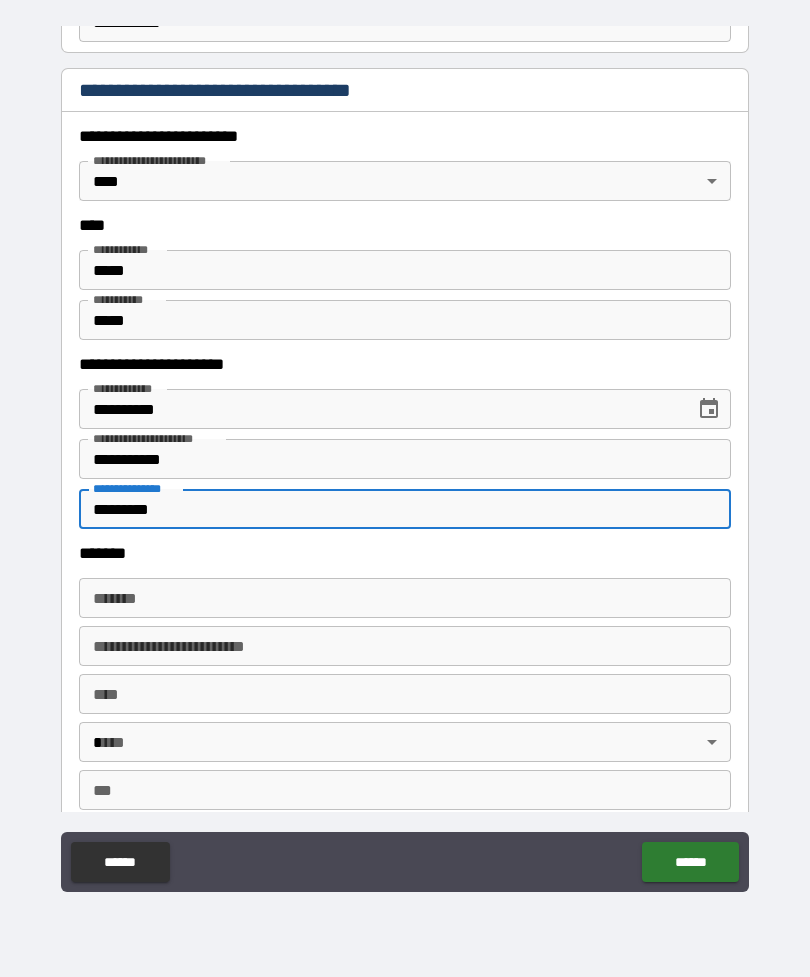 type on "*********" 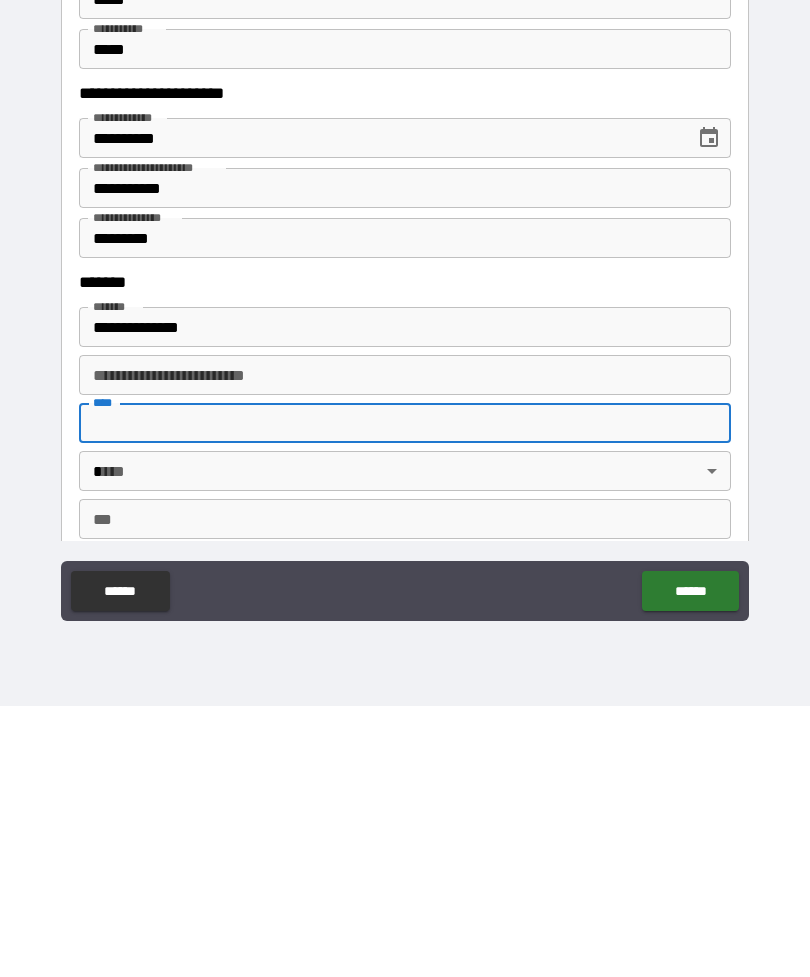 type on "**********" 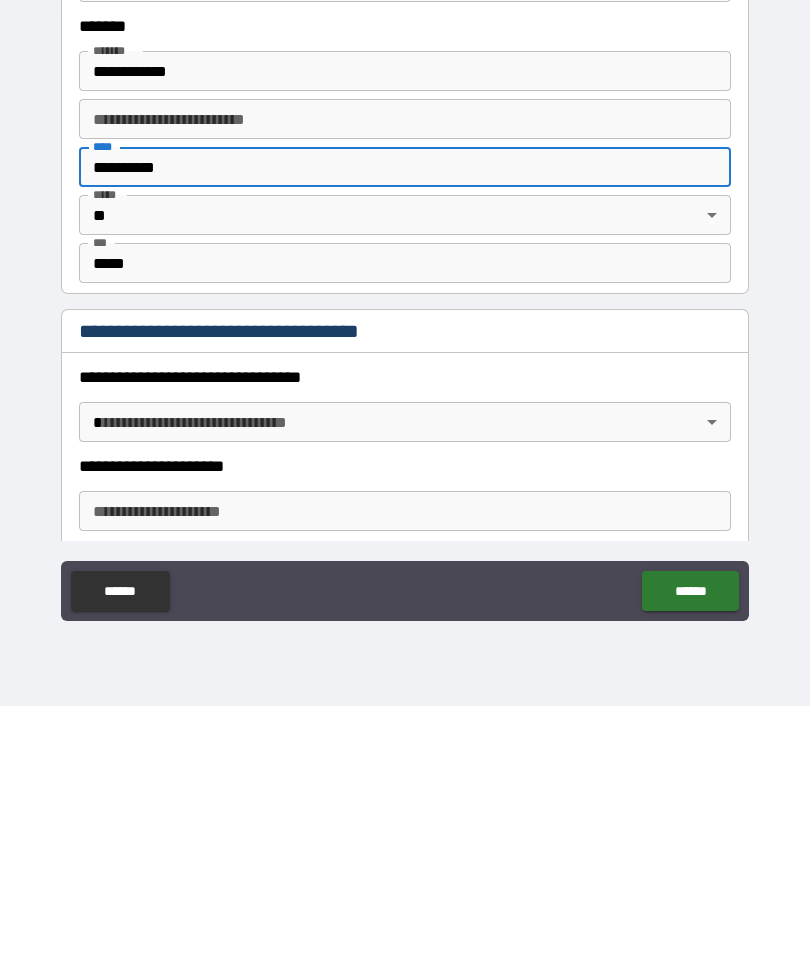 scroll, scrollTop: 1141, scrollLeft: 0, axis: vertical 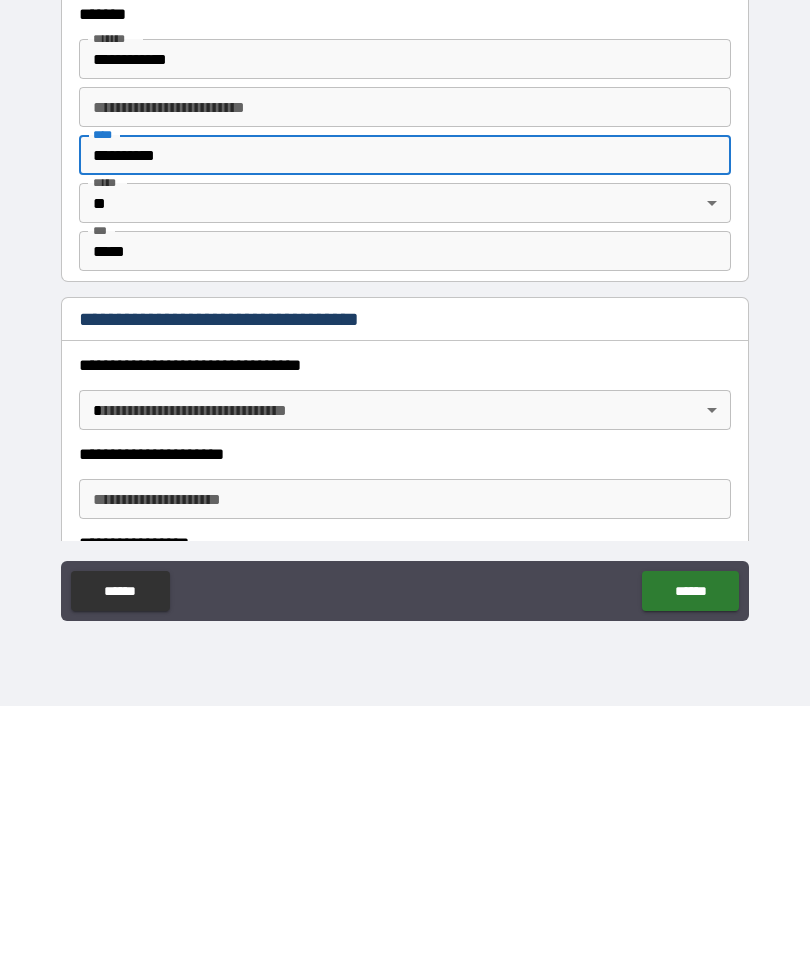 click on "[FIRST] [LAST] [STREET_NUMBER] [STREET_NAME] [CITY] [STATE] [ZIP_CODE] [COUNTRY] [APARTMENT_NUMBER] [UNIT_NUMBER] [BUILDING_NUMBER] [FLOOR_NUMBER] [POSTAL_CODE] [ADDRESS_LINE_1] [ADDRESS_LINE_2] [ADDRESS_LINE_3] [ADDRESS_LINE_4] [ADDRESS_LINE_5] [ADDRESS_LINE_6] [ADDRESS_LINE_7] [ADDRESS_LINE_8] [ADDRESS_LINE_9] [ADDRESS_LINE_10] [ADDRESS_LINE_11] [ADDRESS_LINE_12] [ADDRESS_LINE_13] [ADDRESS_LINE_14] [ADDRESS_LINE_15] [ADDRESS_LINE_16] [ADDRESS_LINE_17] [ADDRESS_LINE_18] [ADDRESS_LINE_19] [ADDRESS_LINE_20] [ADDRESS_LINE_21] [ADDRESS_LINE_22] [ADDRESS_LINE_23] [ADDRESS_LINE_24] [ADDRESS_LINE_25] [ADDRESS_LINE_26] [ADDRESS_LINE_27] [ADDRESS_LINE_28] [ADDRESS_LINE_29] [ADDRESS_LINE_30] [ADDRESS_LINE_31] [ADDRESS_LINE_32] [ADDRESS_LINE_33] [ADDRESS_LINE_34] [ADDRESS_LINE_35] [ADDRESS_LINE_36] [ADDRESS_LINE_37] [ADDRESS_LINE_38] [ADDRESS_LINE_39] [ADDRESS_LINE_40] [ADDRESS_LINE_41] [ADDRESS_LINE_42] [ADDRESS_LINE_43] [ADDRESS_LINE_44] [ADDRESS_LINE_45] [ADDRESS_LINE_46] [ADDRESS_LINE_47] [ADDRESS_LINE_48] [ADDRESS_LINE_49] [ADDRESS_LINE_50] [ADDRESS_LINE_51] [ADDRESS_LINE_52] [ADDRESS_LINE_53] [ADDRESS_LINE_54] [ADDRESS_LINE_55] [ADDRESS_LINE_56] [ADDRESS_LINE_57] [ADDRESS_LINE_58] [ADDRESS_LINE_59] [ADDRESS_LINE_60] [ADDRESS_LINE_61] [ADDRESS_LINE_62] [ADDRESS_LINE_63] [ADDRESS_LINE_64] [ADDRESS_LINE_65] [ADDRESS_LINE_66] [ADDRESS_LINE_67] [ADDRESS_LINE_68] [ADDRESS_LINE_69] [ADDRESS_LINE_70] [ADDRESS_LINE_71] [ADDRESS_LINE_72] [ADDRESS_LINE_73] [ADDRESS_LINE_74] [ADDRESS_LINE_75] [ADDRESS_LINE_76] [ADDRESS_LINE_77] [ADDRESS_LINE_78] [ADDRESS_LINE_79] [ADDRESS_LINE_80] [ADDRESS_LINE_81] [ADDRESS_LINE_82] [ADDRESS_LINE_83] [ADDRESS_LINE_84] [ADDRESS_LINE_85] [ADDRESS_LINE_86] [ADDRESS_LINE_87] [ADDRESS_LINE_88] [ADDRESS_LINE_89] [ADDRESS_LINE_90] [ADDRESS_LINE_91] [ADDRESS_LINE_92] [ADDRESS_LINE_93] [ADDRESS_LINE_94] [ADDRESS_LINE_95] [ADDRESS_LINE_96] [ADDRESS_LINE_97] [ADDRESS_LINE_98] [ADDRESS_LINE_99] [ADDRESS_LINE_100]" at bounding box center (405, 456) 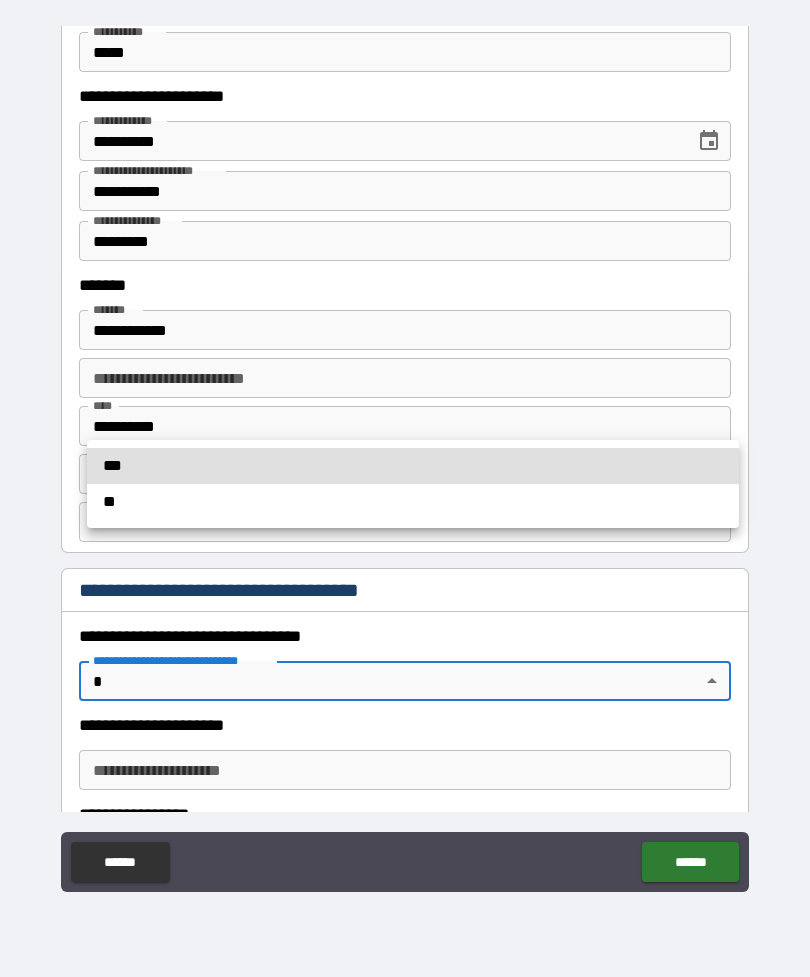 click at bounding box center [405, 488] 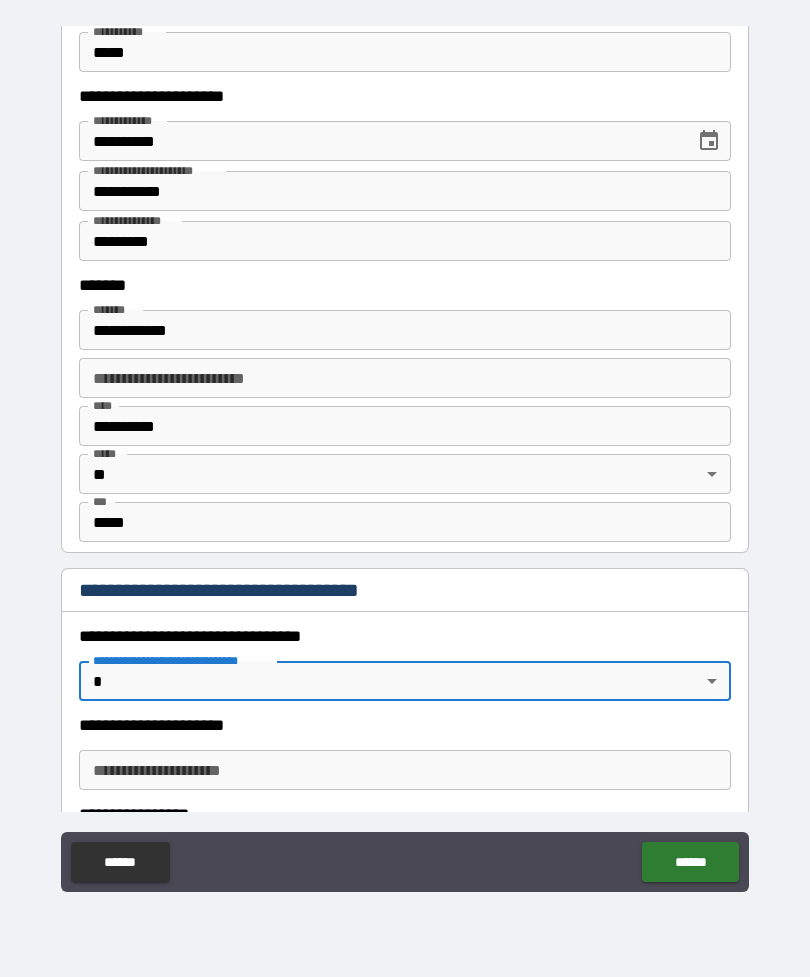 click on "[FIRST] [LAST] [STREET_NUMBER] [STREET_NAME] [CITY] [STATE] [ZIP_CODE] [COUNTRY] [APARTMENT_NUMBER] [UNIT_NUMBER] [BUILDING_NUMBER] [FLOOR_NUMBER] [POSTAL_CODE] [ADDRESS_LINE_1] [ADDRESS_LINE_2] [ADDRESS_LINE_3] [ADDRESS_LINE_4] [ADDRESS_LINE_5] [ADDRESS_LINE_6] [ADDRESS_LINE_7] [ADDRESS_LINE_8] [ADDRESS_LINE_9] [ADDRESS_LINE_10] [ADDRESS_LINE_11] [ADDRESS_LINE_12] [ADDRESS_LINE_13] [ADDRESS_LINE_14] [ADDRESS_LINE_15] [ADDRESS_LINE_16] [ADDRESS_LINE_17] [ADDRESS_LINE_18] [ADDRESS_LINE_19] [ADDRESS_LINE_20] [ADDRESS_LINE_21] [ADDRESS_LINE_22] [ADDRESS_LINE_23] [ADDRESS_LINE_24] [ADDRESS_LINE_25] [ADDRESS_LINE_26] [ADDRESS_LINE_27] [ADDRESS_LINE_28] [ADDRESS_LINE_29] [ADDRESS_LINE_30] [ADDRESS_LINE_31] [ADDRESS_LINE_32] [ADDRESS_LINE_33] [ADDRESS_LINE_34] [ADDRESS_LINE_35] [ADDRESS_LINE_36] [ADDRESS_LINE_37] [ADDRESS_LINE_38] [ADDRESS_LINE_39] [ADDRESS_LINE_40] [ADDRESS_LINE_41] [ADDRESS_LINE_42] [ADDRESS_LINE_43] [ADDRESS_LINE_44] [ADDRESS_LINE_45] [ADDRESS_LINE_46] [ADDRESS_LINE_47] [ADDRESS_LINE_48] [ADDRESS_LINE_49] [ADDRESS_LINE_50] [ADDRESS_LINE_51] [ADDRESS_LINE_52] [ADDRESS_LINE_53] [ADDRESS_LINE_54] [ADDRESS_LINE_55] [ADDRESS_LINE_56] [ADDRESS_LINE_57] [ADDRESS_LINE_58] [ADDRESS_LINE_59] [ADDRESS_LINE_60] [ADDRESS_LINE_61] [ADDRESS_LINE_62] [ADDRESS_LINE_63] [ADDRESS_LINE_64] [ADDRESS_LINE_65] [ADDRESS_LINE_66] [ADDRESS_LINE_67] [ADDRESS_LINE_68] [ADDRESS_LINE_69] [ADDRESS_LINE_70] [ADDRESS_LINE_71] [ADDRESS_LINE_72] [ADDRESS_LINE_73] [ADDRESS_LINE_74] [ADDRESS_LINE_75] [ADDRESS_LINE_76] [ADDRESS_LINE_77] [ADDRESS_LINE_78] [ADDRESS_LINE_79] [ADDRESS_LINE_80] [ADDRESS_LINE_81] [ADDRESS_LINE_82] [ADDRESS_LINE_83] [ADDRESS_LINE_84] [ADDRESS_LINE_85] [ADDRESS_LINE_86] [ADDRESS_LINE_87] [ADDRESS_LINE_88] [ADDRESS_LINE_89] [ADDRESS_LINE_90] [ADDRESS_LINE_91] [ADDRESS_LINE_92] [ADDRESS_LINE_93] [ADDRESS_LINE_94] [ADDRESS_LINE_95] [ADDRESS_LINE_96] [ADDRESS_LINE_97] [ADDRESS_LINE_98] [ADDRESS_LINE_99] [ADDRESS_LINE_100]" at bounding box center [405, 456] 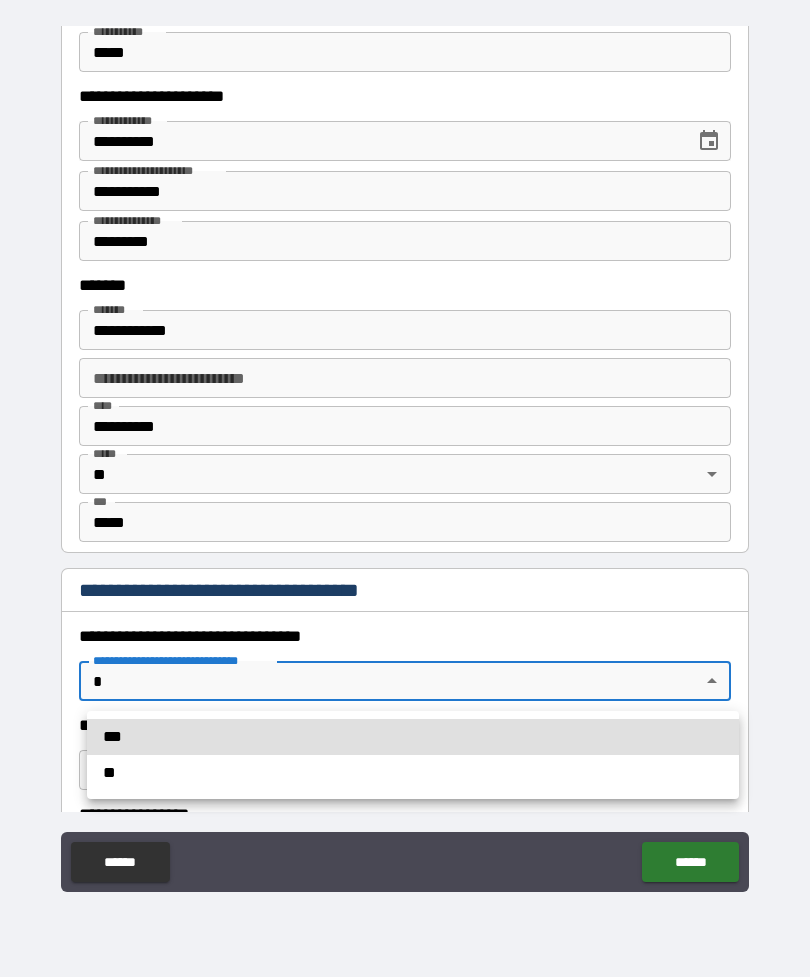 click on "***" at bounding box center [413, 737] 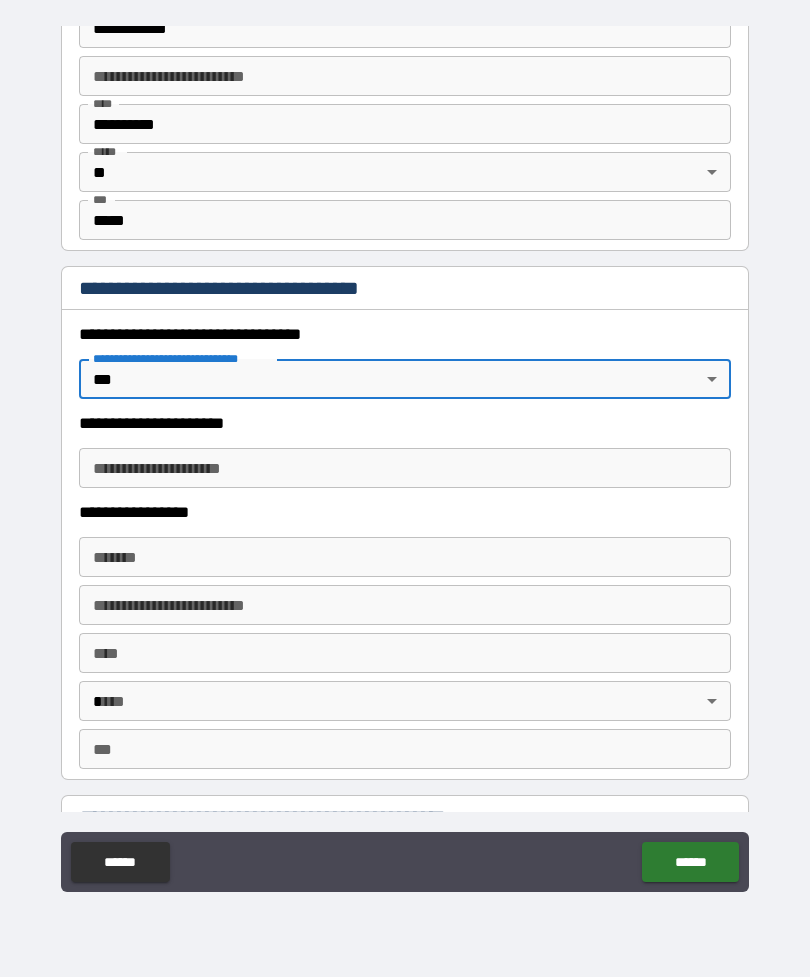 scroll, scrollTop: 1465, scrollLeft: 0, axis: vertical 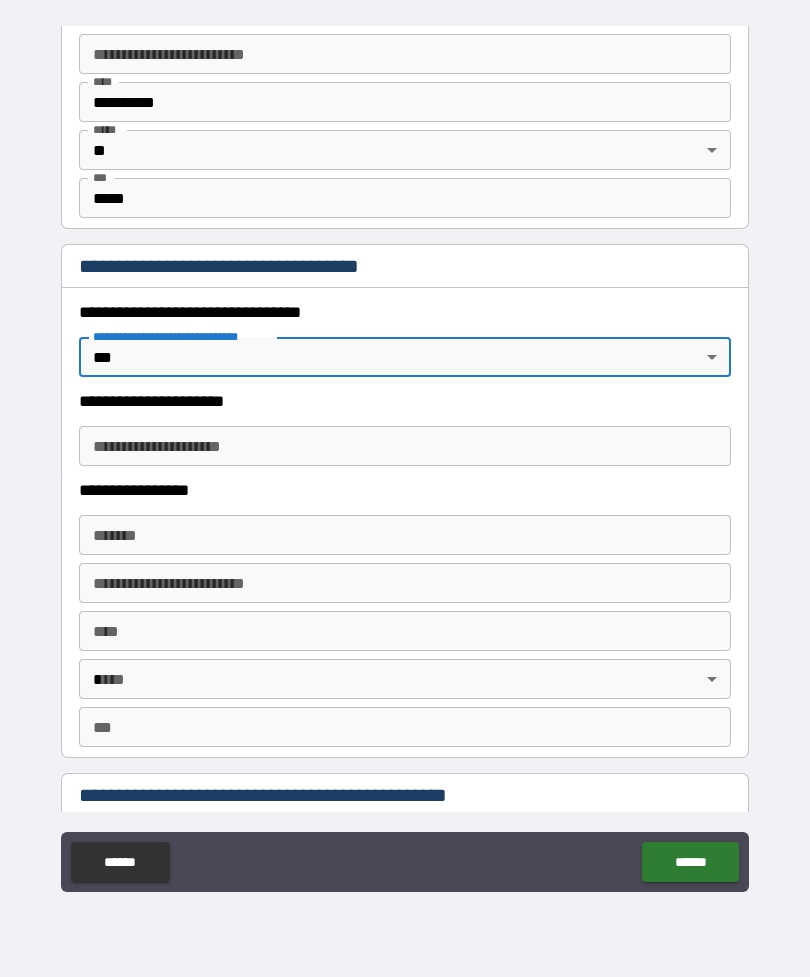 click on "**********" at bounding box center (405, 446) 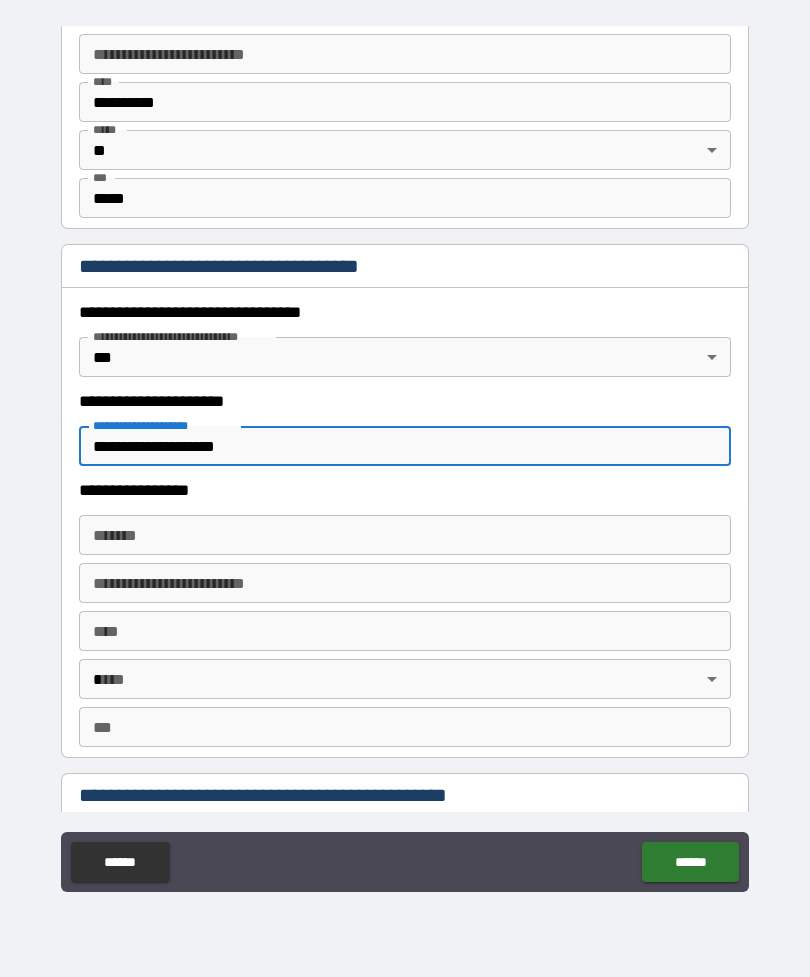 type on "**********" 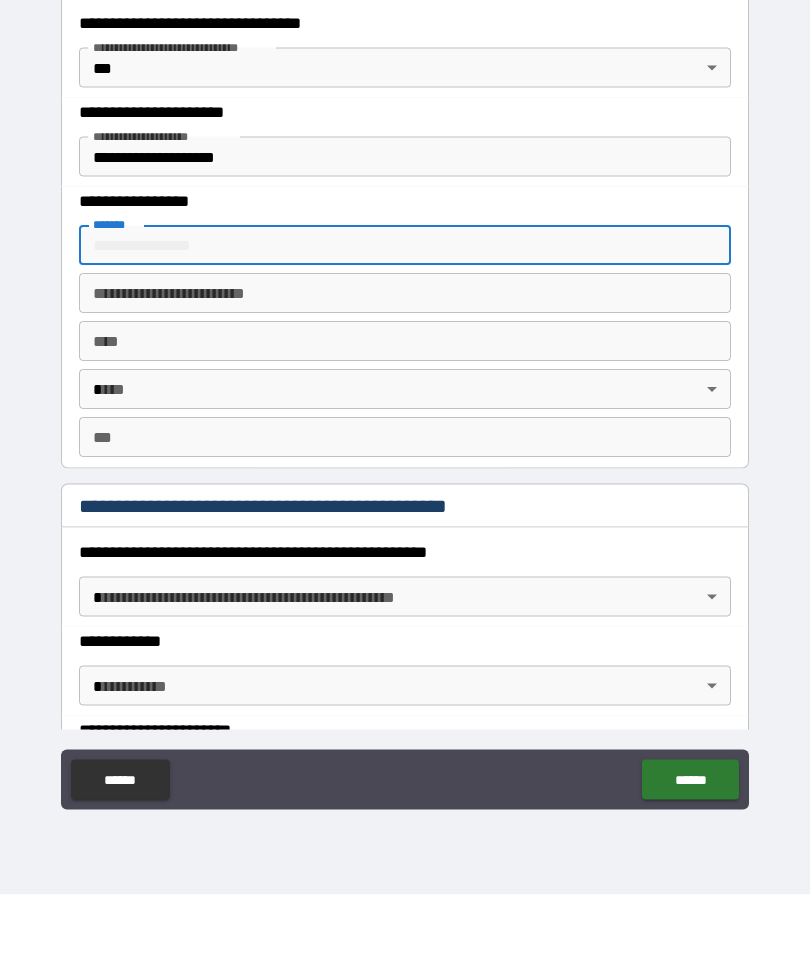 scroll, scrollTop: 1700, scrollLeft: 0, axis: vertical 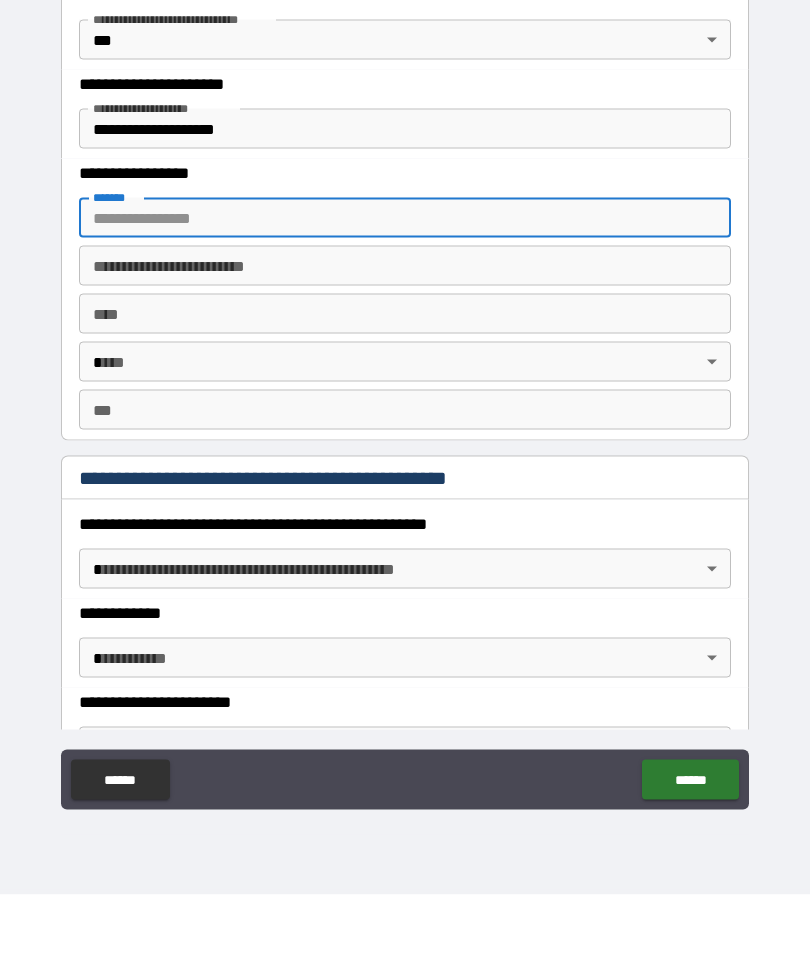 click on "[FIRST] [LAST] [STREET_NUMBER] [STREET_NAME] [CITY] [STATE] [ZIP_CODE] [COUNTRY] [APARTMENT_NUMBER] [UNIT_NUMBER] [BUILDING_NUMBER] [FLOOR_NUMBER] [POSTAL_CODE] [ADDRESS_LINE_1] [ADDRESS_LINE_2] [ADDRESS_LINE_3] [ADDRESS_LINE_4] [ADDRESS_LINE_5] [ADDRESS_LINE_6] [ADDRESS_LINE_7] [ADDRESS_LINE_8] [ADDRESS_LINE_9] [ADDRESS_LINE_10] [ADDRESS_LINE_11] [ADDRESS_LINE_12] [ADDRESS_LINE_13] [ADDRESS_LINE_14] [ADDRESS_LINE_15] [ADDRESS_LINE_16] [ADDRESS_LINE_17] [ADDRESS_LINE_18] [ADDRESS_LINE_19] [ADDRESS_LINE_20] [ADDRESS_LINE_21] [ADDRESS_LINE_22] [ADDRESS_LINE_23] [ADDRESS_LINE_24] [ADDRESS_LINE_25] [ADDRESS_LINE_26] [ADDRESS_LINE_27] [ADDRESS_LINE_28] [ADDRESS_LINE_29] [ADDRESS_LINE_30] [ADDRESS_LINE_31] [ADDRESS_LINE_32] [ADDRESS_LINE_33] [ADDRESS_LINE_34] [ADDRESS_LINE_35] [ADDRESS_LINE_36] [ADDRESS_LINE_37] [ADDRESS_LINE_38] [ADDRESS_LINE_39] [ADDRESS_LINE_40] [ADDRESS_LINE_41] [ADDRESS_LINE_42] [ADDRESS_LINE_43] [ADDRESS_LINE_44] [ADDRESS_LINE_45] [ADDRESS_LINE_46] [ADDRESS_LINE_47] [ADDRESS_LINE_48] [ADDRESS_LINE_49] [ADDRESS_LINE_50] [ADDRESS_LINE_51] [ADDRESS_LINE_52] [ADDRESS_LINE_53] [ADDRESS_LINE_54] [ADDRESS_LINE_55] [ADDRESS_LINE_56] [ADDRESS_LINE_57] [ADDRESS_LINE_58] [ADDRESS_LINE_59] [ADDRESS_LINE_60] [ADDRESS_LINE_61] [ADDRESS_LINE_62] [ADDRESS_LINE_63] [ADDRESS_LINE_64] [ADDRESS_LINE_65] [ADDRESS_LINE_66] [ADDRESS_LINE_67] [ADDRESS_LINE_68] [ADDRESS_LINE_69] [ADDRESS_LINE_70] [ADDRESS_LINE_71] [ADDRESS_LINE_72] [ADDRESS_LINE_73] [ADDRESS_LINE_74] [ADDRESS_LINE_75] [ADDRESS_LINE_76] [ADDRESS_LINE_77] [ADDRESS_LINE_78] [ADDRESS_LINE_79] [ADDRESS_LINE_80] [ADDRESS_LINE_81] [ADDRESS_LINE_82] [ADDRESS_LINE_83] [ADDRESS_LINE_84] [ADDRESS_LINE_85] [ADDRESS_LINE_86] [ADDRESS_LINE_87] [ADDRESS_LINE_88] [ADDRESS_LINE_89] [ADDRESS_LINE_90] [ADDRESS_LINE_91] [ADDRESS_LINE_92] [ADDRESS_LINE_93] [ADDRESS_LINE_94] [ADDRESS_LINE_95] [ADDRESS_LINE_96] [ADDRESS_LINE_97] [ADDRESS_LINE_98] [ADDRESS_LINE_99] [ADDRESS_LINE_100]" at bounding box center (405, 456) 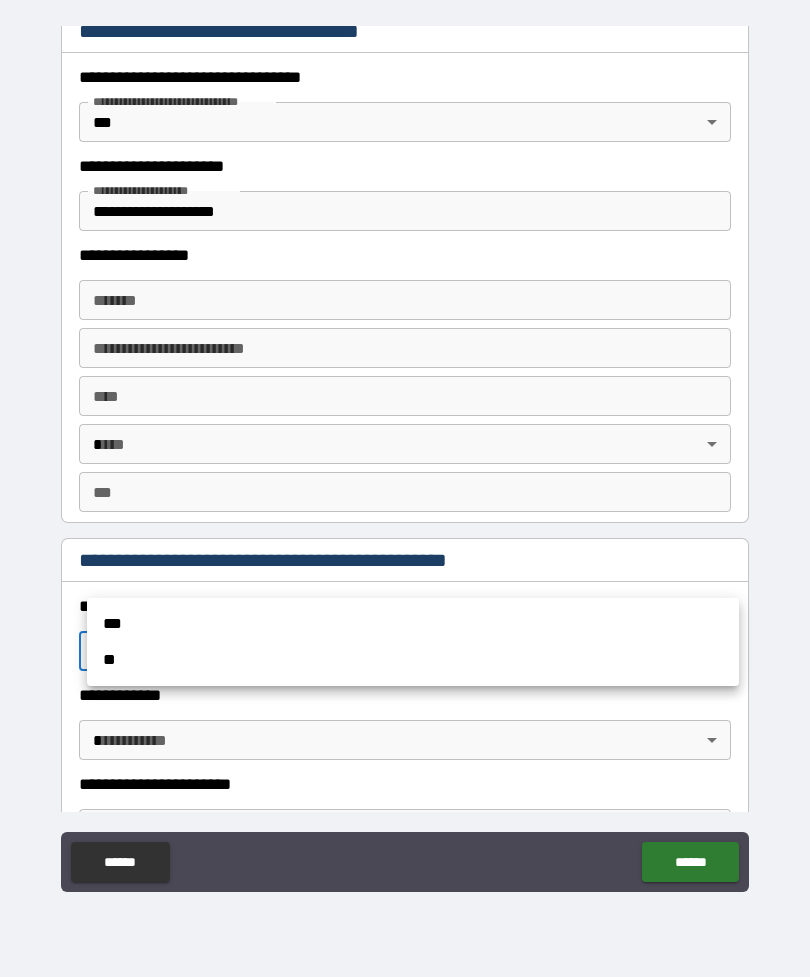 click on "**" at bounding box center (413, 660) 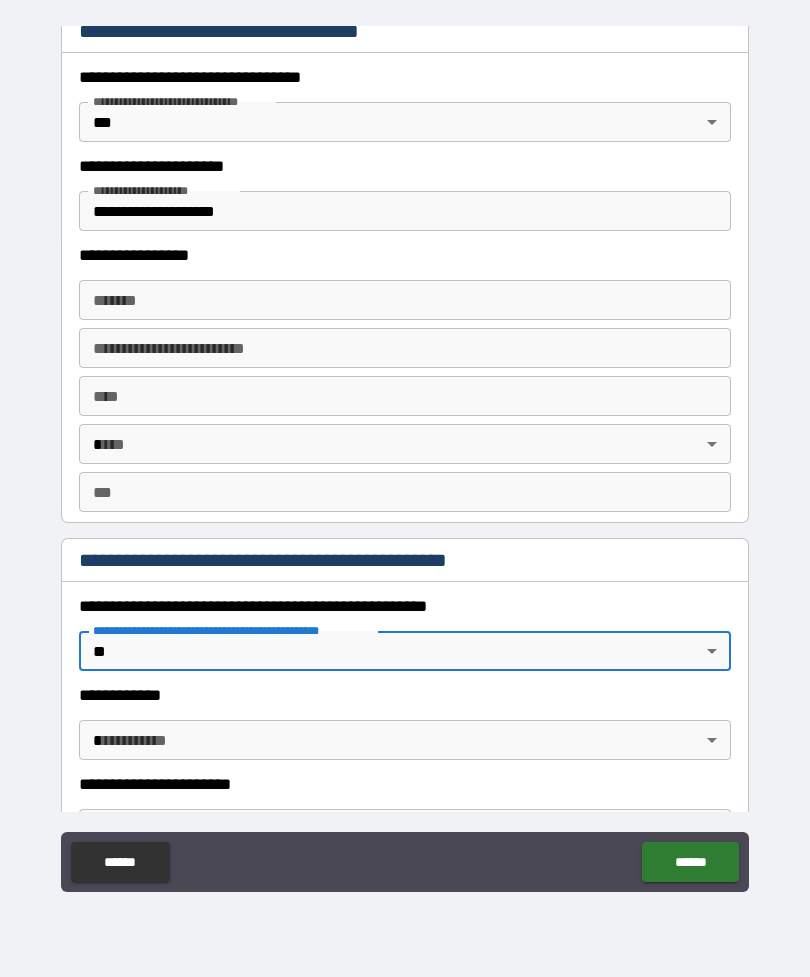 type on "*" 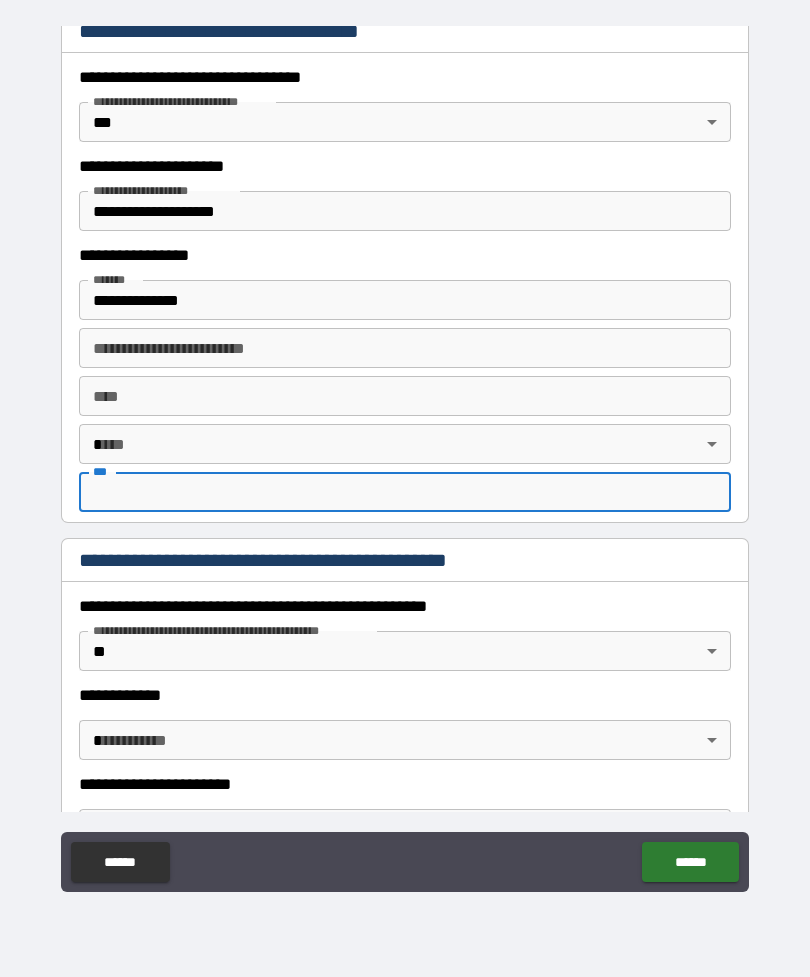 type on "**********" 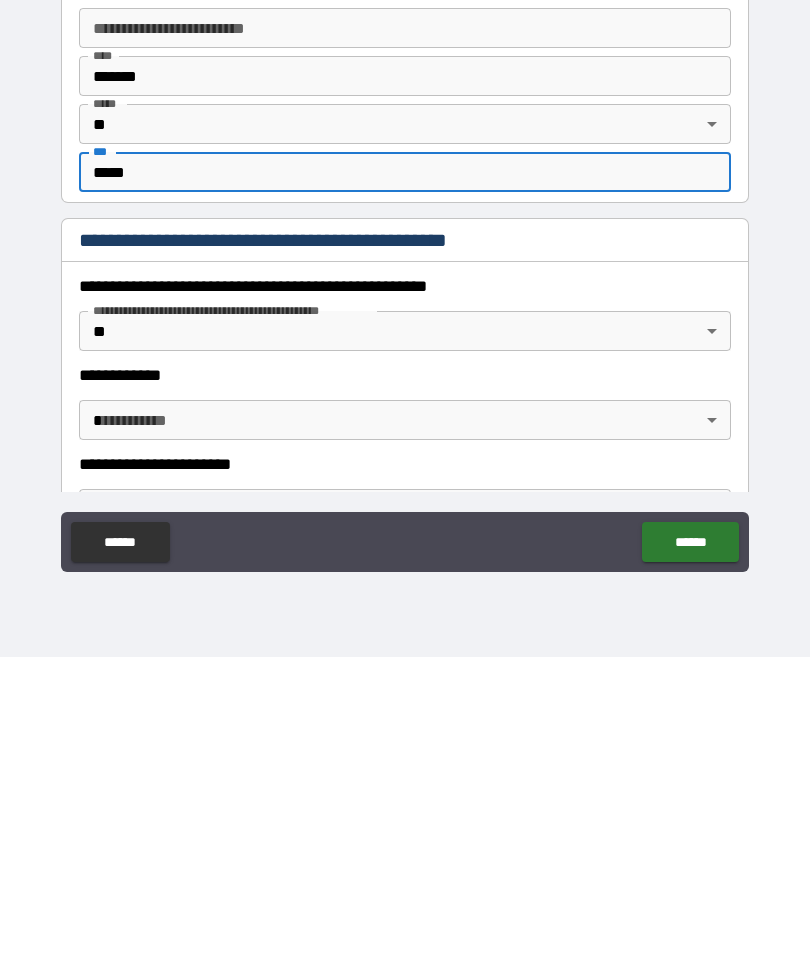 click on "******" at bounding box center [690, 862] 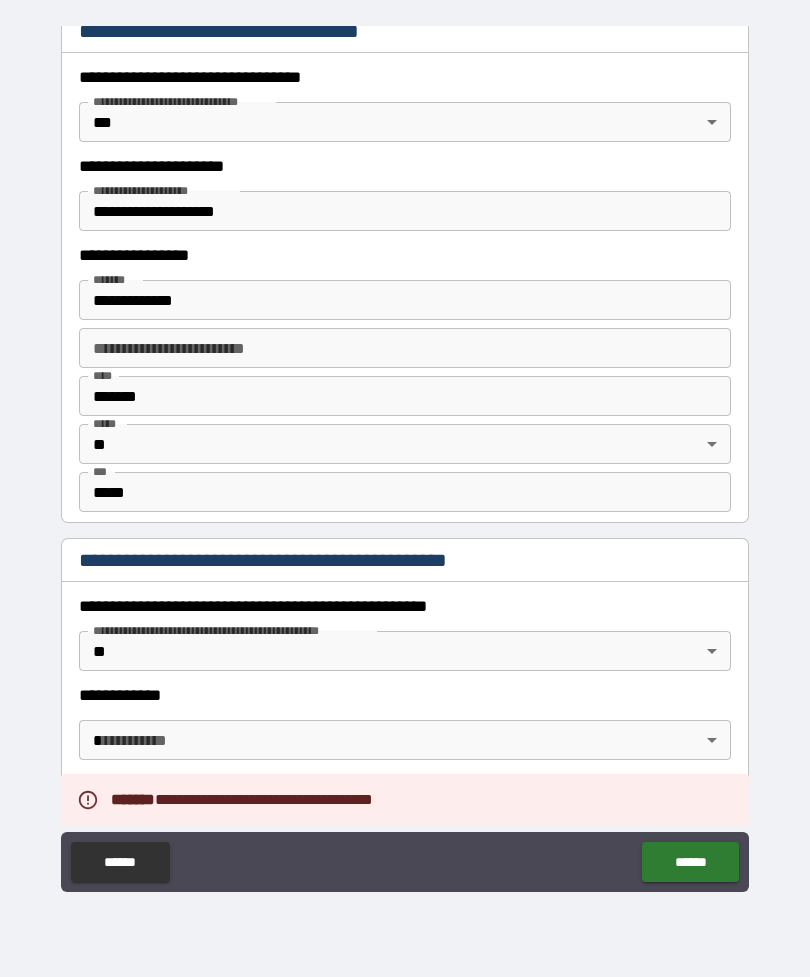 click on "[FIRST] [LAST] [STREET_NUMBER] [STREET_NAME] [CITY] [STATE] [ZIP_CODE] [COUNTRY] [APARTMENT_NUMBER] [UNIT_NUMBER] [BUILDING_NUMBER] [FLOOR_NUMBER] [POSTAL_CODE] [ADDRESS_LINE_1] [ADDRESS_LINE_2] [ADDRESS_LINE_3] [ADDRESS_LINE_4] [ADDRESS_LINE_5] [ADDRESS_LINE_6] [ADDRESS_LINE_7] [ADDRESS_LINE_8] [ADDRESS_LINE_9] [ADDRESS_LINE_10] [ADDRESS_LINE_11] [ADDRESS_LINE_12] [ADDRESS_LINE_13] [ADDRESS_LINE_14] [ADDRESS_LINE_15] [ADDRESS_LINE_16] [ADDRESS_LINE_17] [ADDRESS_LINE_18] [ADDRESS_LINE_19] [ADDRESS_LINE_20] [ADDRESS_LINE_21] [ADDRESS_LINE_22] [ADDRESS_LINE_23] [ADDRESS_LINE_24] [ADDRESS_LINE_25] [ADDRESS_LINE_26] [ADDRESS_LINE_27] [ADDRESS_LINE_28] [ADDRESS_LINE_29] [ADDRESS_LINE_30] [ADDRESS_LINE_31] [ADDRESS_LINE_32] [ADDRESS_LINE_33] [ADDRESS_LINE_34] [ADDRESS_LINE_35] [ADDRESS_LINE_36] [ADDRESS_LINE_37] [ADDRESS_LINE_38] [ADDRESS_LINE_39] [ADDRESS_LINE_40] [ADDRESS_LINE_41] [ADDRESS_LINE_42] [ADDRESS_LINE_43] [ADDRESS_LINE_44] [ADDRESS_LINE_45] [ADDRESS_LINE_46] [ADDRESS_LINE_47] [ADDRESS_LINE_48] [ADDRESS_LINE_49] [ADDRESS_LINE_50] [ADDRESS_LINE_51] [ADDRESS_LINE_52] [ADDRESS_LINE_53] [ADDRESS_LINE_54] [ADDRESS_LINE_55] [ADDRESS_LINE_56] [ADDRESS_LINE_57] [ADDRESS_LINE_58] [ADDRESS_LINE_59] [ADDRESS_LINE_60] [ADDRESS_LINE_61] [ADDRESS_LINE_62] [ADDRESS_LINE_63] [ADDRESS_LINE_64] [ADDRESS_LINE_65] [ADDRESS_LINE_66] [ADDRESS_LINE_67] [ADDRESS_LINE_68] [ADDRESS_LINE_69] [ADDRESS_LINE_70] [ADDRESS_LINE_71] [ADDRESS_LINE_72] [ADDRESS_LINE_73] [ADDRESS_LINE_74] [ADDRESS_LINE_75] [ADDRESS_LINE_76] [ADDRESS_LINE_77] [ADDRESS_LINE_78] [ADDRESS_LINE_79] [ADDRESS_LINE_80] [ADDRESS_LINE_81] [ADDRESS_LINE_82] [ADDRESS_LINE_83] [ADDRESS_LINE_84] [ADDRESS_LINE_85] [ADDRESS_LINE_86] [ADDRESS_LINE_87] [ADDRESS_LINE_88] [ADDRESS_LINE_89] [ADDRESS_LINE_90] [ADDRESS_LINE_91] [ADDRESS_LINE_92] [ADDRESS_LINE_93] [ADDRESS_LINE_94] [ADDRESS_LINE_95] [ADDRESS_LINE_96] [ADDRESS_LINE_97] [ADDRESS_LINE_98] [ADDRESS_LINE_99] [ADDRESS_LINE_100]" at bounding box center (405, 456) 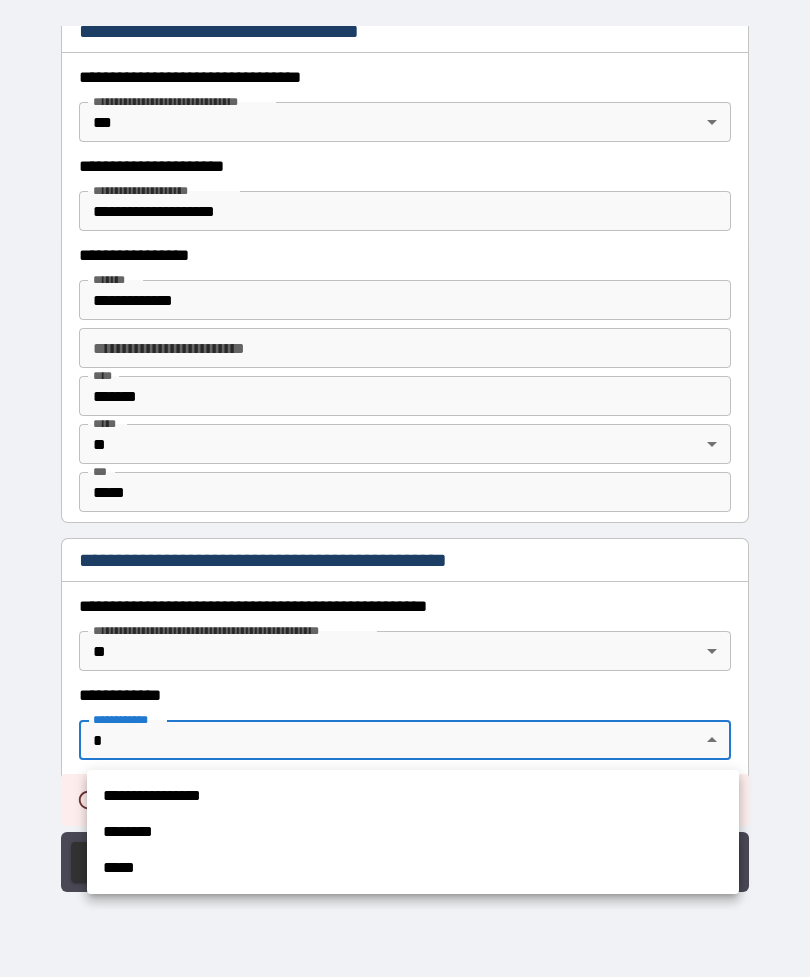 click at bounding box center [405, 488] 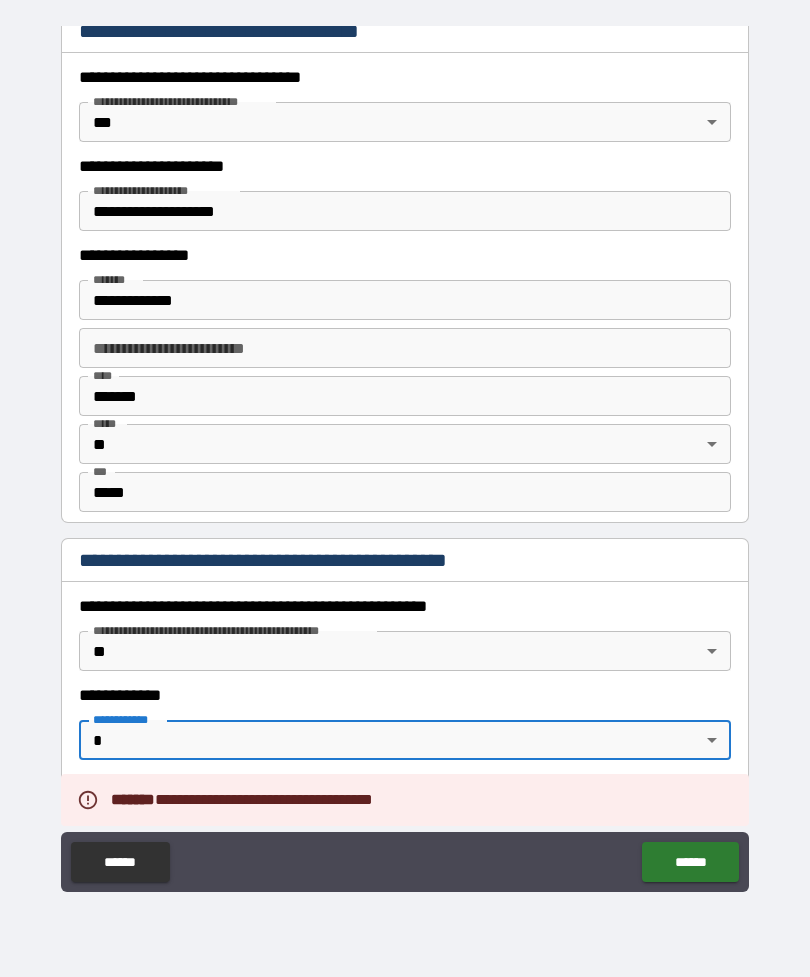 click on "******" at bounding box center (690, 862) 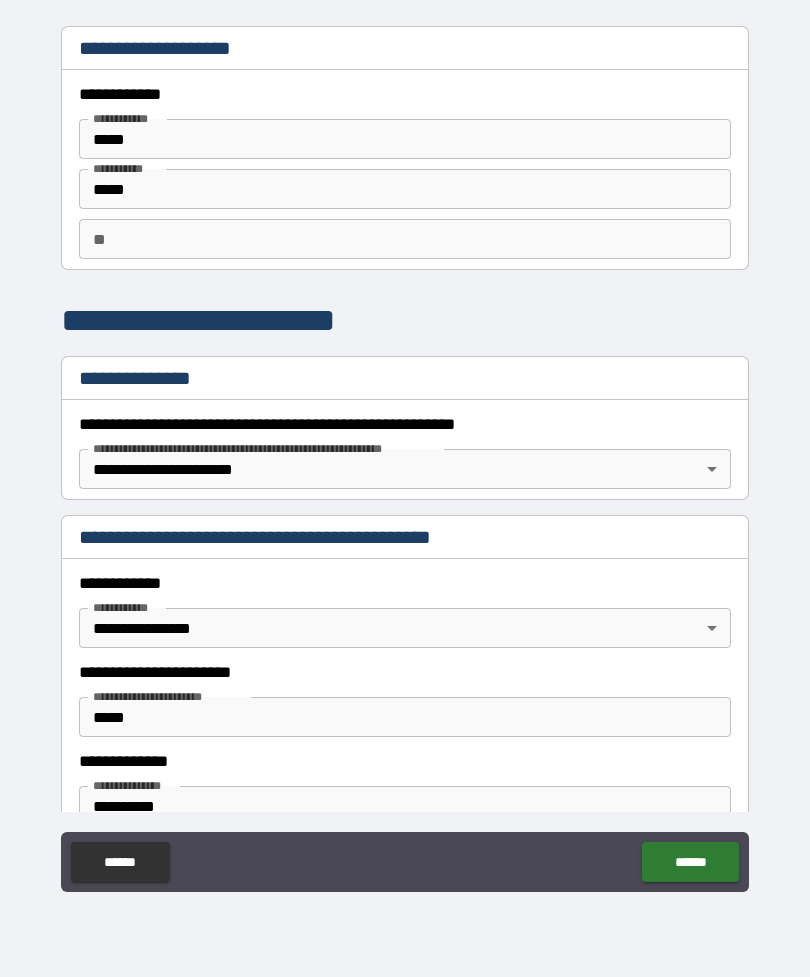 scroll, scrollTop: 0, scrollLeft: 0, axis: both 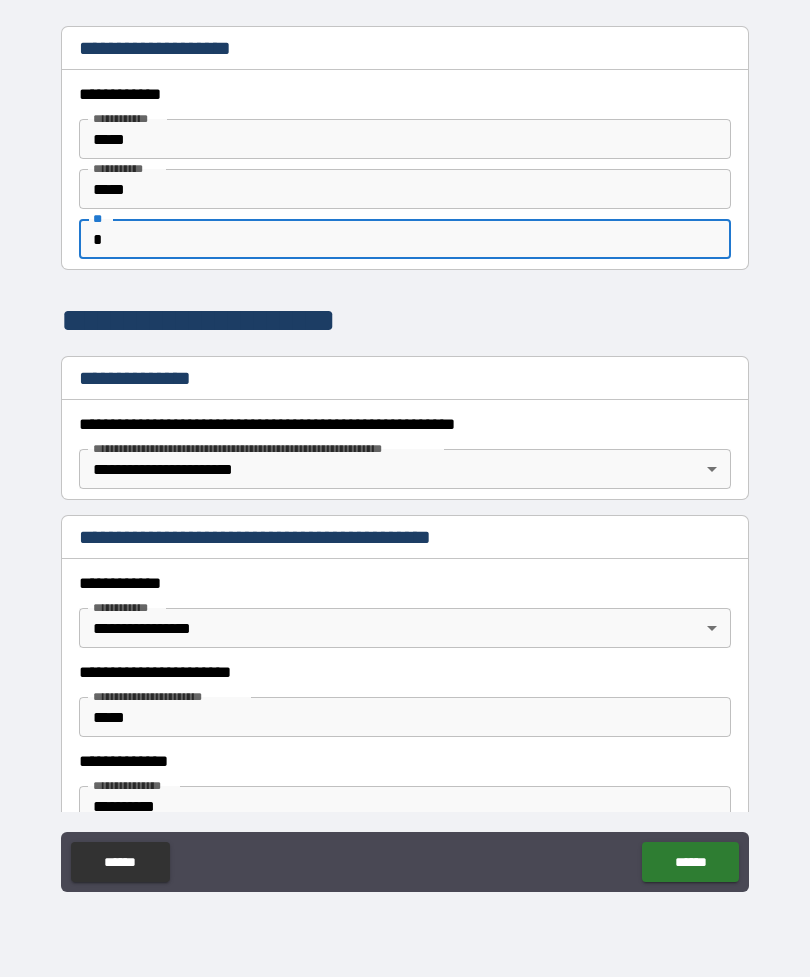 type on "*" 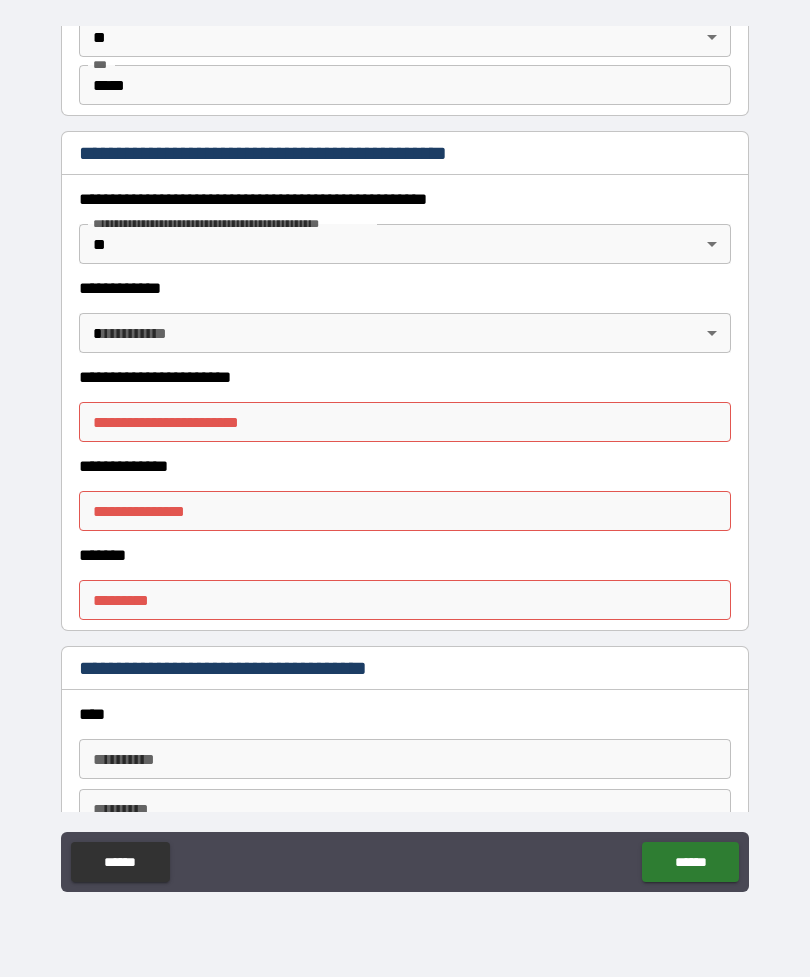 scroll, scrollTop: 2102, scrollLeft: 0, axis: vertical 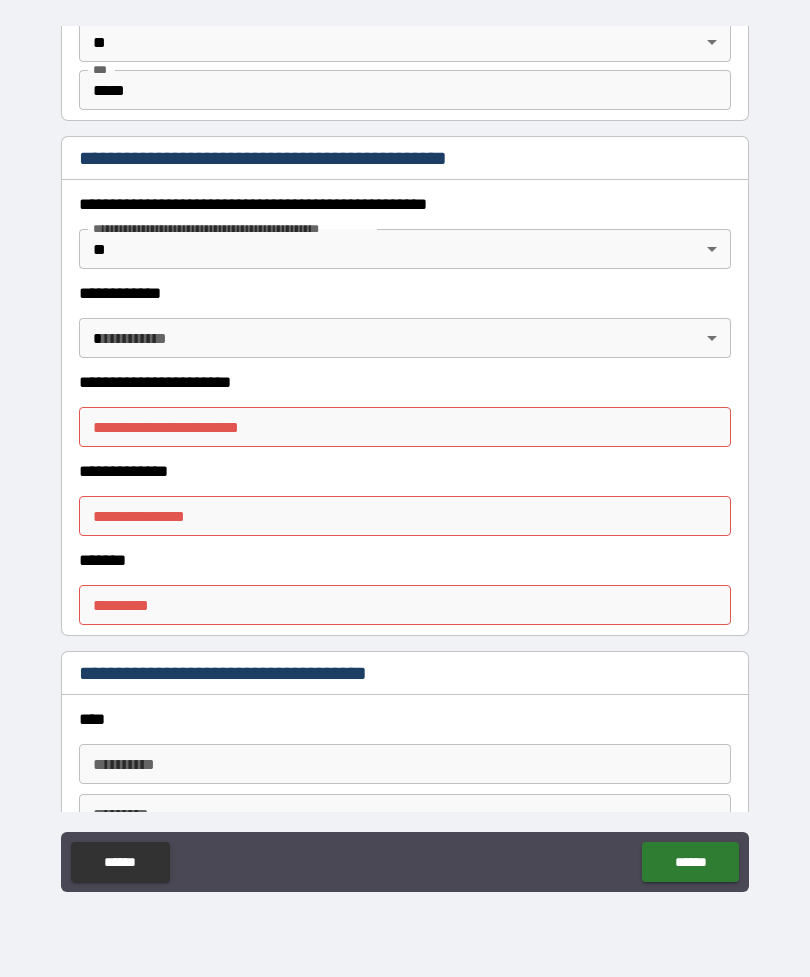 click on "[FIRST] [LAST] [STREET_NUMBER] [STREET_NAME] [CITY] [STATE] [ZIP_CODE] [COUNTRY] [APARTMENT_NUMBER] [UNIT_NUMBER] [BUILDING_NUMBER] [FLOOR_NUMBER] [POSTAL_CODE] [ADDRESS_LINE_1] [ADDRESS_LINE_2] [ADDRESS_LINE_3] [ADDRESS_LINE_4] [ADDRESS_LINE_5] [ADDRESS_LINE_6] [ADDRESS_LINE_7] [ADDRESS_LINE_8] [ADDRESS_LINE_9] [ADDRESS_LINE_10] [ADDRESS_LINE_11] [ADDRESS_LINE_12] [ADDRESS_LINE_13] [ADDRESS_LINE_14] [ADDRESS_LINE_15] [ADDRESS_LINE_16] [ADDRESS_LINE_17] [ADDRESS_LINE_18] [ADDRESS_LINE_19] [ADDRESS_LINE_20] [ADDRESS_LINE_21] [ADDRESS_LINE_22] [ADDRESS_LINE_23] [ADDRESS_LINE_24] [ADDRESS_LINE_25] [ADDRESS_LINE_26] [ADDRESS_LINE_27] [ADDRESS_LINE_28] [ADDRESS_LINE_29] [ADDRESS_LINE_30] [ADDRESS_LINE_31] [ADDRESS_LINE_32] [ADDRESS_LINE_33] [ADDRESS_LINE_34] [ADDRESS_LINE_35] [ADDRESS_LINE_36] [ADDRESS_LINE_37] [ADDRESS_LINE_38] [ADDRESS_LINE_39] [ADDRESS_LINE_40] [ADDRESS_LINE_41] [ADDRESS_LINE_42] [ADDRESS_LINE_43] [ADDRESS_LINE_44] [ADDRESS_LINE_45] [ADDRESS_LINE_46] [ADDRESS_LINE_47] [ADDRESS_LINE_48] [ADDRESS_LINE_49] [ADDRESS_LINE_50] [ADDRESS_LINE_51] [ADDRESS_LINE_52] [ADDRESS_LINE_53] [ADDRESS_LINE_54] [ADDRESS_LINE_55] [ADDRESS_LINE_56] [ADDRESS_LINE_57] [ADDRESS_LINE_58] [ADDRESS_LINE_59] [ADDRESS_LINE_60] [ADDRESS_LINE_61] [ADDRESS_LINE_62] [ADDRESS_LINE_63] [ADDRESS_LINE_64] [ADDRESS_LINE_65] [ADDRESS_LINE_66] [ADDRESS_LINE_67] [ADDRESS_LINE_68] [ADDRESS_LINE_69] [ADDRESS_LINE_70] [ADDRESS_LINE_71] [ADDRESS_LINE_72] [ADDRESS_LINE_73] [ADDRESS_LINE_74] [ADDRESS_LINE_75] [ADDRESS_LINE_76] [ADDRESS_LINE_77] [ADDRESS_LINE_78] [ADDRESS_LINE_79] [ADDRESS_LINE_80] [ADDRESS_LINE_81] [ADDRESS_LINE_82] [ADDRESS_LINE_83] [ADDRESS_LINE_84] [ADDRESS_LINE_85] [ADDRESS_LINE_86] [ADDRESS_LINE_87] [ADDRESS_LINE_88] [ADDRESS_LINE_89] [ADDRESS_LINE_90] [ADDRESS_LINE_91] [ADDRESS_LINE_92] [ADDRESS_LINE_93] [ADDRESS_LINE_94] [ADDRESS_LINE_95] [ADDRESS_LINE_96] [ADDRESS_LINE_97] [ADDRESS_LINE_98] [ADDRESS_LINE_99] [ADDRESS_LINE_100]" at bounding box center (405, 456) 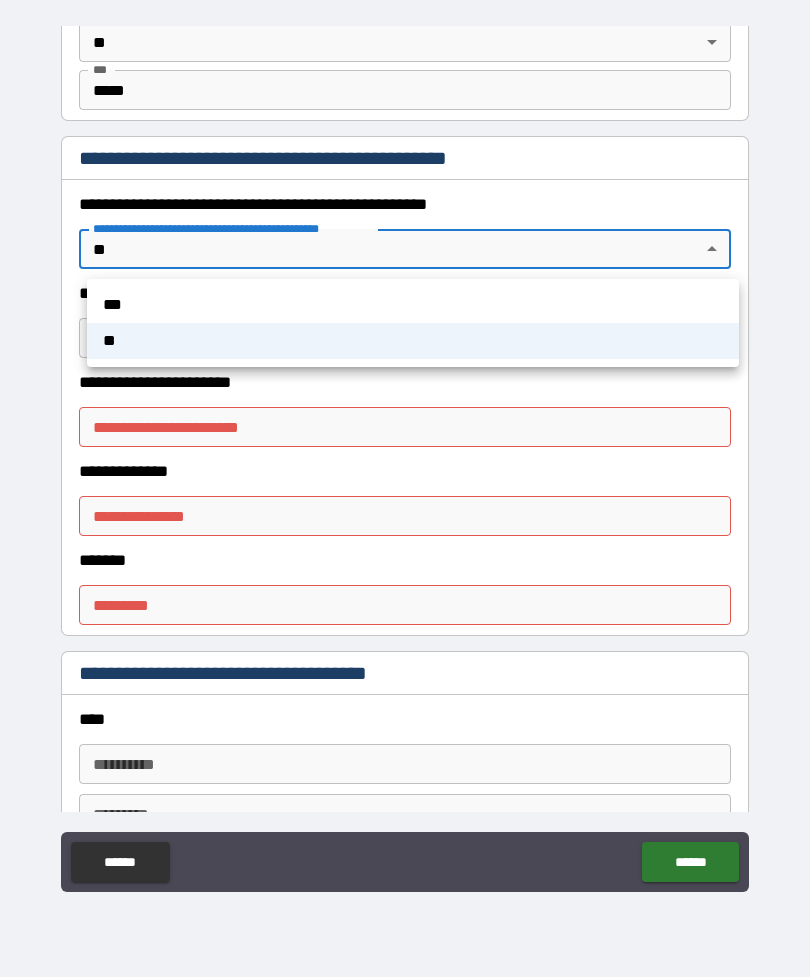 click on "**" at bounding box center (413, 341) 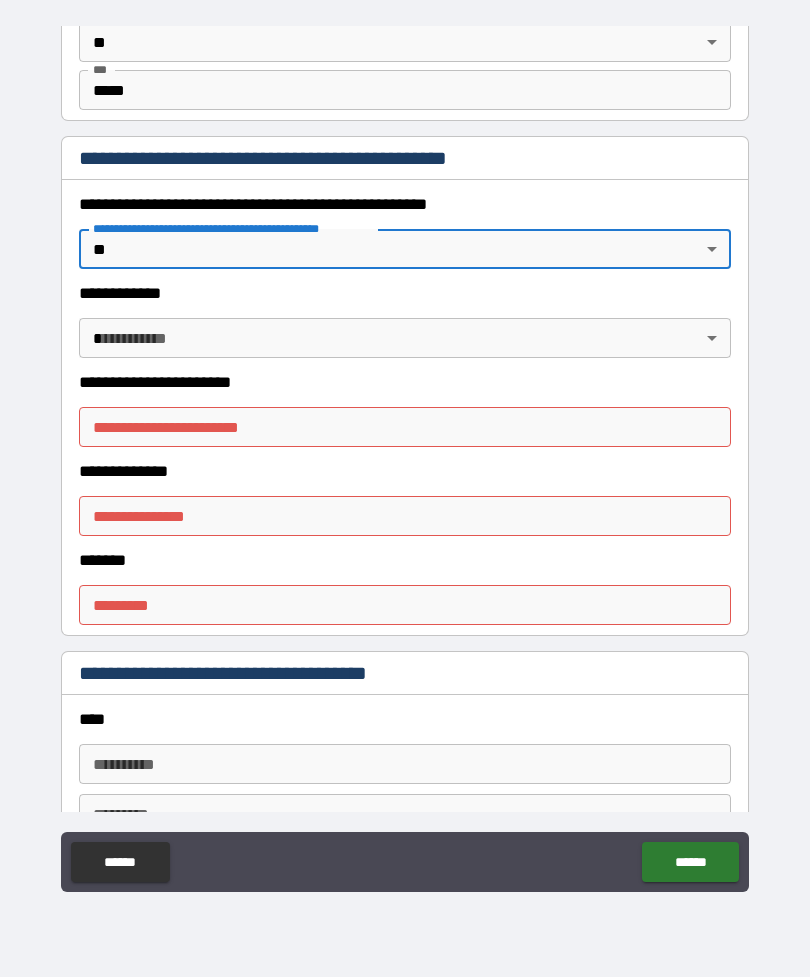 click on "[FIRST] [LAST] [STREET_NUMBER] [STREET_NAME] [CITY] [STATE] [ZIP_CODE] [COUNTRY] [APARTMENT_NUMBER] [UNIT_NUMBER] [BUILDING_NUMBER] [FLOOR_NUMBER] [POSTAL_CODE] [ADDRESS_LINE_1] [ADDRESS_LINE_2] [ADDRESS_LINE_3] [ADDRESS_LINE_4] [ADDRESS_LINE_5] [ADDRESS_LINE_6] [ADDRESS_LINE_7] [ADDRESS_LINE_8] [ADDRESS_LINE_9] [ADDRESS_LINE_10] [ADDRESS_LINE_11] [ADDRESS_LINE_12] [ADDRESS_LINE_13] [ADDRESS_LINE_14] [ADDRESS_LINE_15] [ADDRESS_LINE_16] [ADDRESS_LINE_17] [ADDRESS_LINE_18] [ADDRESS_LINE_19] [ADDRESS_LINE_20] [ADDRESS_LINE_21] [ADDRESS_LINE_22] [ADDRESS_LINE_23] [ADDRESS_LINE_24] [ADDRESS_LINE_25] [ADDRESS_LINE_26] [ADDRESS_LINE_27] [ADDRESS_LINE_28] [ADDRESS_LINE_29] [ADDRESS_LINE_30] [ADDRESS_LINE_31] [ADDRESS_LINE_32] [ADDRESS_LINE_33] [ADDRESS_LINE_34] [ADDRESS_LINE_35] [ADDRESS_LINE_36] [ADDRESS_LINE_37] [ADDRESS_LINE_38] [ADDRESS_LINE_39] [ADDRESS_LINE_40] [ADDRESS_LINE_41] [ADDRESS_LINE_42] [ADDRESS_LINE_43] [ADDRESS_LINE_44] [ADDRESS_LINE_45] [ADDRESS_LINE_46] [ADDRESS_LINE_47] [ADDRESS_LINE_48] [ADDRESS_LINE_49] [ADDRESS_LINE_50] [ADDRESS_LINE_51] [ADDRESS_LINE_52] [ADDRESS_LINE_53] [ADDRESS_LINE_54] [ADDRESS_LINE_55] [ADDRESS_LINE_56] [ADDRESS_LINE_57] [ADDRESS_LINE_58] [ADDRESS_LINE_59] [ADDRESS_LINE_60] [ADDRESS_LINE_61] [ADDRESS_LINE_62] [ADDRESS_LINE_63] [ADDRESS_LINE_64] [ADDRESS_LINE_65] [ADDRESS_LINE_66] [ADDRESS_LINE_67] [ADDRESS_LINE_68] [ADDRESS_LINE_69] [ADDRESS_LINE_70] [ADDRESS_LINE_71] [ADDRESS_LINE_72] [ADDRESS_LINE_73] [ADDRESS_LINE_74] [ADDRESS_LINE_75] [ADDRESS_LINE_76] [ADDRESS_LINE_77] [ADDRESS_LINE_78] [ADDRESS_LINE_79] [ADDRESS_LINE_80] [ADDRESS_LINE_81] [ADDRESS_LINE_82] [ADDRESS_LINE_83] [ADDRESS_LINE_84] [ADDRESS_LINE_85] [ADDRESS_LINE_86] [ADDRESS_LINE_87] [ADDRESS_LINE_88] [ADDRESS_LINE_89] [ADDRESS_LINE_90] [ADDRESS_LINE_91] [ADDRESS_LINE_92] [ADDRESS_LINE_93] [ADDRESS_LINE_94] [ADDRESS_LINE_95] [ADDRESS_LINE_96] [ADDRESS_LINE_97] [ADDRESS_LINE_98] [ADDRESS_LINE_99] [ADDRESS_LINE_100]" at bounding box center (405, 456) 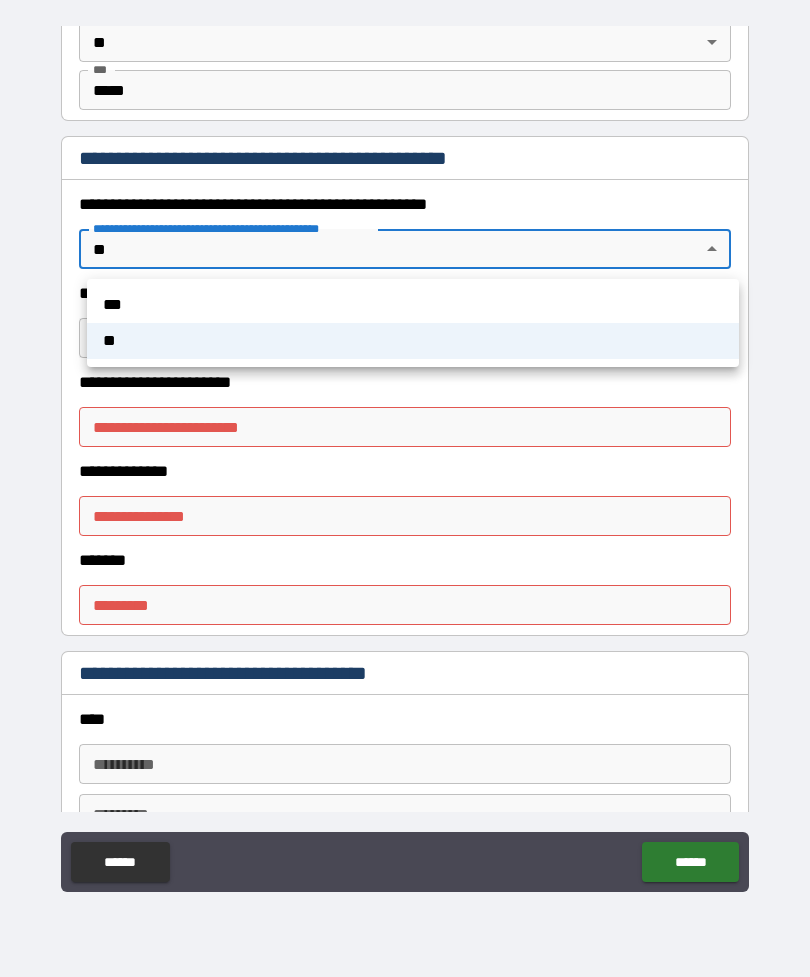 click at bounding box center (405, 488) 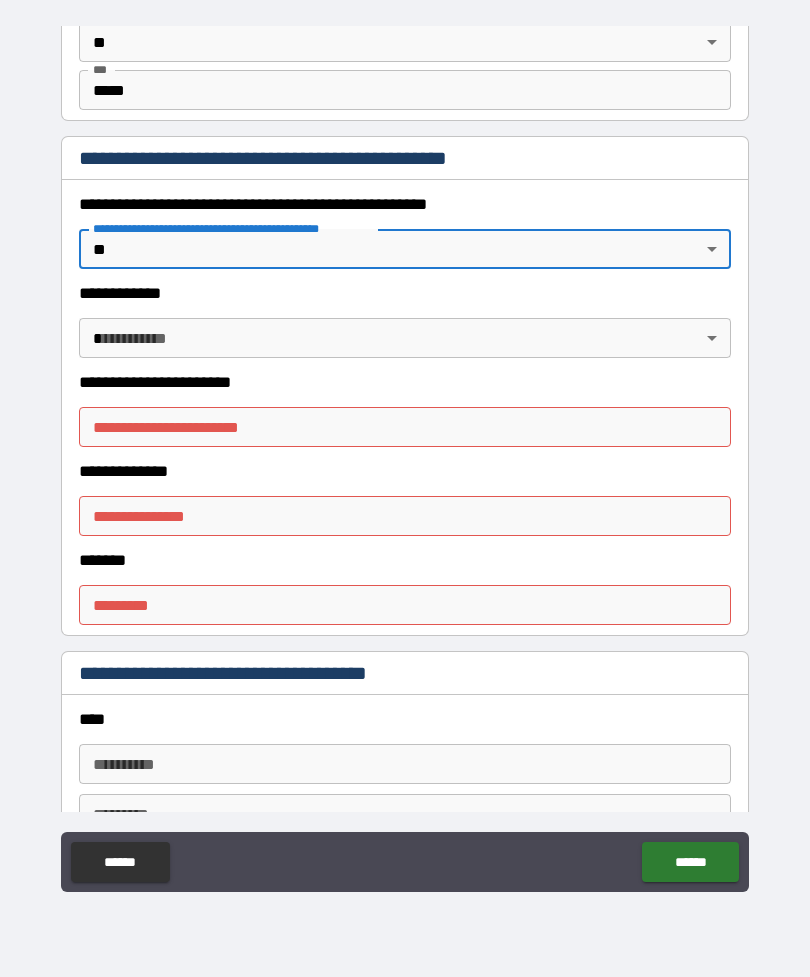 click on "**********" at bounding box center [405, 427] 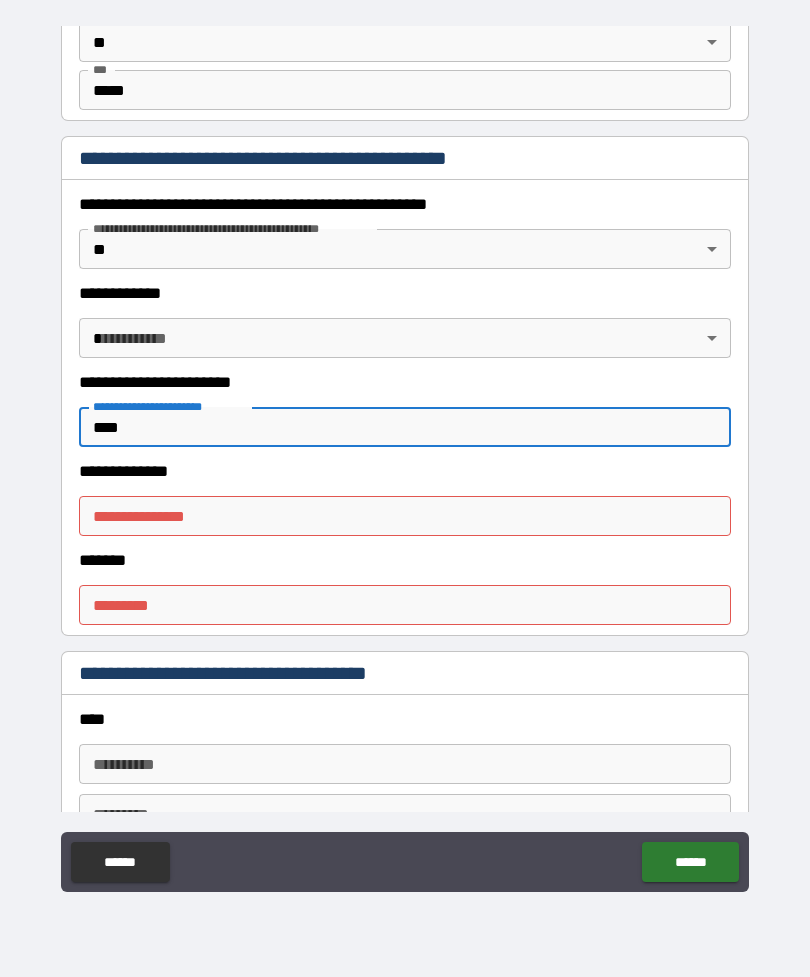 type on "****" 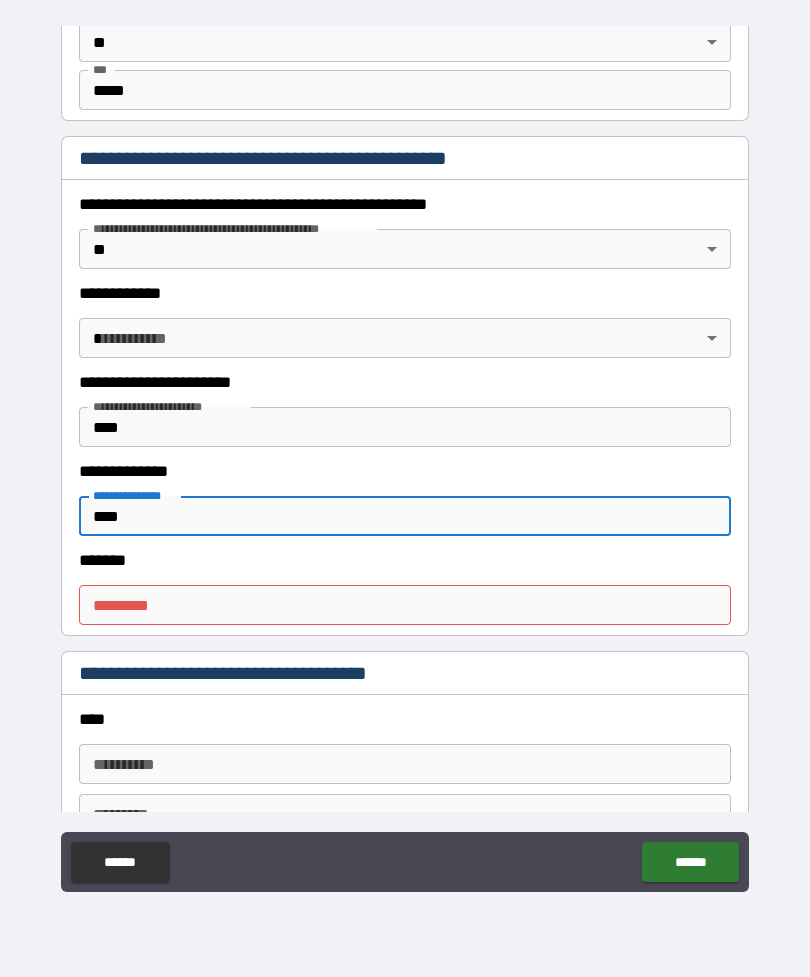 type on "****" 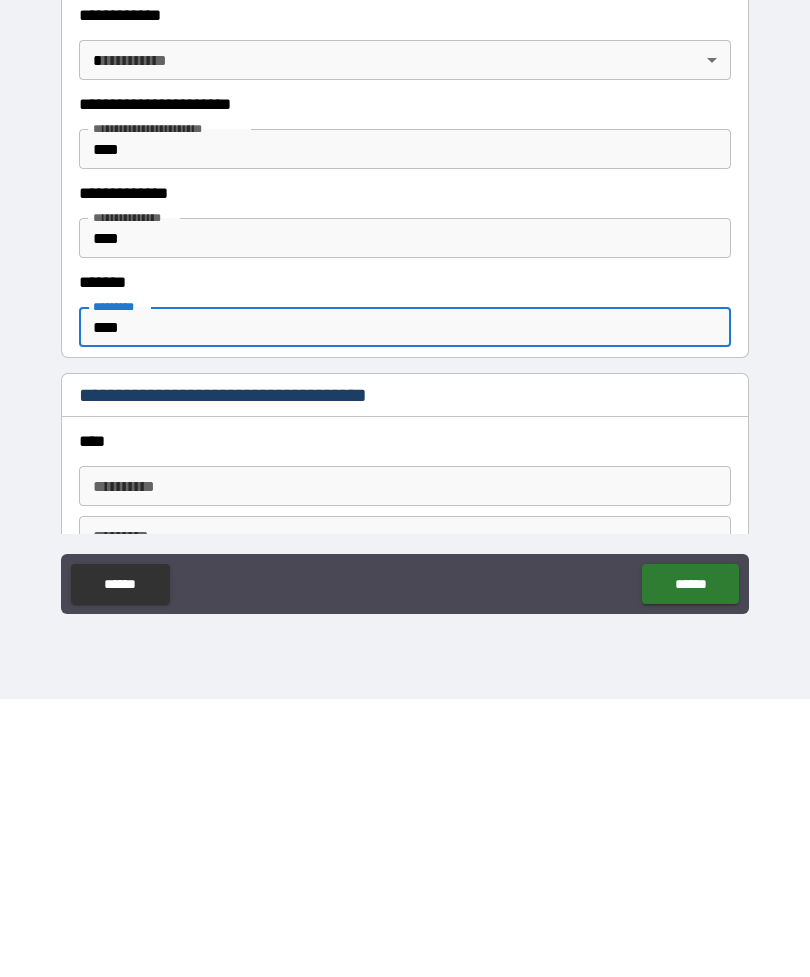 type on "****" 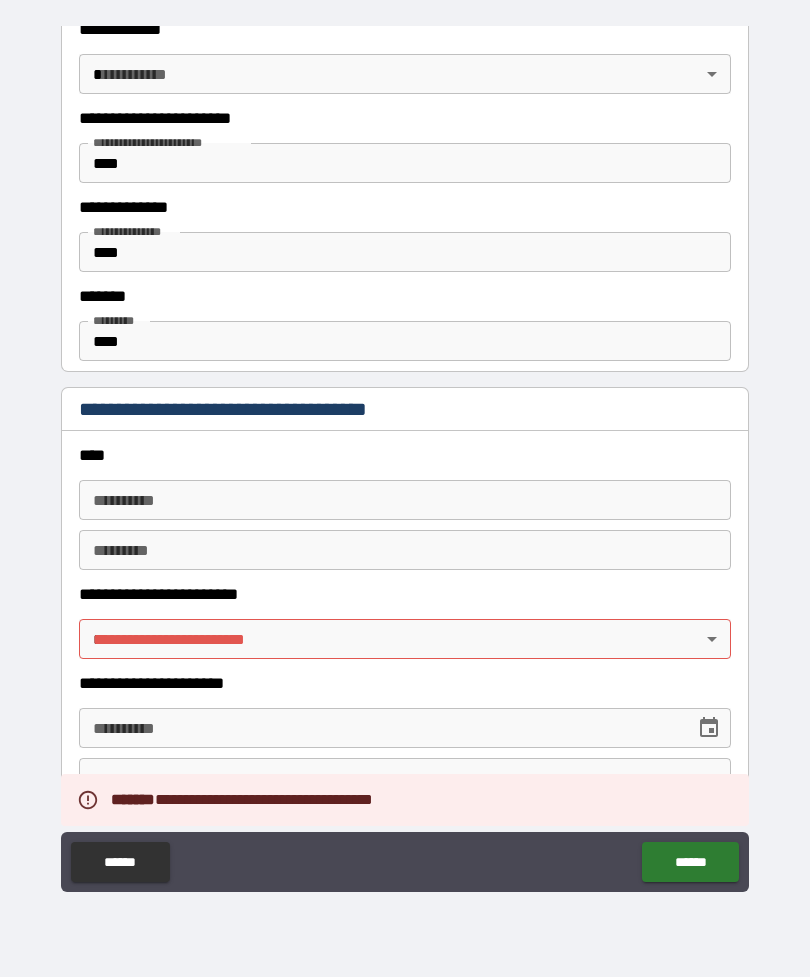 scroll, scrollTop: 2378, scrollLeft: 0, axis: vertical 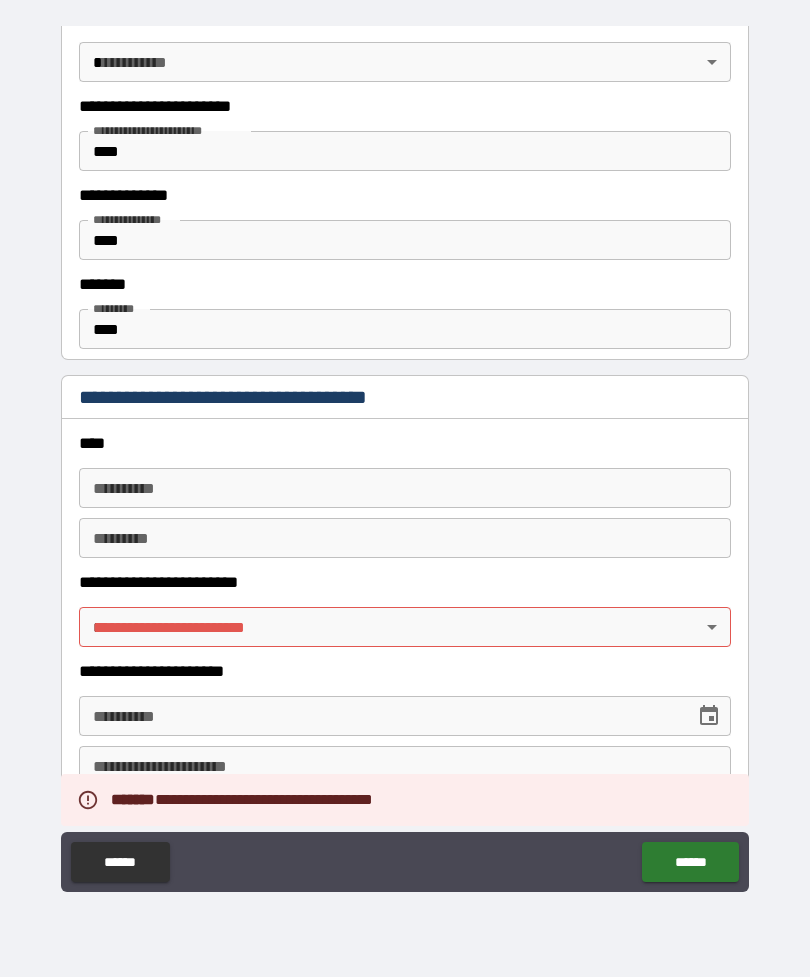 click on "[FIRST] [LAST] [STREET_NUMBER] [STREET_NAME] [CITY] [STATE] [ZIP_CODE] [COUNTRY] [APARTMENT_NUMBER] [UNIT_NUMBER] [BUILDING_NUMBER] [FLOOR_NUMBER] [POSTAL_CODE] [ADDRESS_LINE_1] [ADDRESS_LINE_2] [ADDRESS_LINE_3] [ADDRESS_LINE_4] [ADDRESS_LINE_5] [ADDRESS_LINE_6] [ADDRESS_LINE_7] [ADDRESS_LINE_8] [ADDRESS_LINE_9] [ADDRESS_LINE_10] [ADDRESS_LINE_11] [ADDRESS_LINE_12] [ADDRESS_LINE_13] [ADDRESS_LINE_14] [ADDRESS_LINE_15] [ADDRESS_LINE_16] [ADDRESS_LINE_17] [ADDRESS_LINE_18] [ADDRESS_LINE_19] [ADDRESS_LINE_20] [ADDRESS_LINE_21] [ADDRESS_LINE_22] [ADDRESS_LINE_23] [ADDRESS_LINE_24] [ADDRESS_LINE_25] [ADDRESS_LINE_26] [ADDRESS_LINE_27] [ADDRESS_LINE_28] [ADDRESS_LINE_29] [ADDRESS_LINE_30] [ADDRESS_LINE_31] [ADDRESS_LINE_32] [ADDRESS_LINE_33] [ADDRESS_LINE_34] [ADDRESS_LINE_35] [ADDRESS_LINE_36] [ADDRESS_LINE_37] [ADDRESS_LINE_38] [ADDRESS_LINE_39] [ADDRESS_LINE_40] [ADDRESS_LINE_41] [ADDRESS_LINE_42] [ADDRESS_LINE_43] [ADDRESS_LINE_44] [ADDRESS_LINE_45] [ADDRESS_LINE_46] [ADDRESS_LINE_47] [ADDRESS_LINE_48] [ADDRESS_LINE_49] [ADDRESS_LINE_50] [ADDRESS_LINE_51] [ADDRESS_LINE_52] [ADDRESS_LINE_53] [ADDRESS_LINE_54] [ADDRESS_LINE_55] [ADDRESS_LINE_56] [ADDRESS_LINE_57] [ADDRESS_LINE_58] [ADDRESS_LINE_59] [ADDRESS_LINE_60] [ADDRESS_LINE_61] [ADDRESS_LINE_62] [ADDRESS_LINE_63] [ADDRESS_LINE_64] [ADDRESS_LINE_65] [ADDRESS_LINE_66] [ADDRESS_LINE_67] [ADDRESS_LINE_68] [ADDRESS_LINE_69] [ADDRESS_LINE_70] [ADDRESS_LINE_71] [ADDRESS_LINE_72] [ADDRESS_LINE_73] [ADDRESS_LINE_74] [ADDRESS_LINE_75] [ADDRESS_LINE_76] [ADDRESS_LINE_77] [ADDRESS_LINE_78] [ADDRESS_LINE_79] [ADDRESS_LINE_80] [ADDRESS_LINE_81] [ADDRESS_LINE_82] [ADDRESS_LINE_83] [ADDRESS_LINE_84] [ADDRESS_LINE_85] [ADDRESS_LINE_86] [ADDRESS_LINE_87] [ADDRESS_LINE_88] [ADDRESS_LINE_89] [ADDRESS_LINE_90] [ADDRESS_LINE_91] [ADDRESS_LINE_92] [ADDRESS_LINE_93] [ADDRESS_LINE_94] [ADDRESS_LINE_95] [ADDRESS_LINE_96] [ADDRESS_LINE_97] [ADDRESS_LINE_98] [ADDRESS_LINE_99] [ADDRESS_LINE_100]" at bounding box center (405, 456) 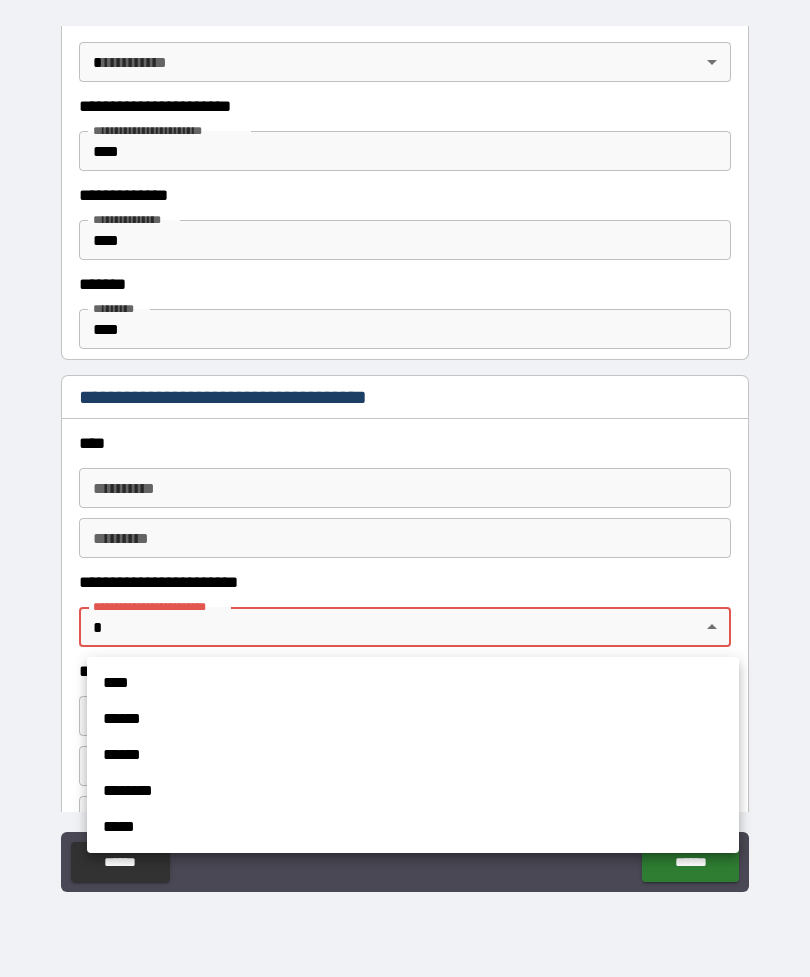 click at bounding box center [405, 488] 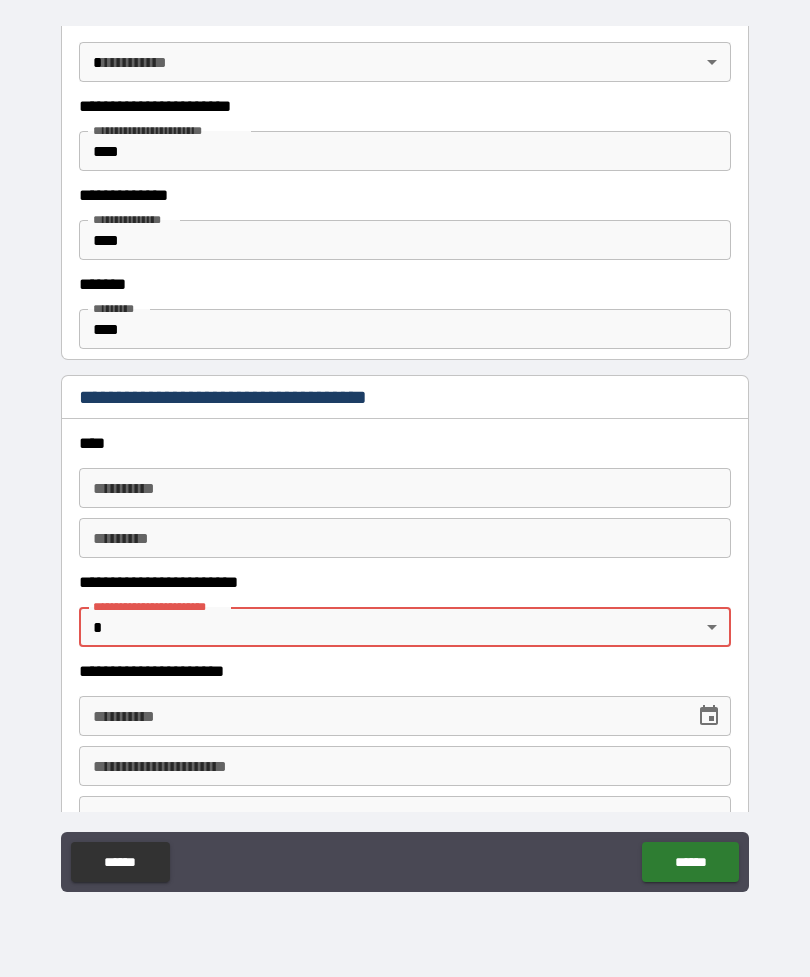 click on "******" at bounding box center [690, 862] 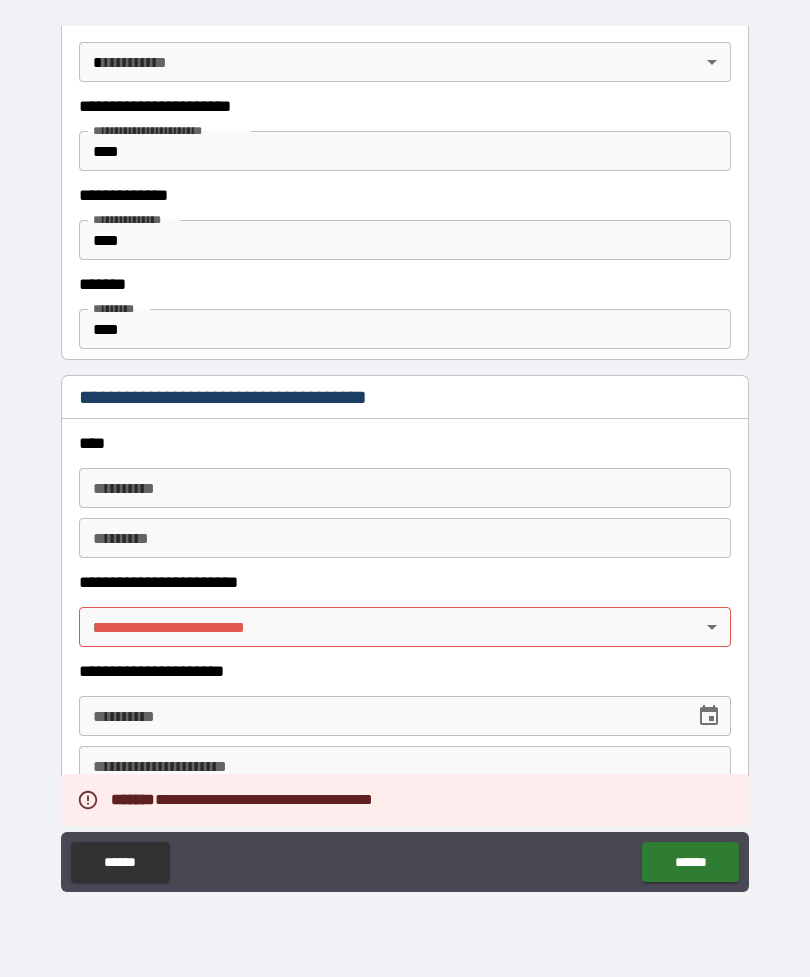 click on "[FIRST] [LAST] [STREET_NUMBER] [STREET_NAME] [CITY] [STATE] [ZIP_CODE] [COUNTRY] [APARTMENT_NUMBER] [UNIT_NUMBER] [BUILDING_NUMBER] [FLOOR_NUMBER] [POSTAL_CODE] [ADDRESS_LINE_1] [ADDRESS_LINE_2] [ADDRESS_LINE_3] [ADDRESS_LINE_4] [ADDRESS_LINE_5] [ADDRESS_LINE_6] [ADDRESS_LINE_7] [ADDRESS_LINE_8] [ADDRESS_LINE_9] [ADDRESS_LINE_10] [ADDRESS_LINE_11] [ADDRESS_LINE_12] [ADDRESS_LINE_13] [ADDRESS_LINE_14] [ADDRESS_LINE_15] [ADDRESS_LINE_16] [ADDRESS_LINE_17] [ADDRESS_LINE_18] [ADDRESS_LINE_19] [ADDRESS_LINE_20] [ADDRESS_LINE_21] [ADDRESS_LINE_22] [ADDRESS_LINE_23] [ADDRESS_LINE_24] [ADDRESS_LINE_25] [ADDRESS_LINE_26] [ADDRESS_LINE_27] [ADDRESS_LINE_28] [ADDRESS_LINE_29] [ADDRESS_LINE_30] [ADDRESS_LINE_31] [ADDRESS_LINE_32] [ADDRESS_LINE_33] [ADDRESS_LINE_34] [ADDRESS_LINE_35] [ADDRESS_LINE_36] [ADDRESS_LINE_37] [ADDRESS_LINE_38] [ADDRESS_LINE_39] [ADDRESS_LINE_40] [ADDRESS_LINE_41] [ADDRESS_LINE_42] [ADDRESS_LINE_43] [ADDRESS_LINE_44] [ADDRESS_LINE_45] [ADDRESS_LINE_46] [ADDRESS_LINE_47] [ADDRESS_LINE_48] [ADDRESS_LINE_49] [ADDRESS_LINE_50] [ADDRESS_LINE_51] [ADDRESS_LINE_52] [ADDRESS_LINE_53] [ADDRESS_LINE_54] [ADDRESS_LINE_55] [ADDRESS_LINE_56] [ADDRESS_LINE_57] [ADDRESS_LINE_58] [ADDRESS_LINE_59] [ADDRESS_LINE_60] [ADDRESS_LINE_61] [ADDRESS_LINE_62] [ADDRESS_LINE_63] [ADDRESS_LINE_64] [ADDRESS_LINE_65] [ADDRESS_LINE_66] [ADDRESS_LINE_67] [ADDRESS_LINE_68] [ADDRESS_LINE_69] [ADDRESS_LINE_70] [ADDRESS_LINE_71] [ADDRESS_LINE_72] [ADDRESS_LINE_73] [ADDRESS_LINE_74] [ADDRESS_LINE_75] [ADDRESS_LINE_76] [ADDRESS_LINE_77] [ADDRESS_LINE_78] [ADDRESS_LINE_79] [ADDRESS_LINE_80] [ADDRESS_LINE_81] [ADDRESS_LINE_82] [ADDRESS_LINE_83] [ADDRESS_LINE_84] [ADDRESS_LINE_85] [ADDRESS_LINE_86] [ADDRESS_LINE_87] [ADDRESS_LINE_88] [ADDRESS_LINE_89] [ADDRESS_LINE_90] [ADDRESS_LINE_91] [ADDRESS_LINE_92] [ADDRESS_LINE_93] [ADDRESS_LINE_94] [ADDRESS_LINE_95] [ADDRESS_LINE_96] [ADDRESS_LINE_97] [ADDRESS_LINE_98] [ADDRESS_LINE_99] [ADDRESS_LINE_100]" at bounding box center (405, 456) 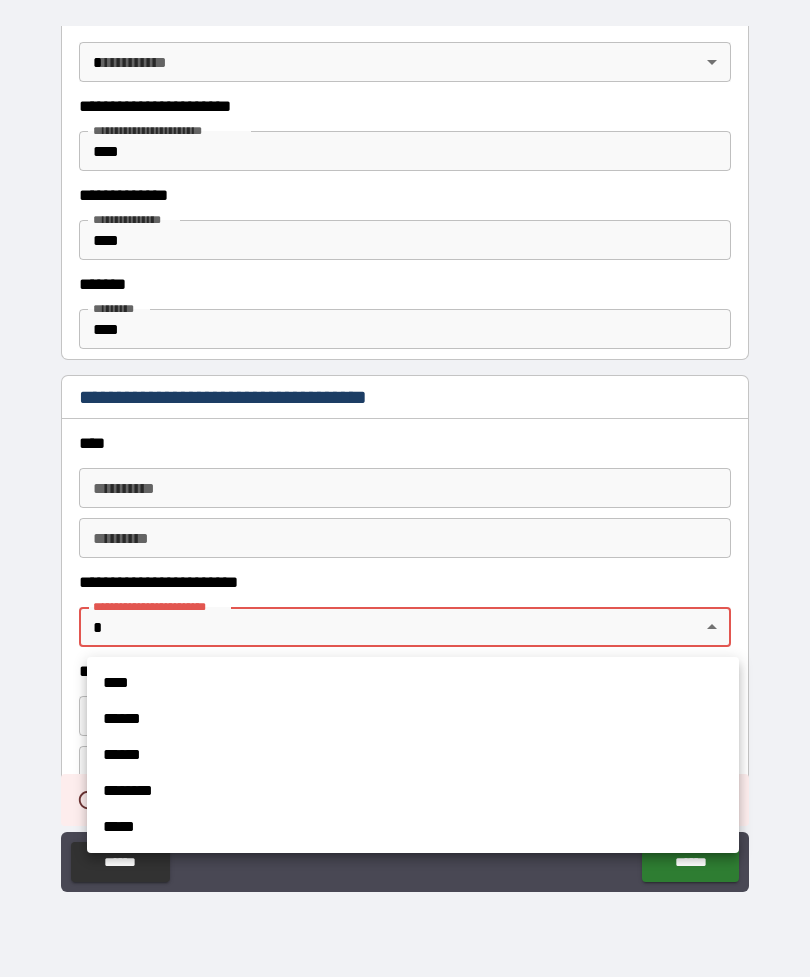 click on "****" at bounding box center (413, 683) 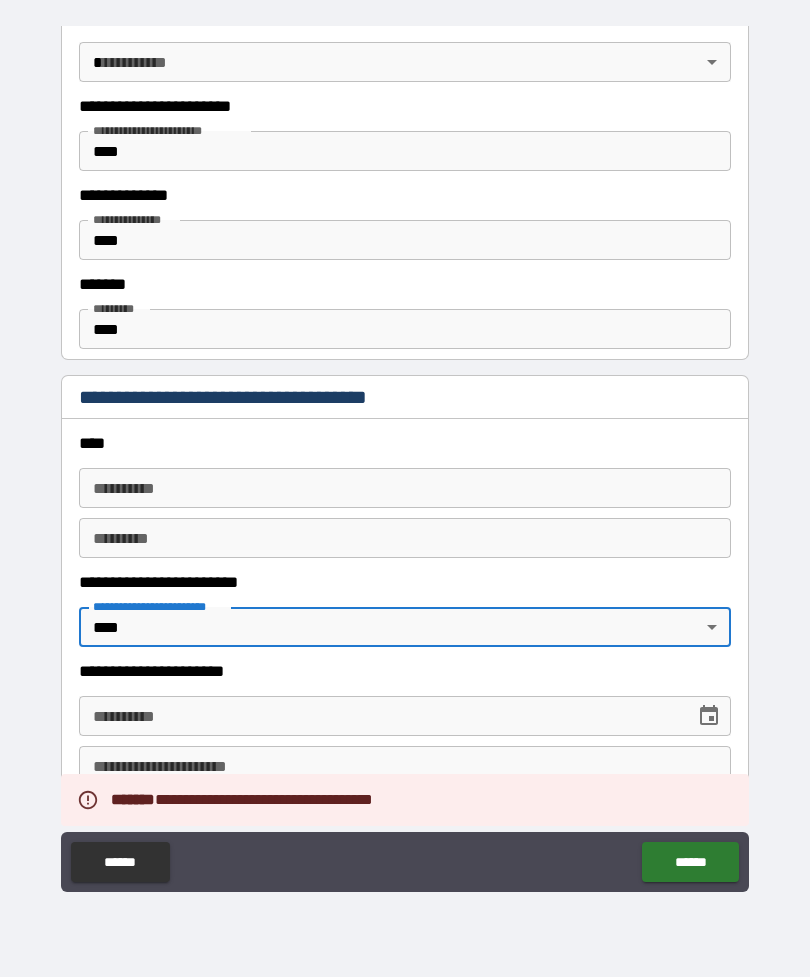 type on "*" 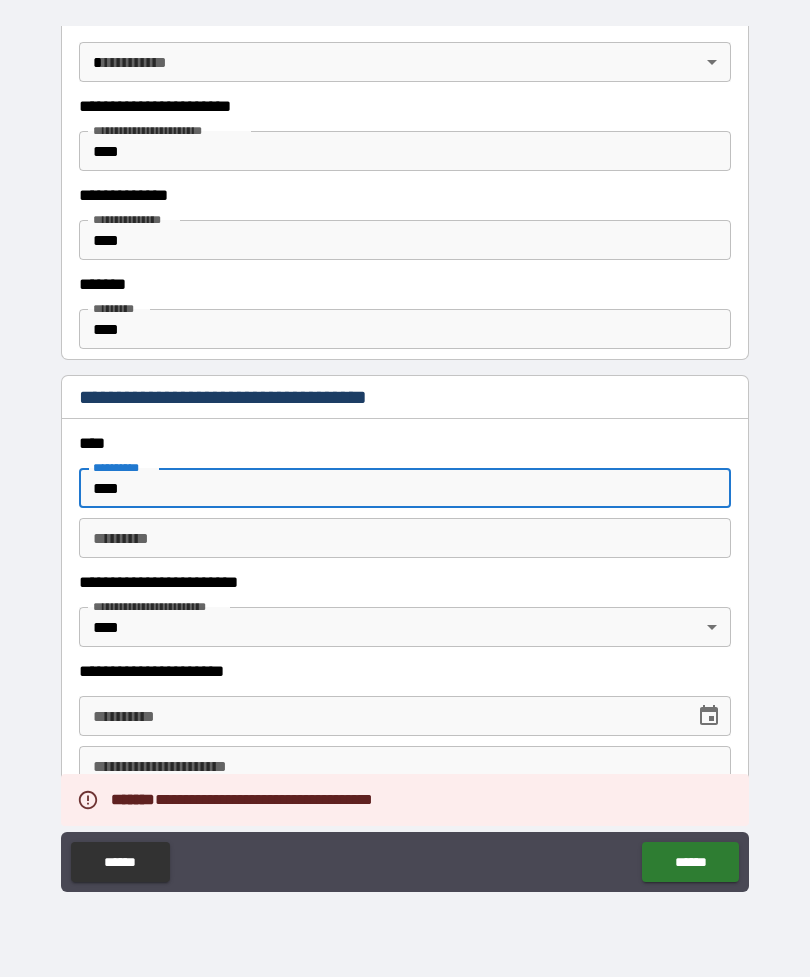 type on "****" 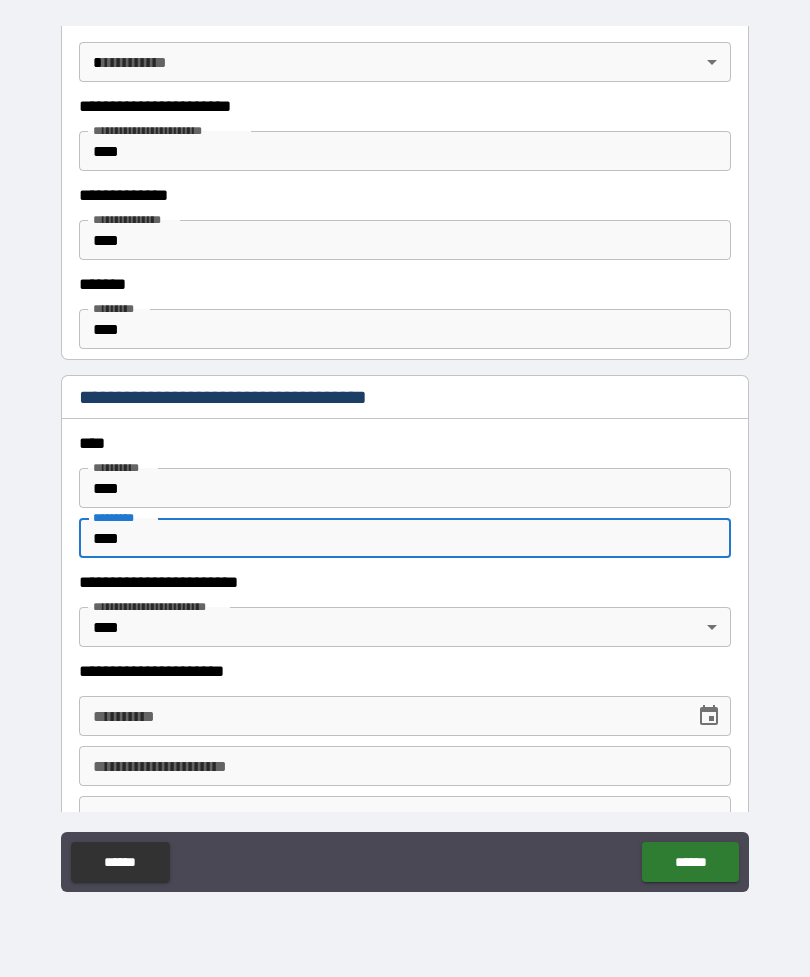 type on "****" 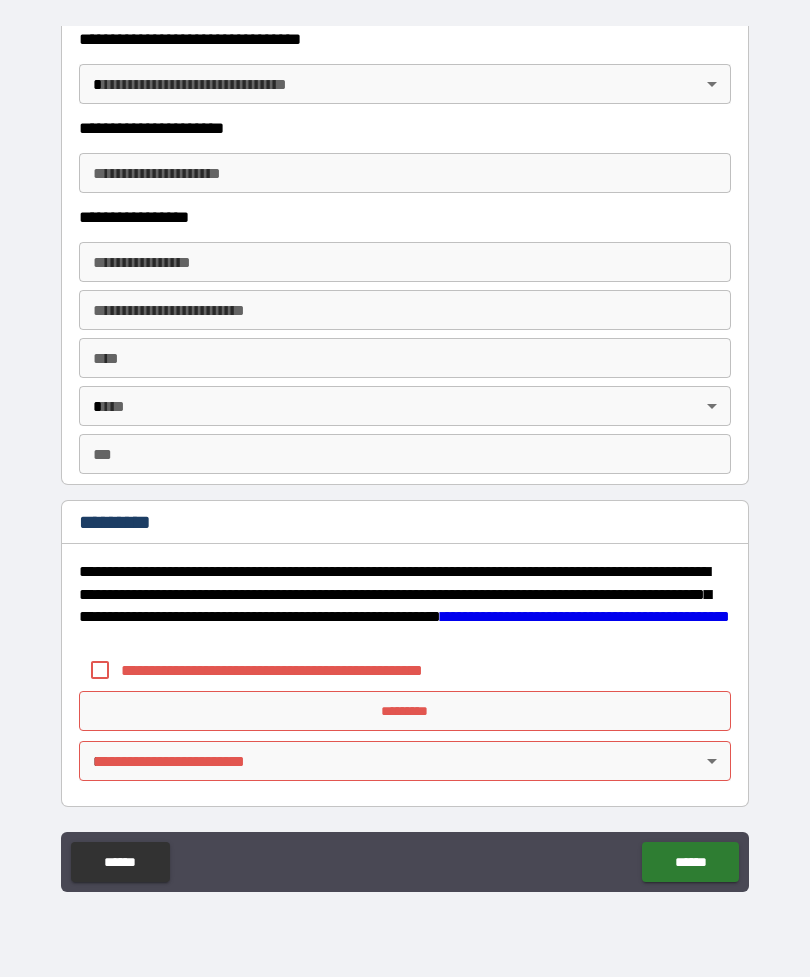 scroll, scrollTop: 3550, scrollLeft: 0, axis: vertical 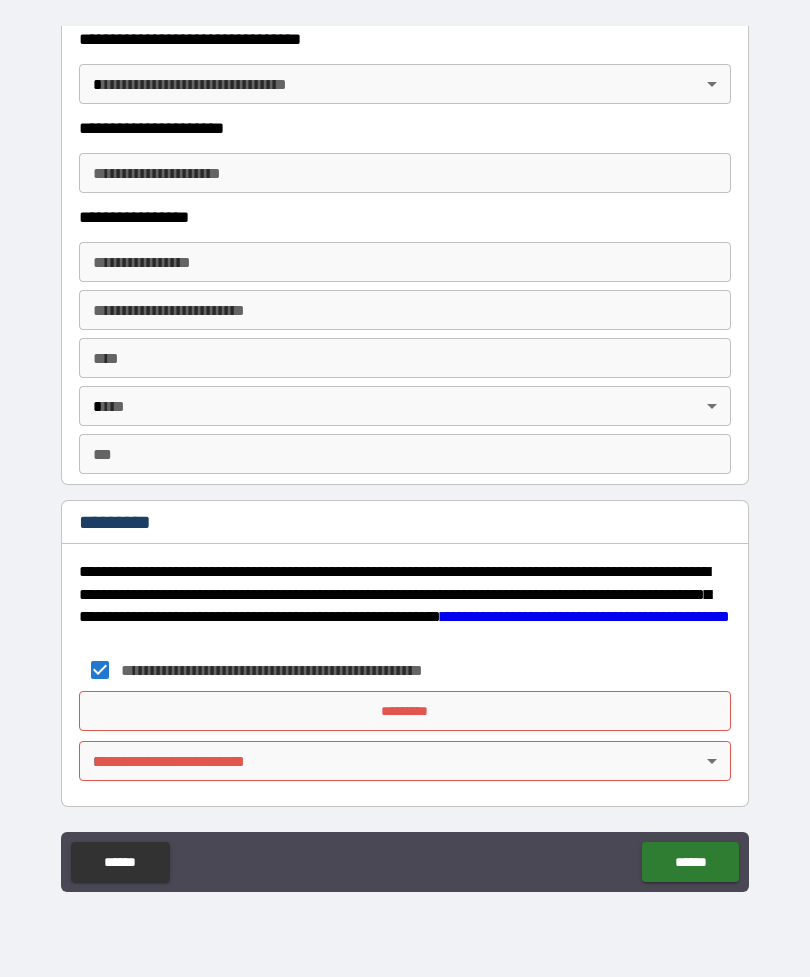 click on "*********" at bounding box center (405, 711) 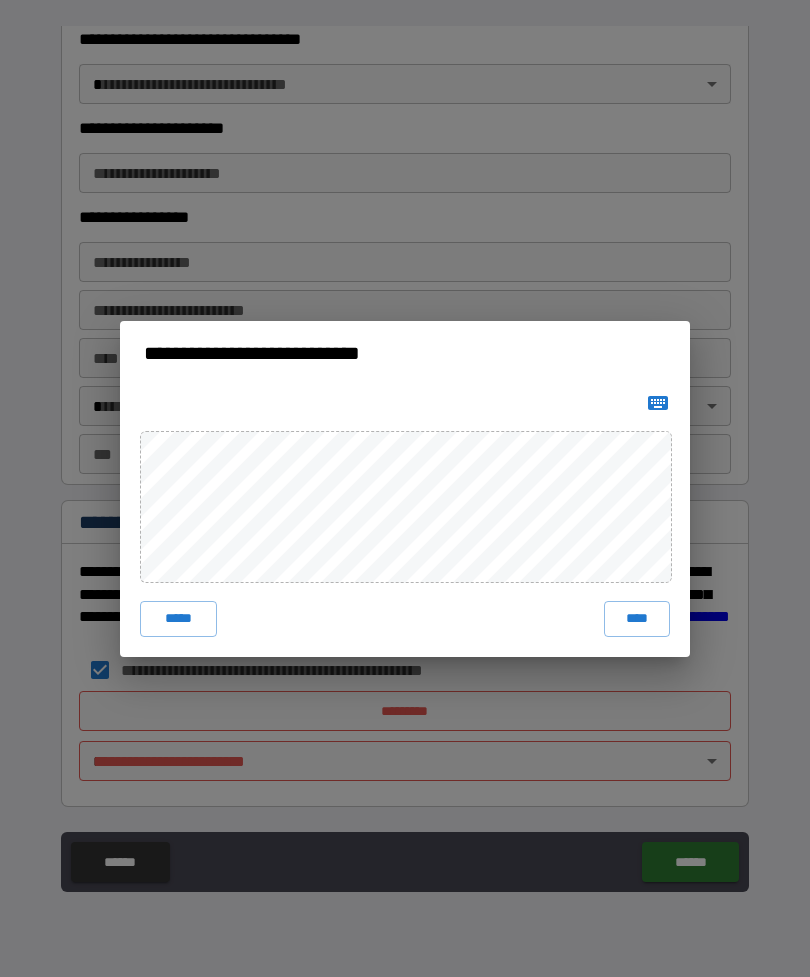 click on "****" at bounding box center (637, 619) 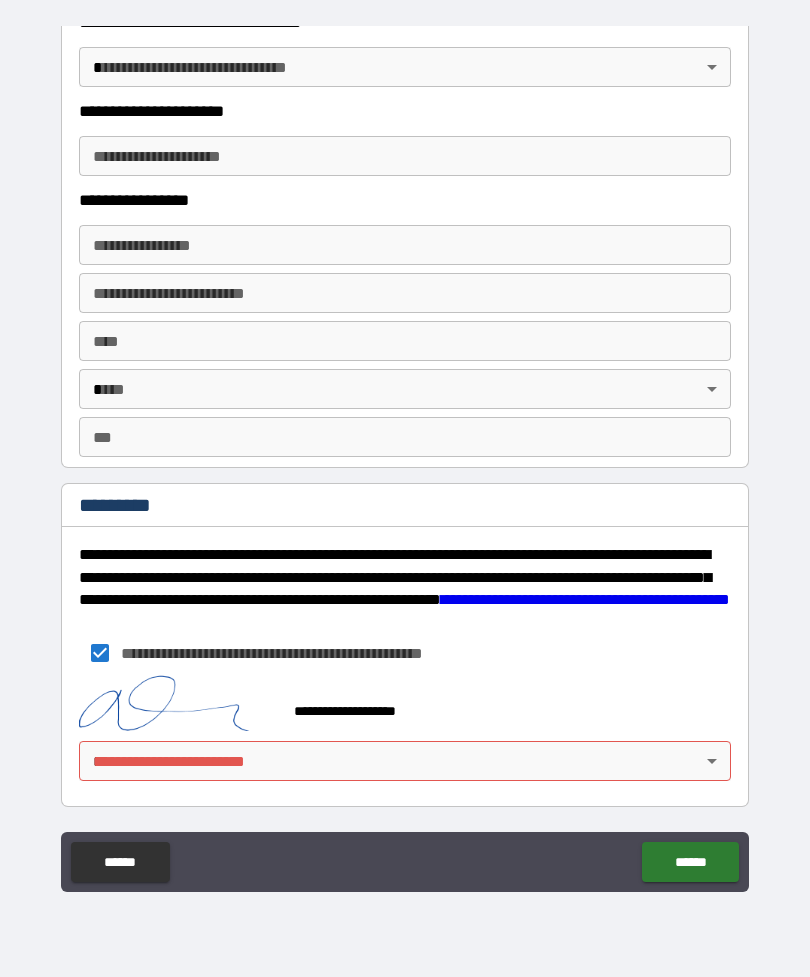 scroll, scrollTop: 3567, scrollLeft: 0, axis: vertical 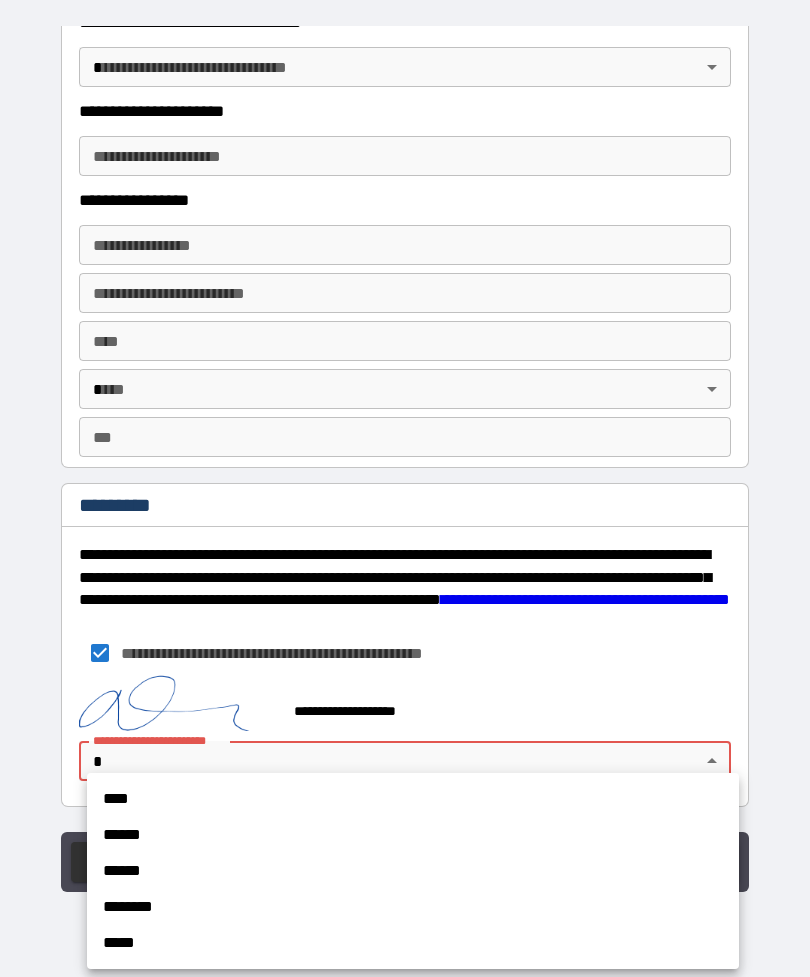 click on "****" at bounding box center [413, 799] 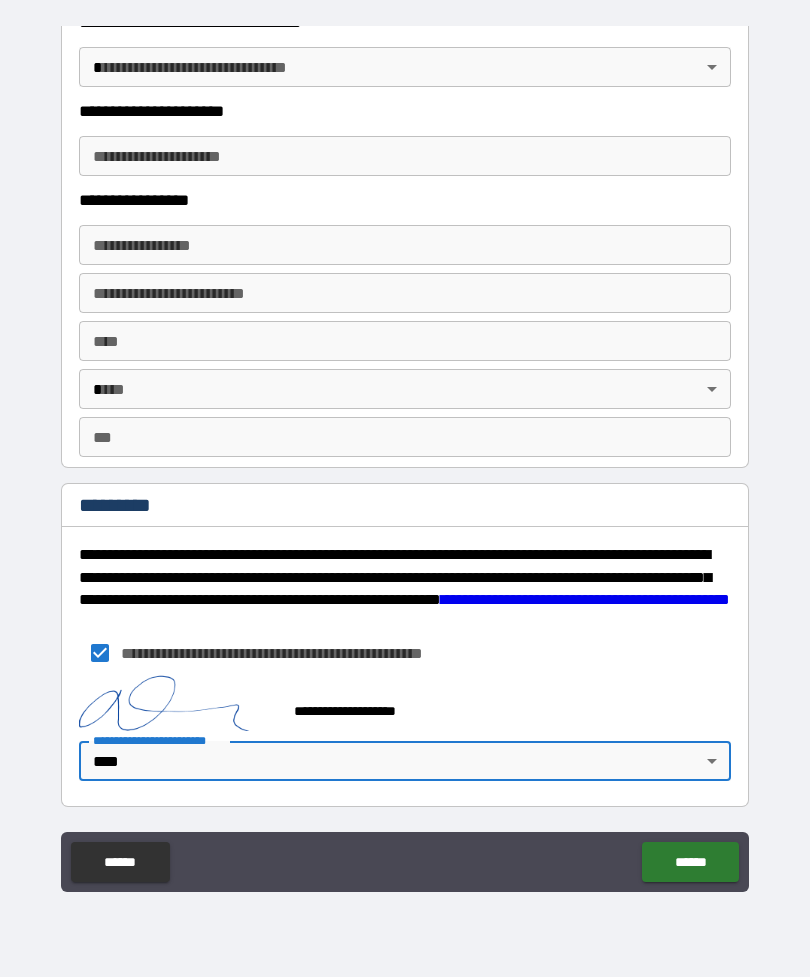 click on "******" at bounding box center [690, 862] 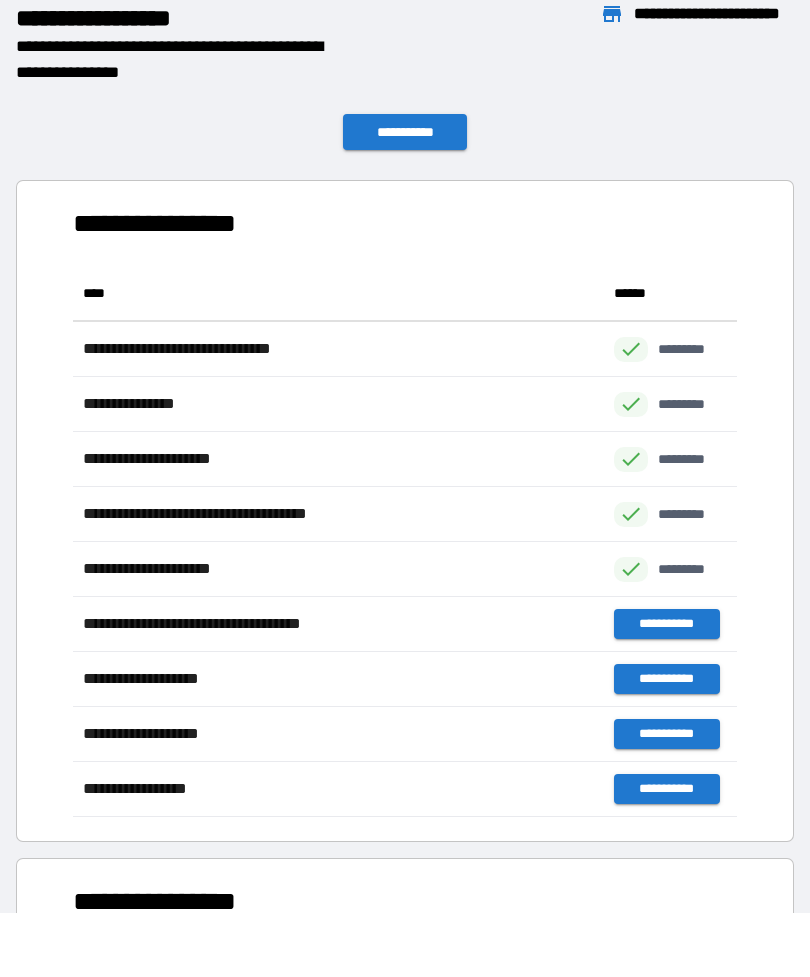 scroll, scrollTop: 551, scrollLeft: 664, axis: both 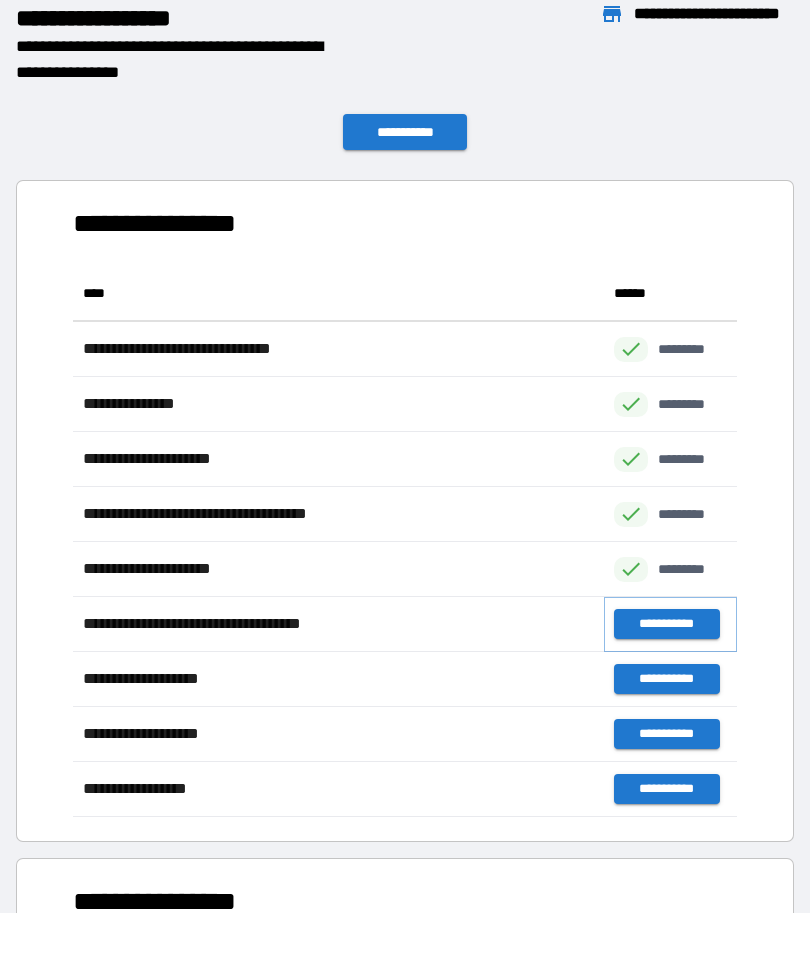 click on "**********" at bounding box center (666, 624) 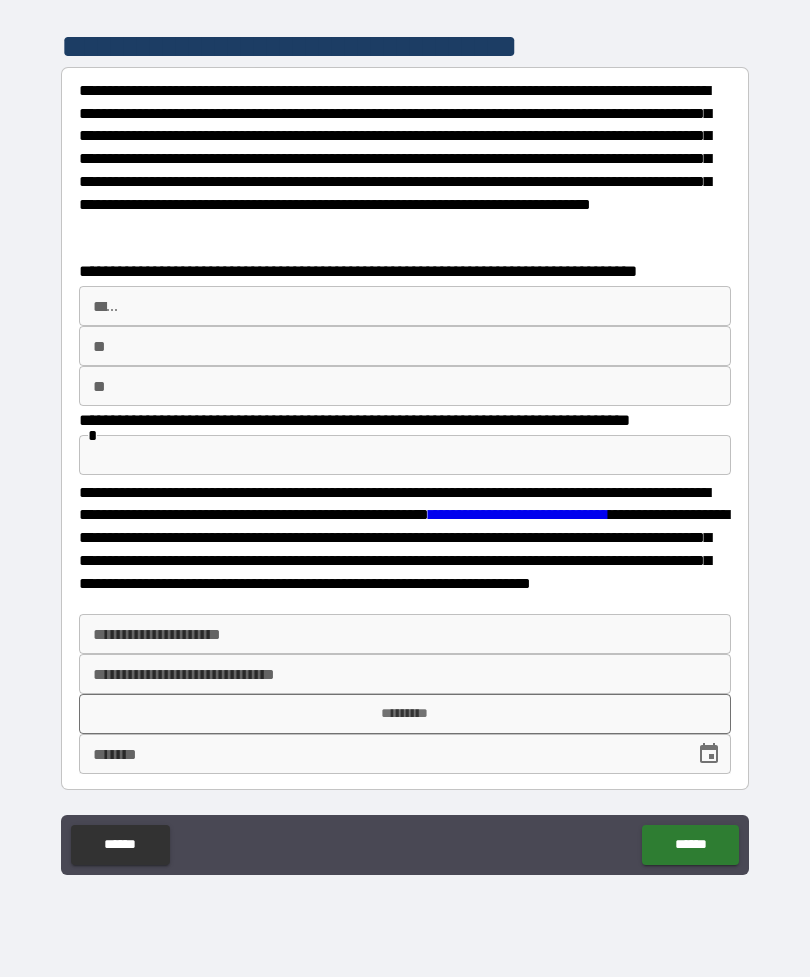 click on "**   *" at bounding box center [405, 306] 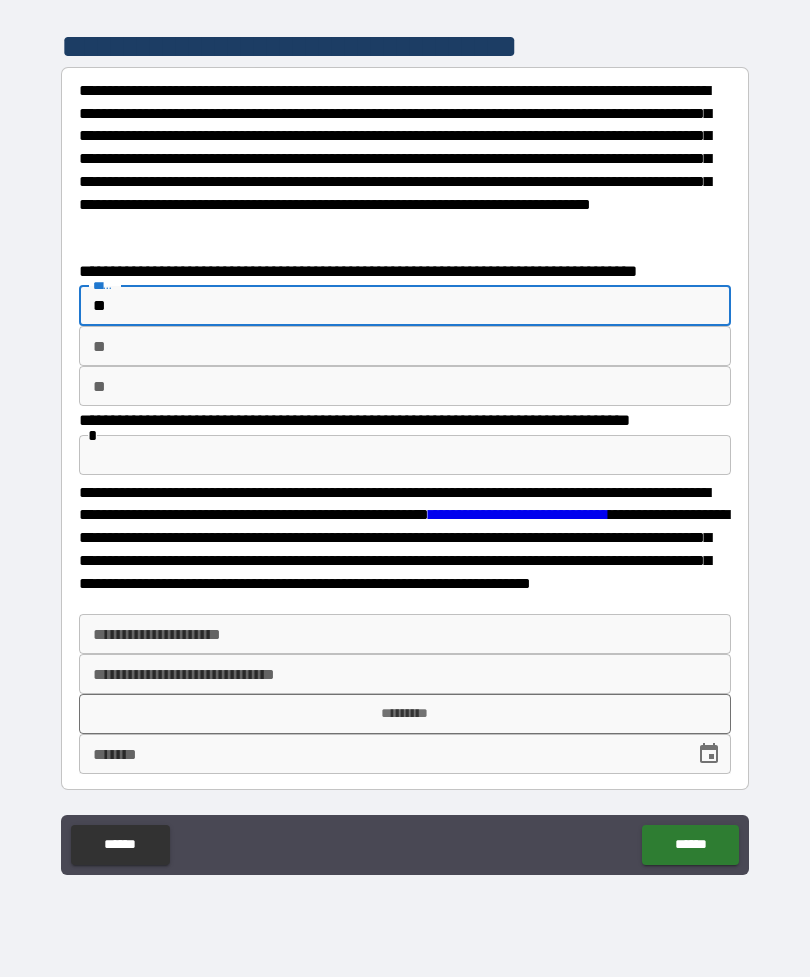 type on "*" 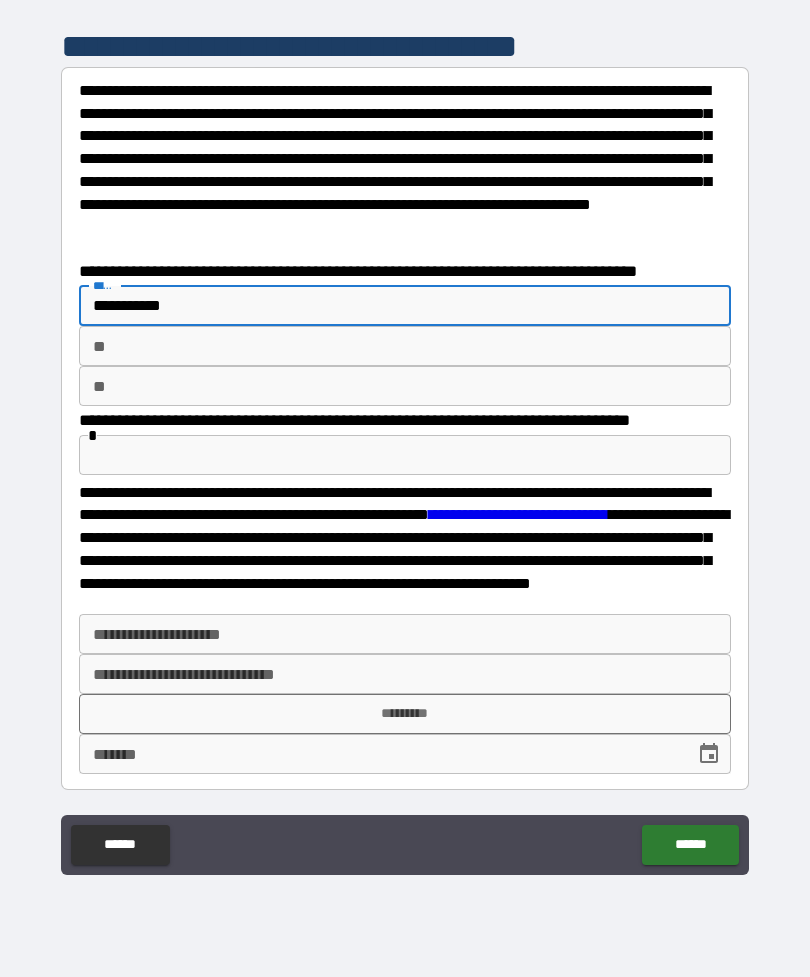 type on "**********" 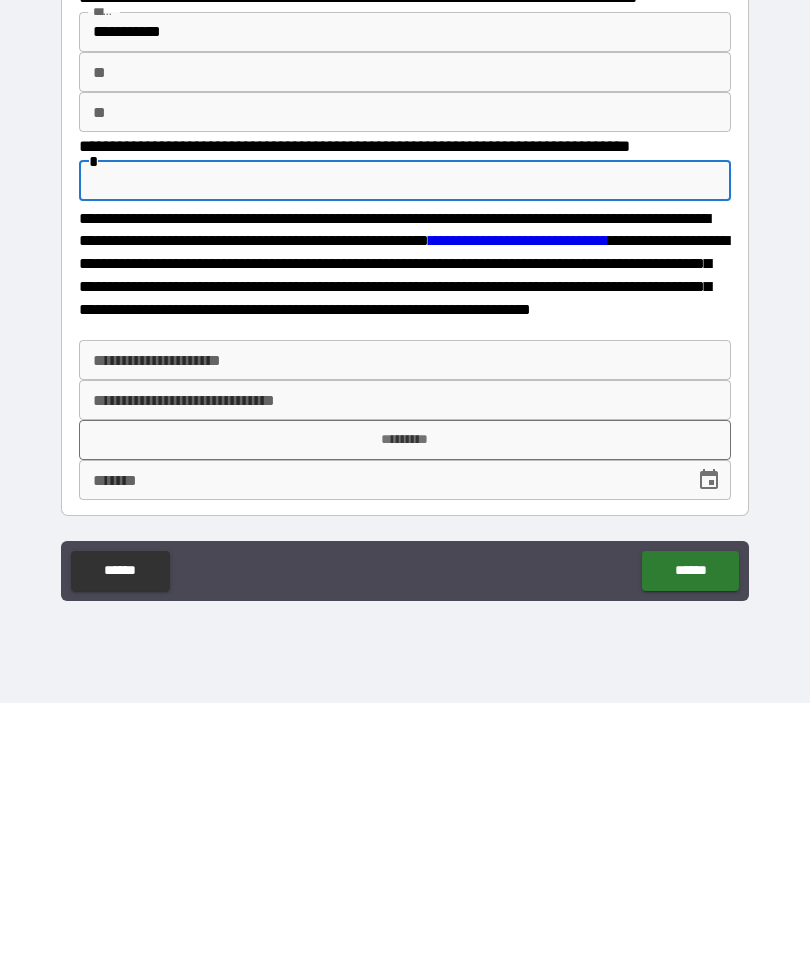 click on "**********" at bounding box center (405, 634) 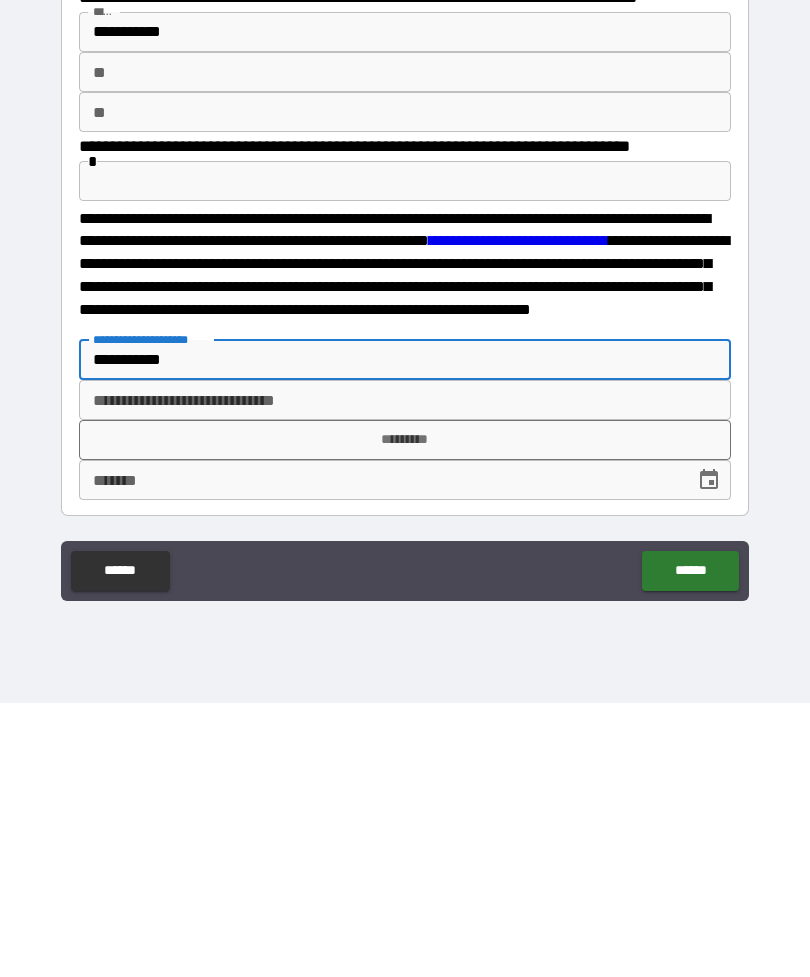 type on "**********" 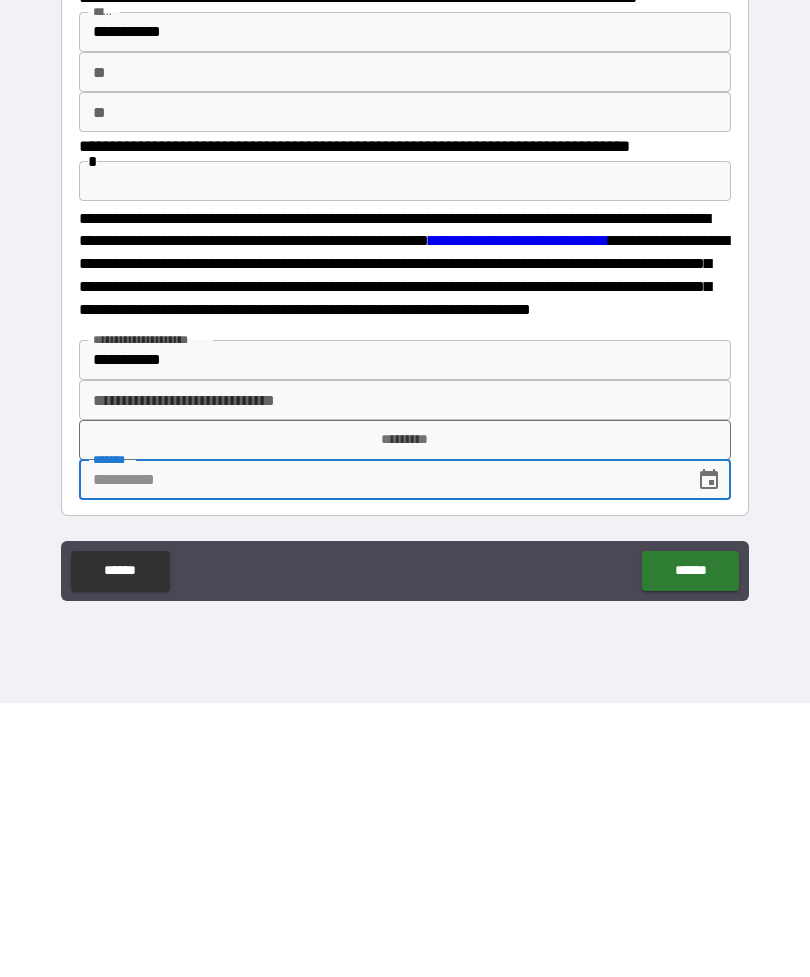 click 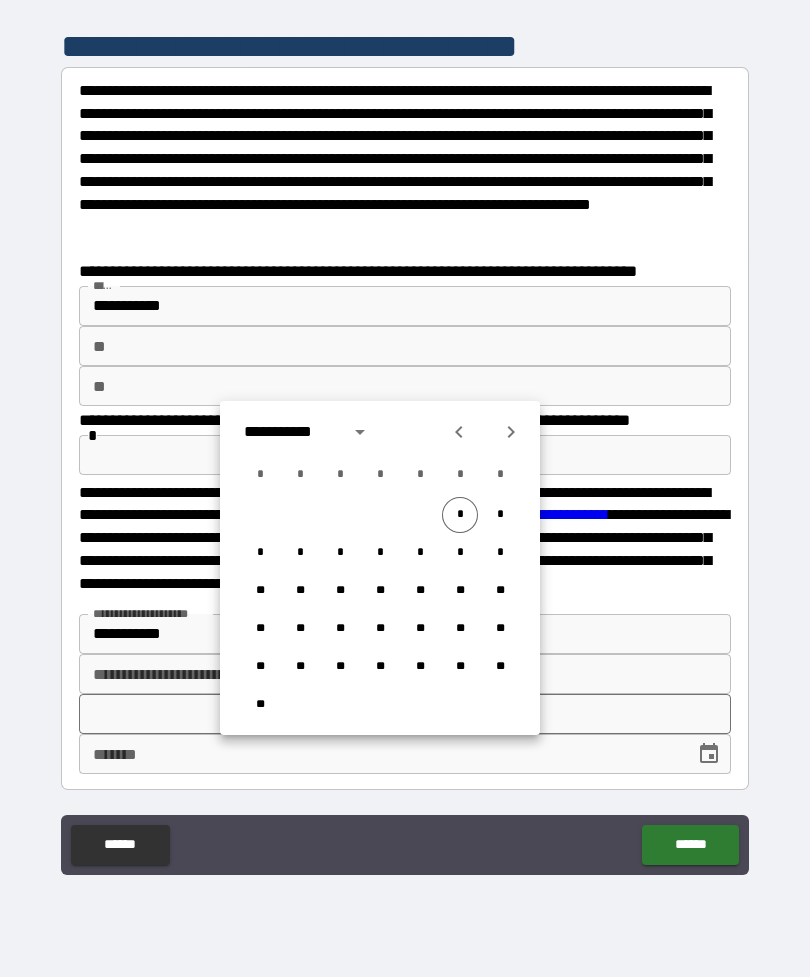 click on "*" at bounding box center (460, 515) 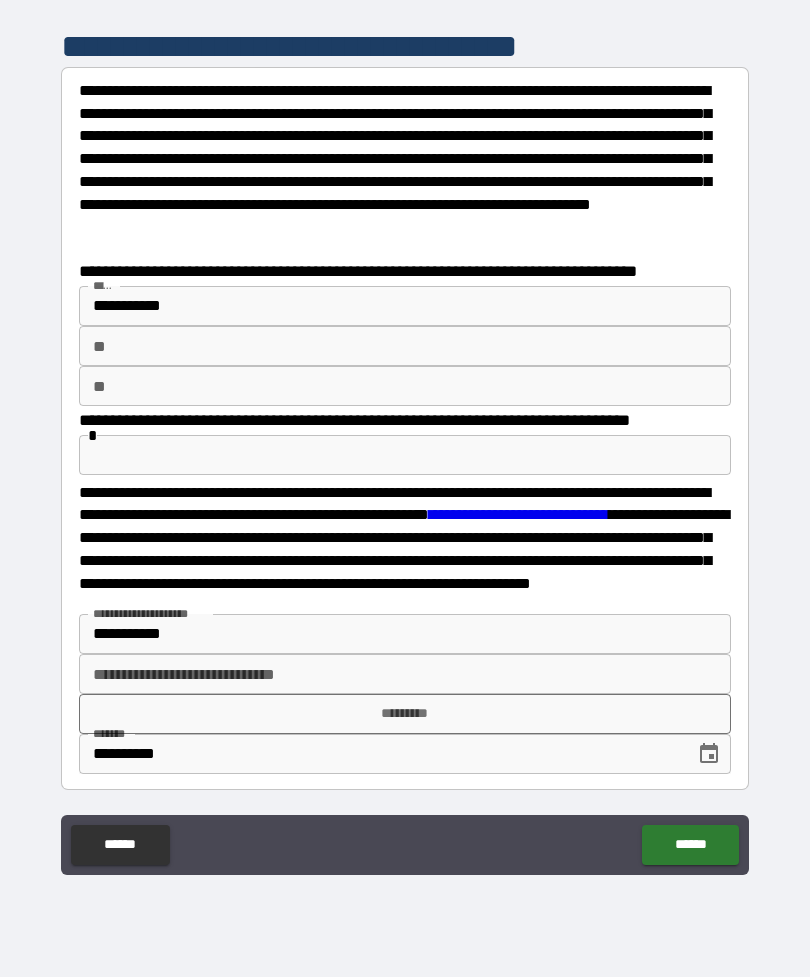 click on "*********" at bounding box center (405, 714) 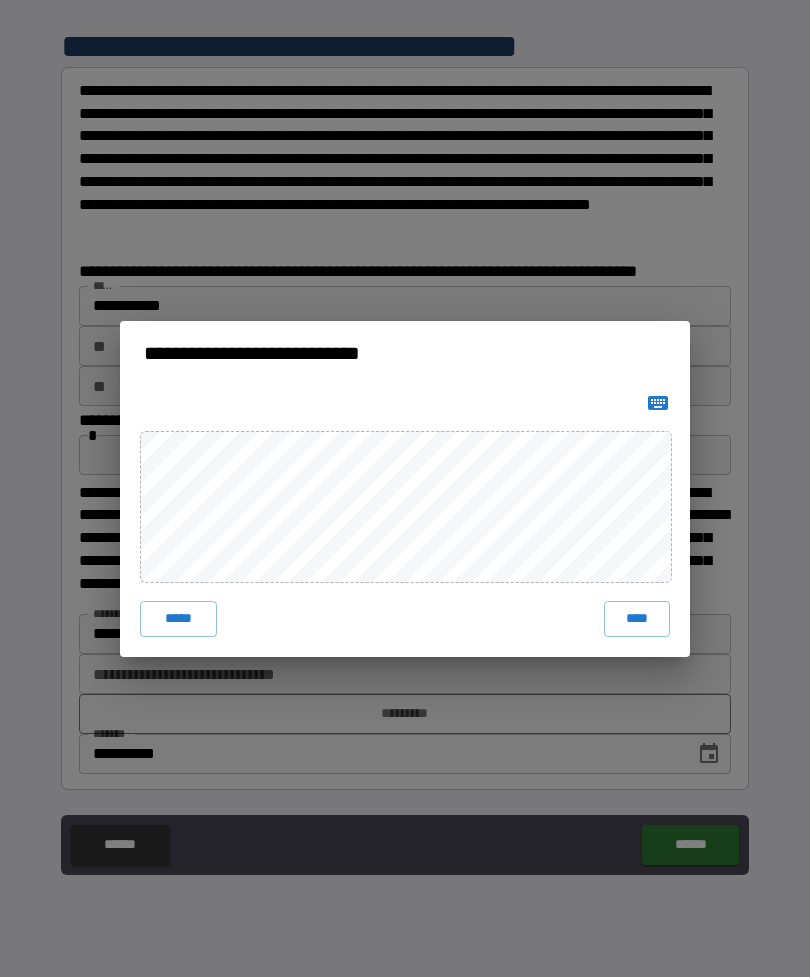 click on "****" at bounding box center (637, 619) 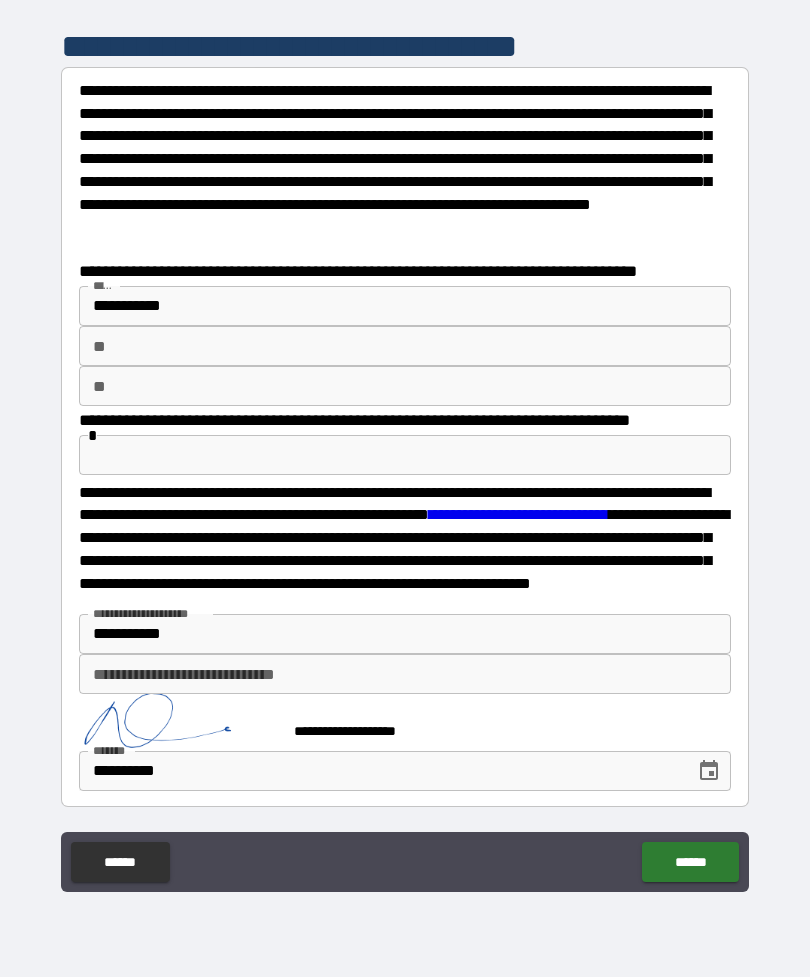 click on "******" at bounding box center [690, 862] 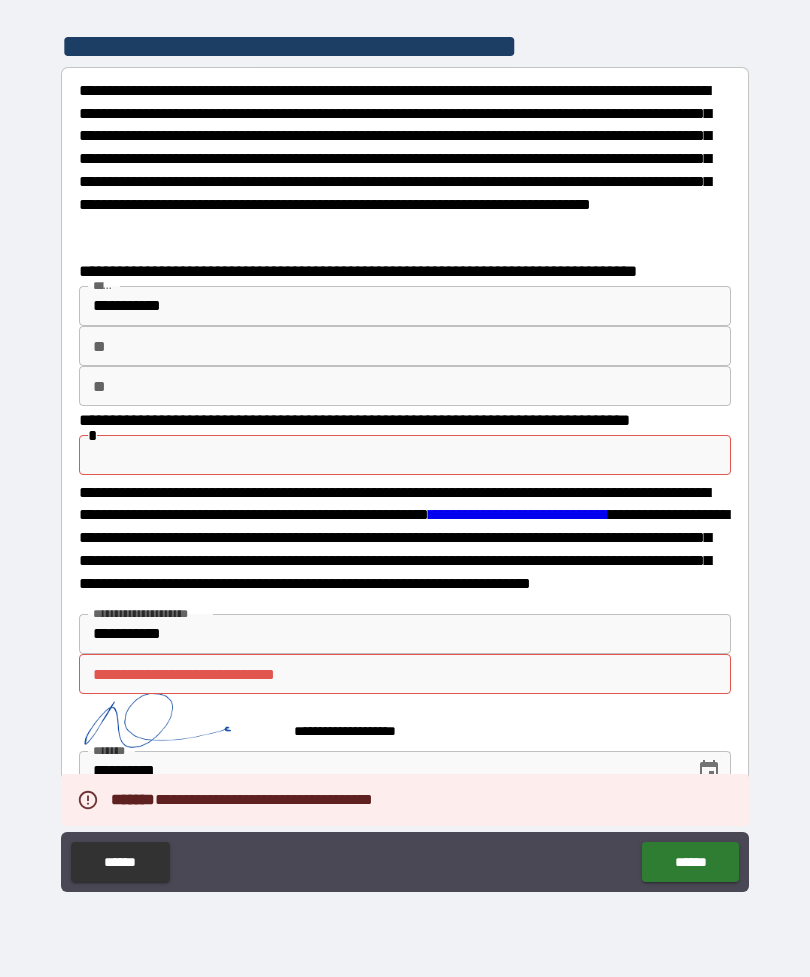click on "**********" at bounding box center (405, 674) 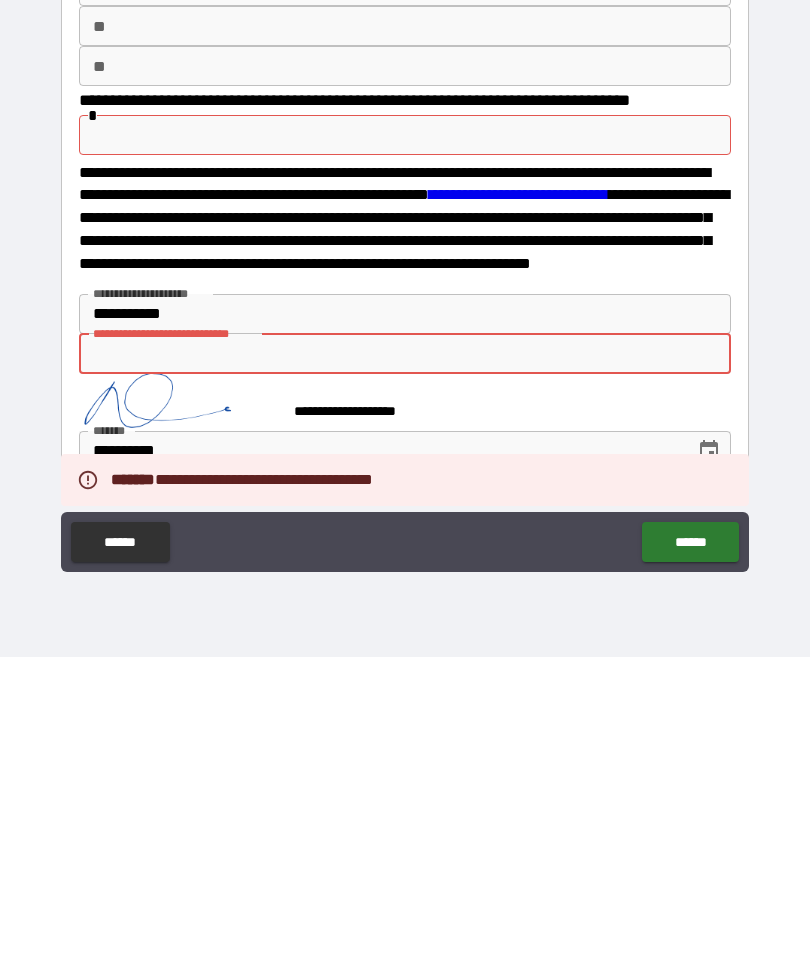 scroll, scrollTop: 64, scrollLeft: 0, axis: vertical 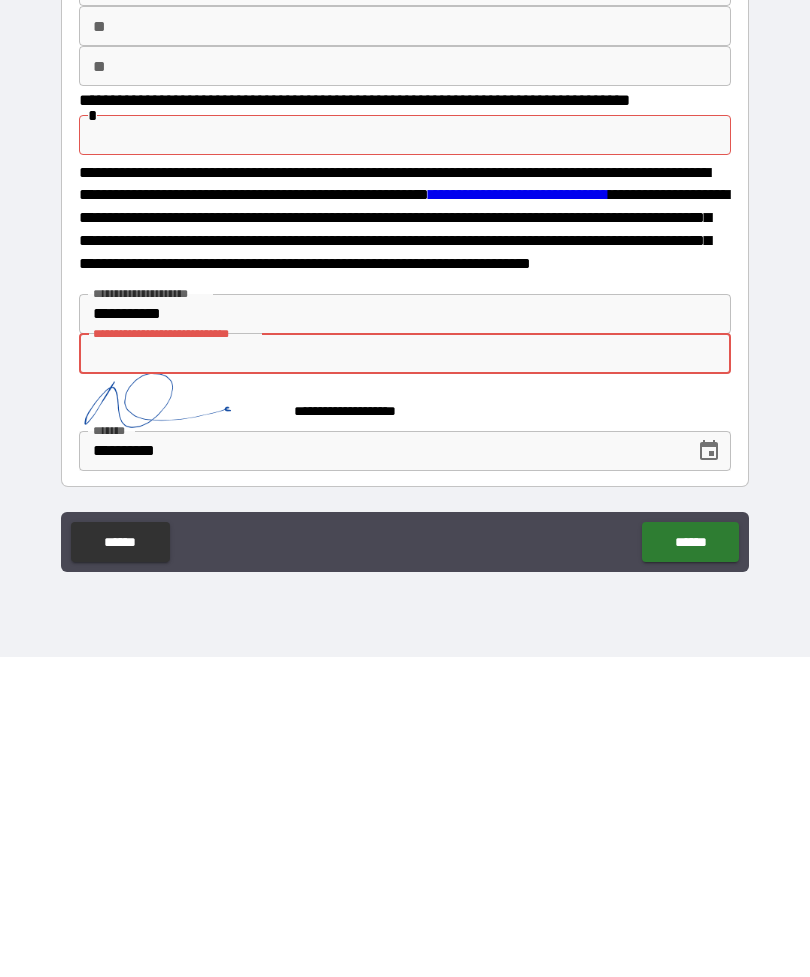 click at bounding box center [405, 455] 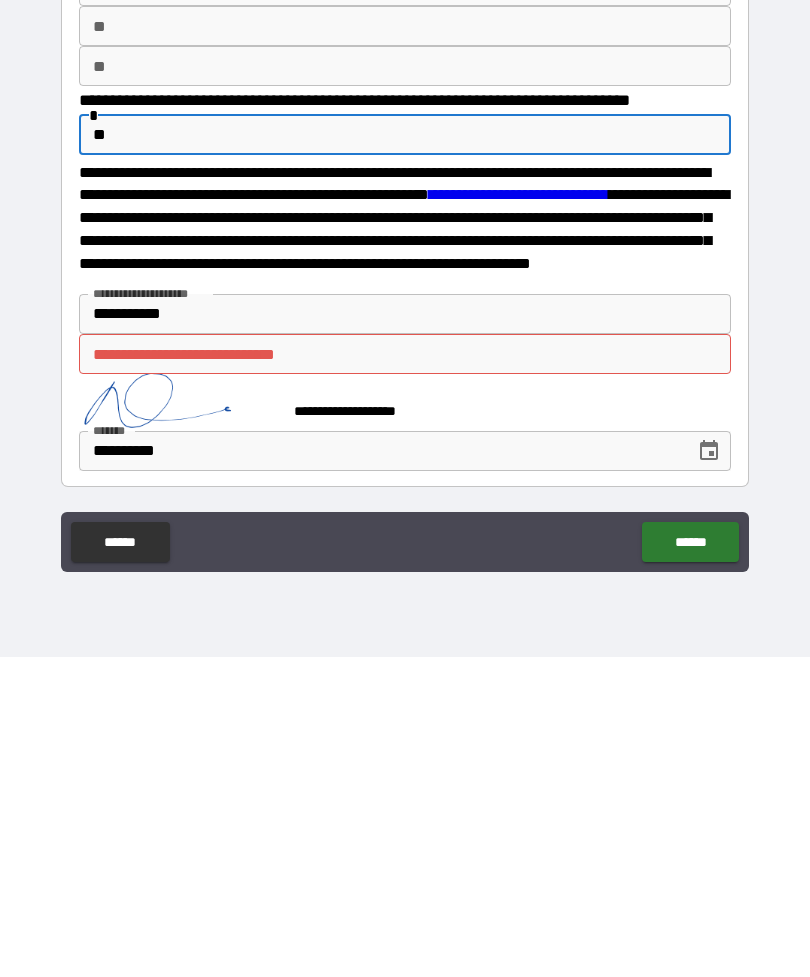 type on "*" 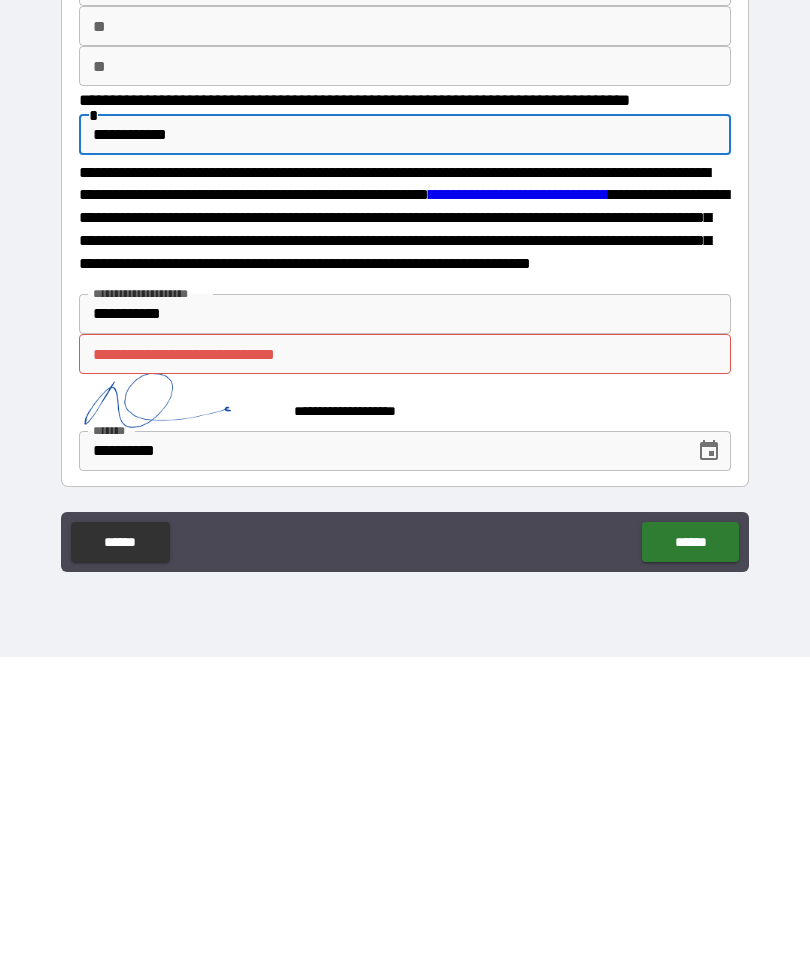 type on "**********" 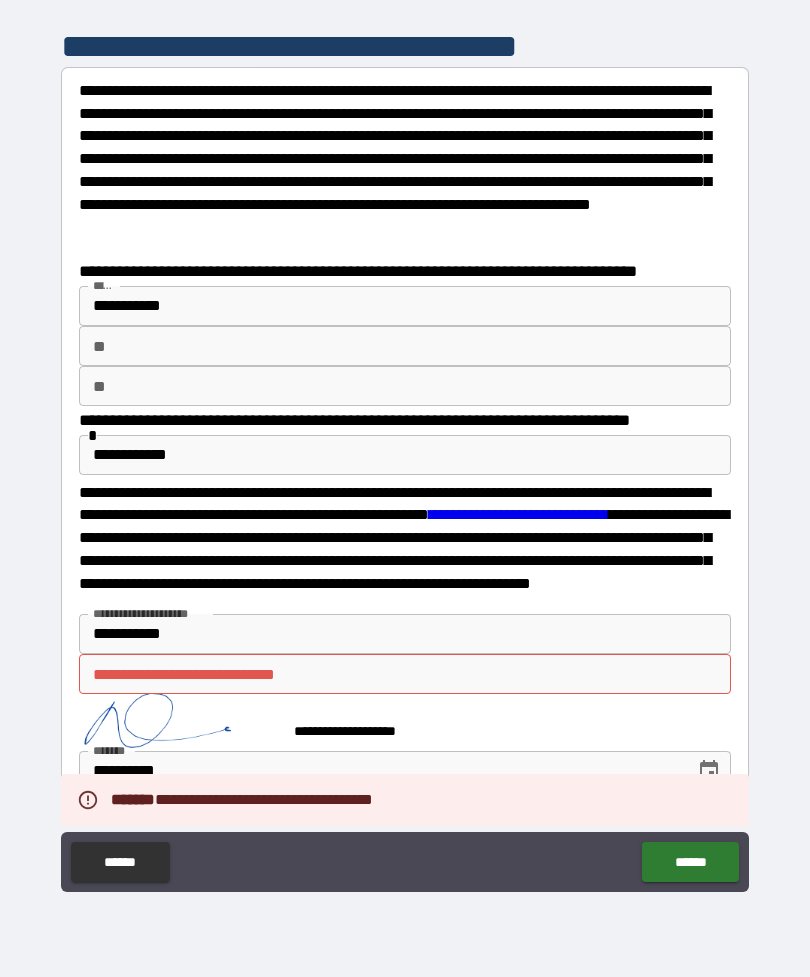 click on "**********" at bounding box center (405, 674) 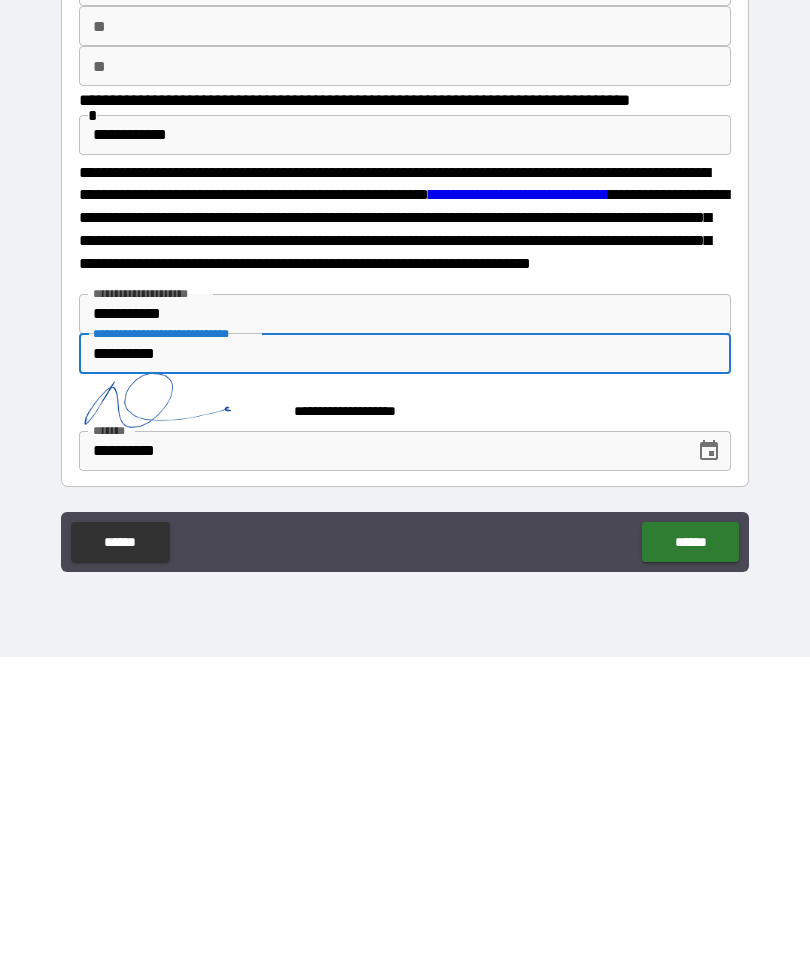 type on "**********" 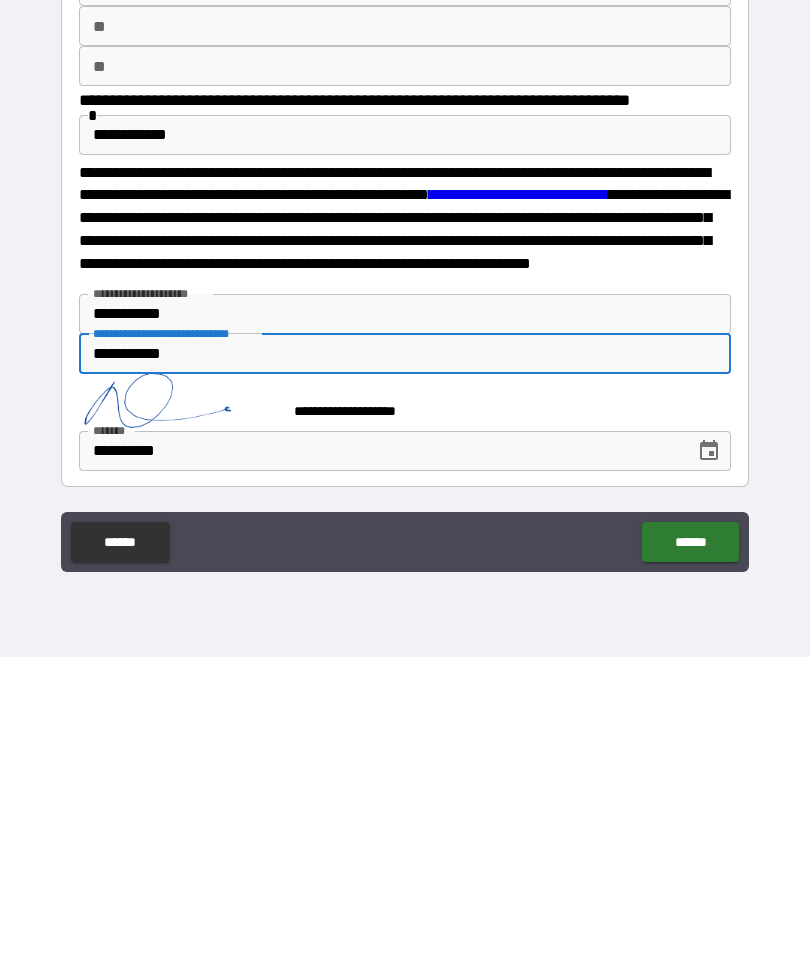click on "******" at bounding box center [690, 862] 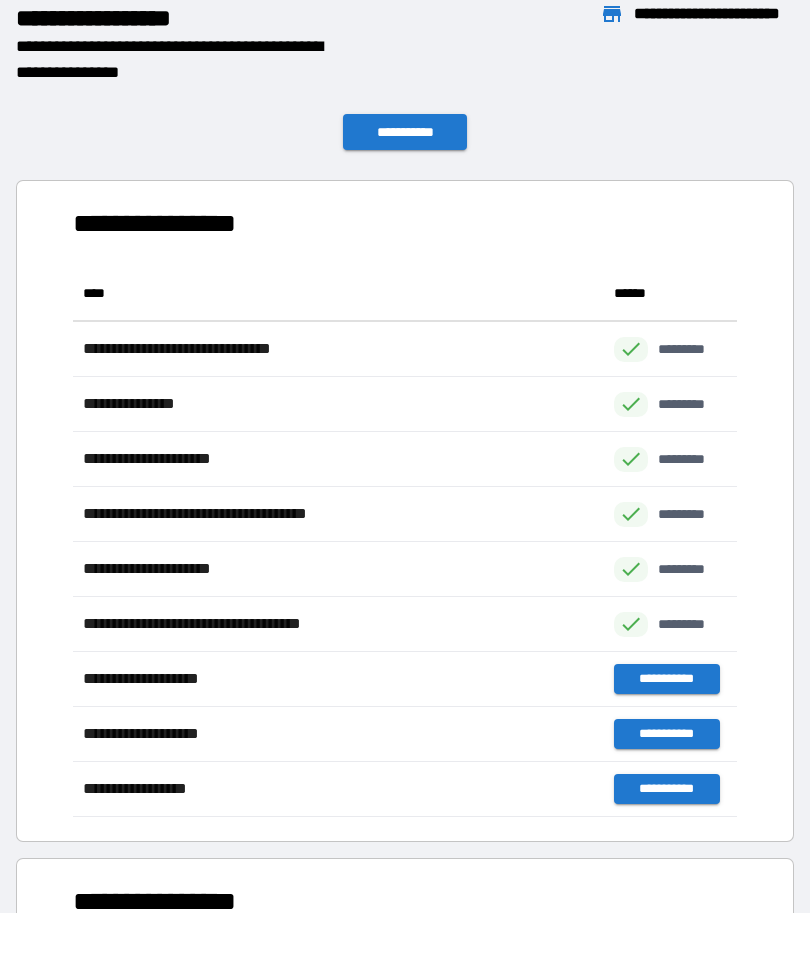 scroll, scrollTop: 1, scrollLeft: 1, axis: both 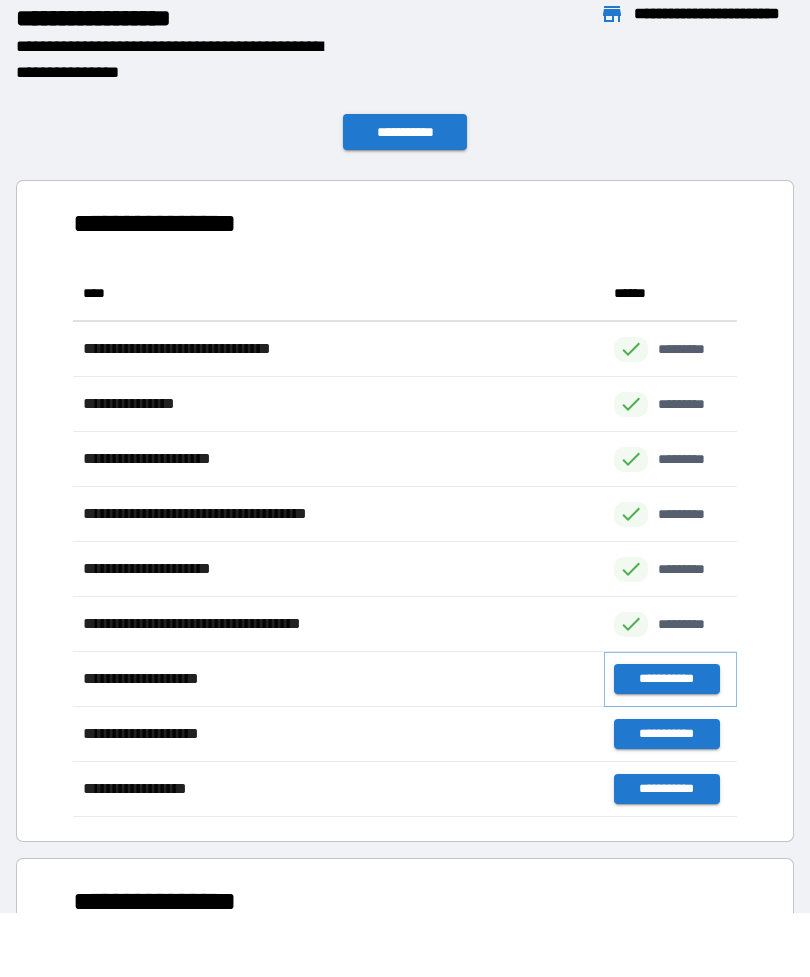 click on "**********" at bounding box center (666, 679) 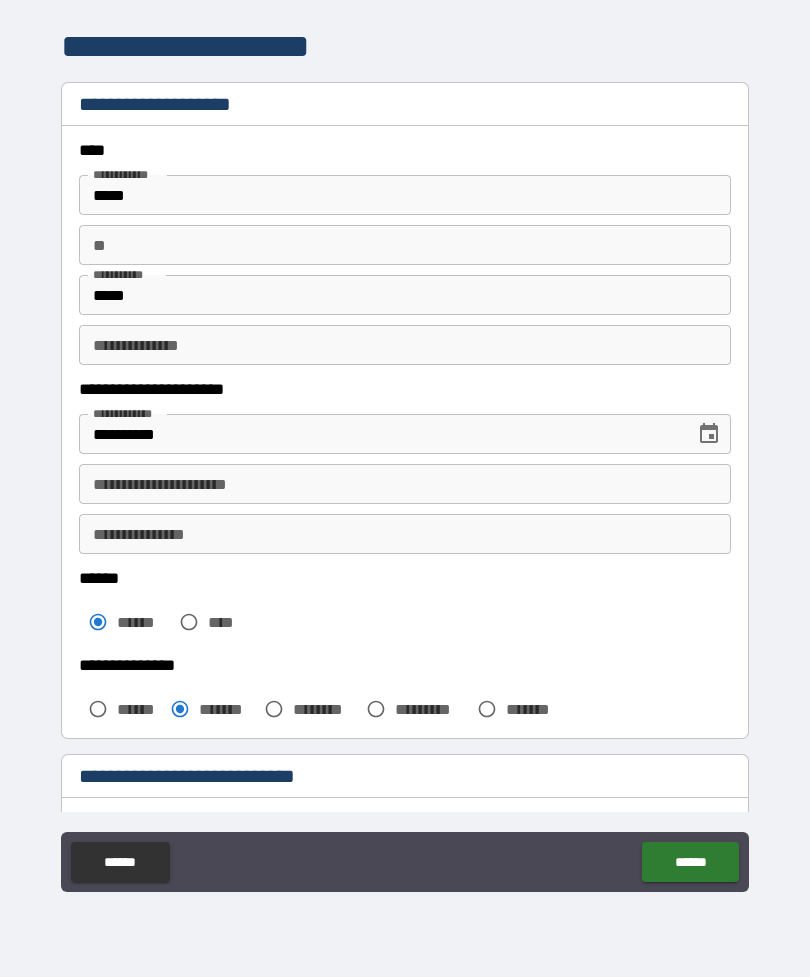 click on "**********" at bounding box center (405, 484) 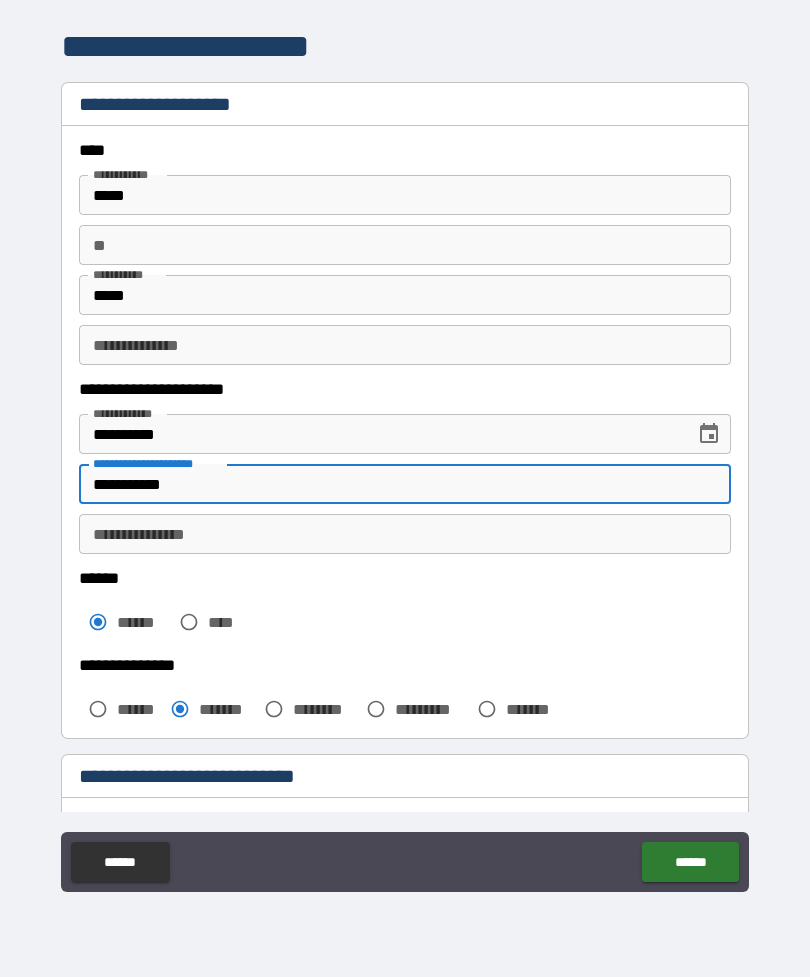 type on "**********" 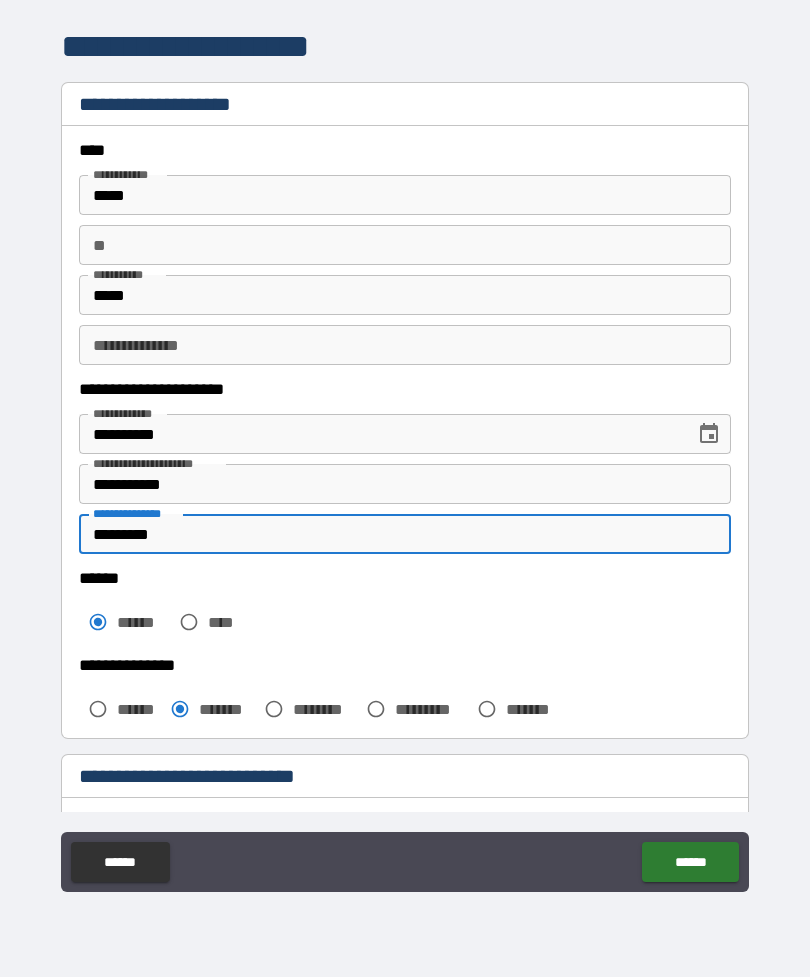 type on "*********" 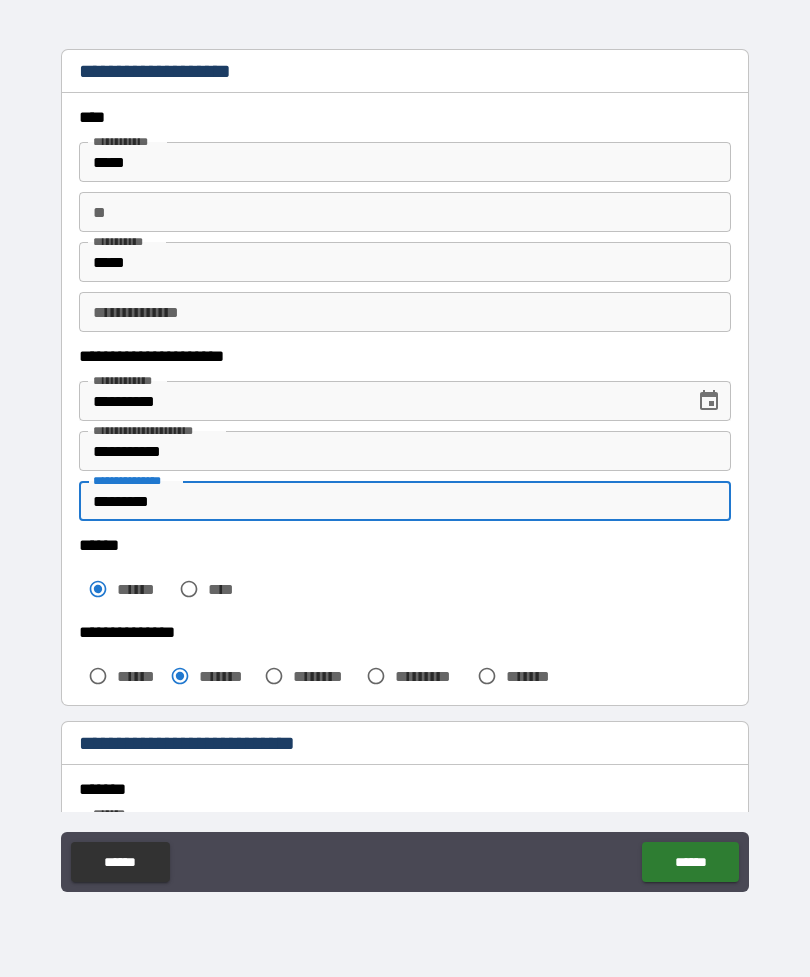 scroll, scrollTop: 53, scrollLeft: 0, axis: vertical 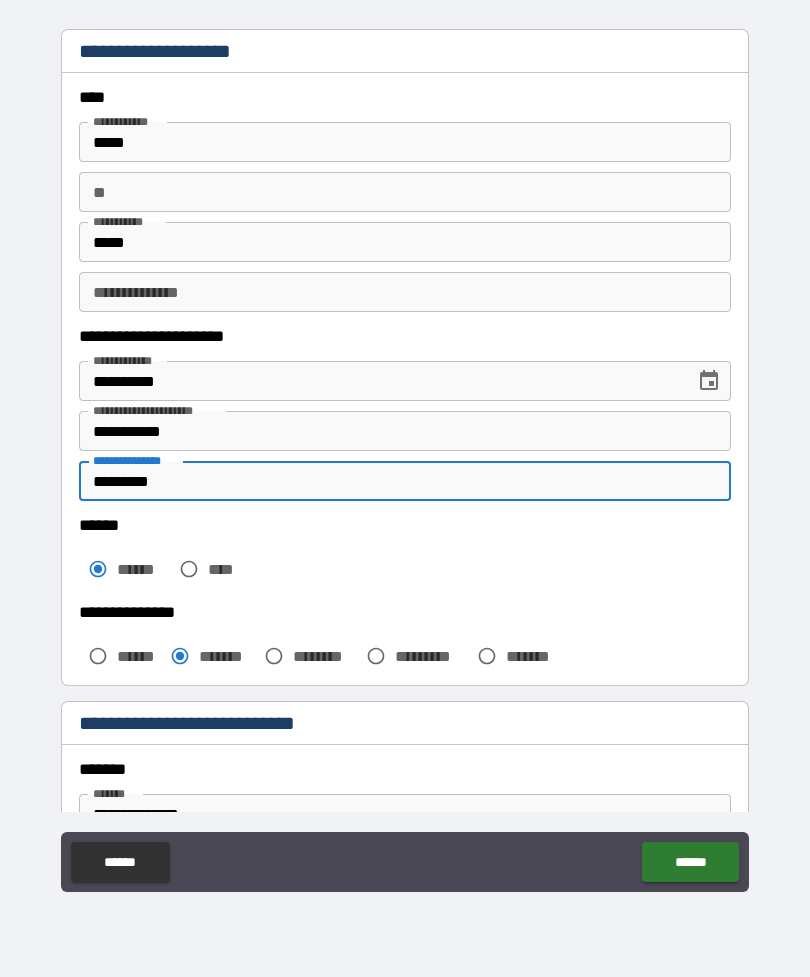 click on "**" at bounding box center (405, 192) 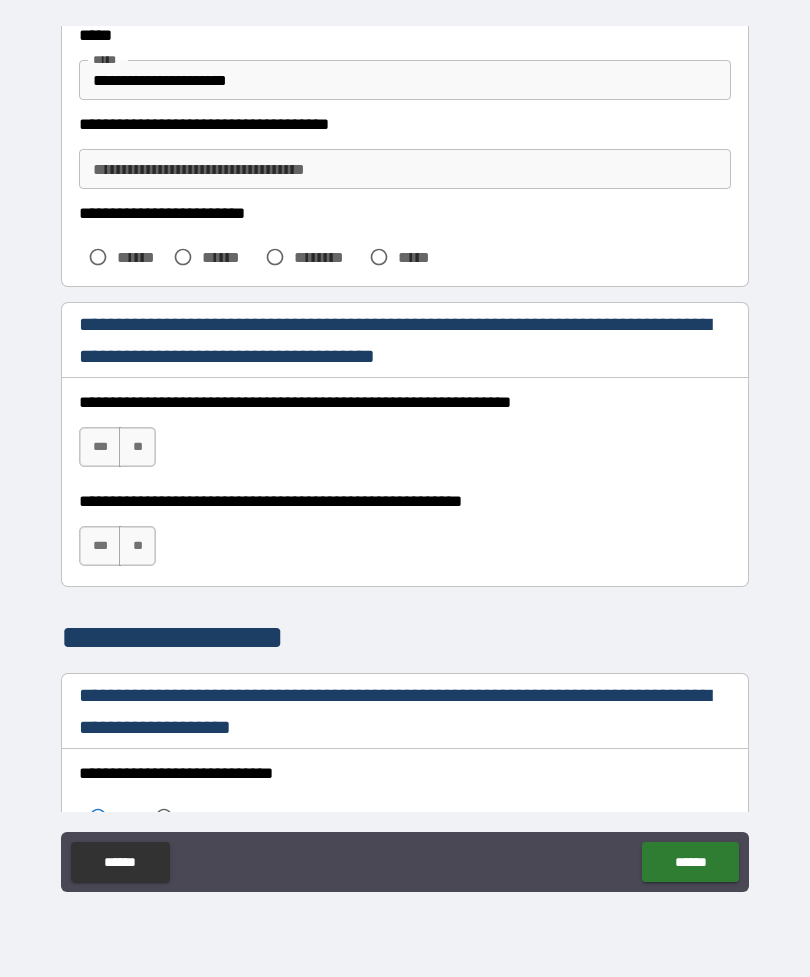 scroll, scrollTop: 1261, scrollLeft: 0, axis: vertical 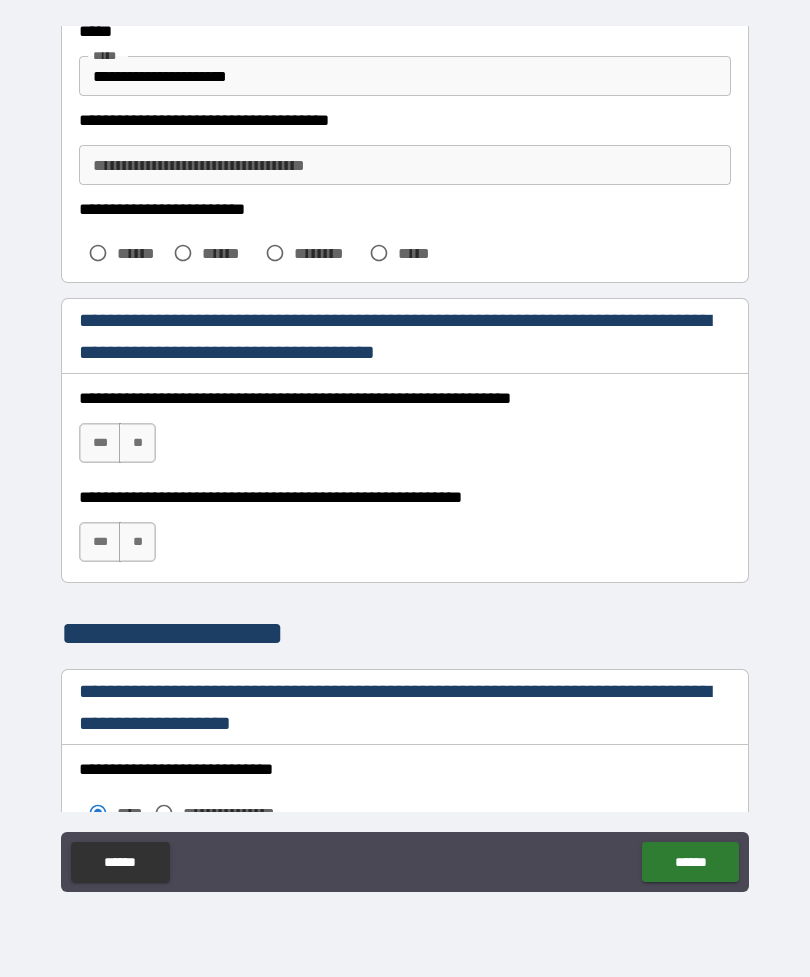 type on "*" 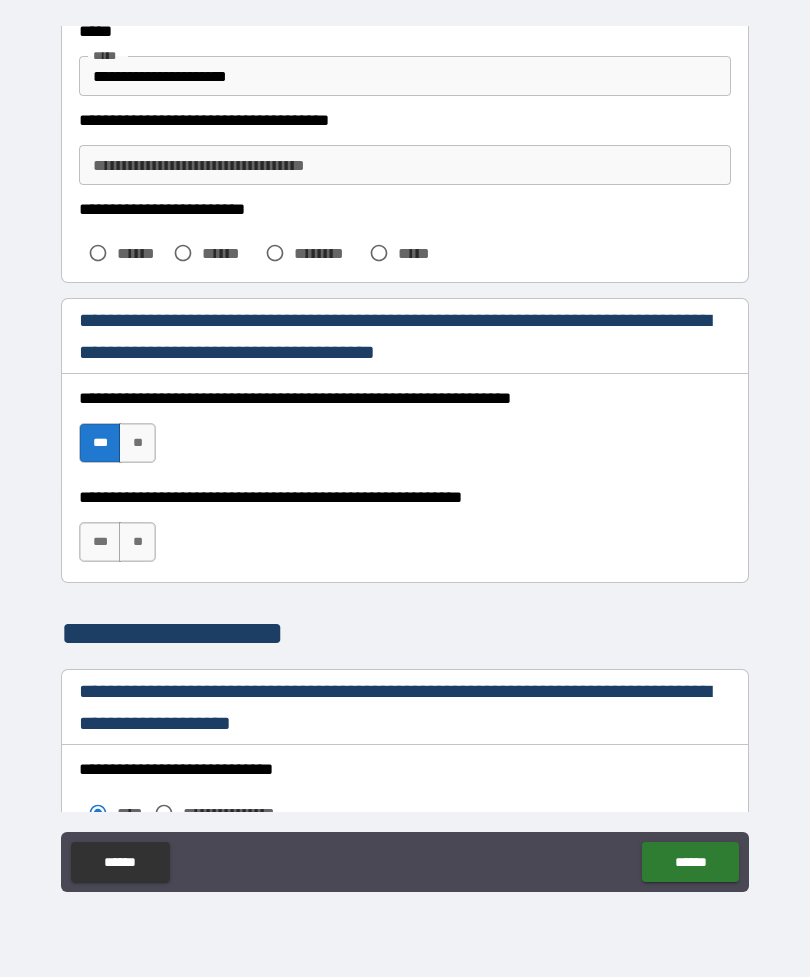 click on "***" at bounding box center (100, 542) 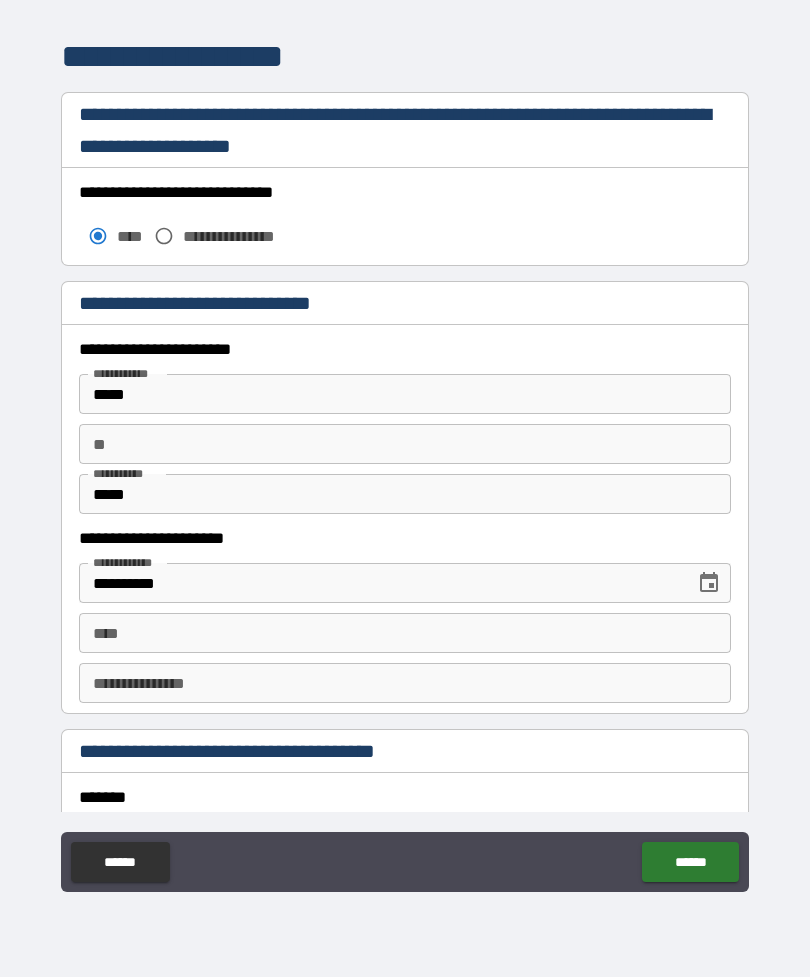 scroll, scrollTop: 1887, scrollLeft: 0, axis: vertical 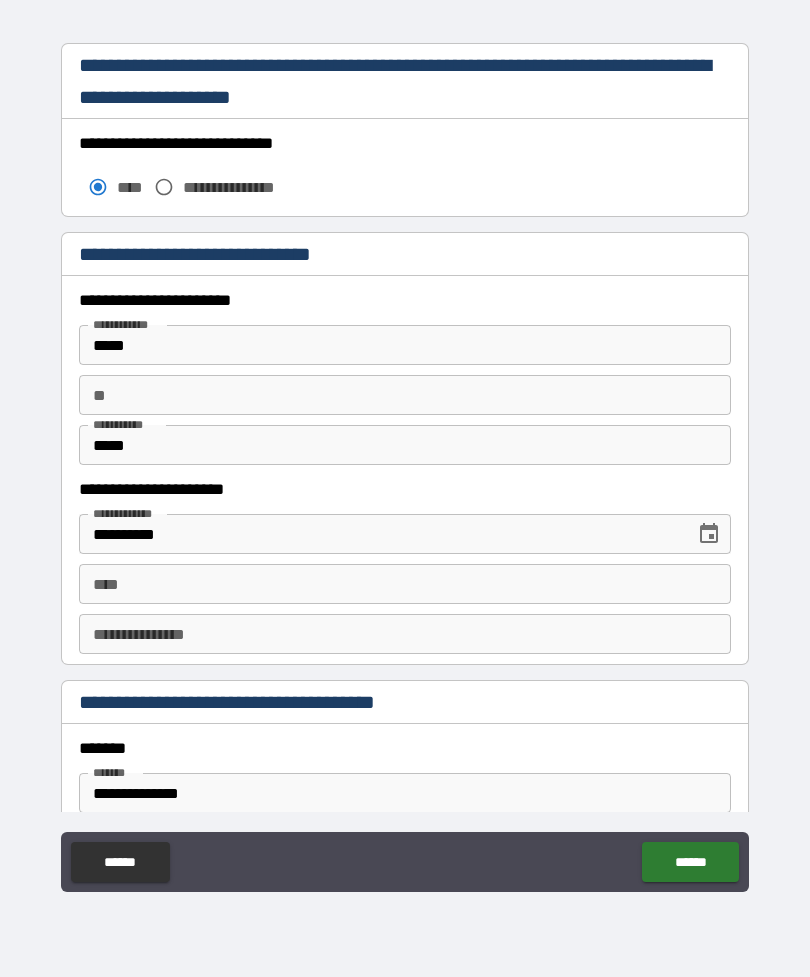 click on "****" at bounding box center [405, 584] 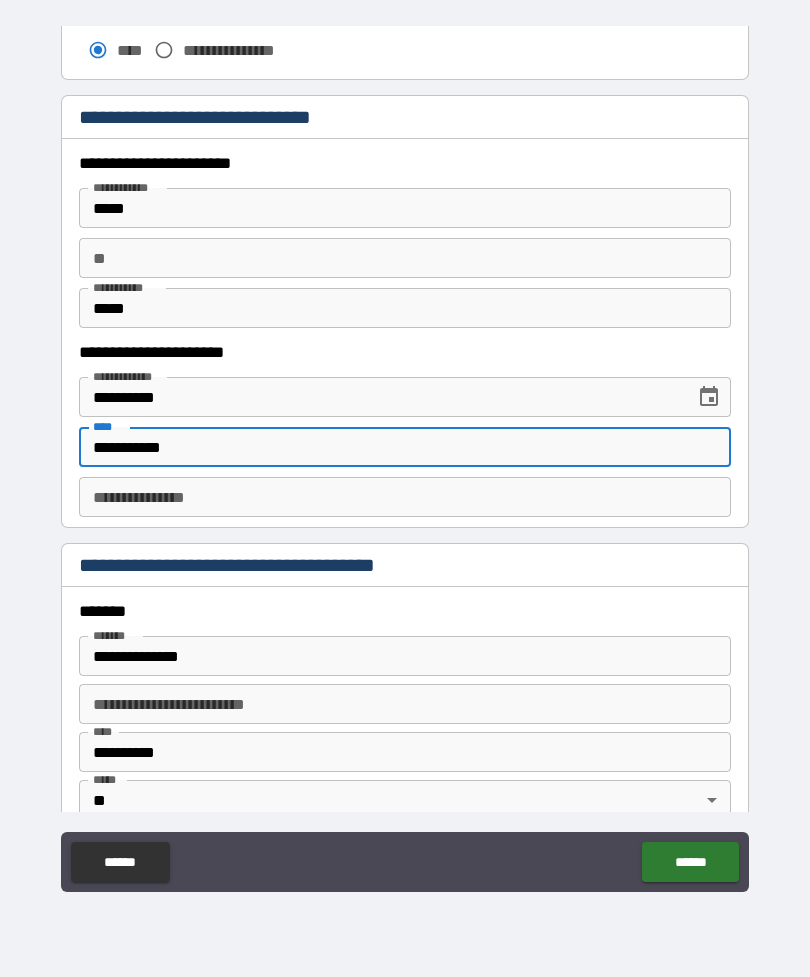 scroll, scrollTop: 2027, scrollLeft: 0, axis: vertical 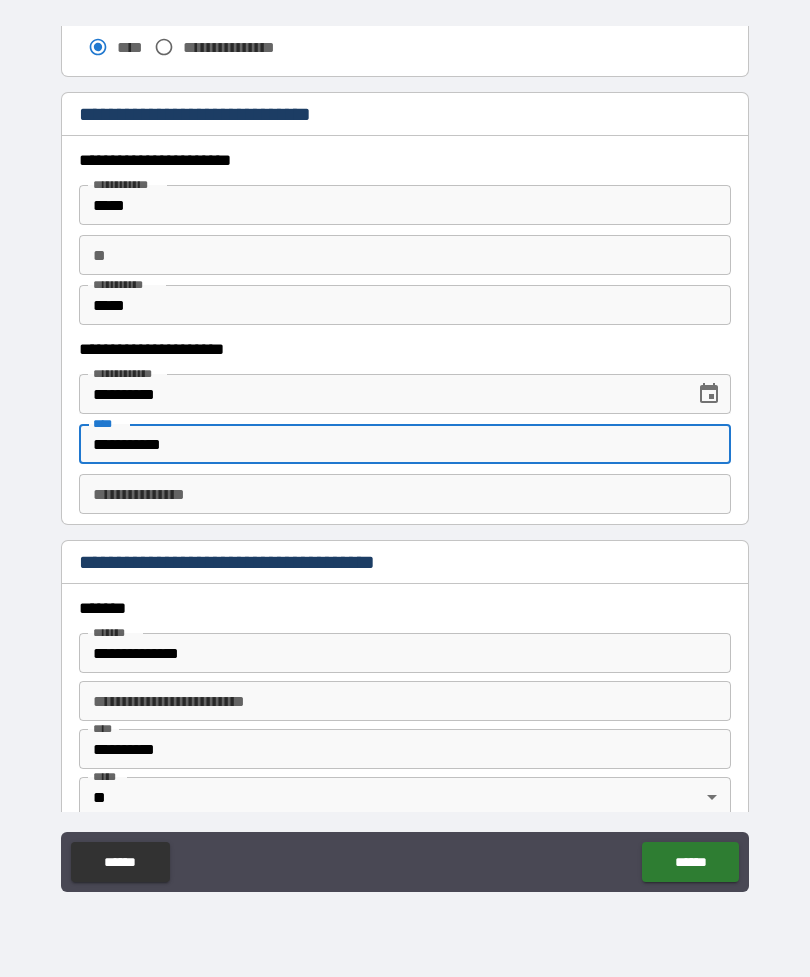 type on "**********" 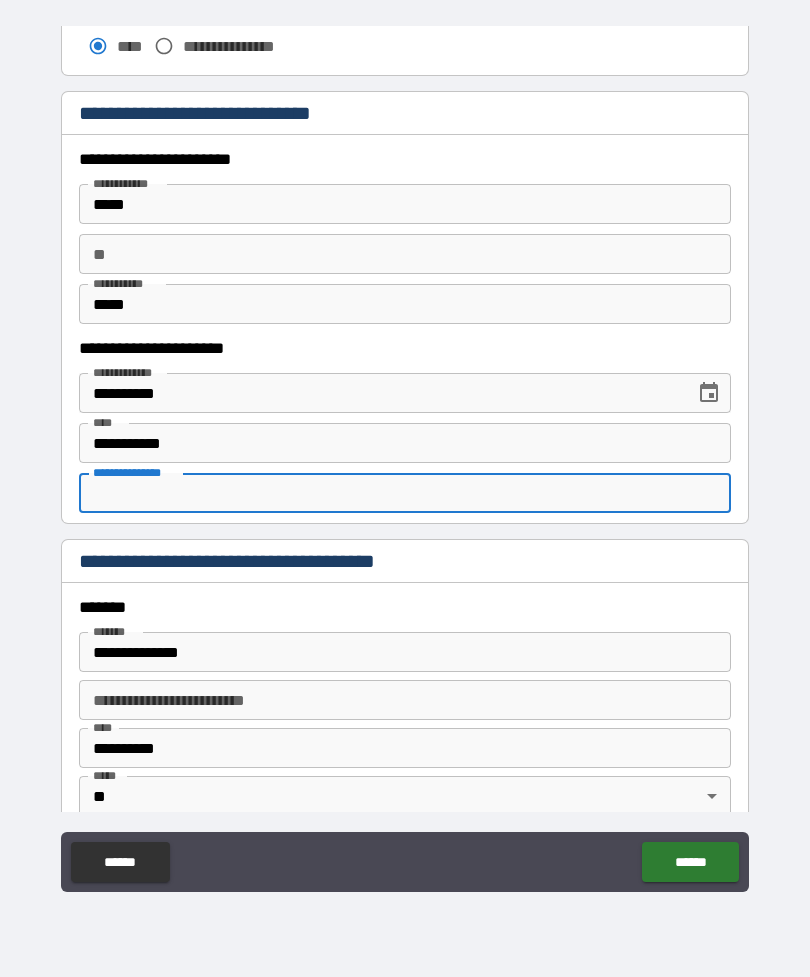 scroll, scrollTop: 2049, scrollLeft: 0, axis: vertical 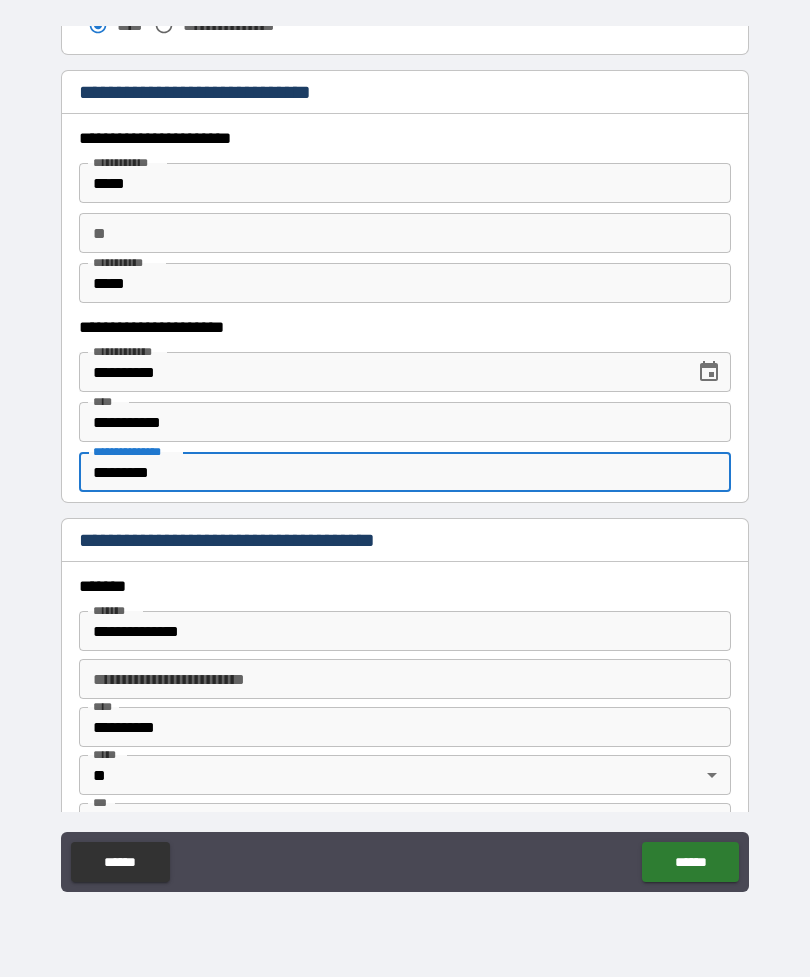 type on "*********" 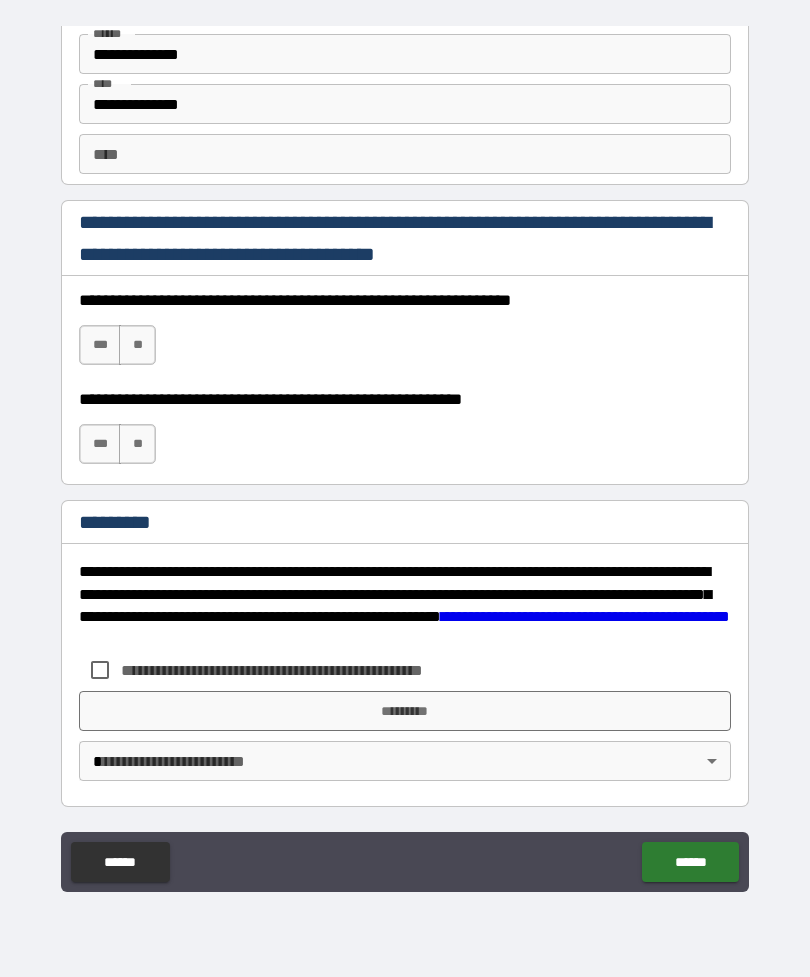 scroll, scrollTop: 2996, scrollLeft: 0, axis: vertical 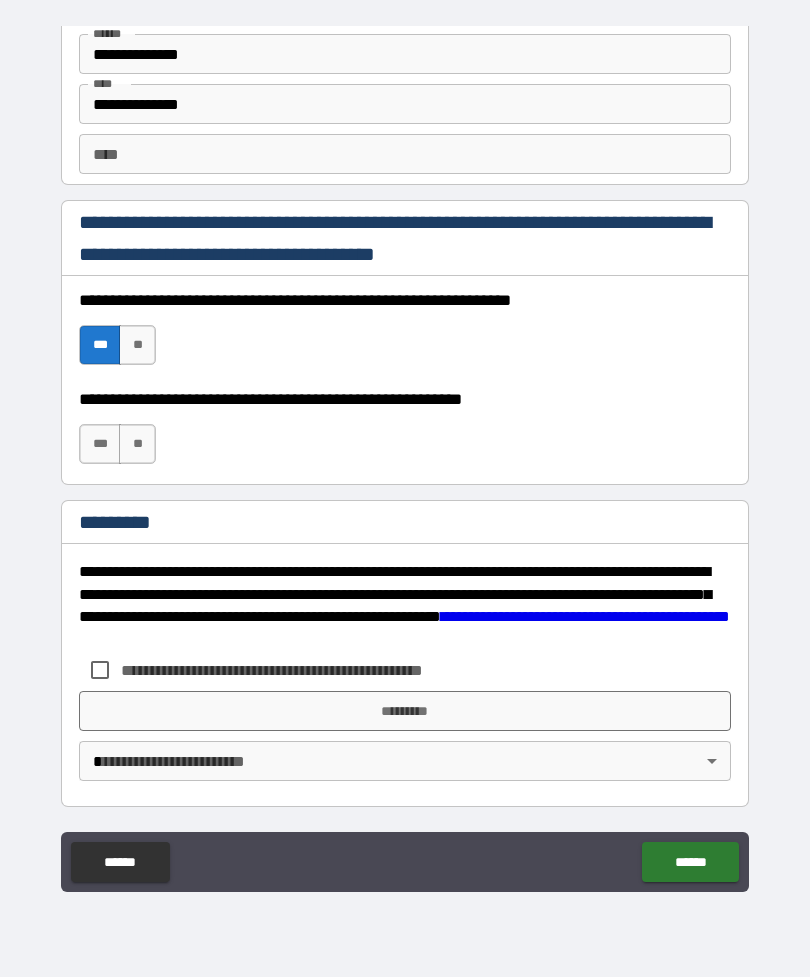 click on "***" at bounding box center (100, 444) 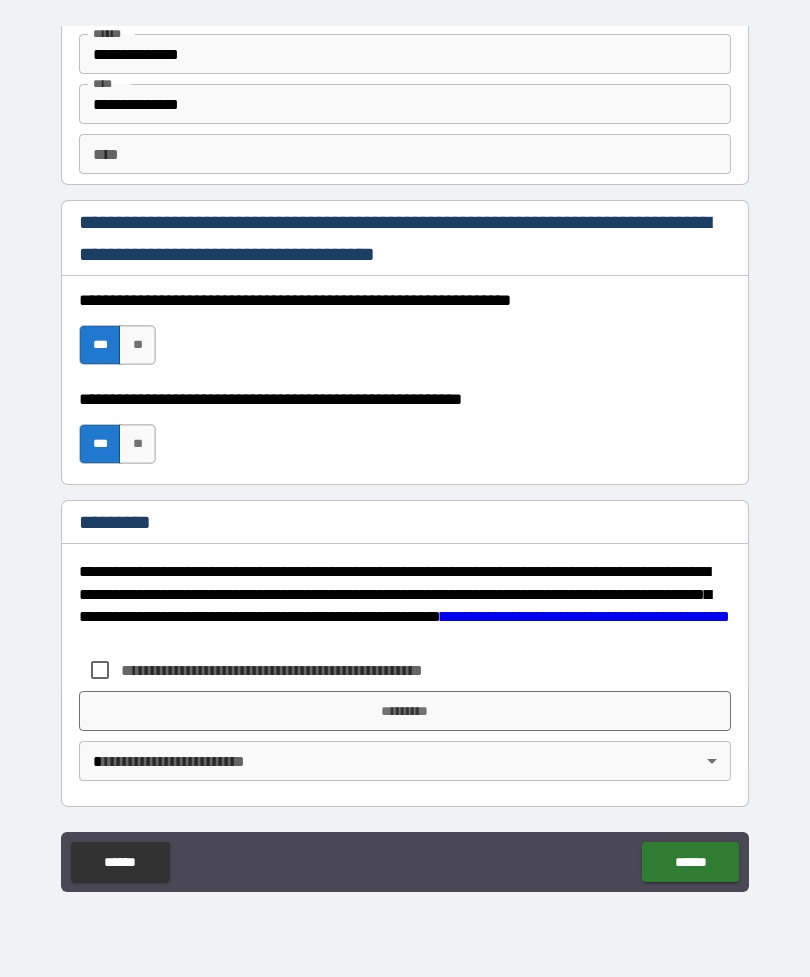scroll, scrollTop: 2996, scrollLeft: 0, axis: vertical 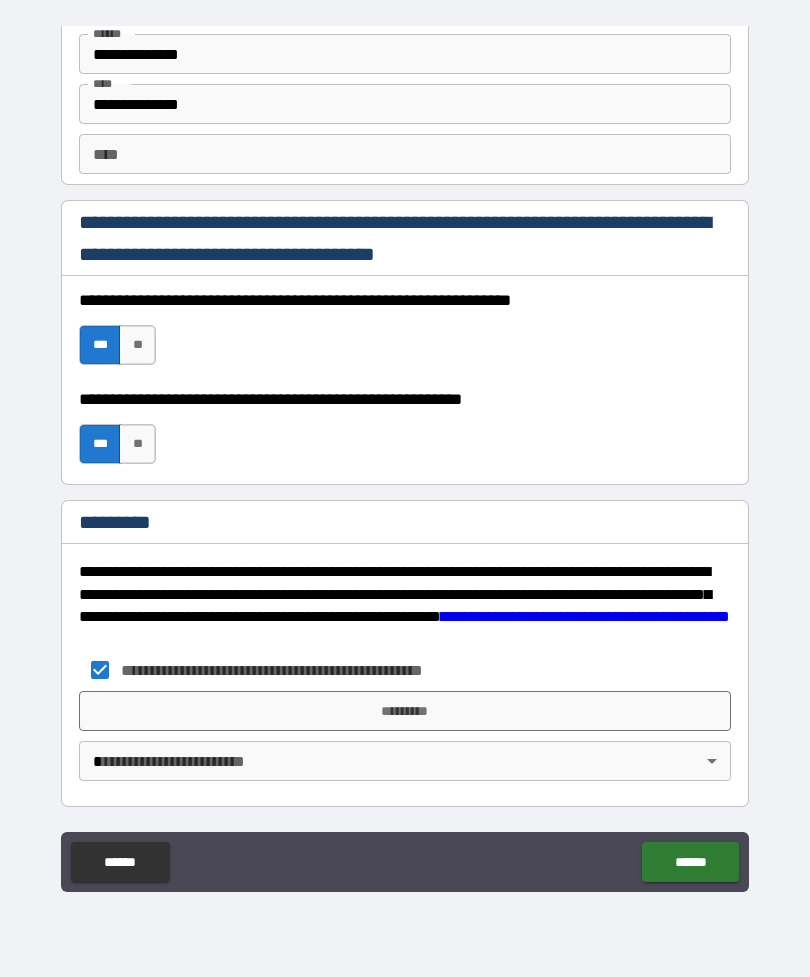 click on "*********" at bounding box center (405, 711) 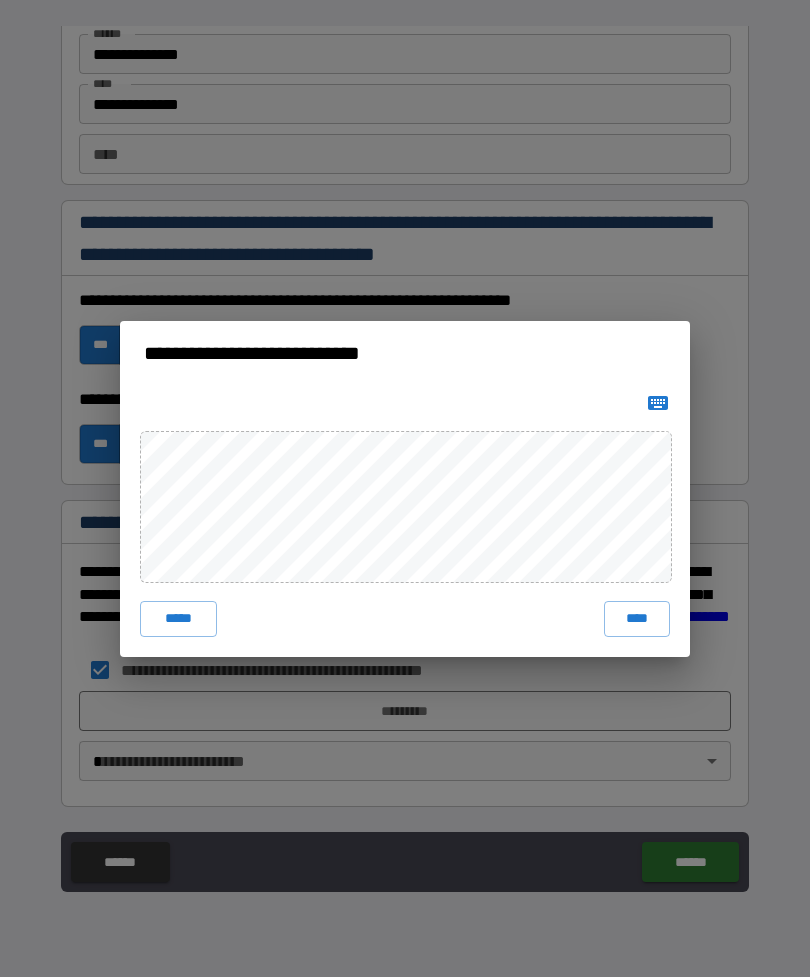 click on "****" at bounding box center (637, 619) 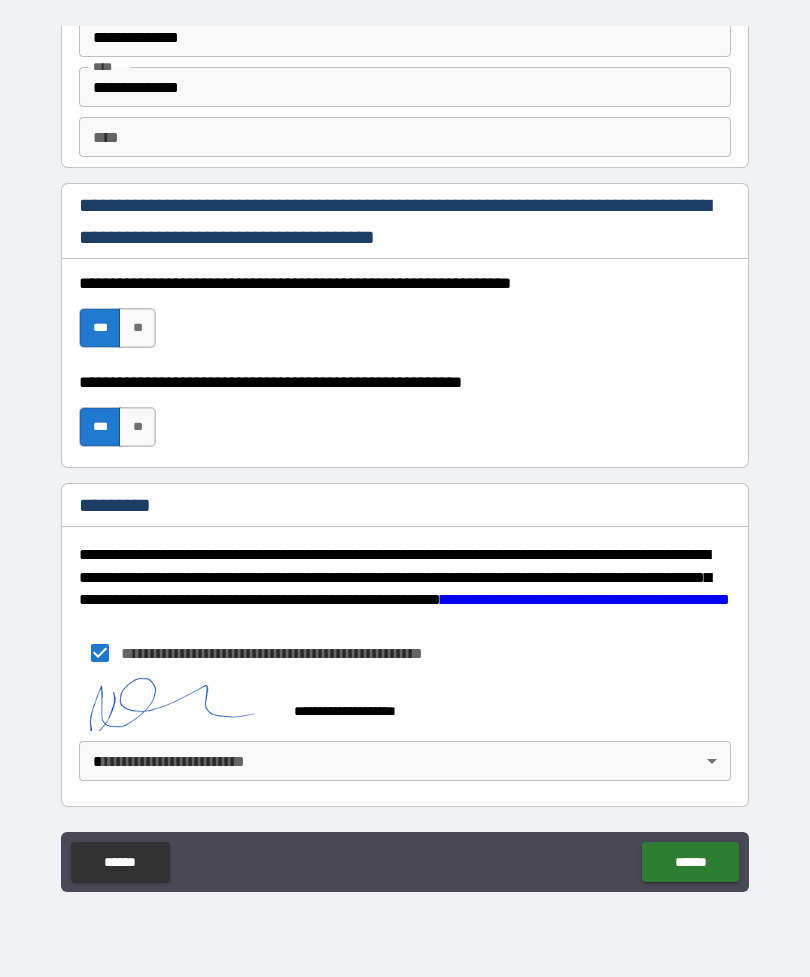 scroll, scrollTop: 3013, scrollLeft: 0, axis: vertical 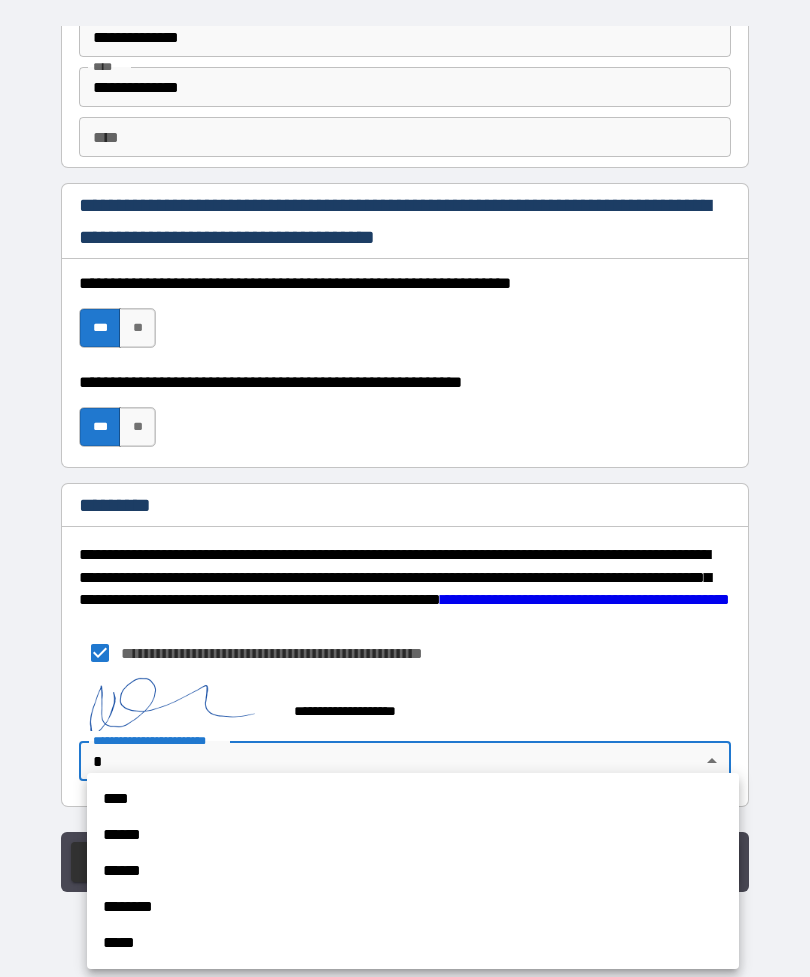 click on "****" at bounding box center (413, 799) 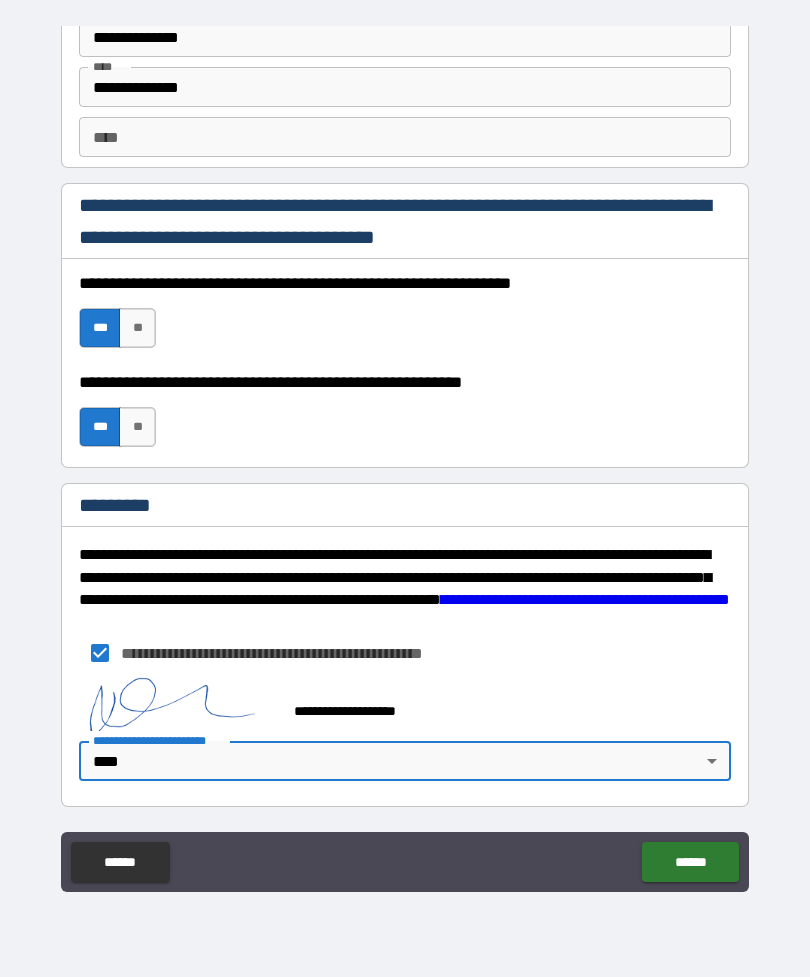 click on "******" at bounding box center (690, 862) 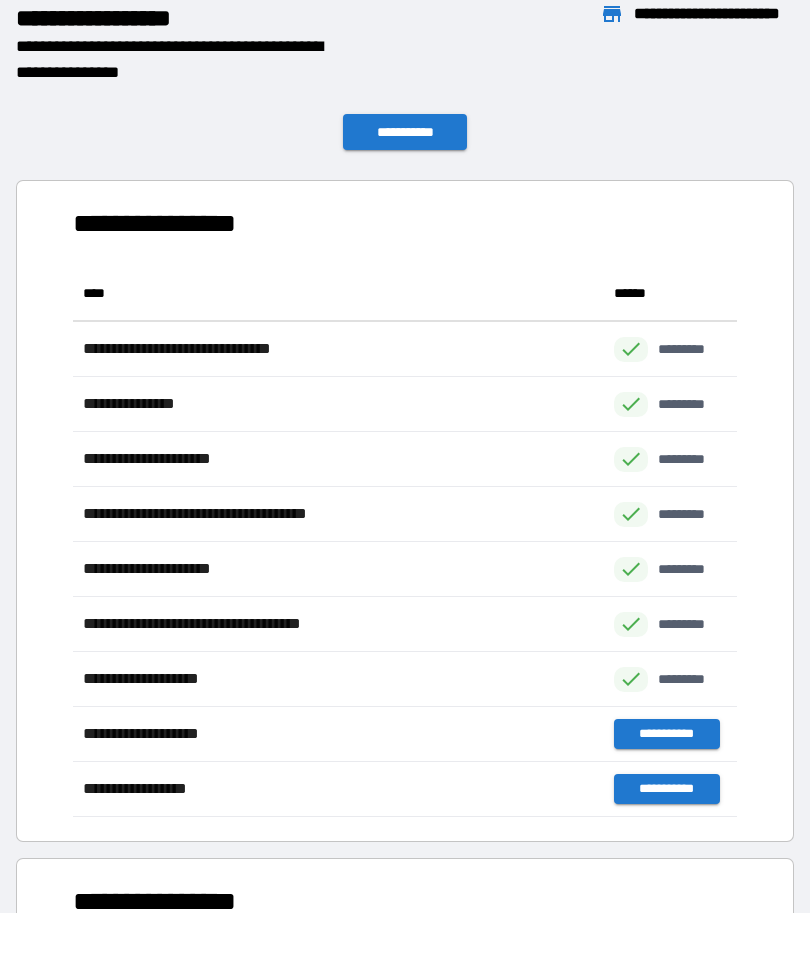 scroll, scrollTop: 1, scrollLeft: 1, axis: both 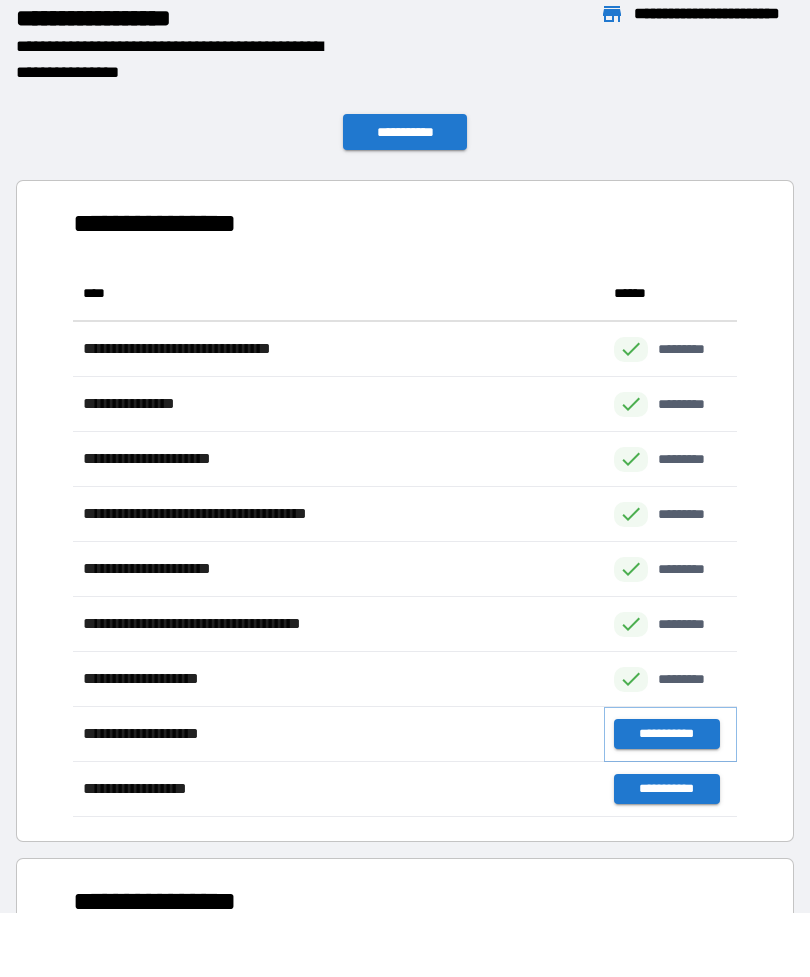 click on "**********" at bounding box center [666, 734] 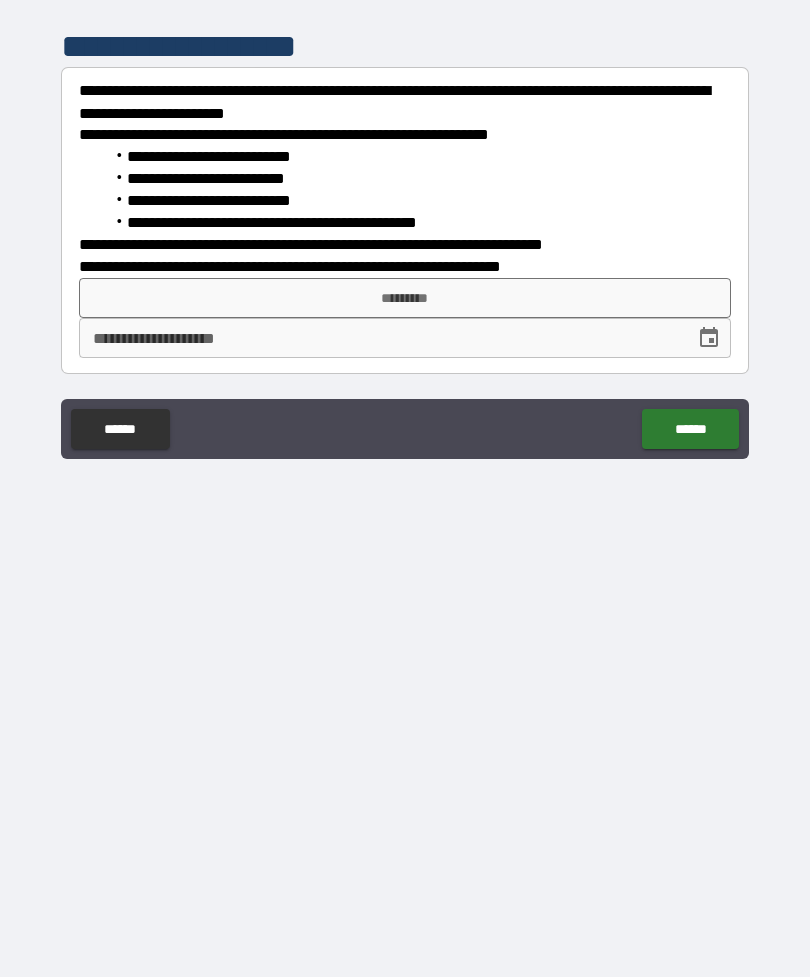 click on "*********" at bounding box center (405, 298) 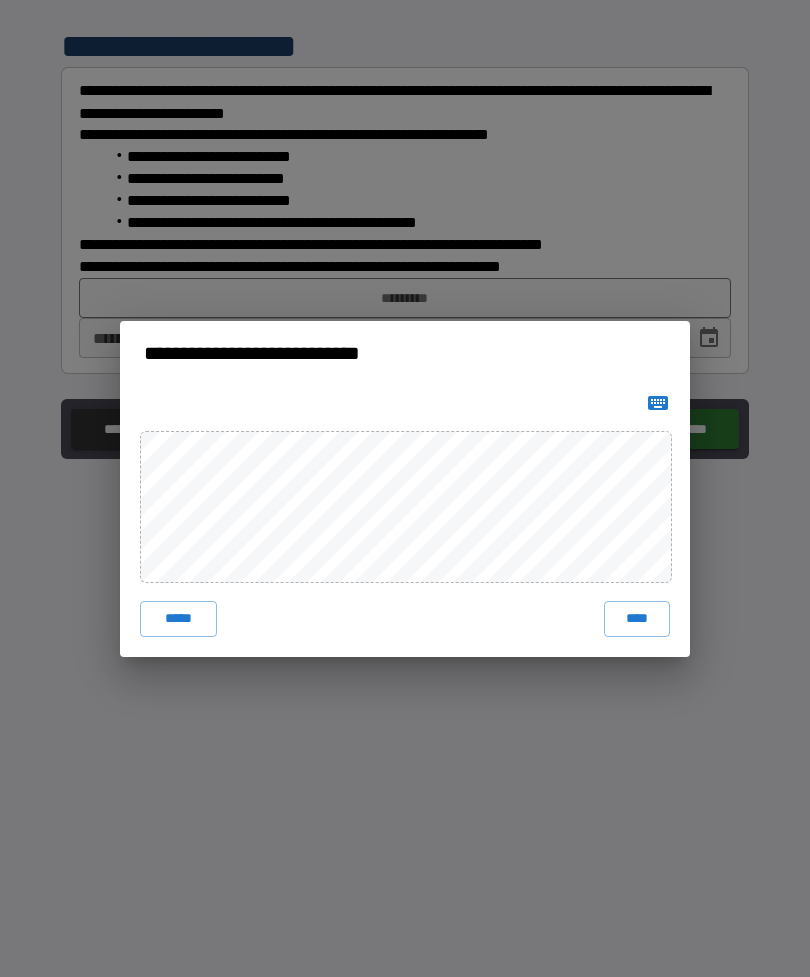 click on "*****" at bounding box center [178, 619] 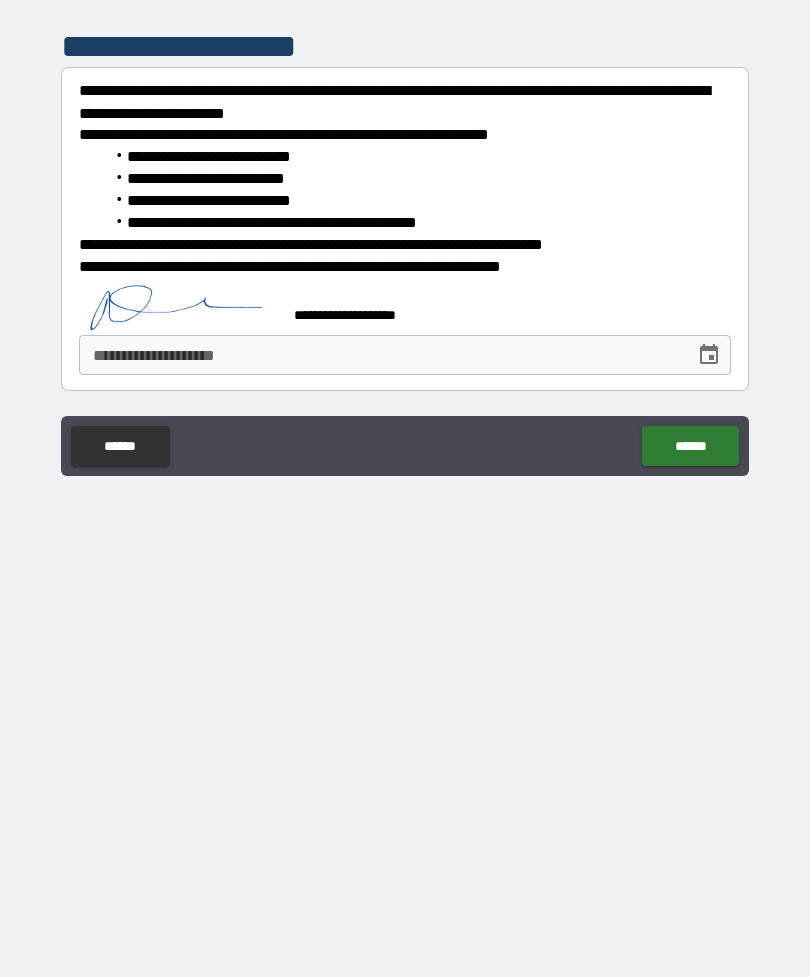 click 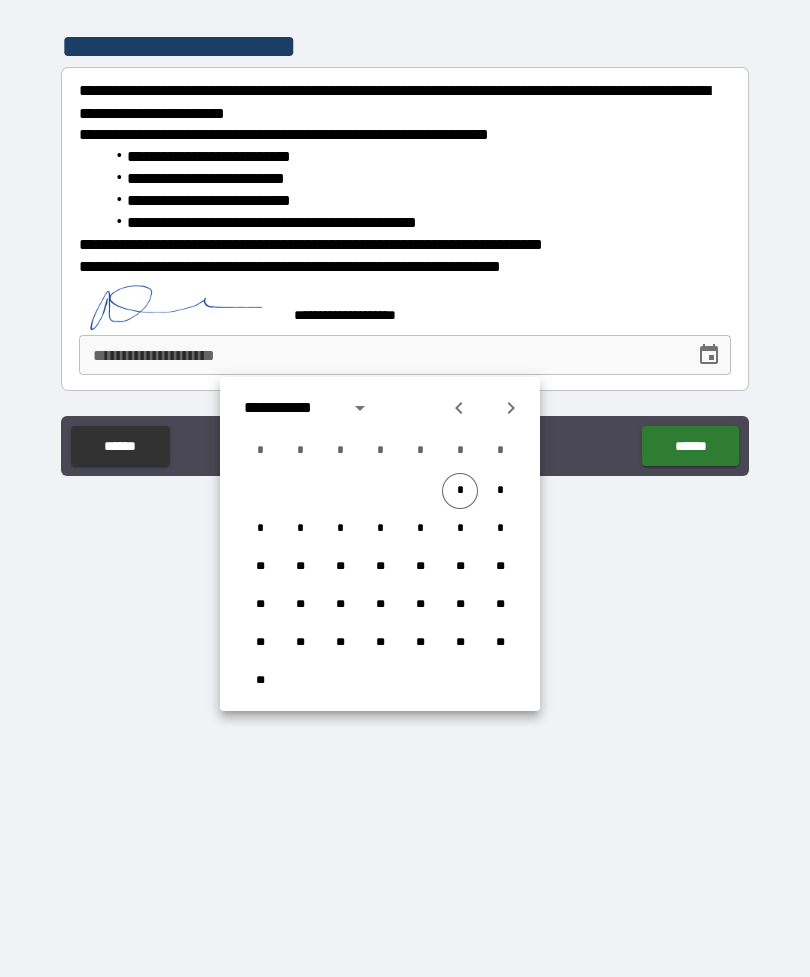 click on "*" at bounding box center (460, 491) 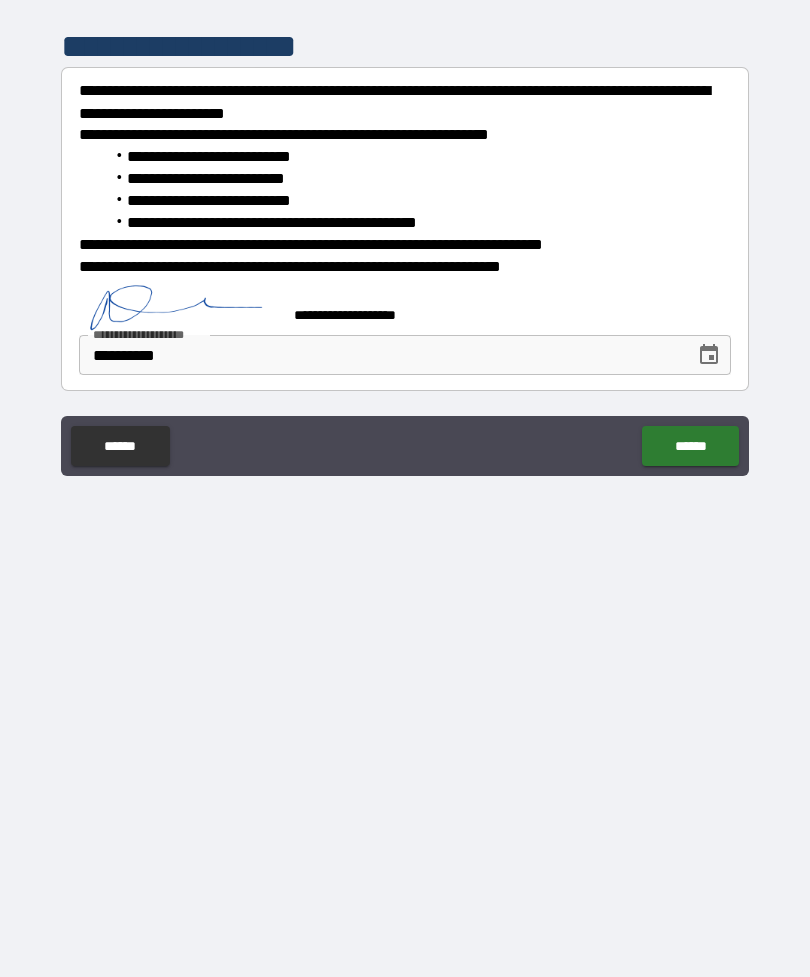 click on "******" at bounding box center [690, 446] 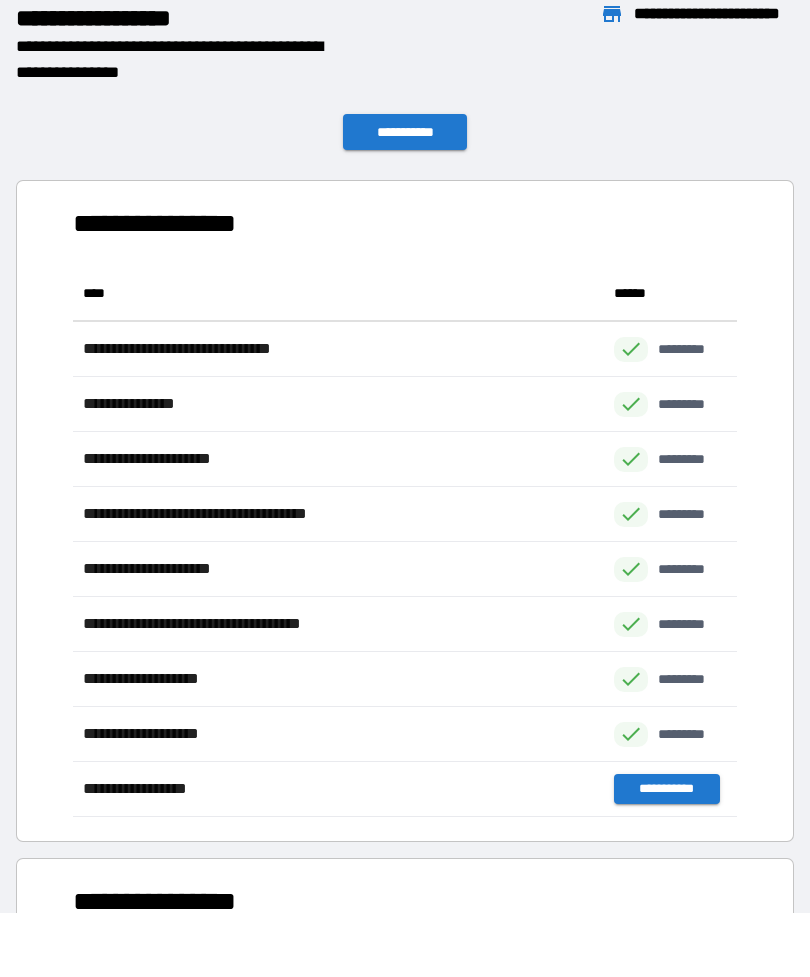 scroll, scrollTop: 1, scrollLeft: 1, axis: both 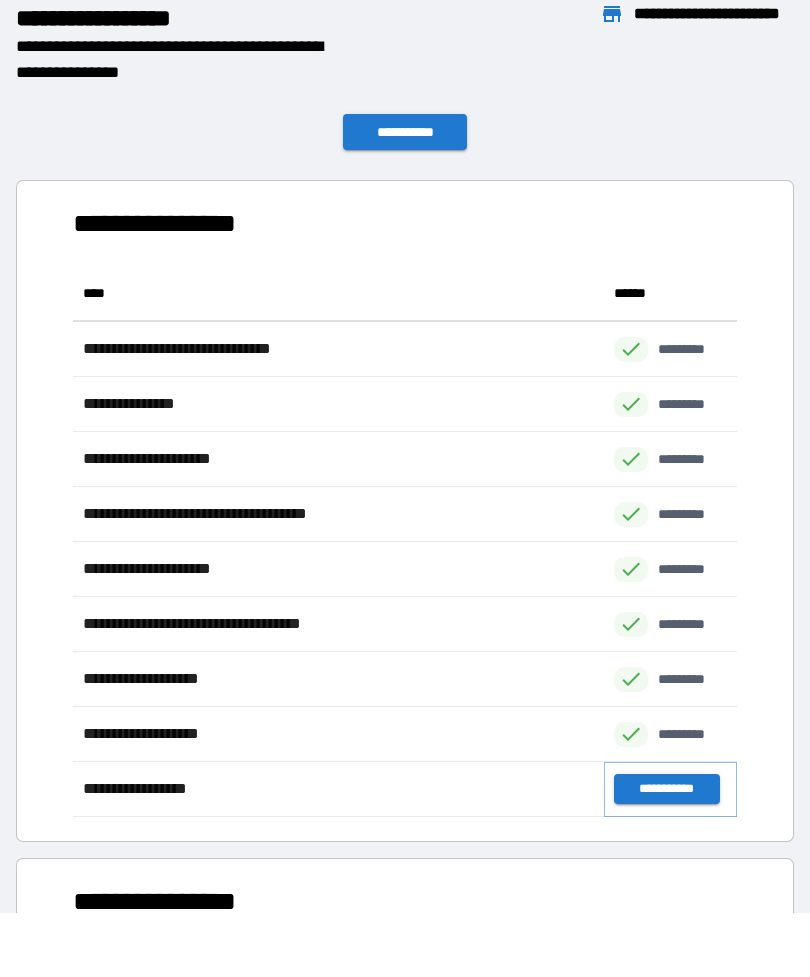click on "**********" at bounding box center [666, 789] 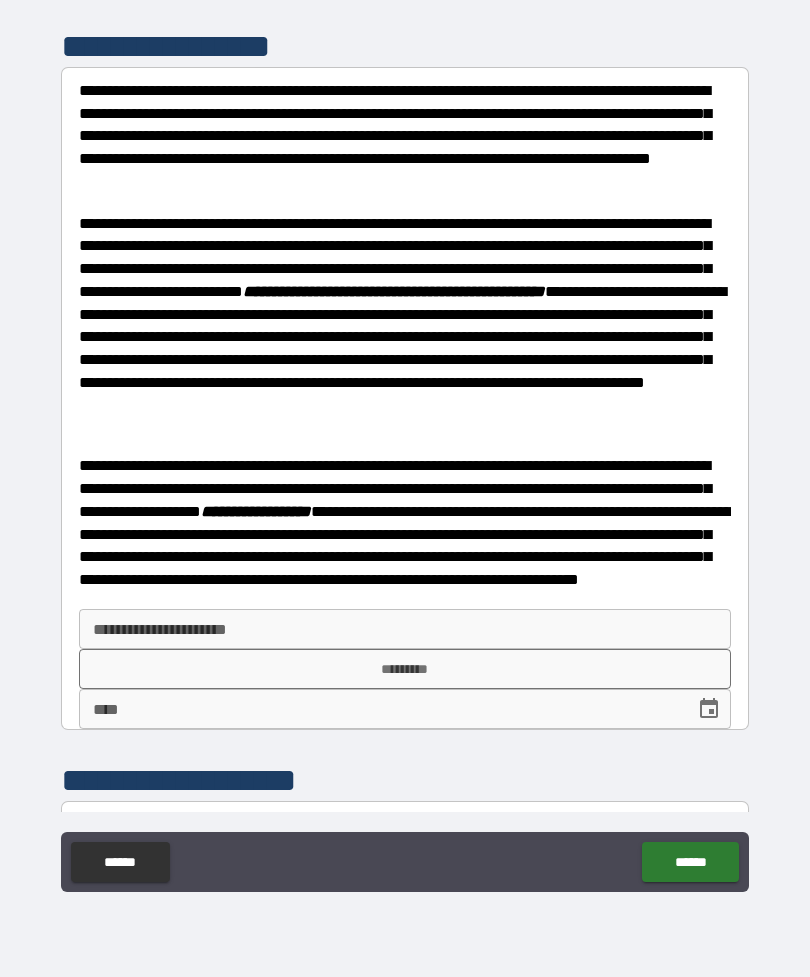 click on "**********" at bounding box center (405, 629) 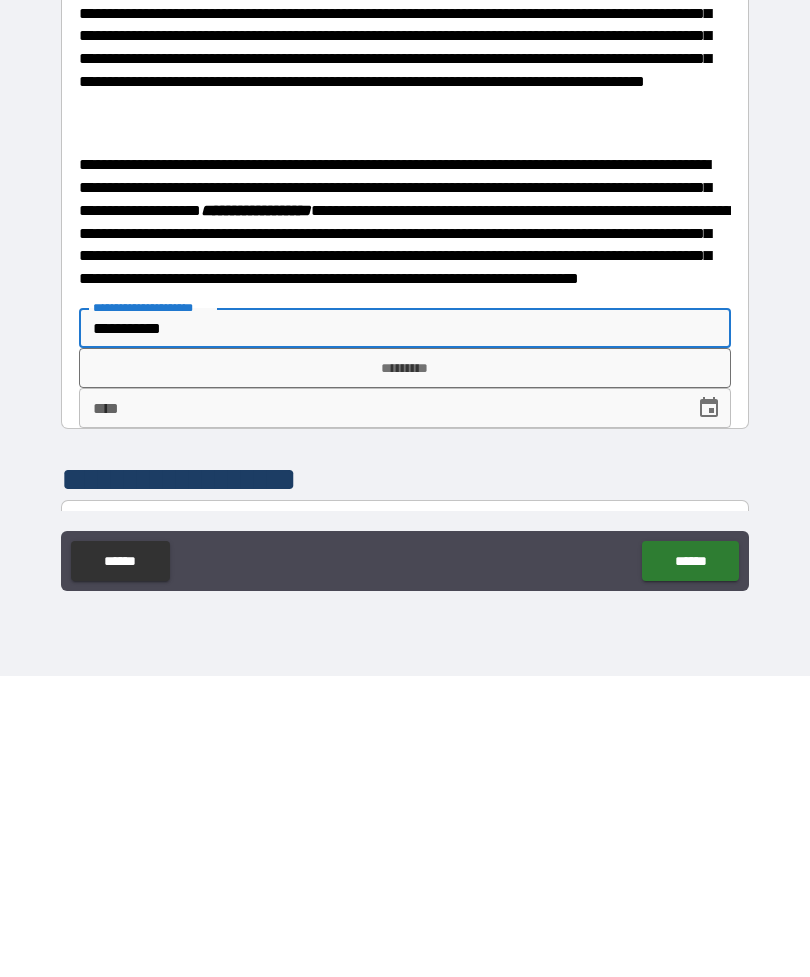 type on "**********" 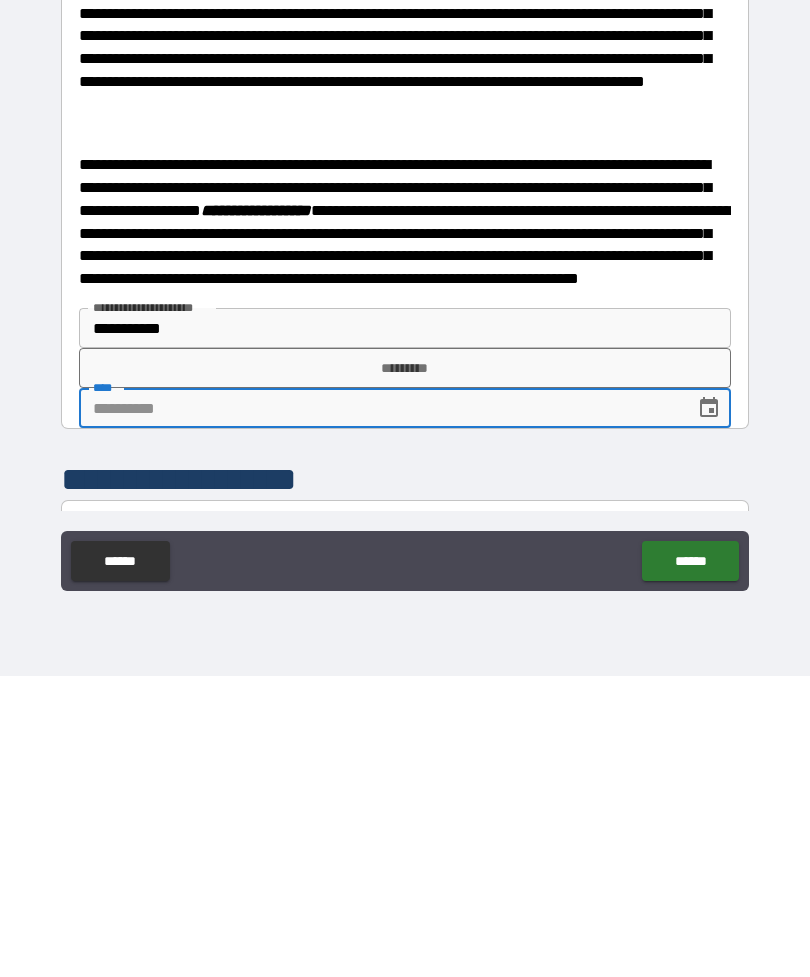 click at bounding box center [709, 709] 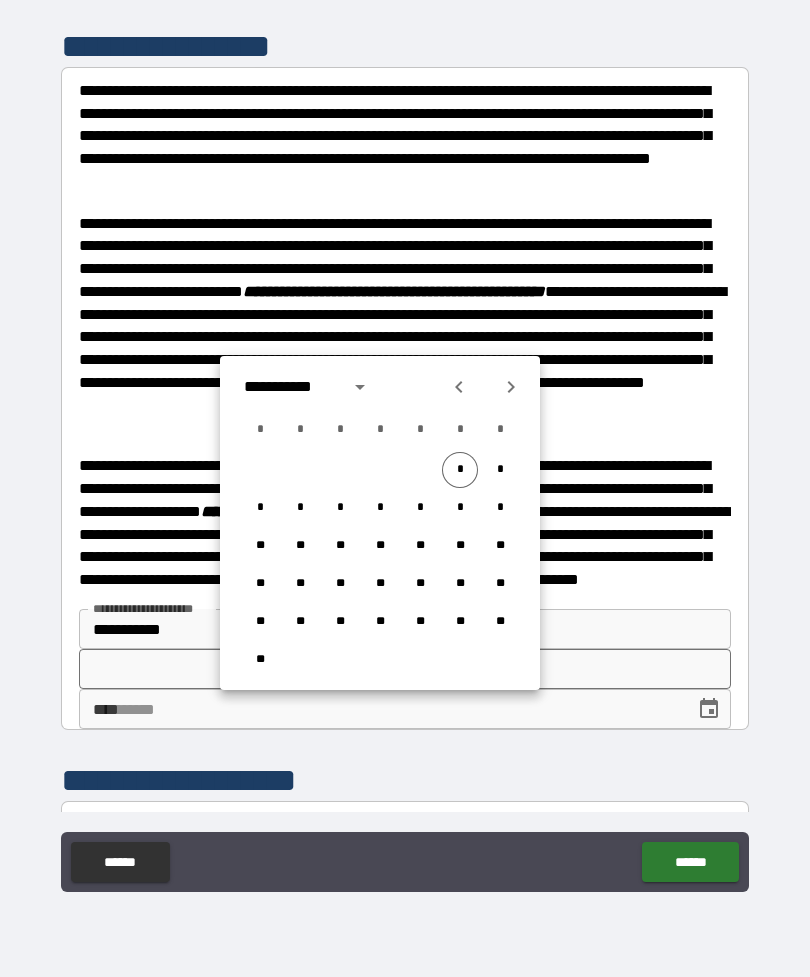 click on "*" at bounding box center (460, 470) 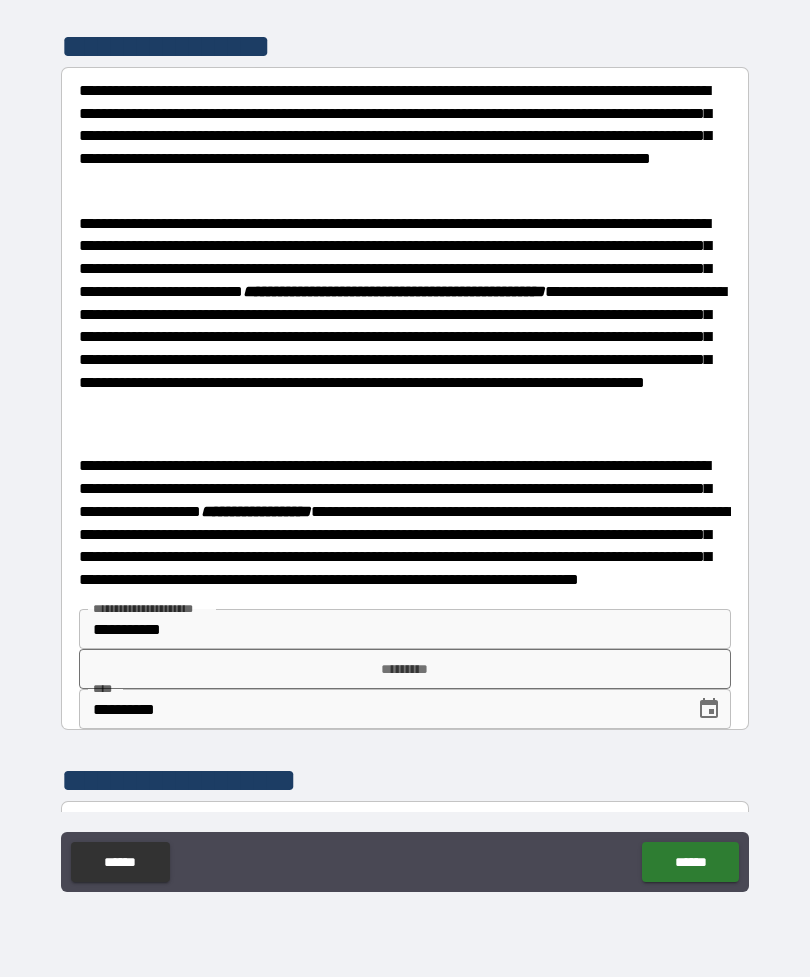 type on "**********" 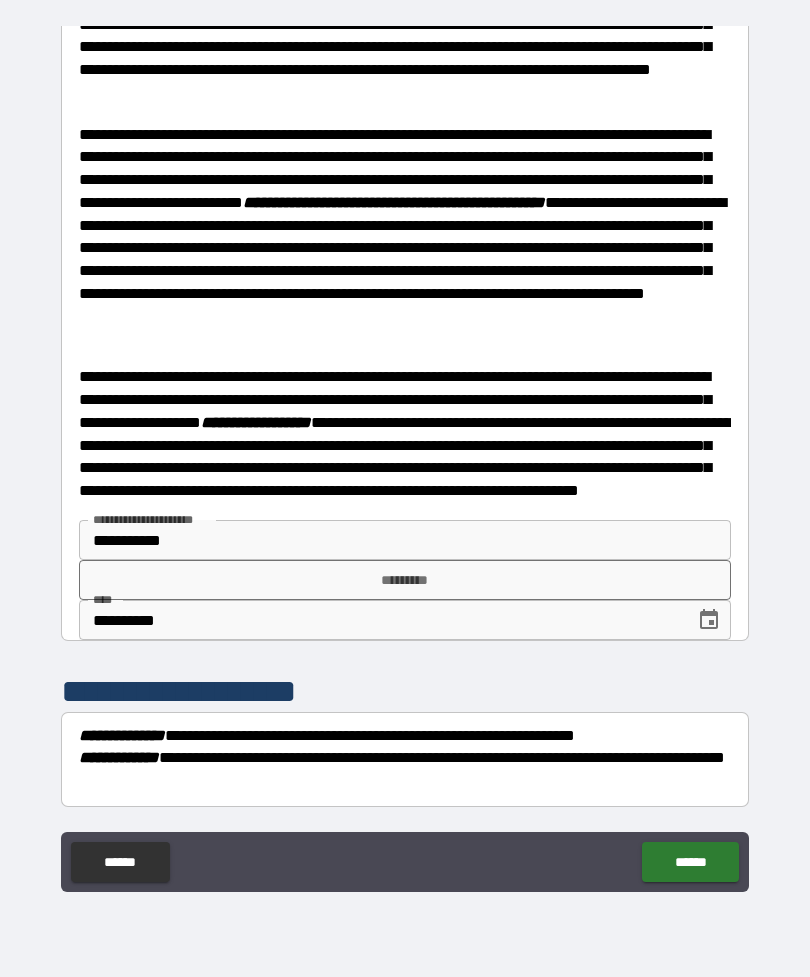 scroll, scrollTop: 88, scrollLeft: 0, axis: vertical 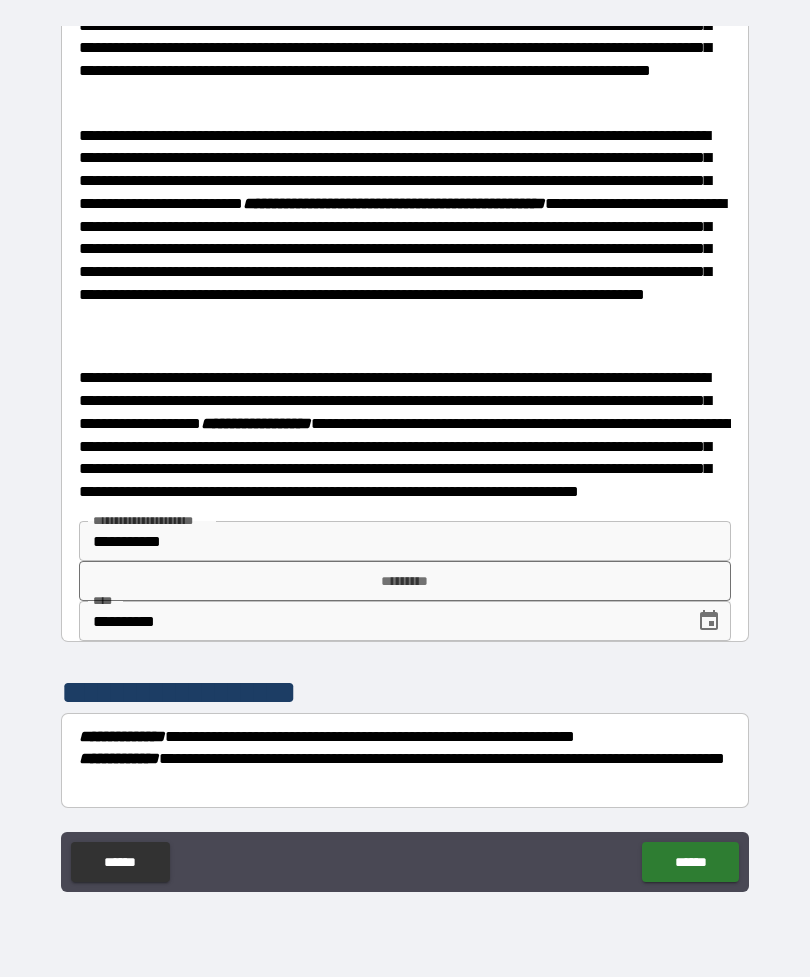 click on "*********" at bounding box center [405, 581] 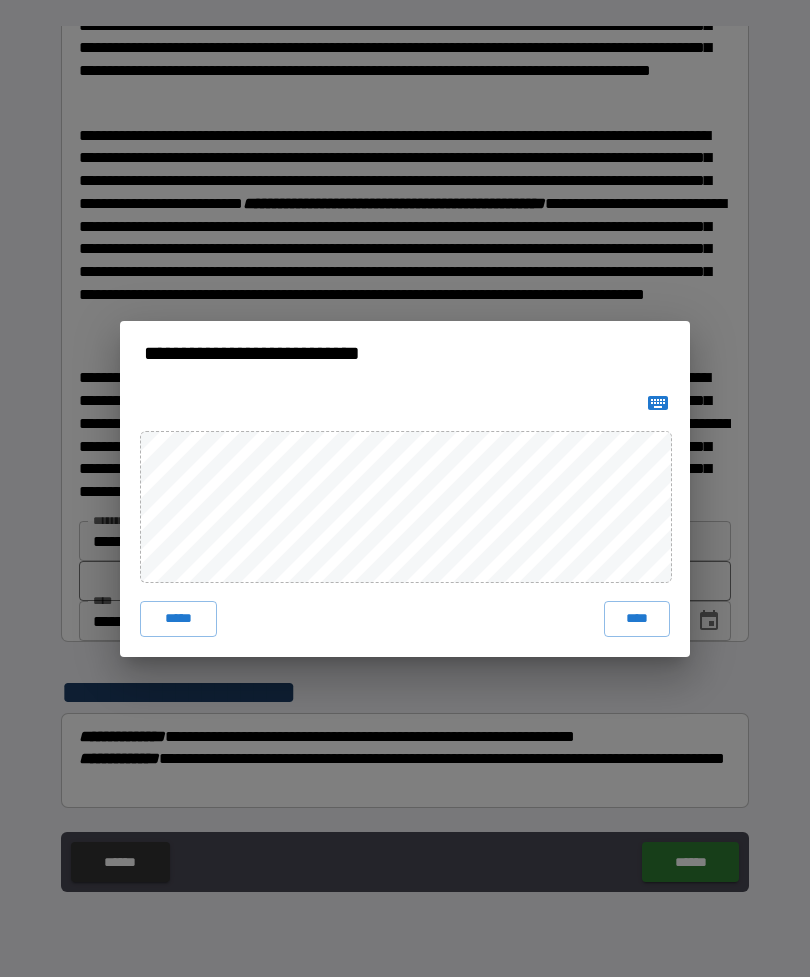click on "****" at bounding box center (637, 619) 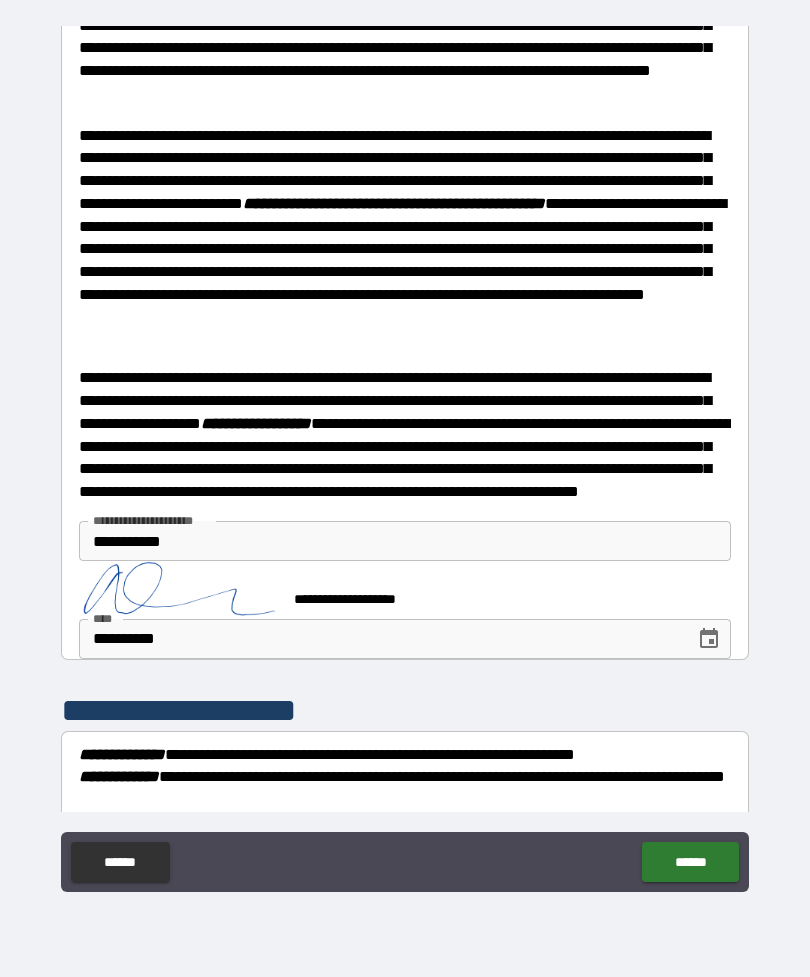 click on "******" at bounding box center [690, 862] 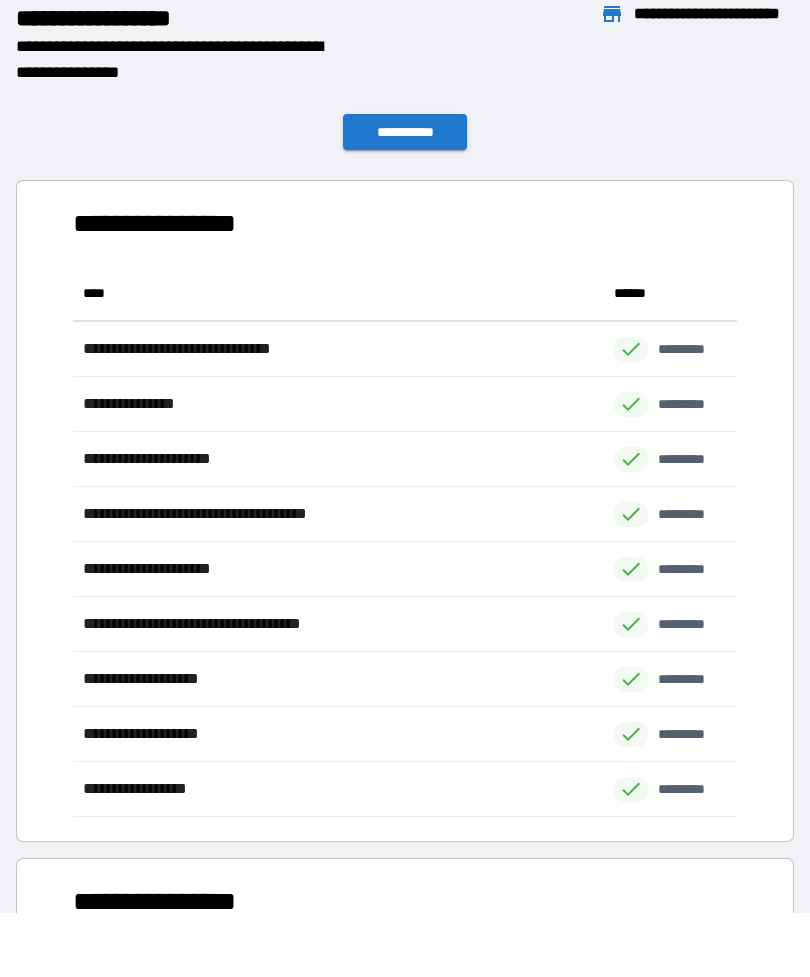 scroll, scrollTop: 551, scrollLeft: 664, axis: both 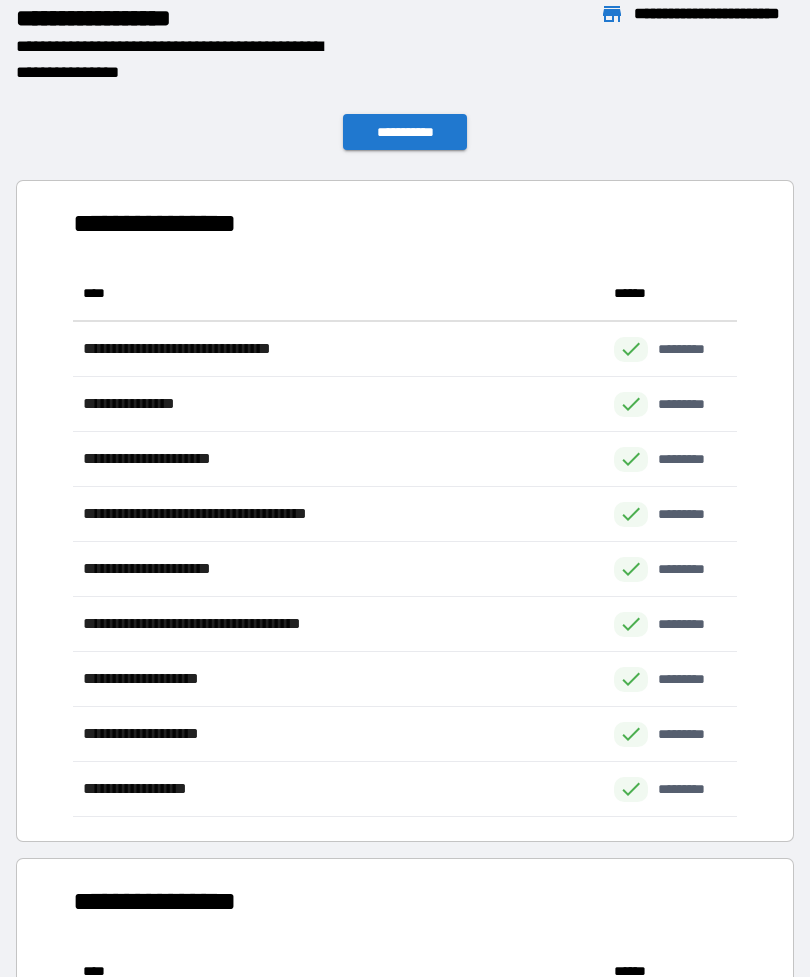 click on "[STREET_NUMBER] [STREET_NAME] [CITY] [STATE] [ZIP_CODE] [COUNTRY] [APARTMENT_NUMBER] [UNIT_NUMBER] [BUILDING_NUMBER] [FLOOR_NUMBER] [POSTAL_CODE] [ADDRESS_LINE_1] [ADDRESS_LINE_2] [ADDRESS_LINE_3] [ADDRESS_LINE_4] [ADDRESS_LINE_5] [ADDRESS_LINE_6] [ADDRESS_LINE_7] [ADDRESS_LINE_8] [ADDRESS_LINE_9] [ADDRESS_LINE_10] [ADDRESS_LINE_11] [ADDRESS_LINE_12] [ADDRESS_LINE_13] [ADDRESS_LINE_14] [ADDRESS_LINE_15] [ADDRESS_LINE_16] [ADDRESS_LINE_17] [ADDRESS_LINE_18] [ADDRESS_LINE_19] [ADDRESS_LINE_20] [ADDRESS_LINE_21] [ADDRESS_LINE_22] [ADDRESS_LINE_23] [ADDRESS_LINE_24] [ADDRESS_LINE_25] [ADDRESS_LINE_26] [ADDRESS_LINE_27] [ADDRESS_LINE_28] [ADDRESS_LINE_29] [ADDRESS_LINE_30] [ADDRESS_LINE_31] [ADDRESS_LINE_32] [ADDRESS_LINE_33] [ADDRESS_LINE_34] [ADDRESS_LINE_35] [ADDRESS_LINE_36] [ADDRESS_LINE_37] [ADDRESS_LINE_38] [ADDRESS_LINE_39] [ADDRESS_LINE_40]" at bounding box center (405, 511) 